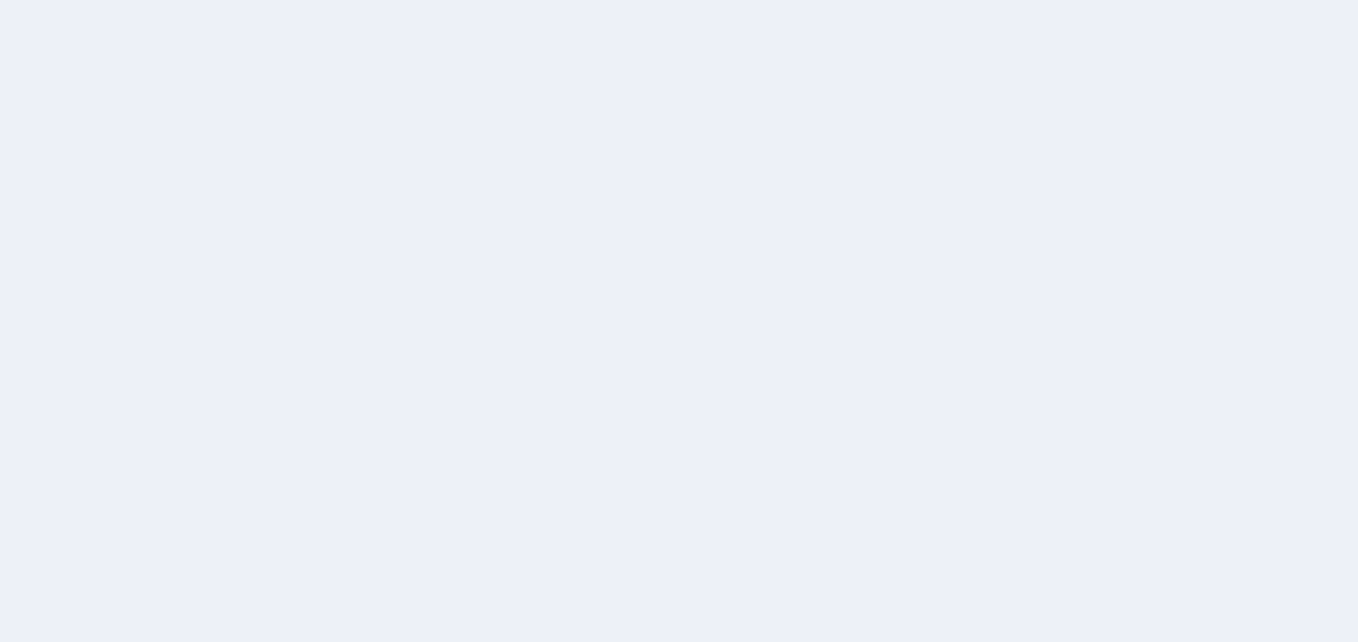 scroll, scrollTop: 0, scrollLeft: 0, axis: both 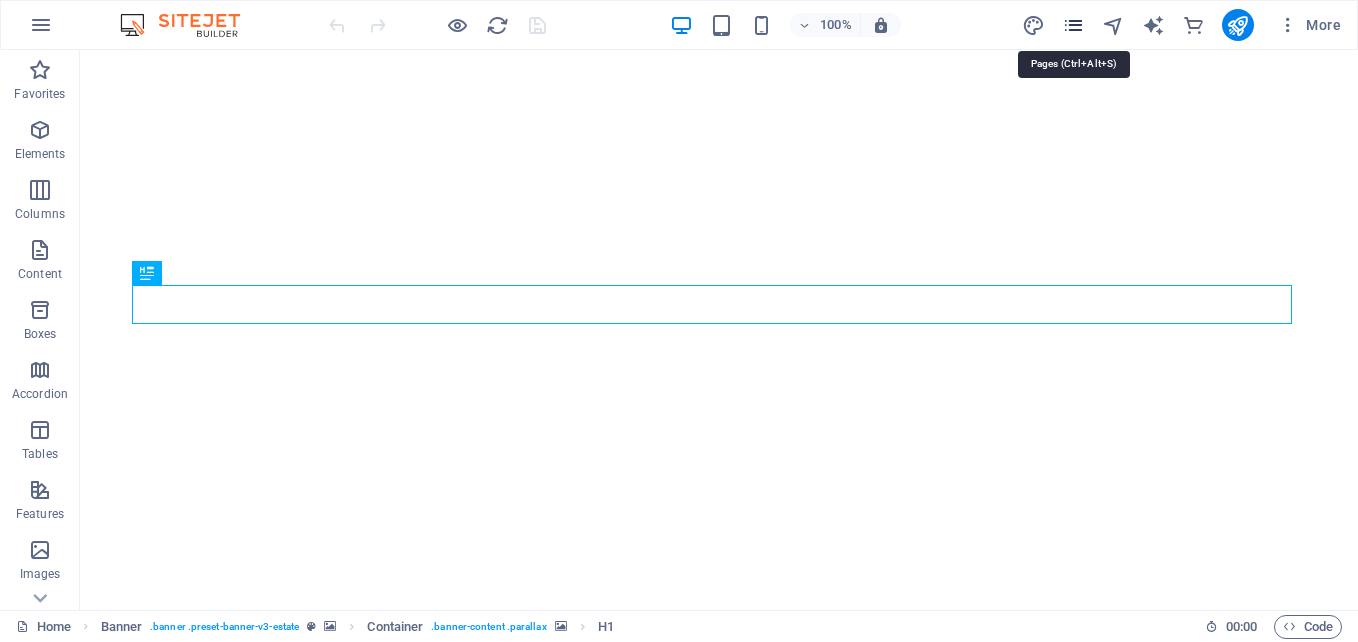 click at bounding box center [1073, 25] 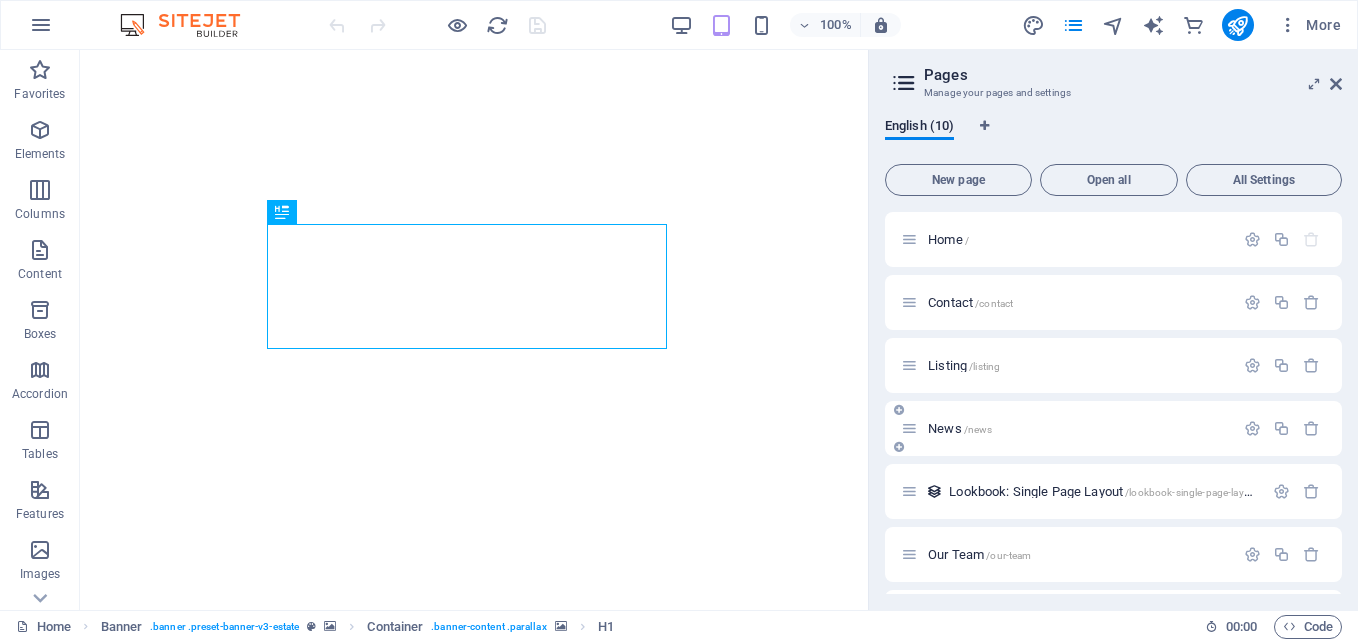 click on "/news" at bounding box center [978, 429] 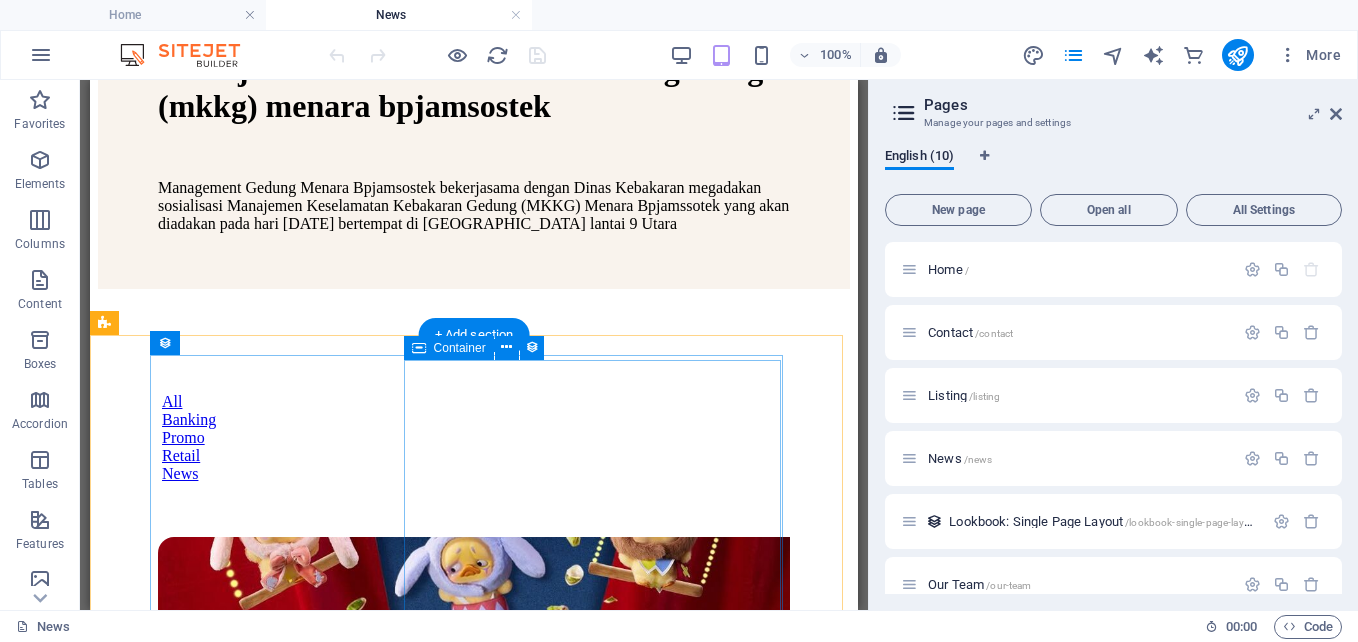 scroll, scrollTop: 2257, scrollLeft: 0, axis: vertical 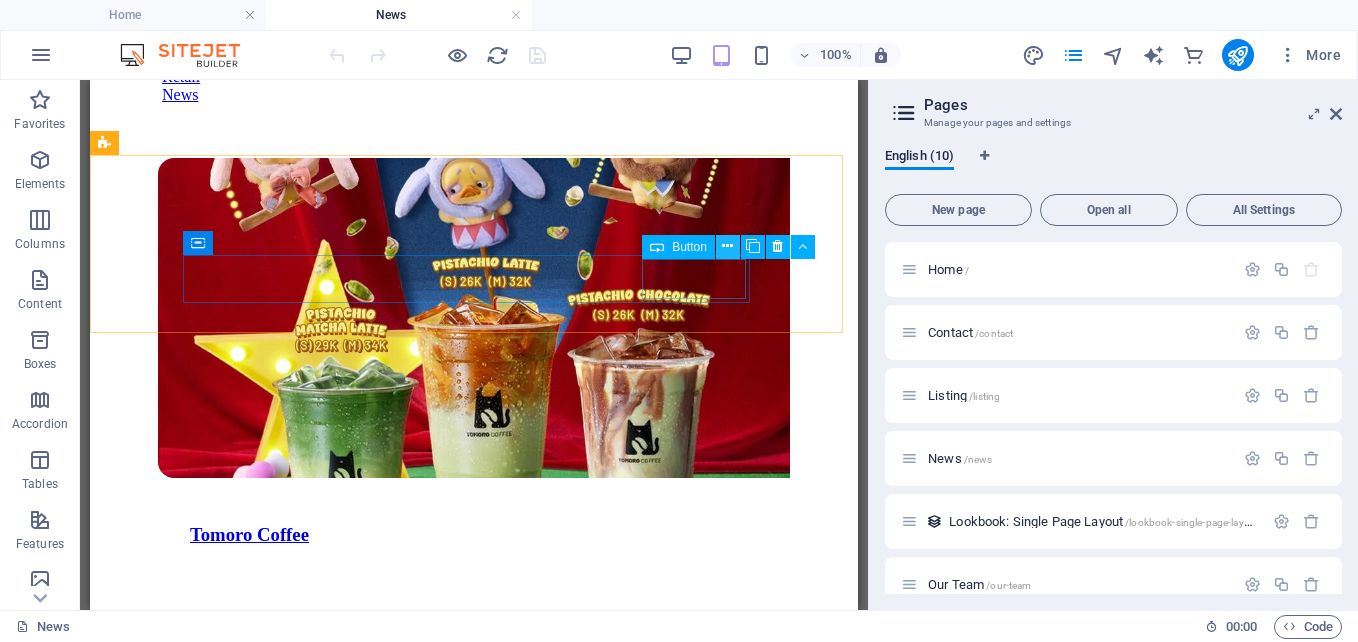click at bounding box center [727, 246] 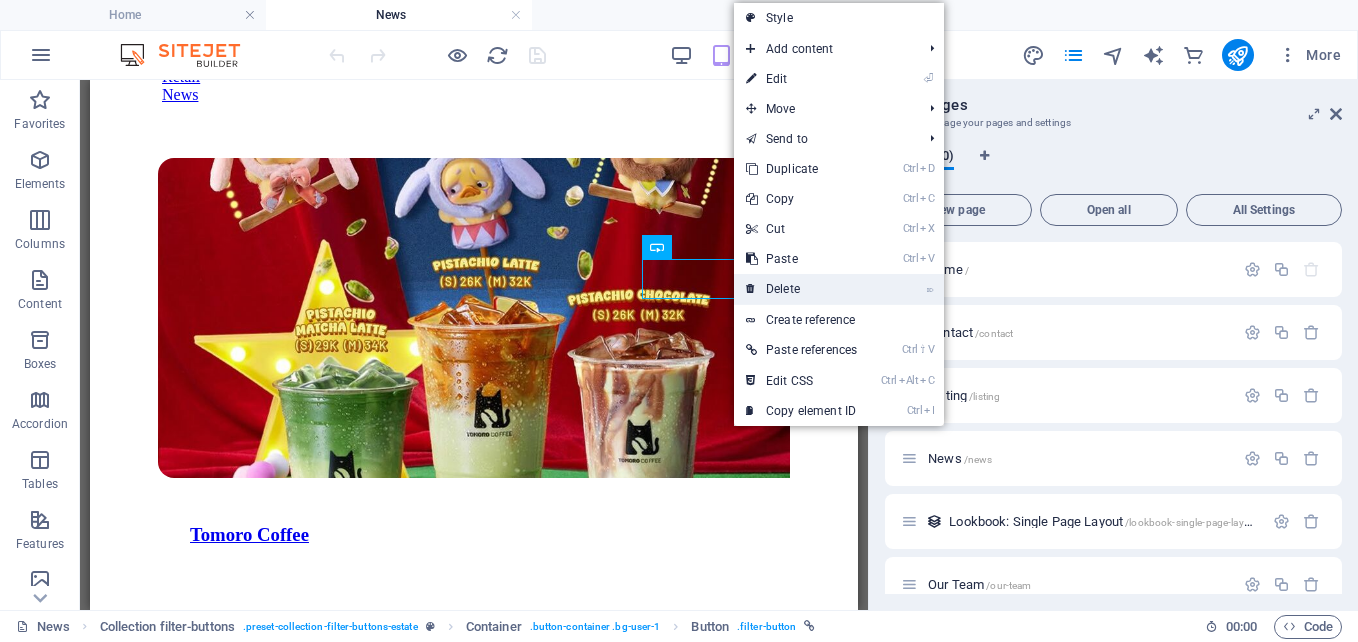 click on "⌦  Delete" at bounding box center [801, 289] 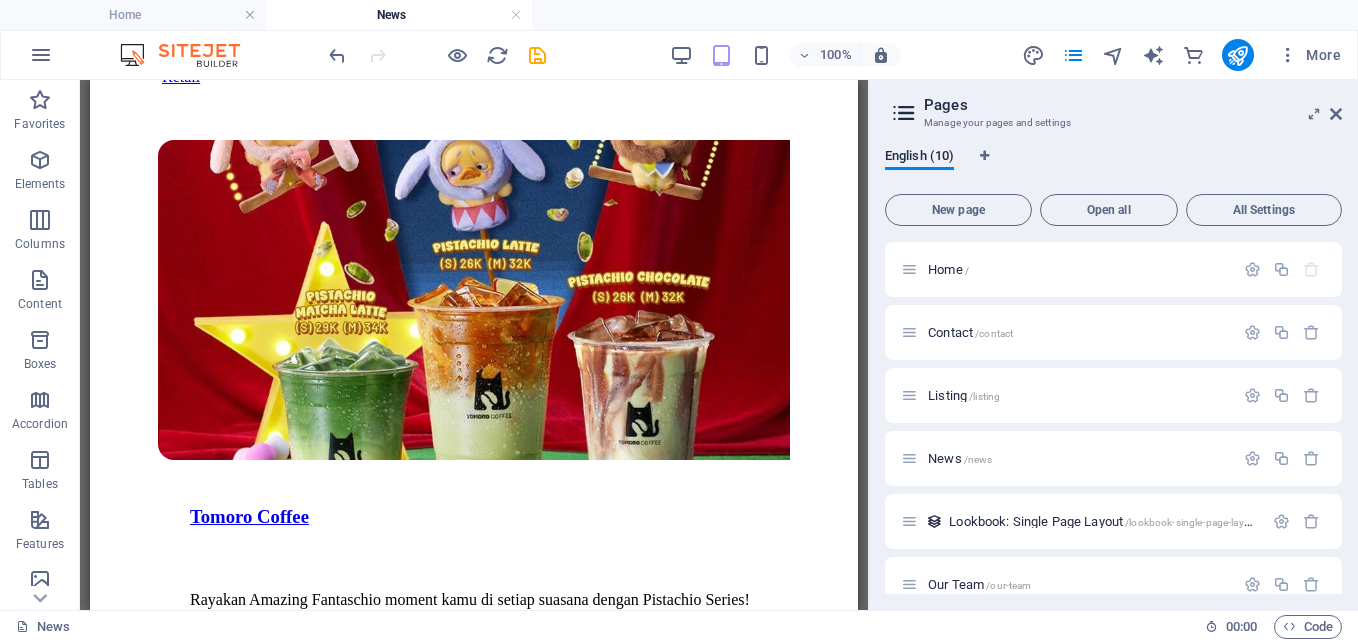 click at bounding box center (537, 55) 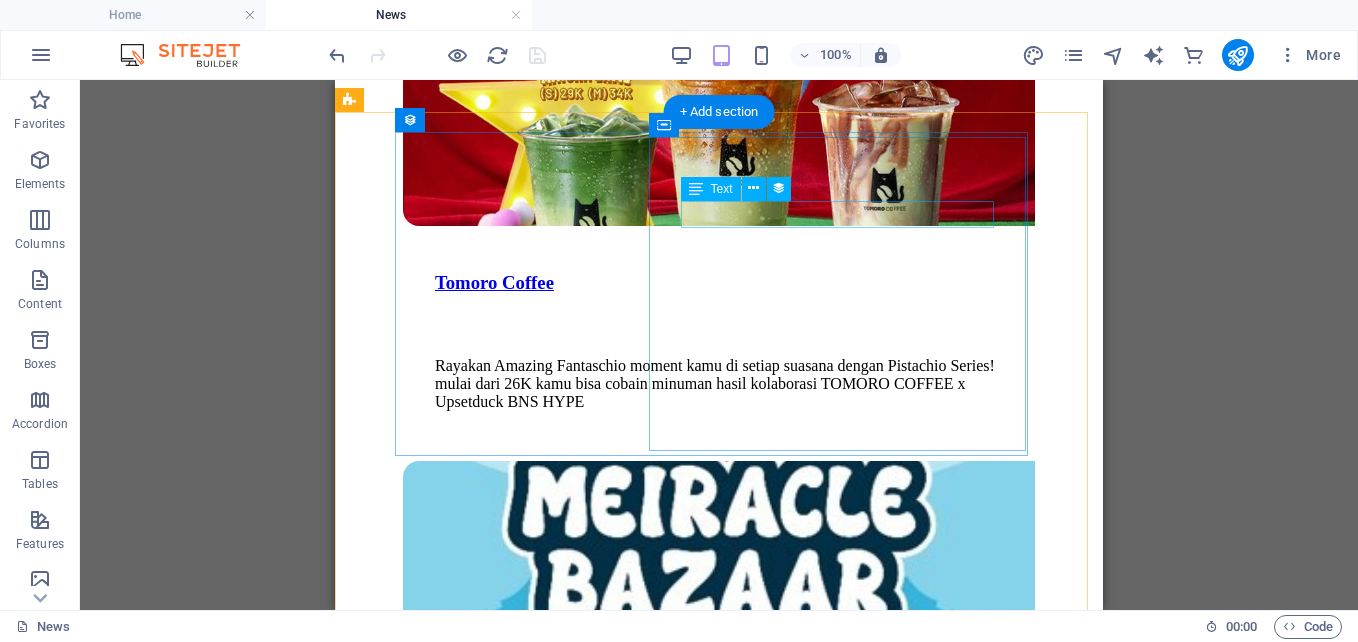 scroll, scrollTop: 2457, scrollLeft: 0, axis: vertical 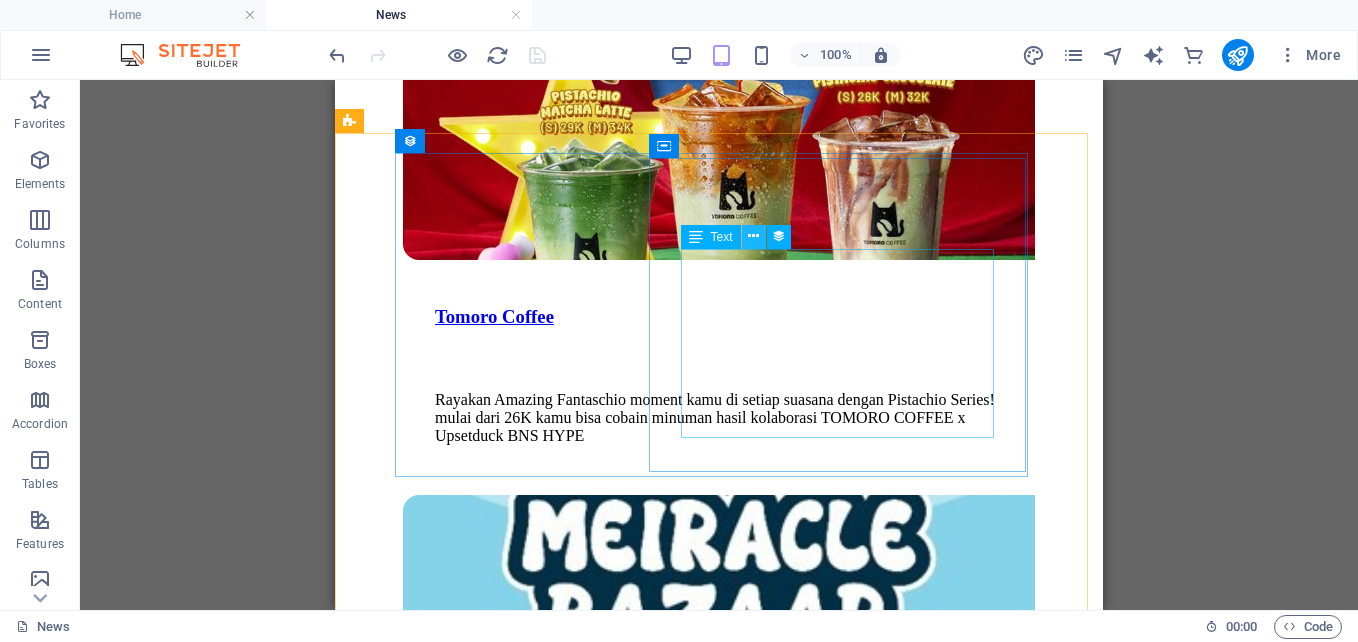 click at bounding box center [753, 236] 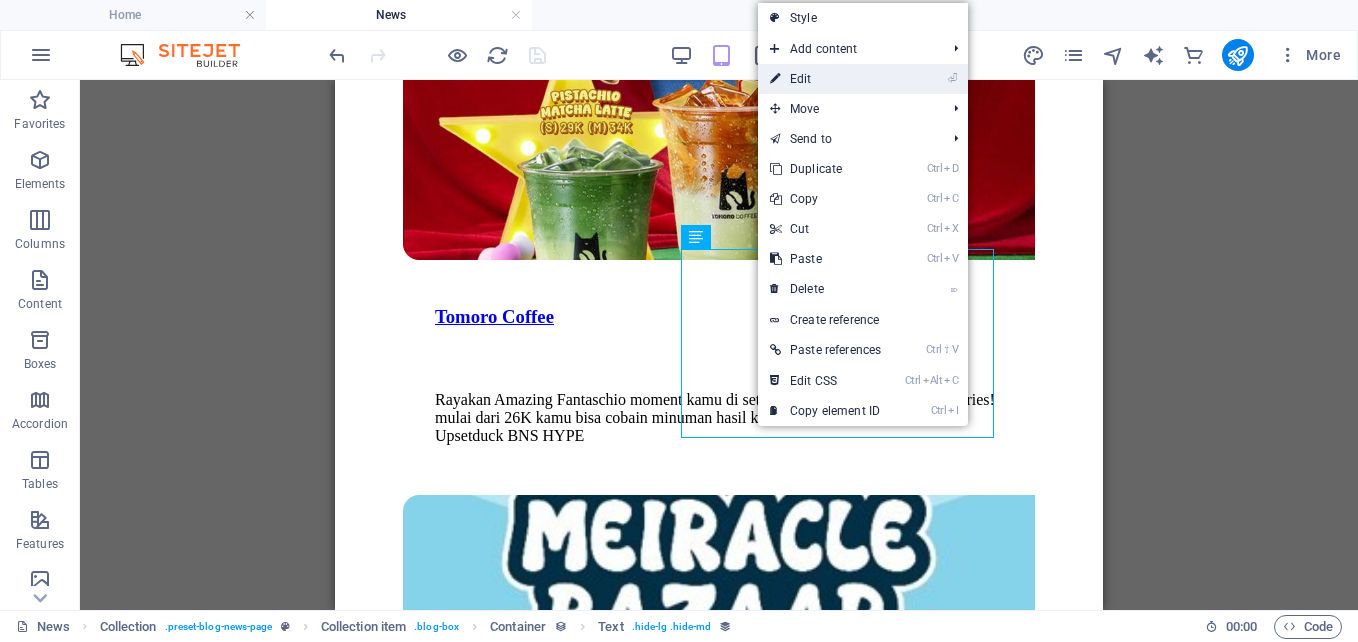 click on "⏎  Edit" at bounding box center (825, 79) 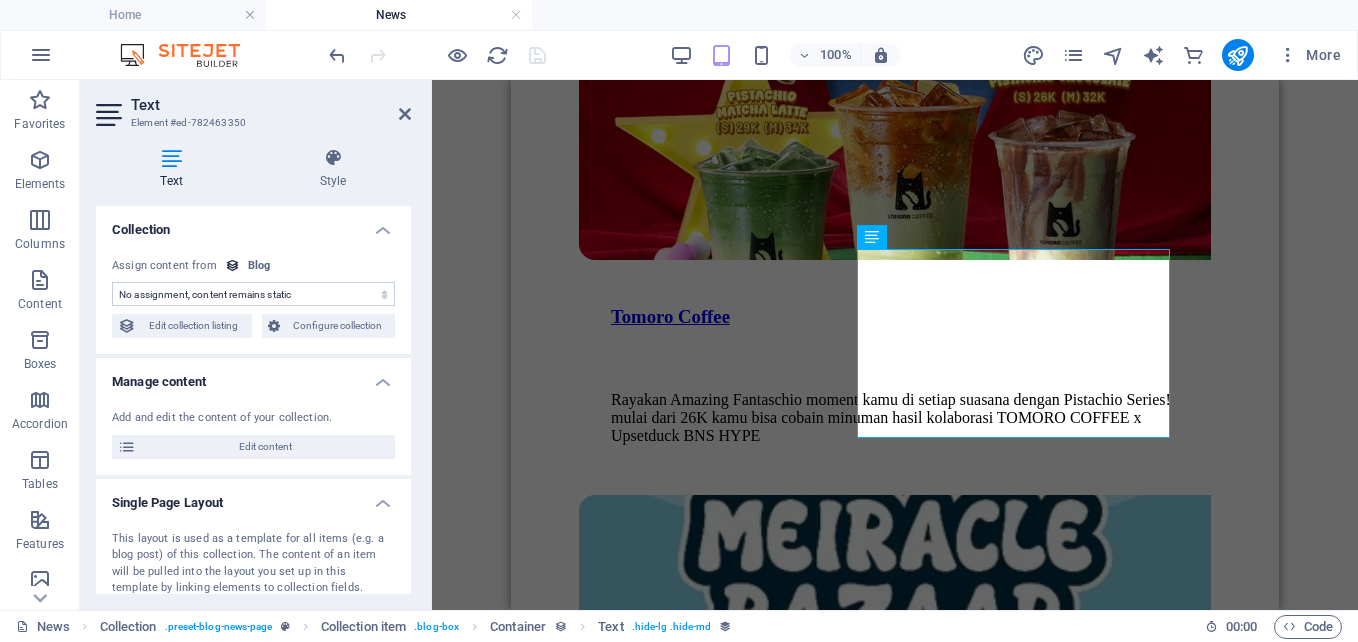 select on "description" 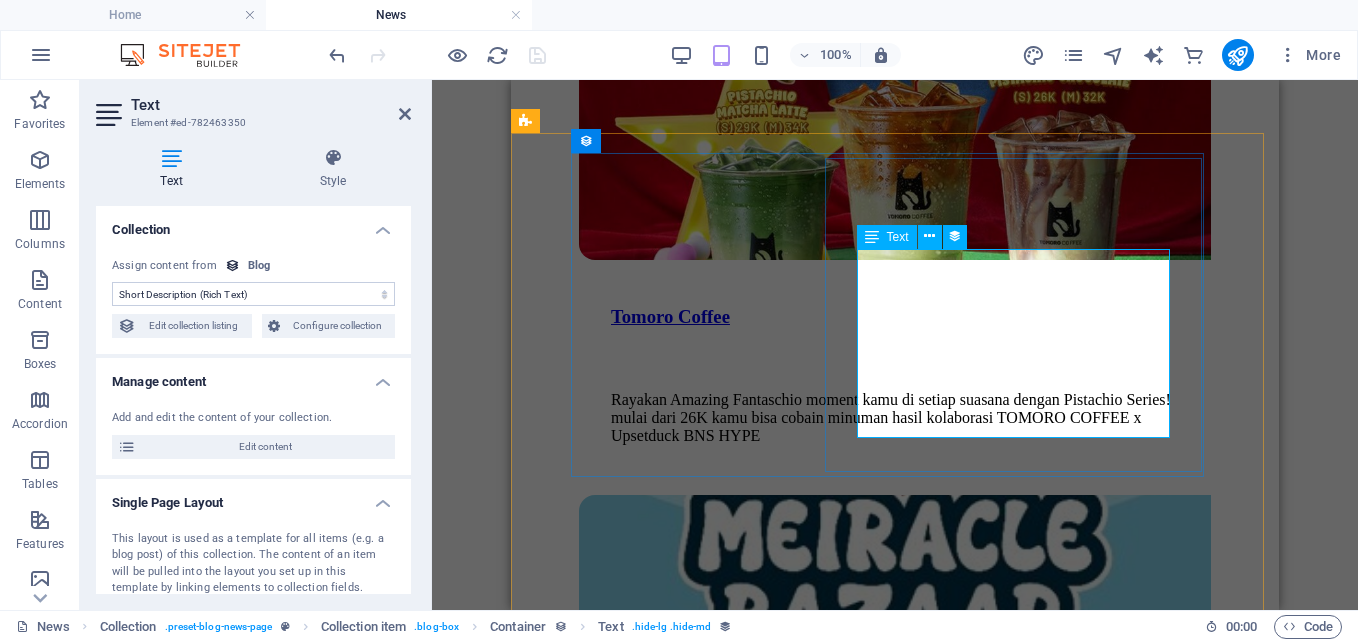 click on "Rayakan Amazing Fantaschio moment kamu di setiap suasana dengan Pistachio Series! mulai dari 26K kamu bisa cobain minuman hasil kolaborasi TOMORO COFFEE x Upsetduck BNS HYPE" at bounding box center (895, 418) 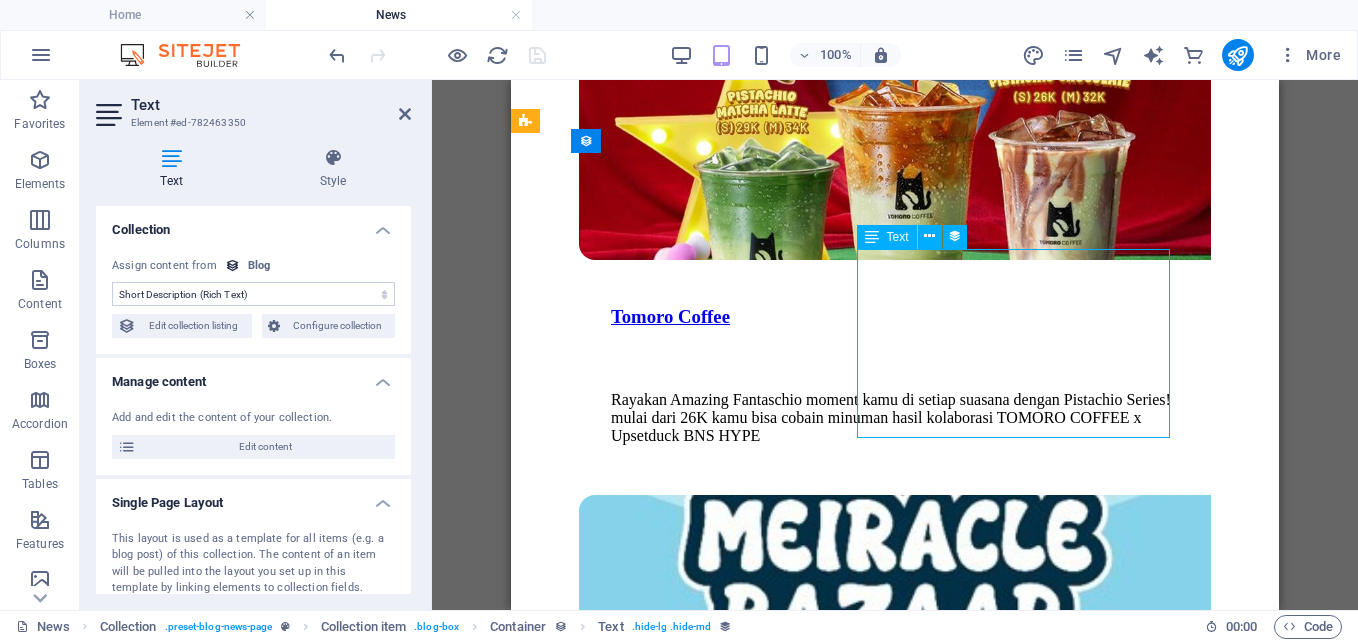 drag, startPoint x: 875, startPoint y: 259, endPoint x: 1003, endPoint y: 380, distance: 176.13914 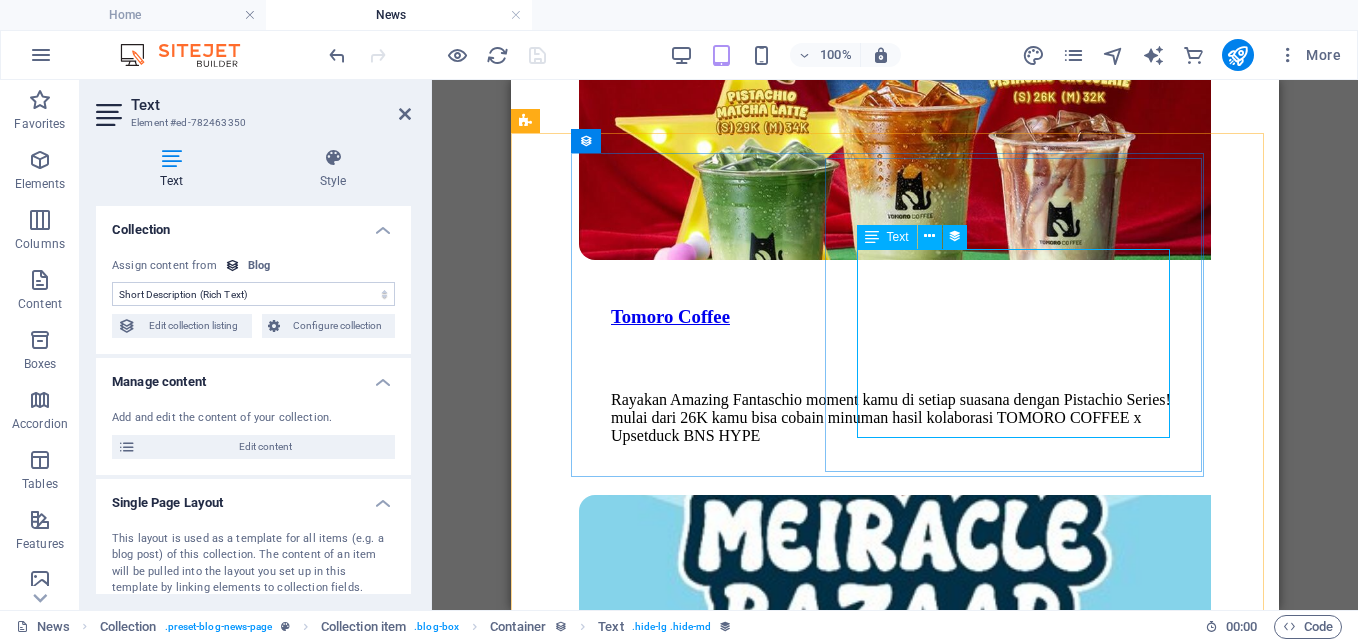 click on "Text" at bounding box center [898, 237] 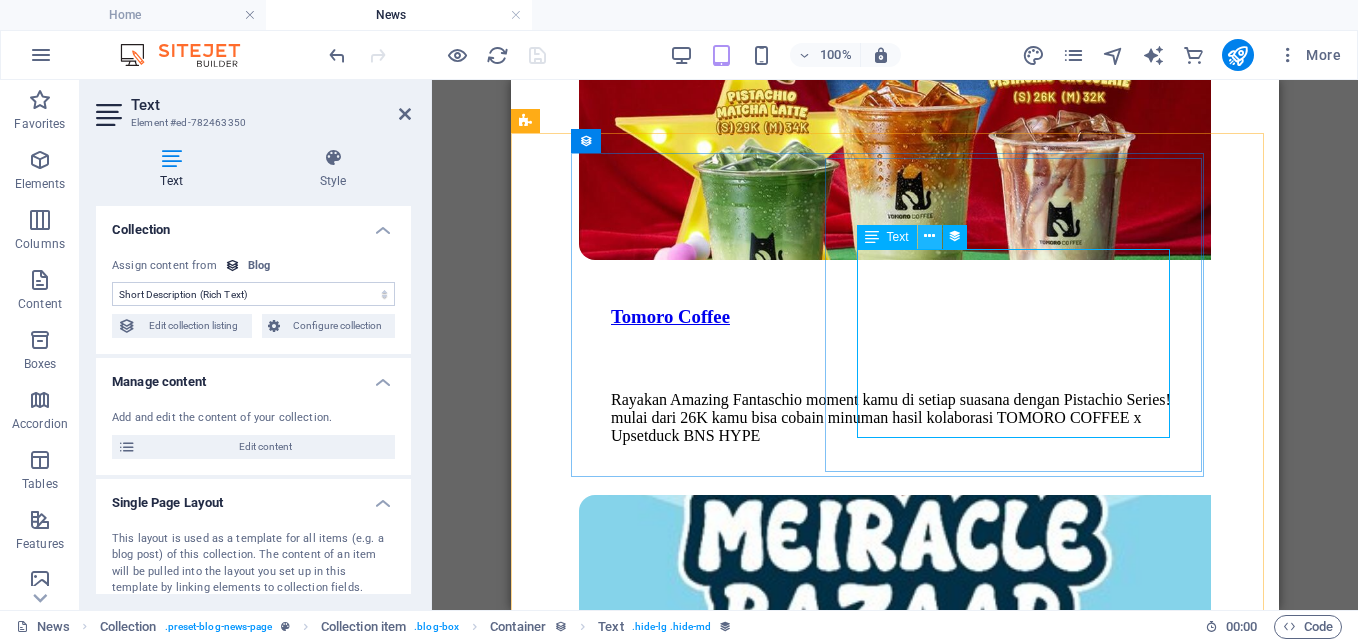 click at bounding box center [929, 236] 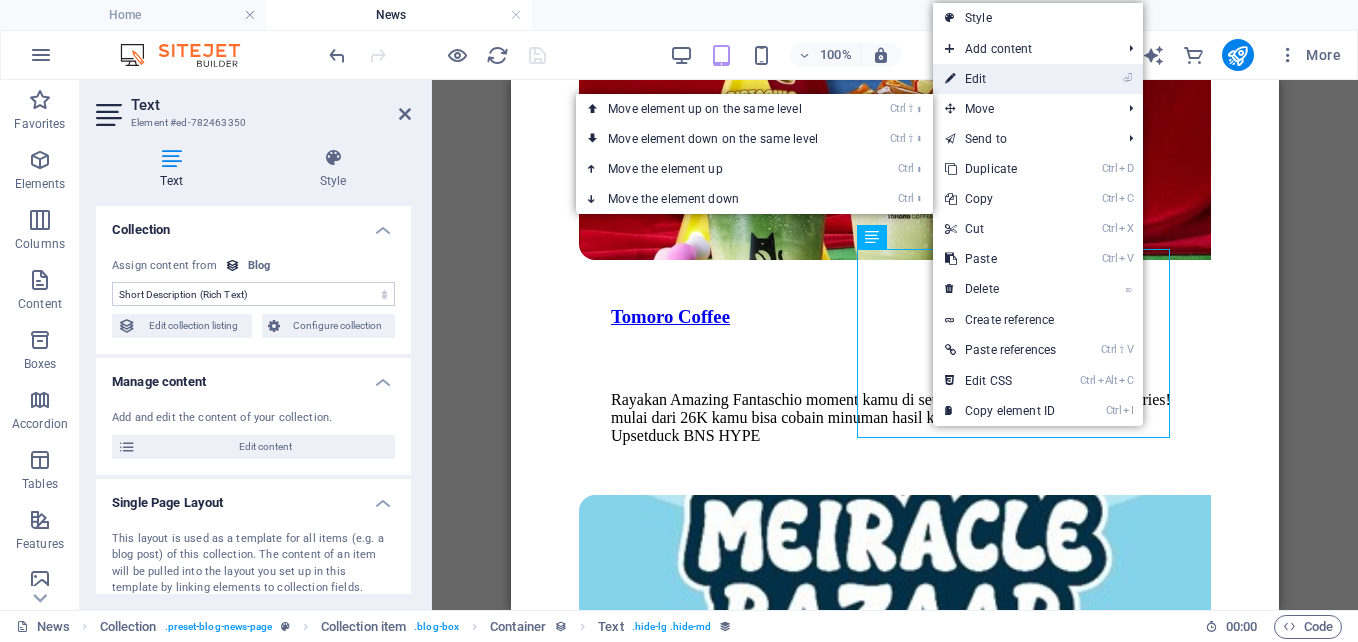 click on "⏎  Edit" at bounding box center (1000, 79) 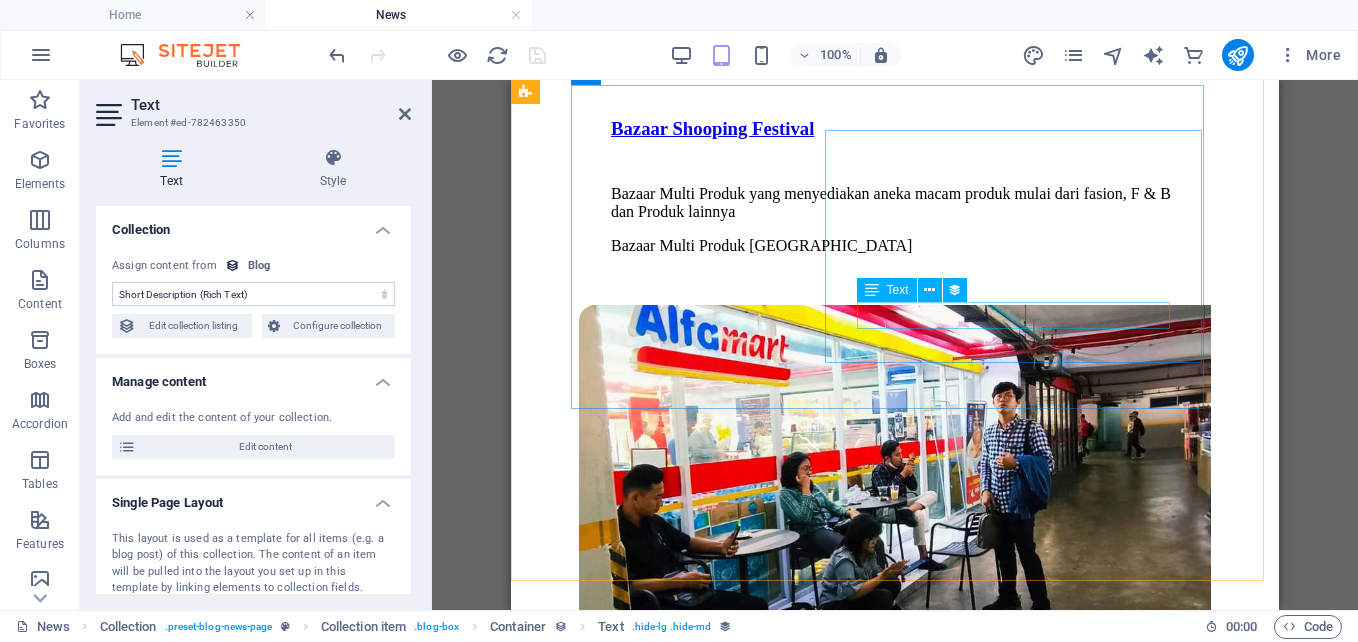 scroll, scrollTop: 3557, scrollLeft: 0, axis: vertical 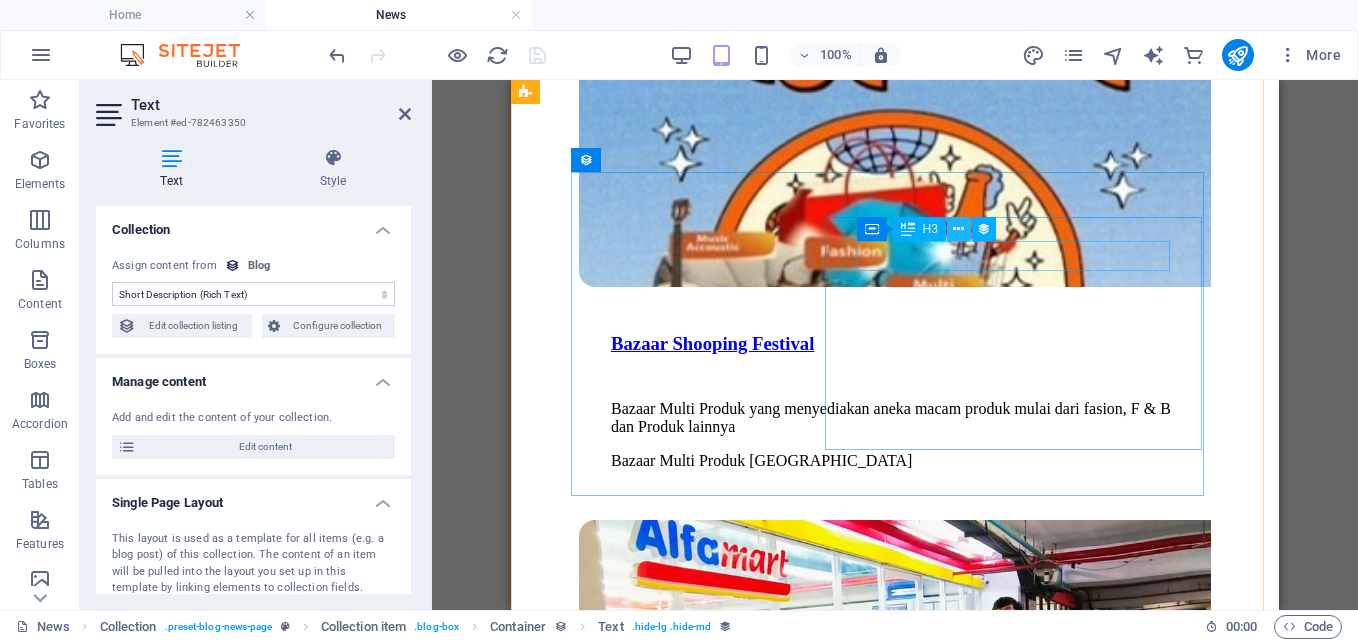 click at bounding box center [958, 229] 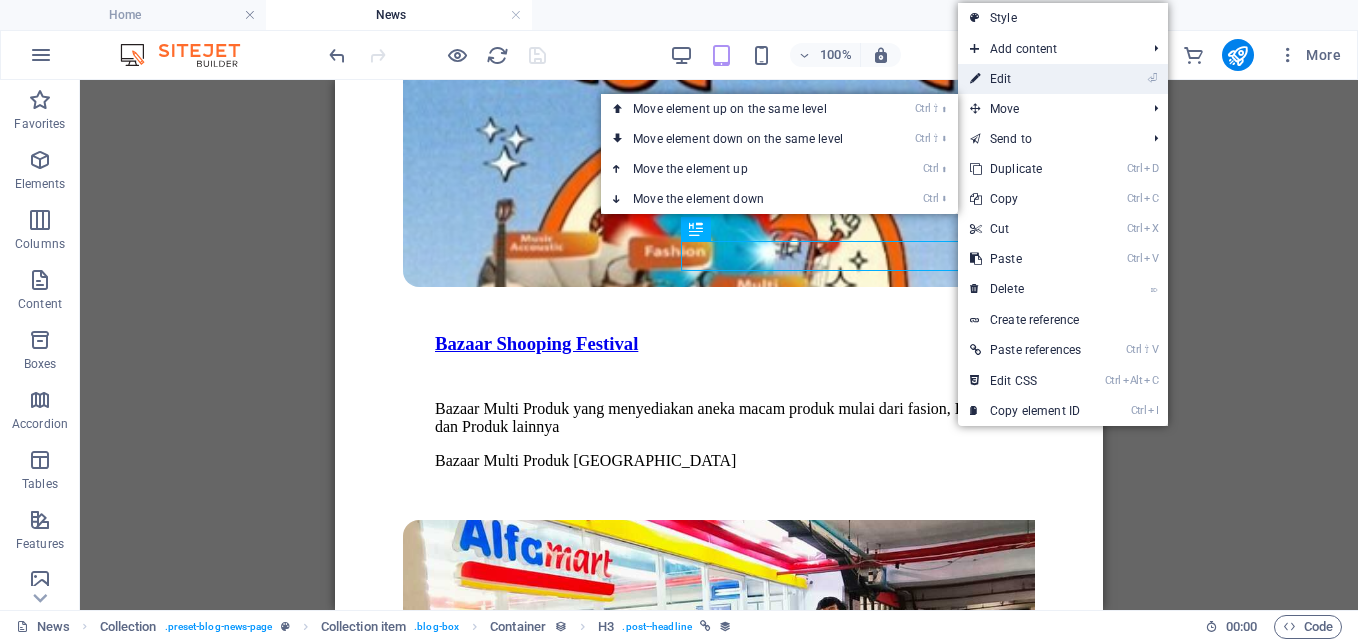 click on "⏎  Edit" at bounding box center [1025, 79] 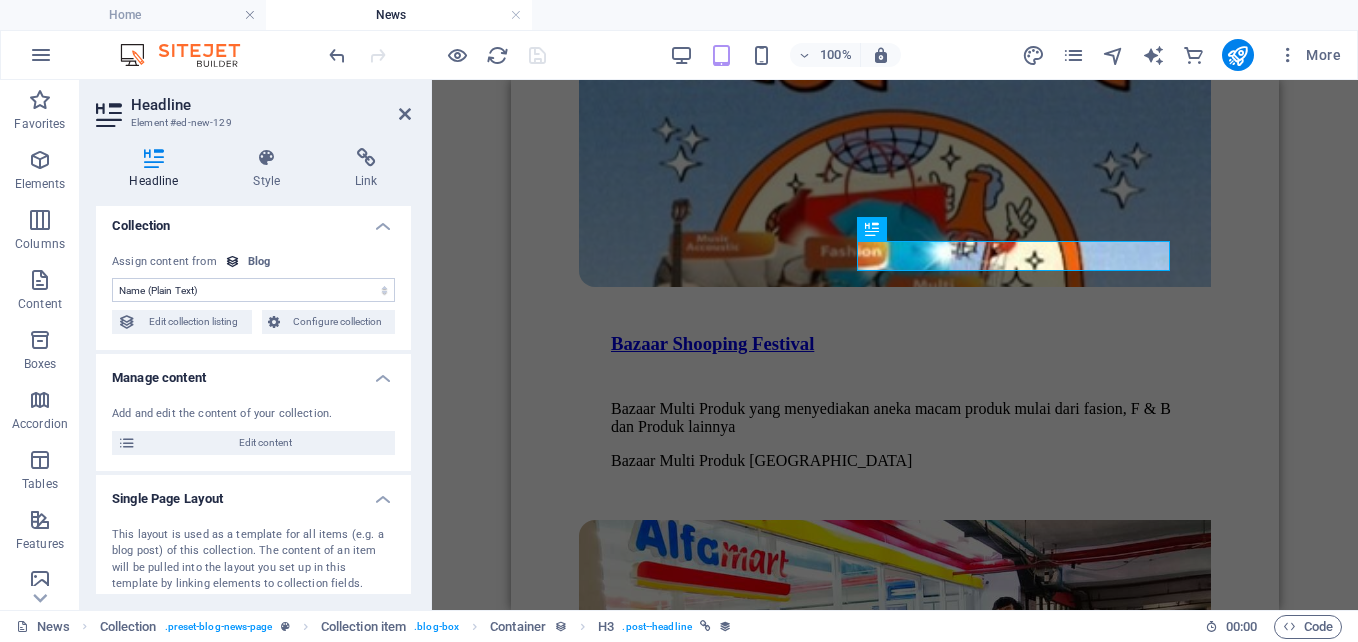 scroll, scrollTop: 0, scrollLeft: 0, axis: both 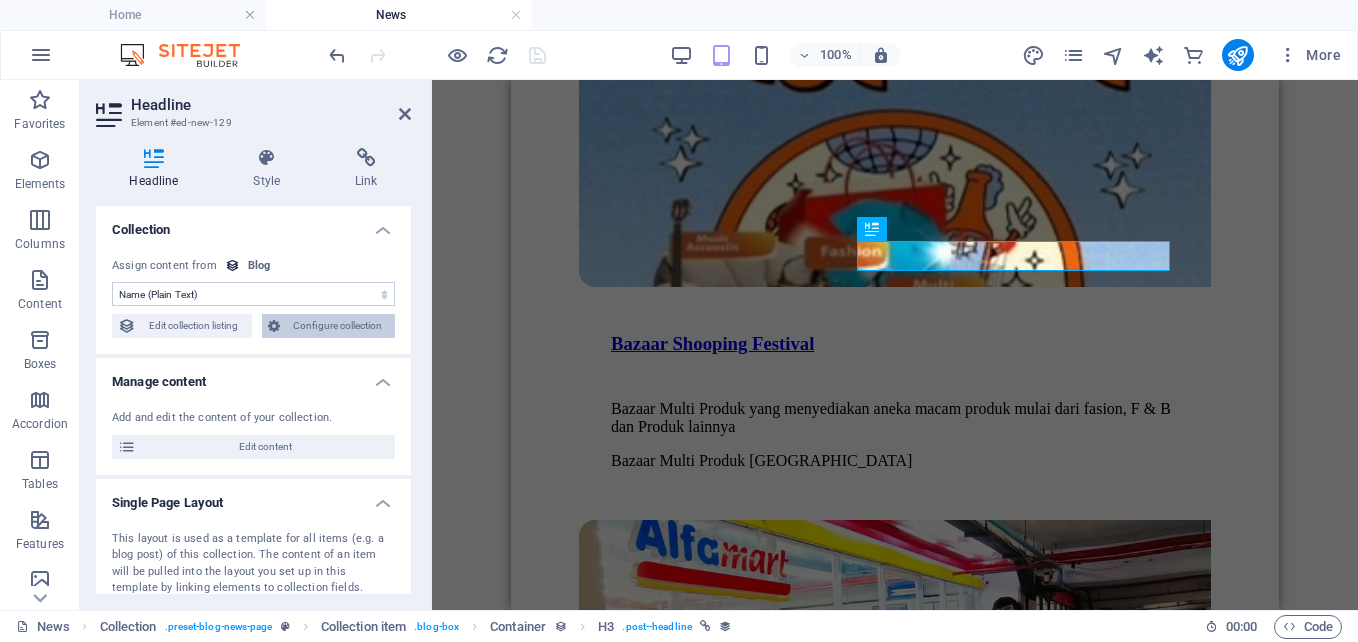 click on "Configure collection" at bounding box center [338, 326] 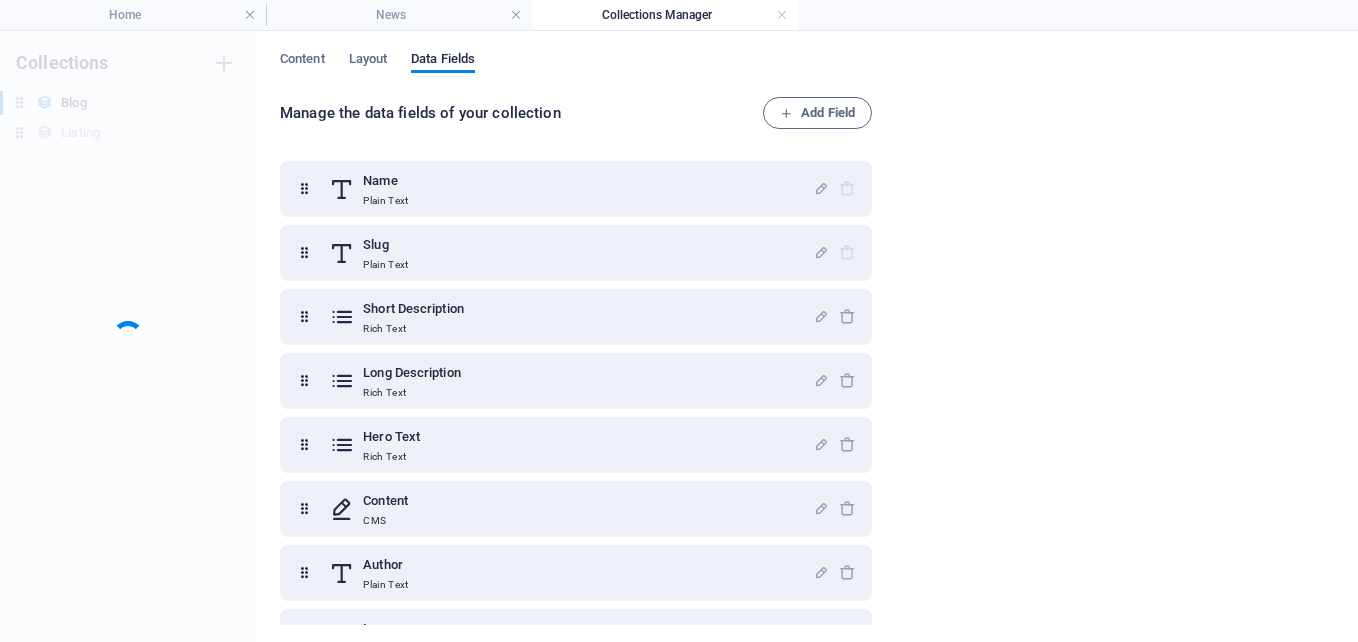 scroll, scrollTop: 0, scrollLeft: 0, axis: both 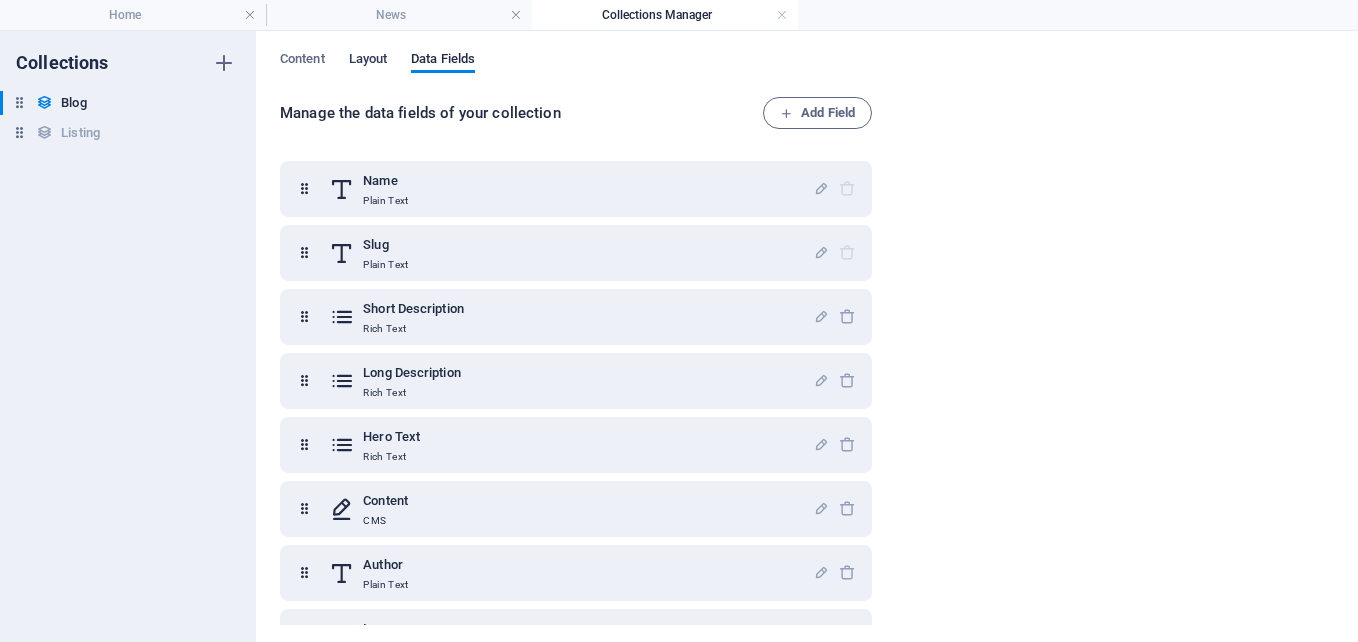 click on "Layout" at bounding box center [368, 61] 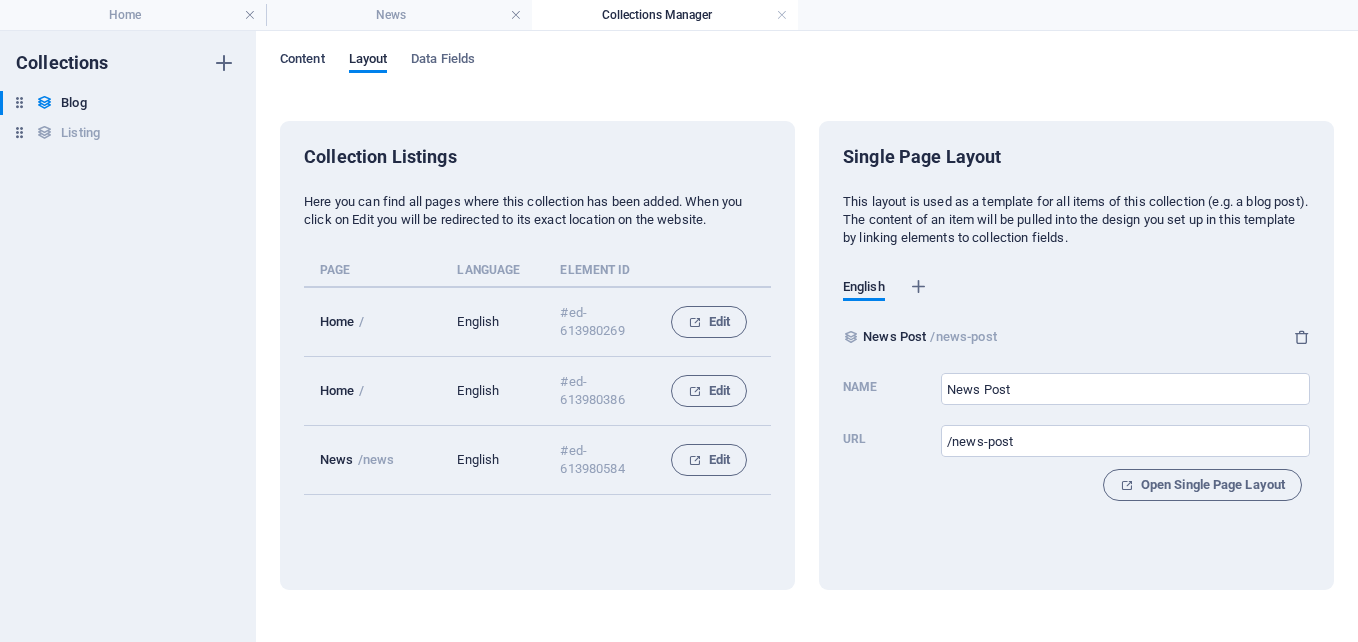 click on "Content" at bounding box center (302, 61) 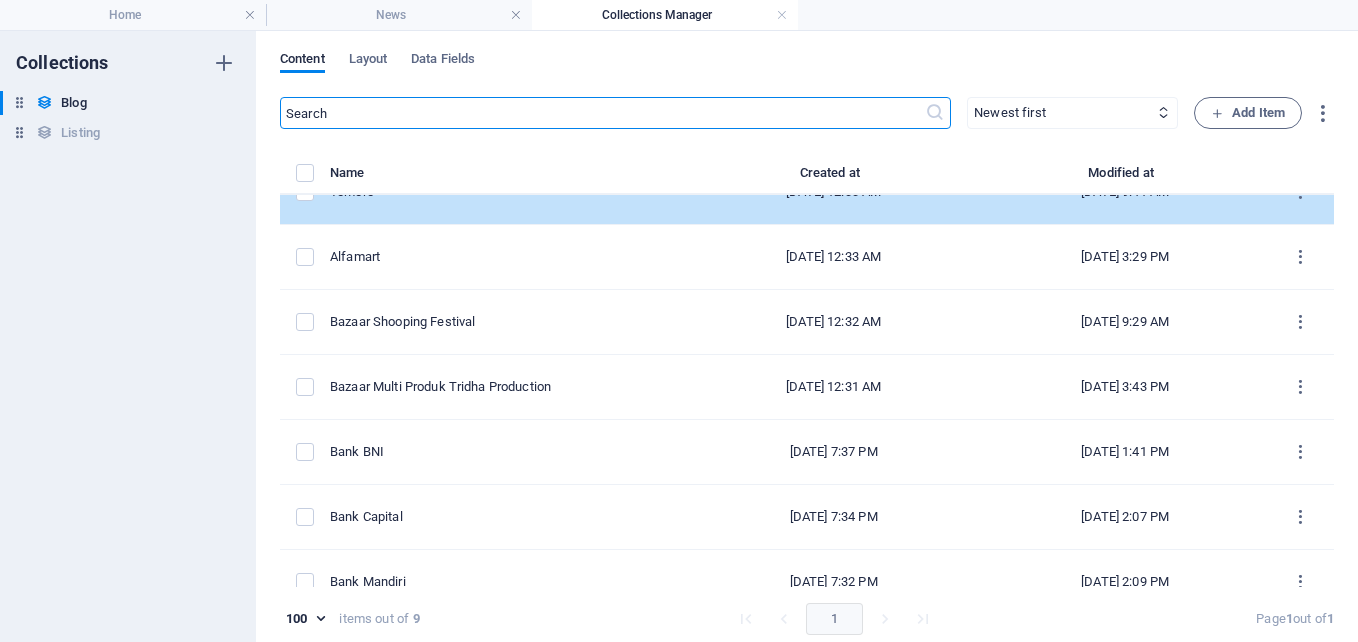scroll, scrollTop: 193, scrollLeft: 0, axis: vertical 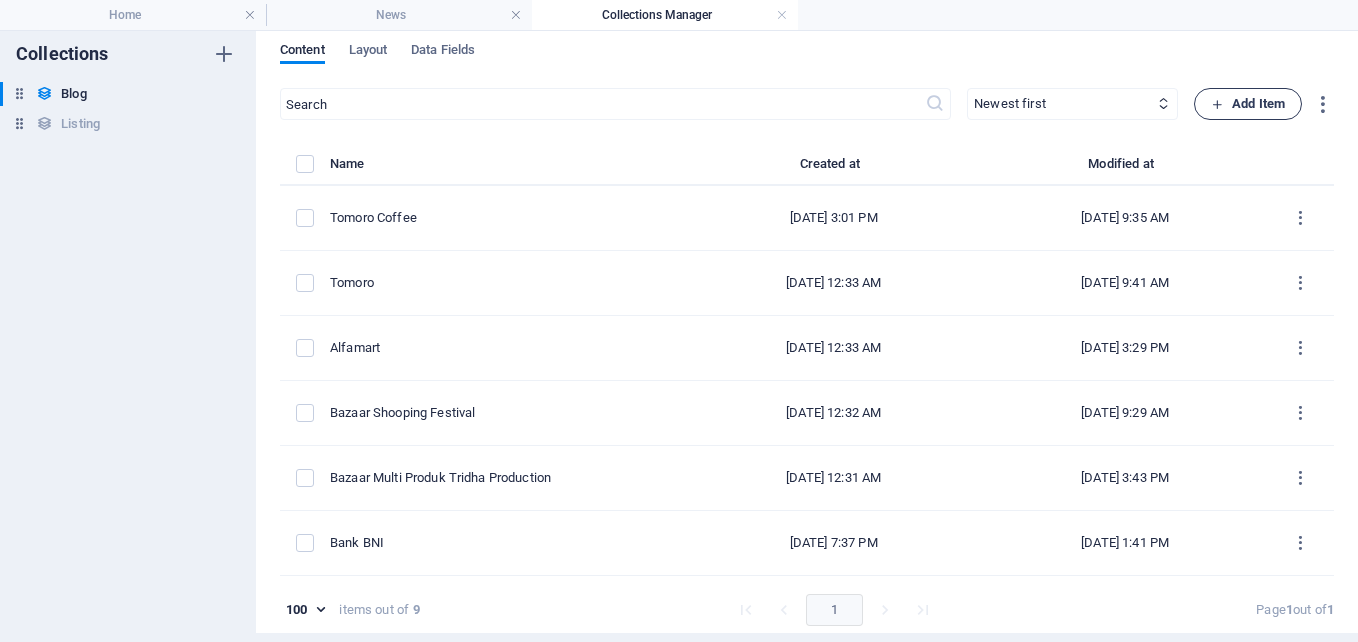 click on "Add Item" at bounding box center [1248, 104] 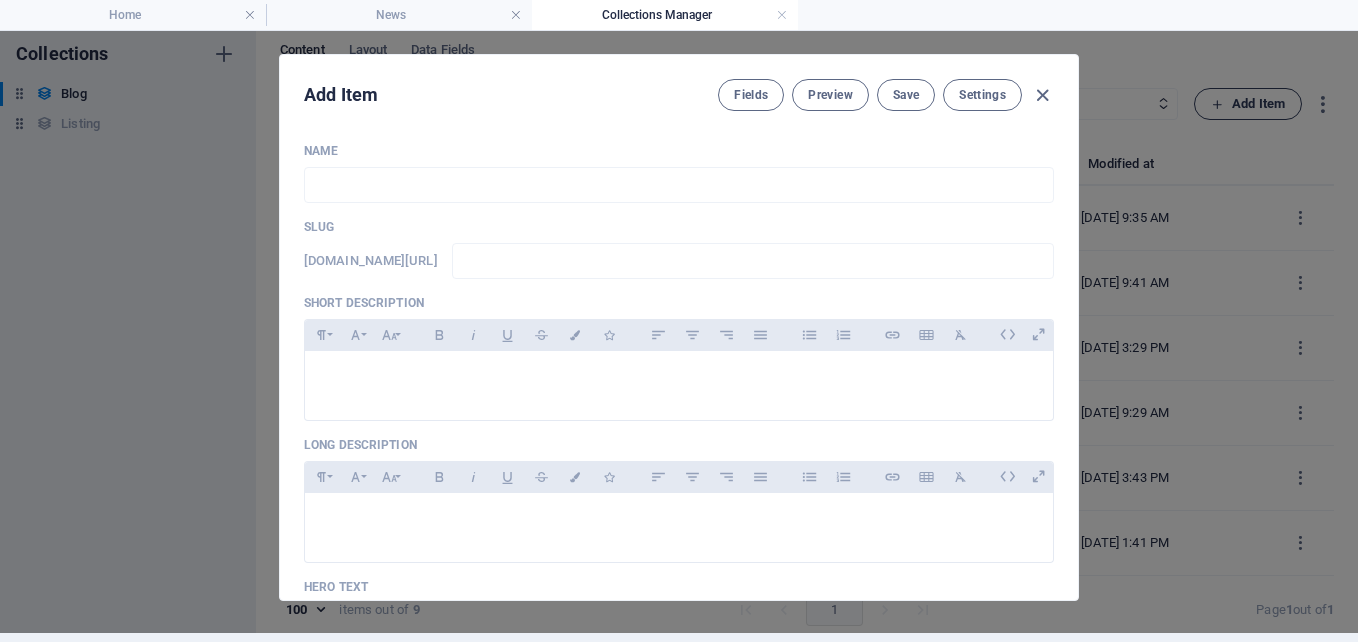 scroll, scrollTop: 0, scrollLeft: 0, axis: both 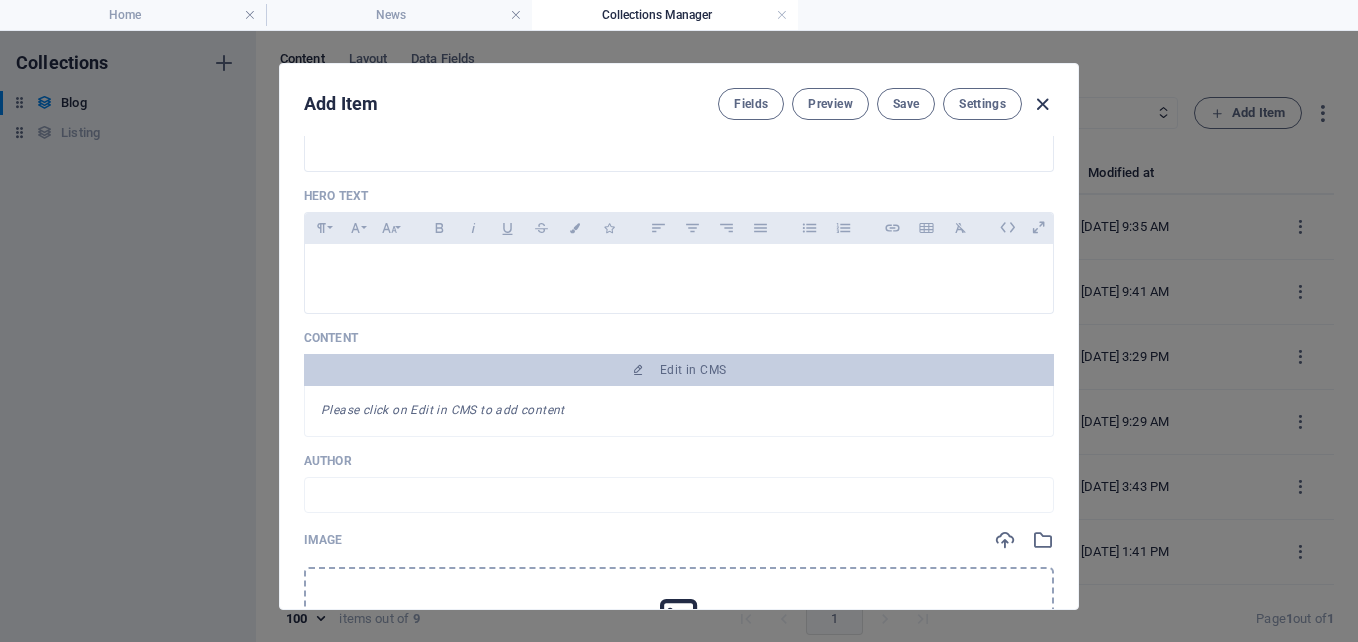 click at bounding box center [1042, 104] 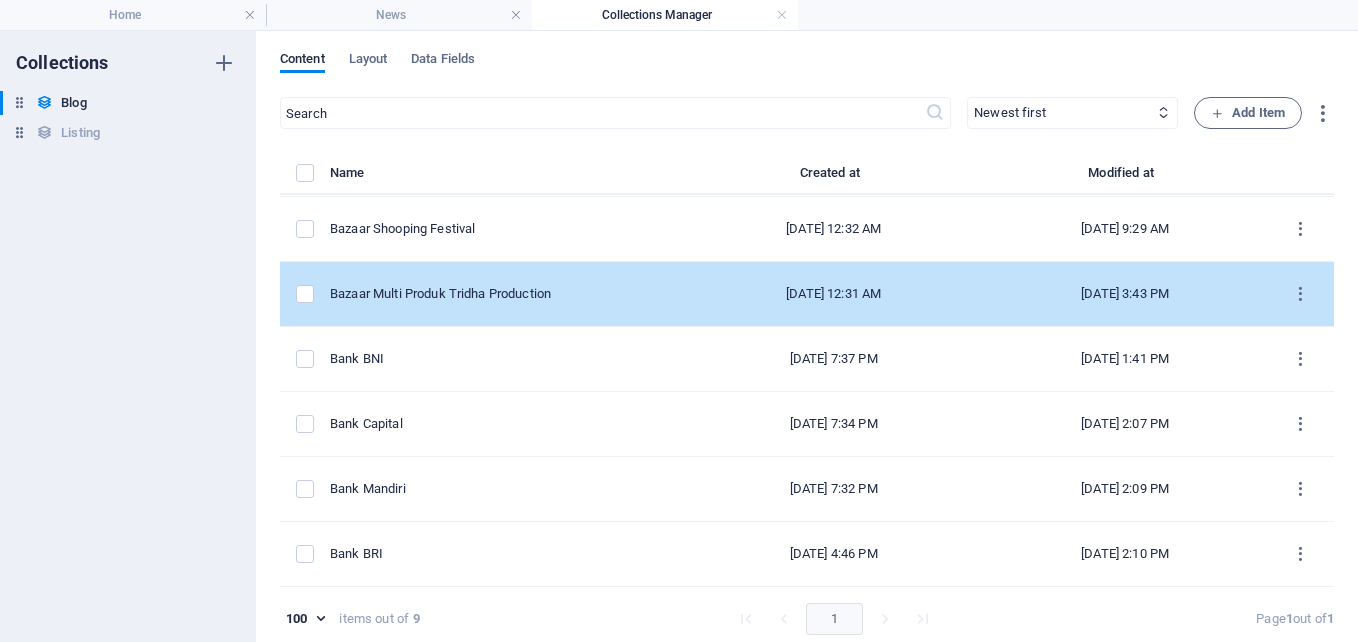 scroll, scrollTop: 93, scrollLeft: 0, axis: vertical 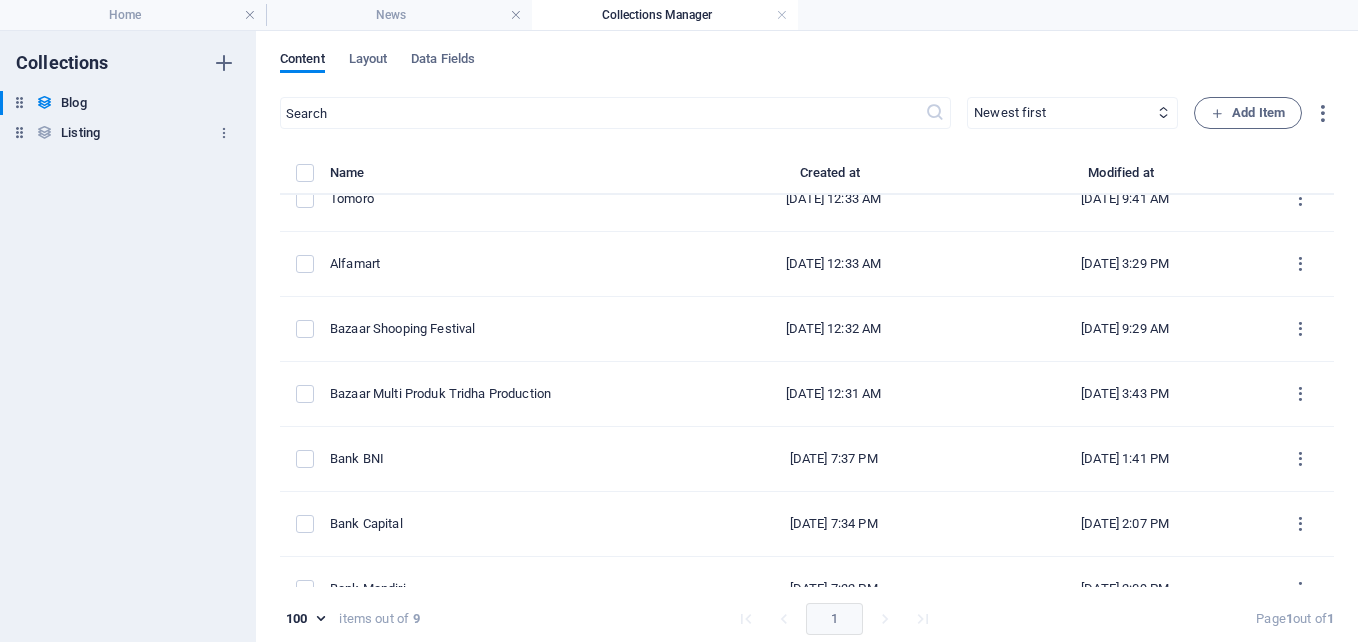 click on "Listing" at bounding box center (80, 133) 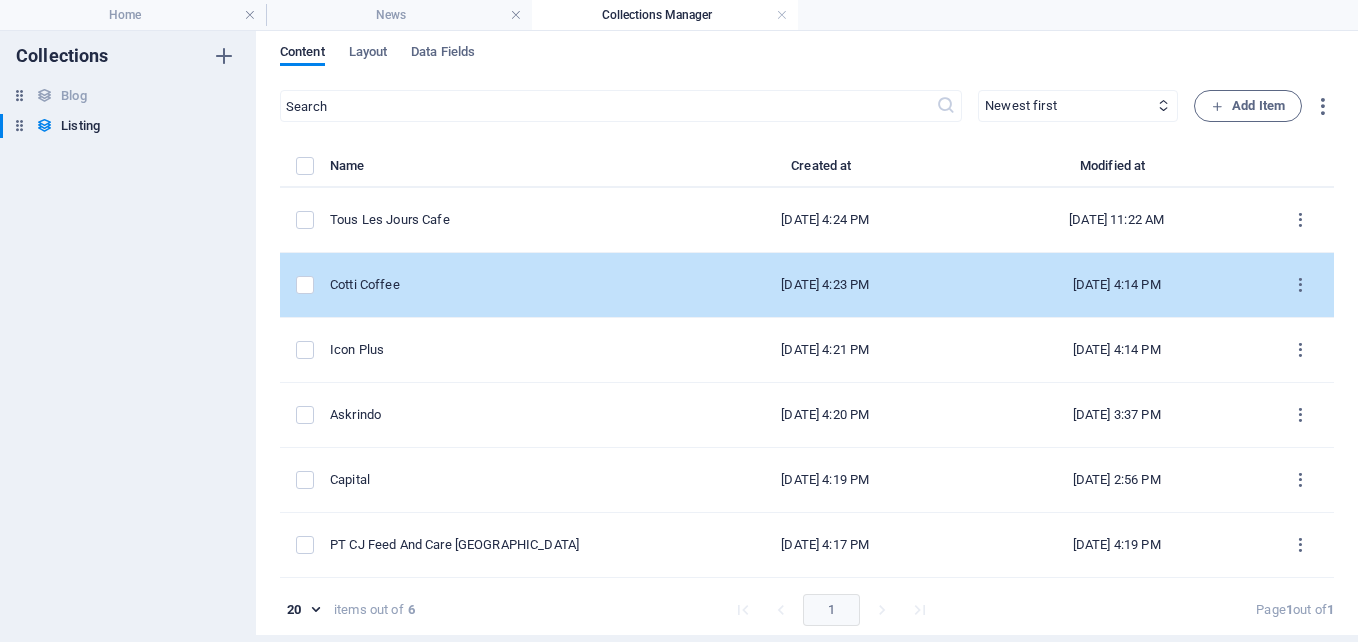 scroll, scrollTop: 0, scrollLeft: 0, axis: both 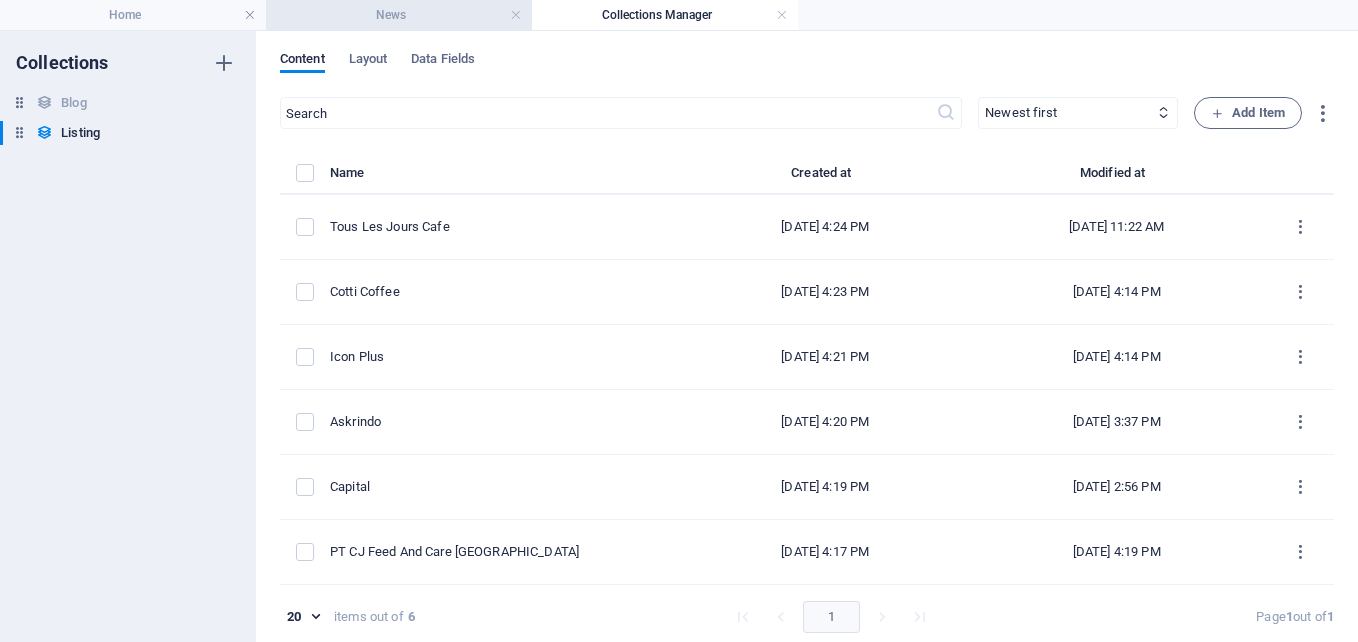 click on "News" at bounding box center (399, 15) 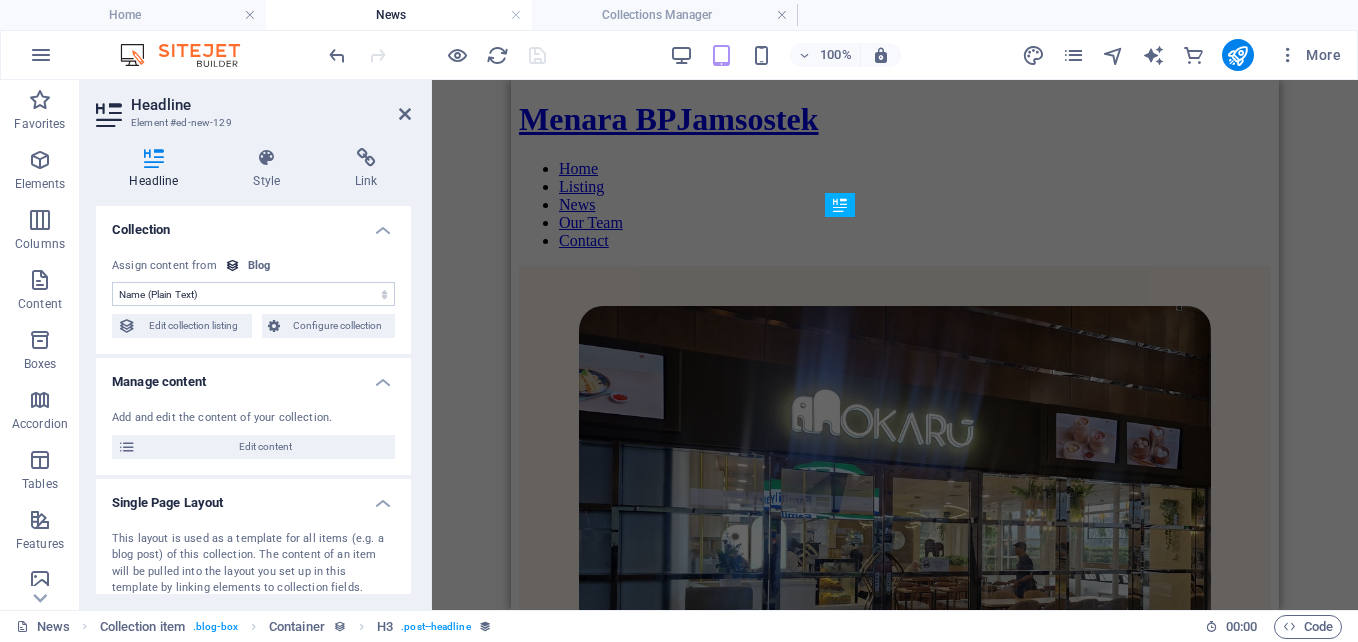 scroll, scrollTop: 3557, scrollLeft: 0, axis: vertical 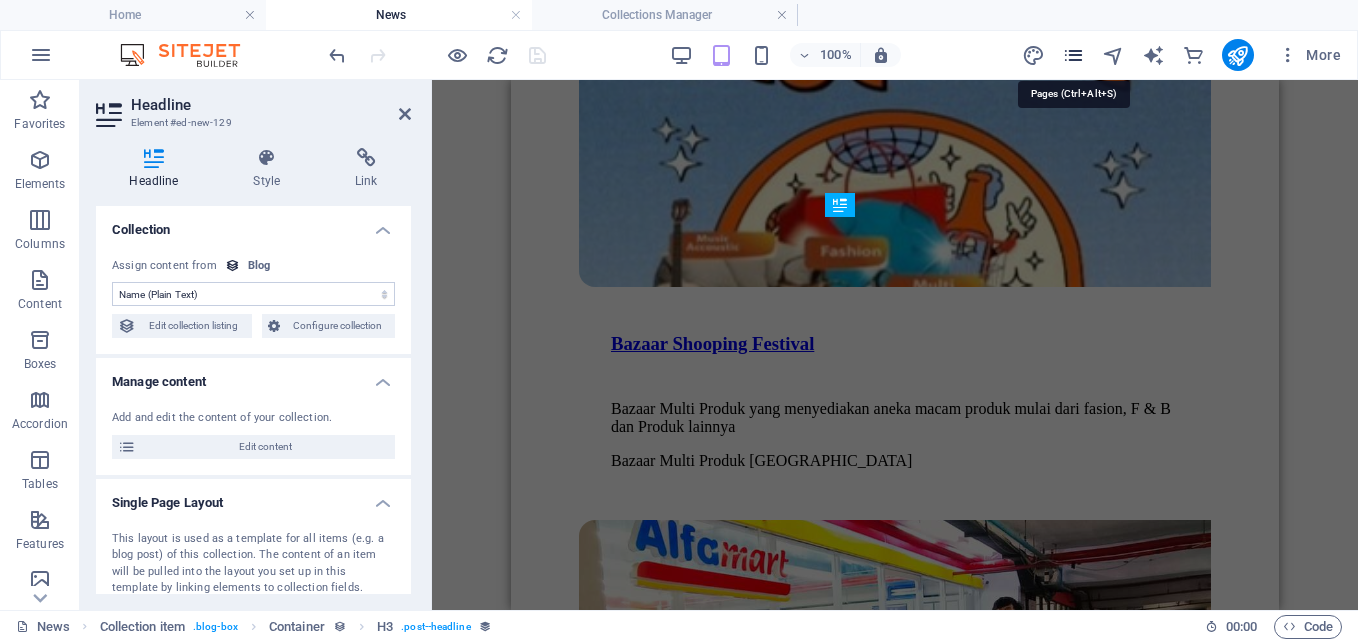 click at bounding box center (1073, 55) 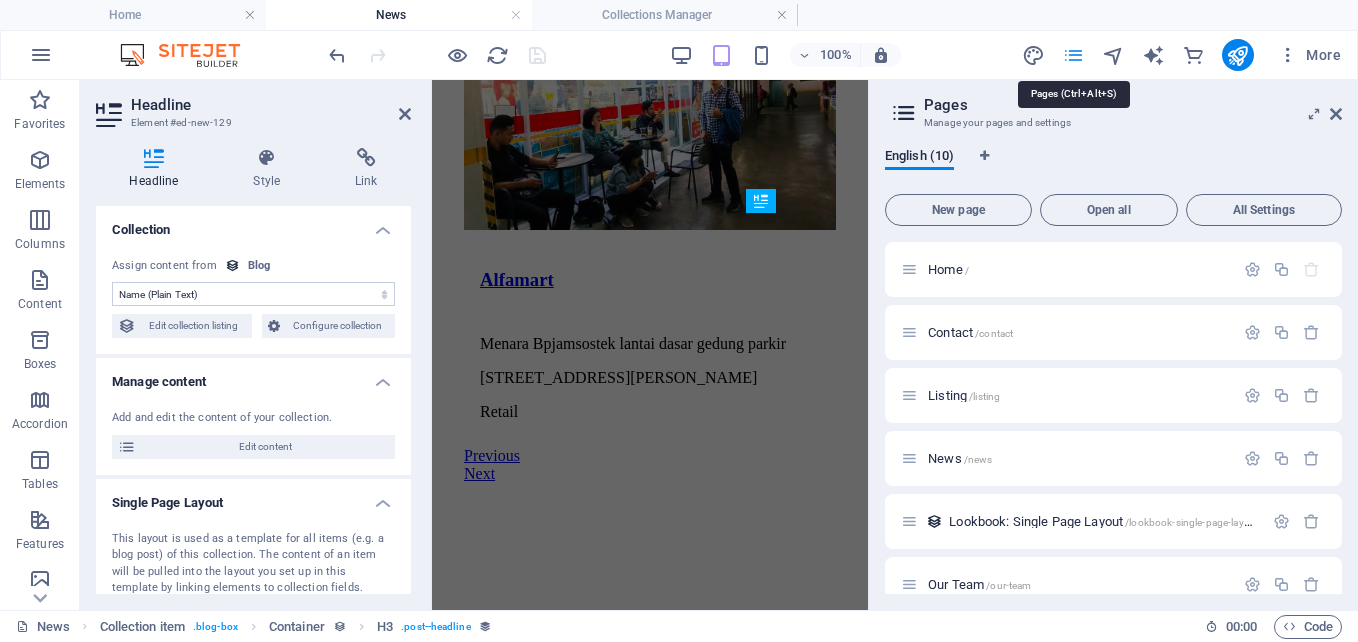 scroll, scrollTop: 3561, scrollLeft: 0, axis: vertical 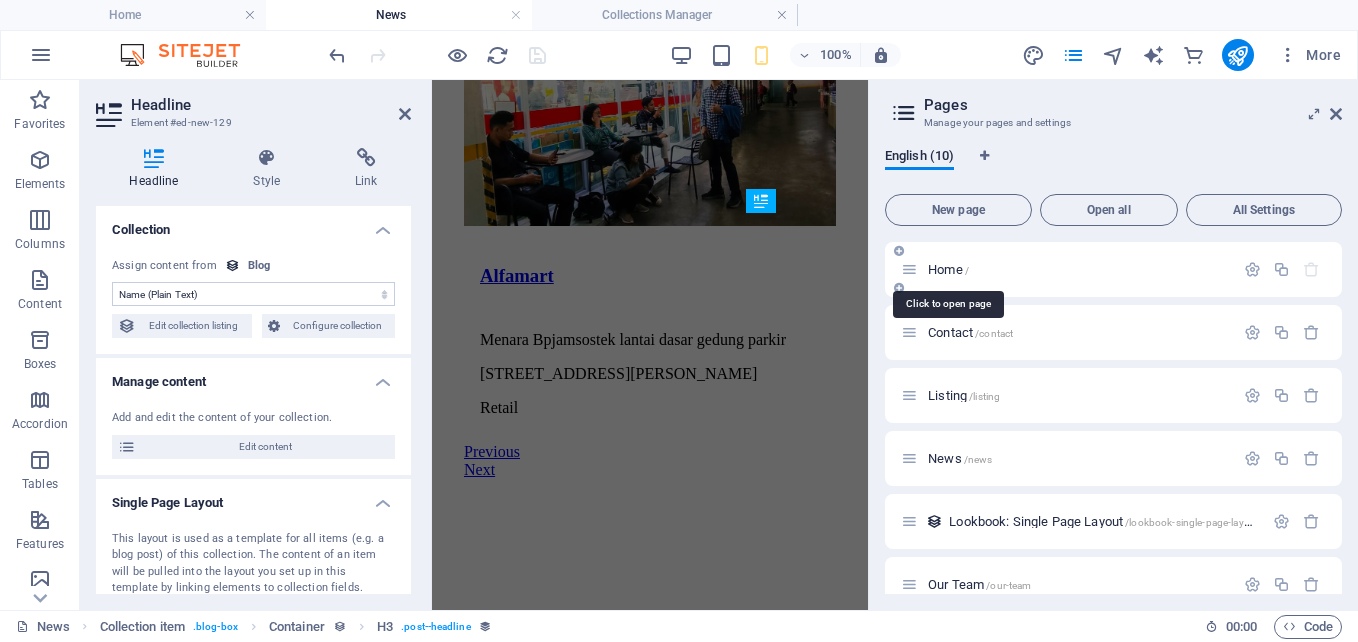 click on "Home /" at bounding box center [948, 269] 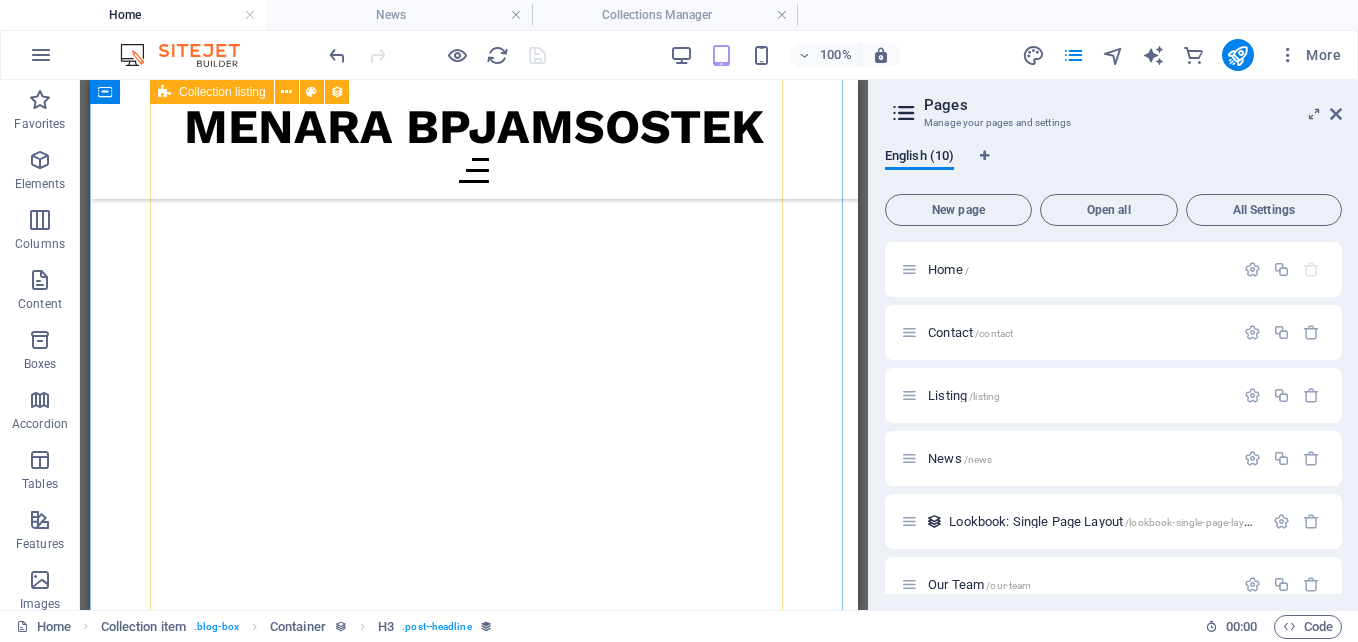 scroll, scrollTop: 15500, scrollLeft: 0, axis: vertical 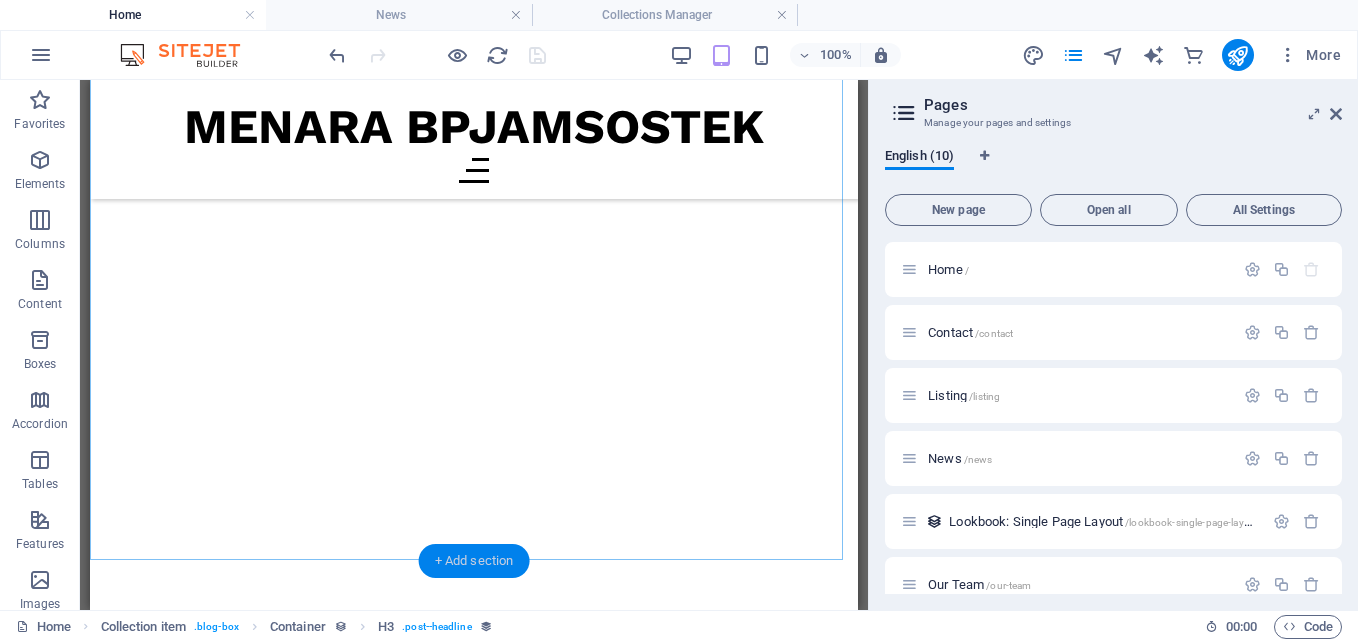 click on "+ Add section" at bounding box center [474, 561] 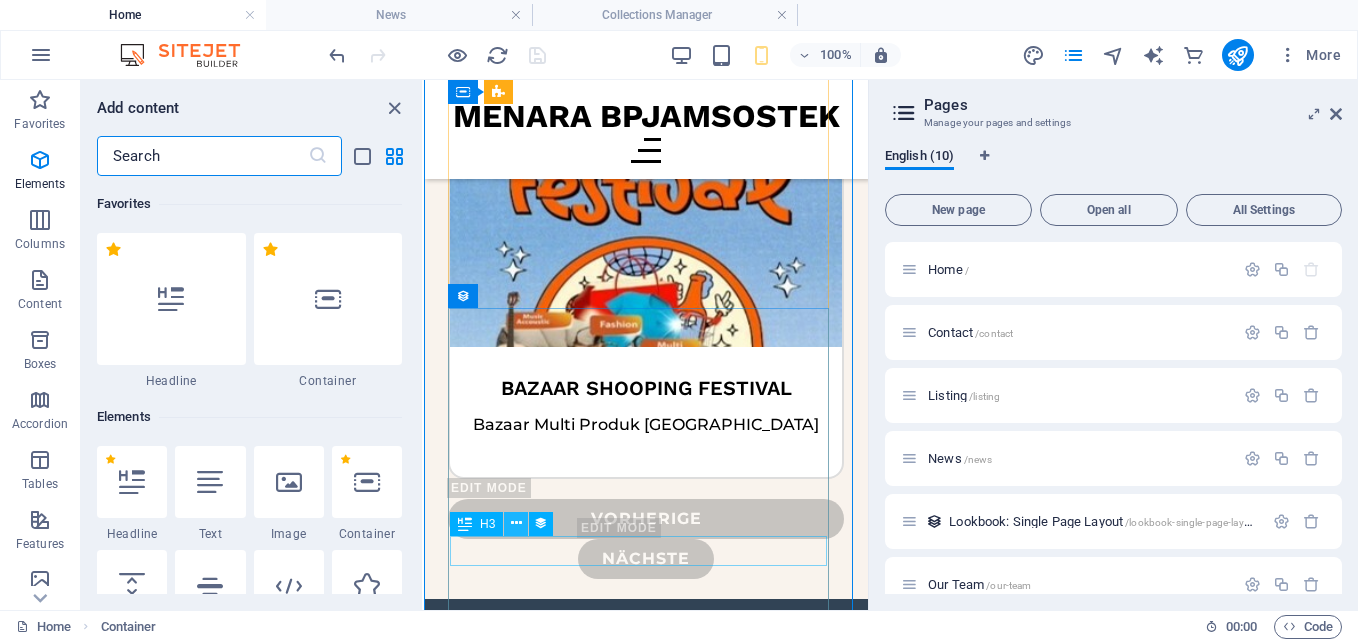 scroll, scrollTop: 13314, scrollLeft: 0, axis: vertical 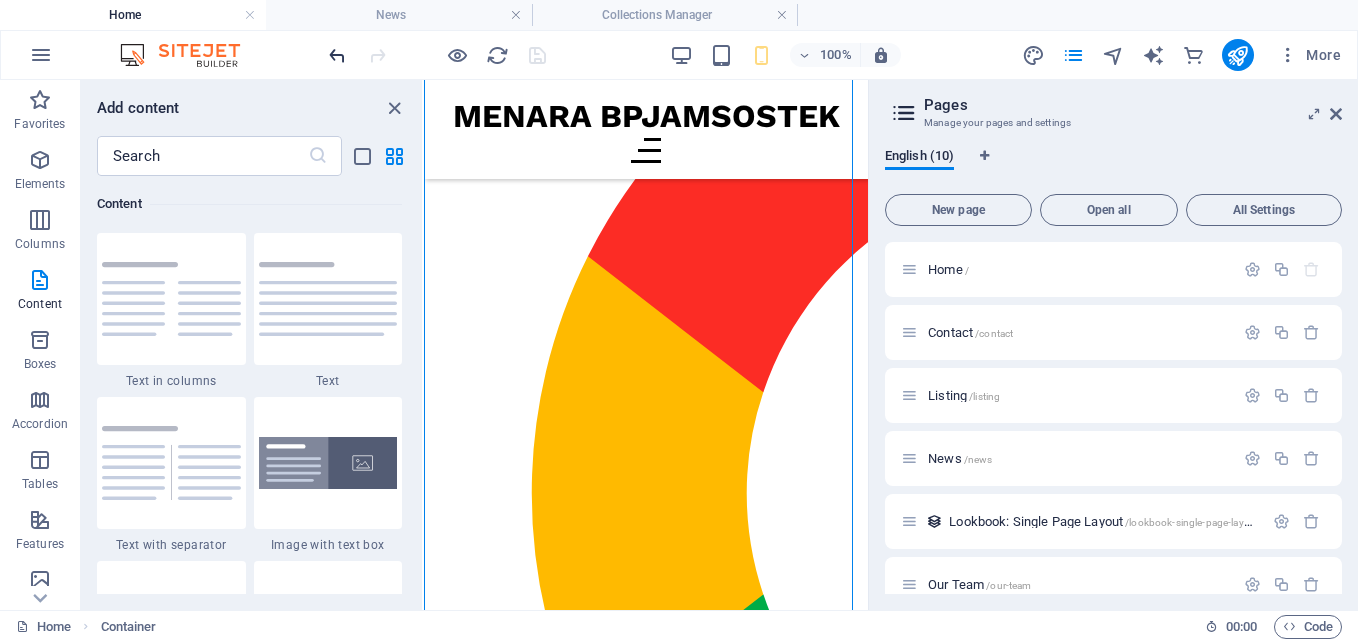 click at bounding box center [337, 55] 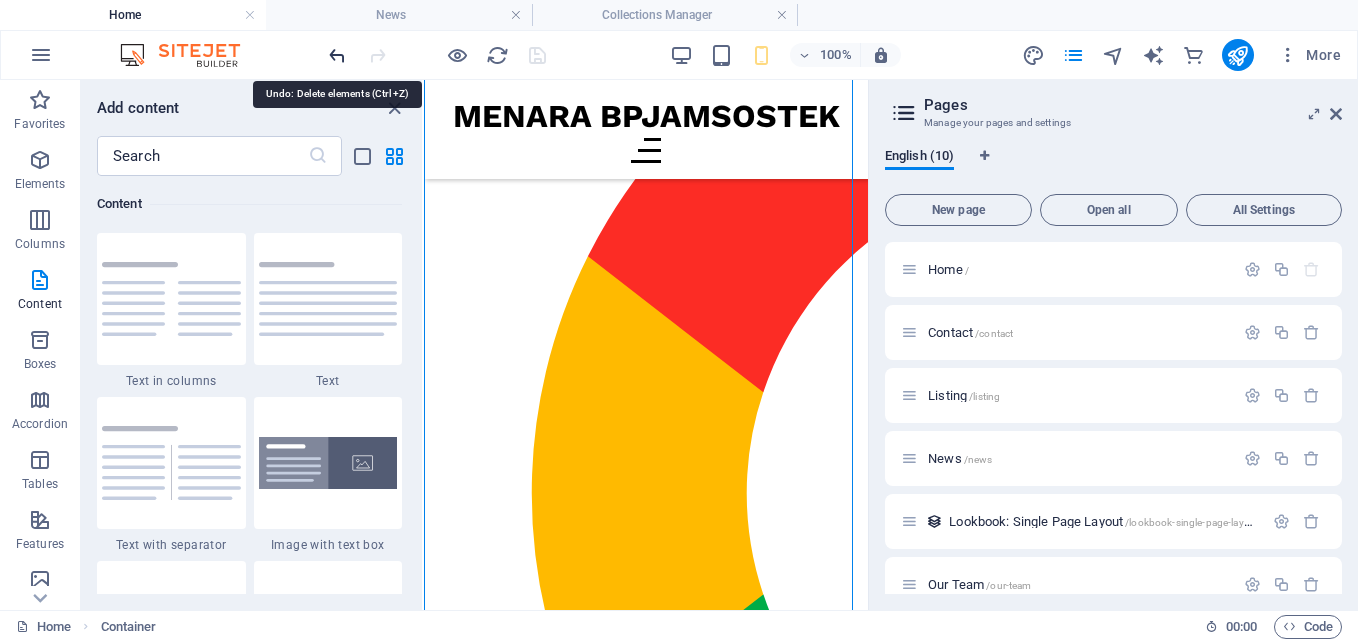 click at bounding box center (337, 55) 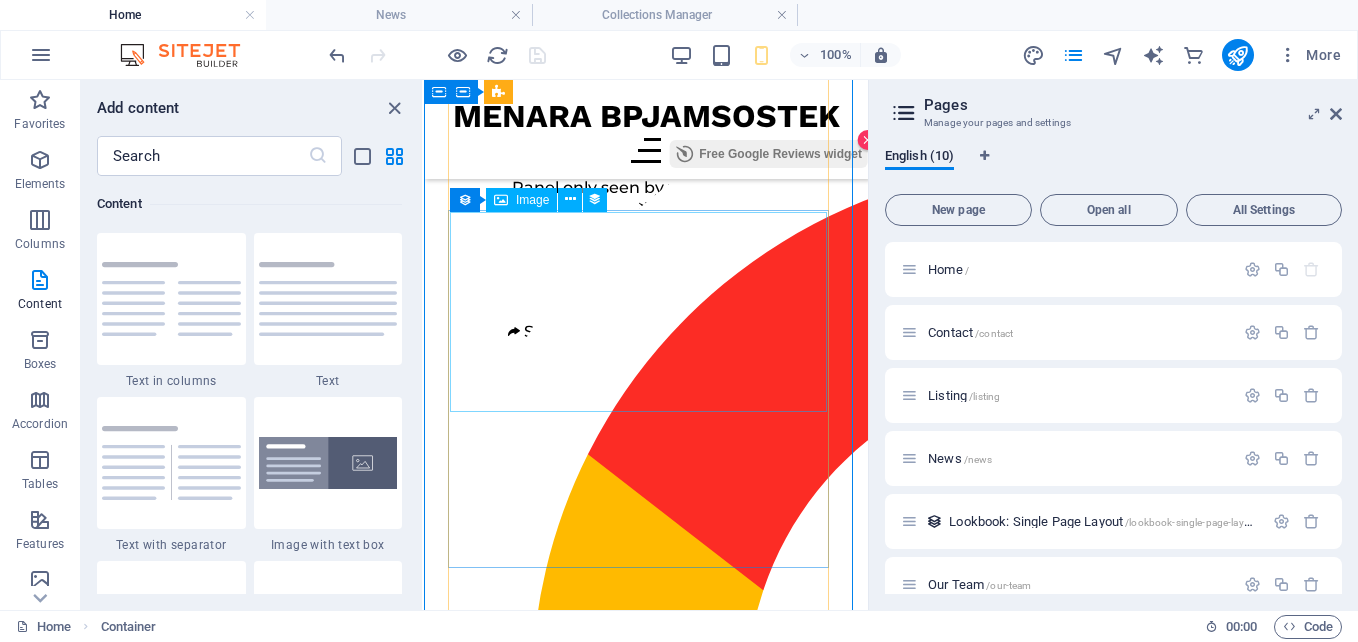 scroll, scrollTop: 13014, scrollLeft: 0, axis: vertical 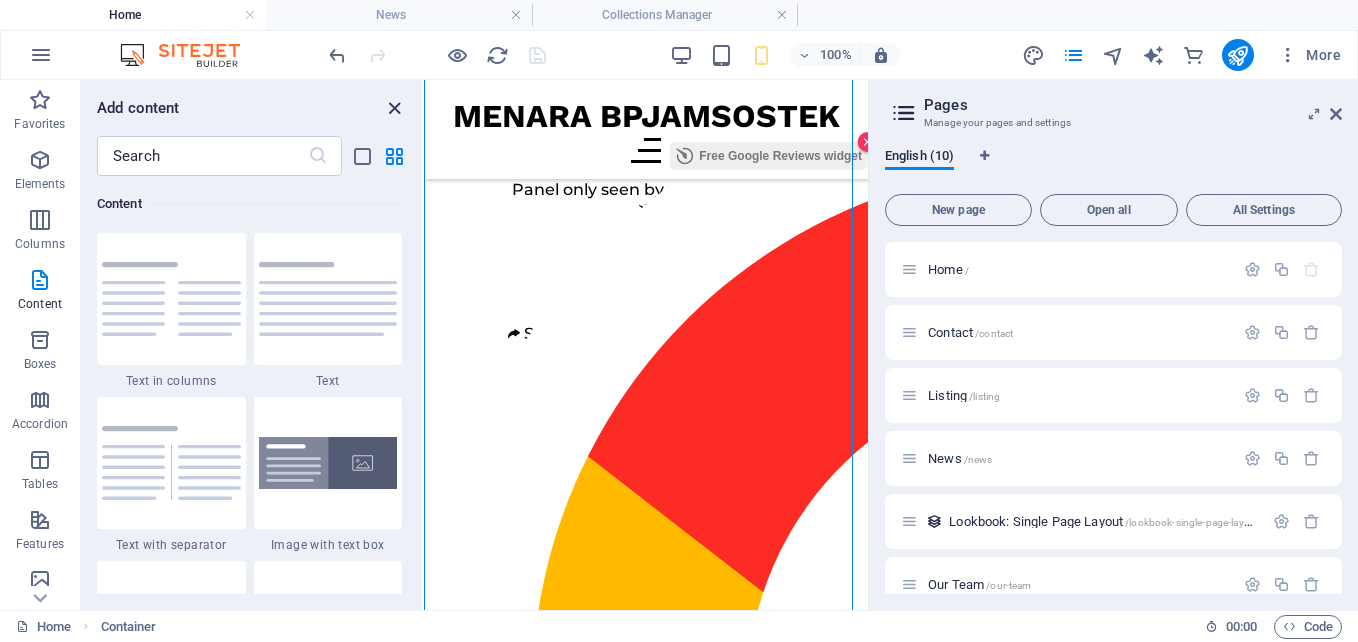 click at bounding box center (394, 108) 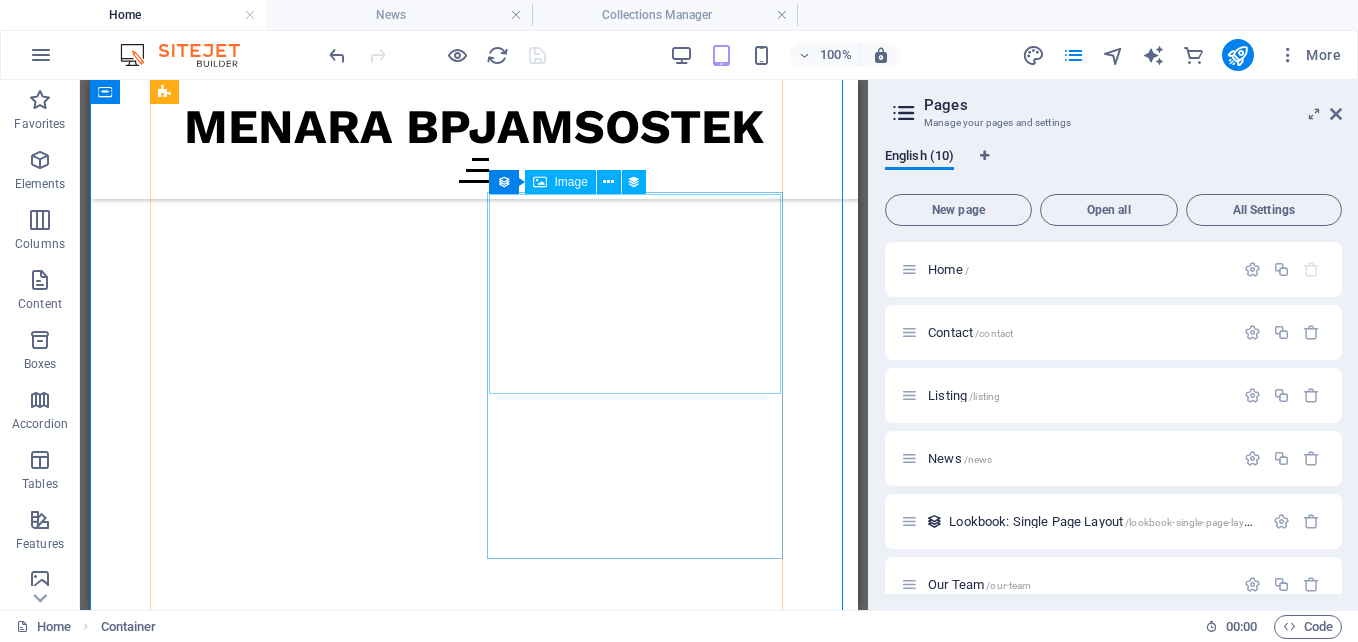 scroll, scrollTop: 15300, scrollLeft: 0, axis: vertical 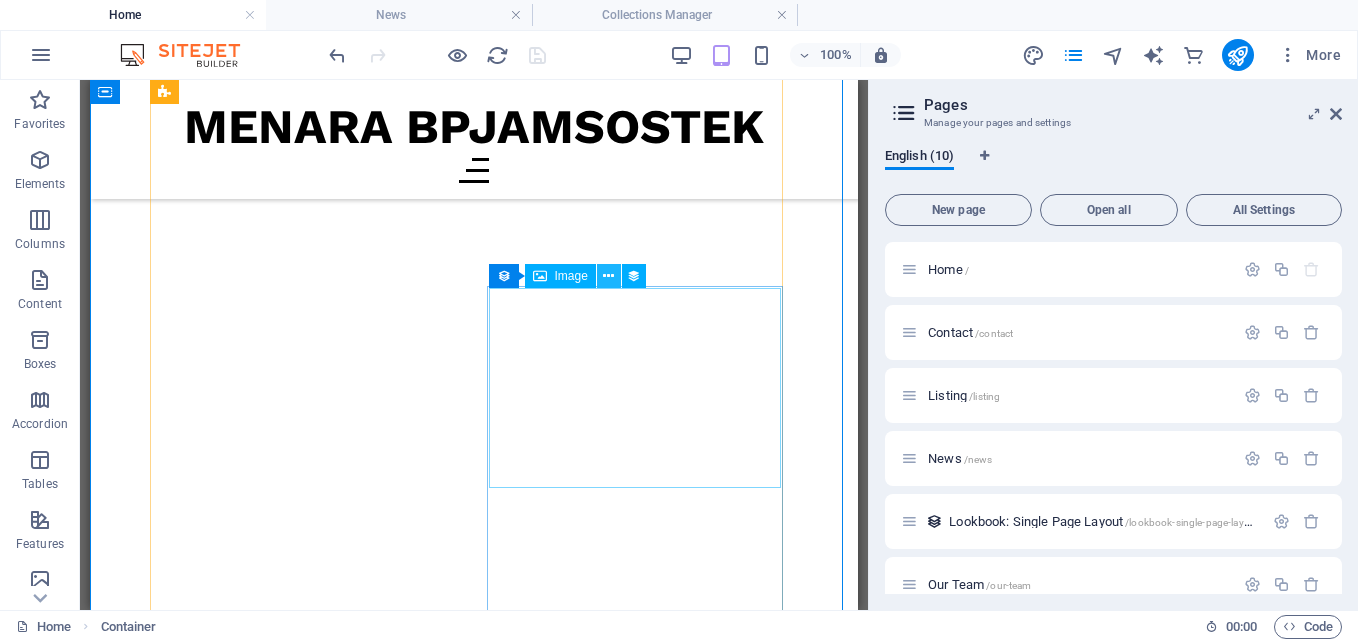 click at bounding box center [608, 276] 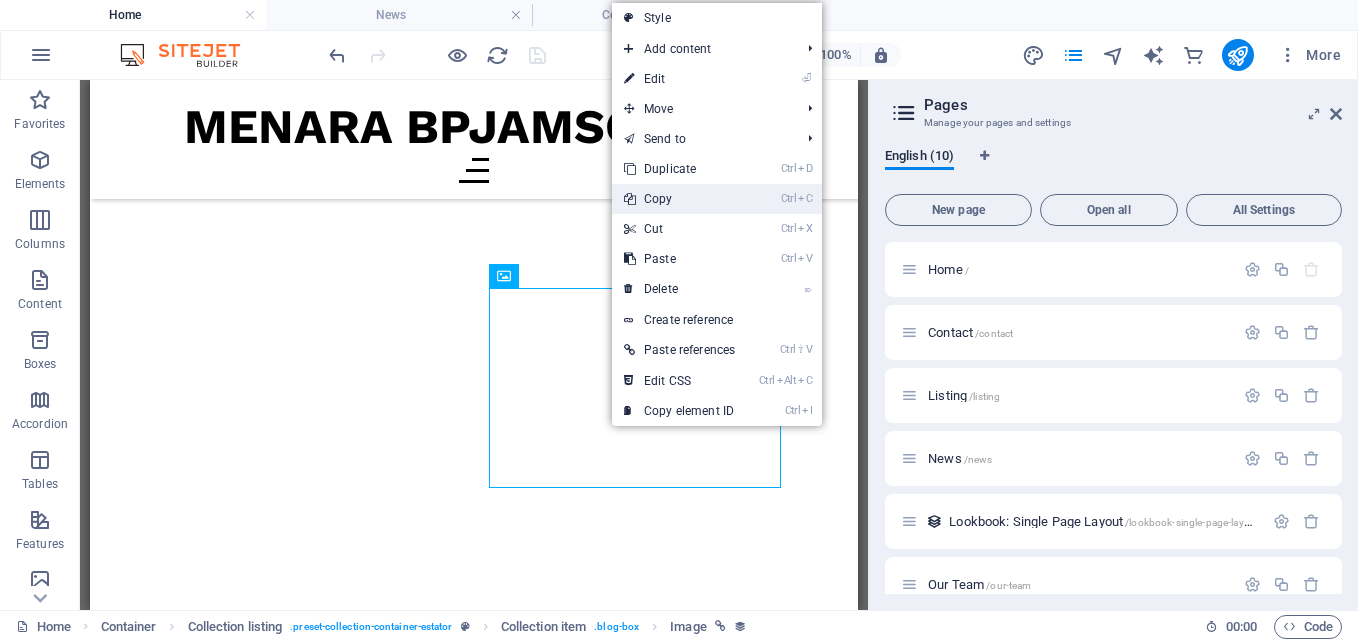 click on "Ctrl C  Copy" at bounding box center (679, 199) 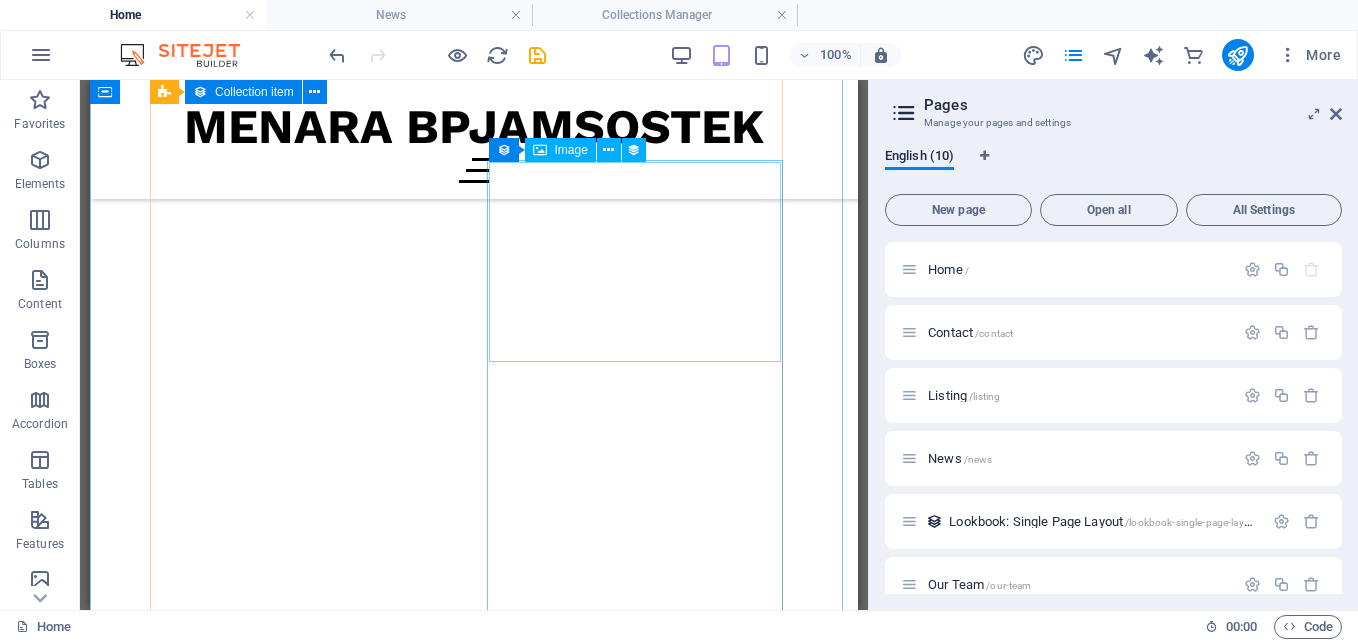 scroll, scrollTop: 15600, scrollLeft: 0, axis: vertical 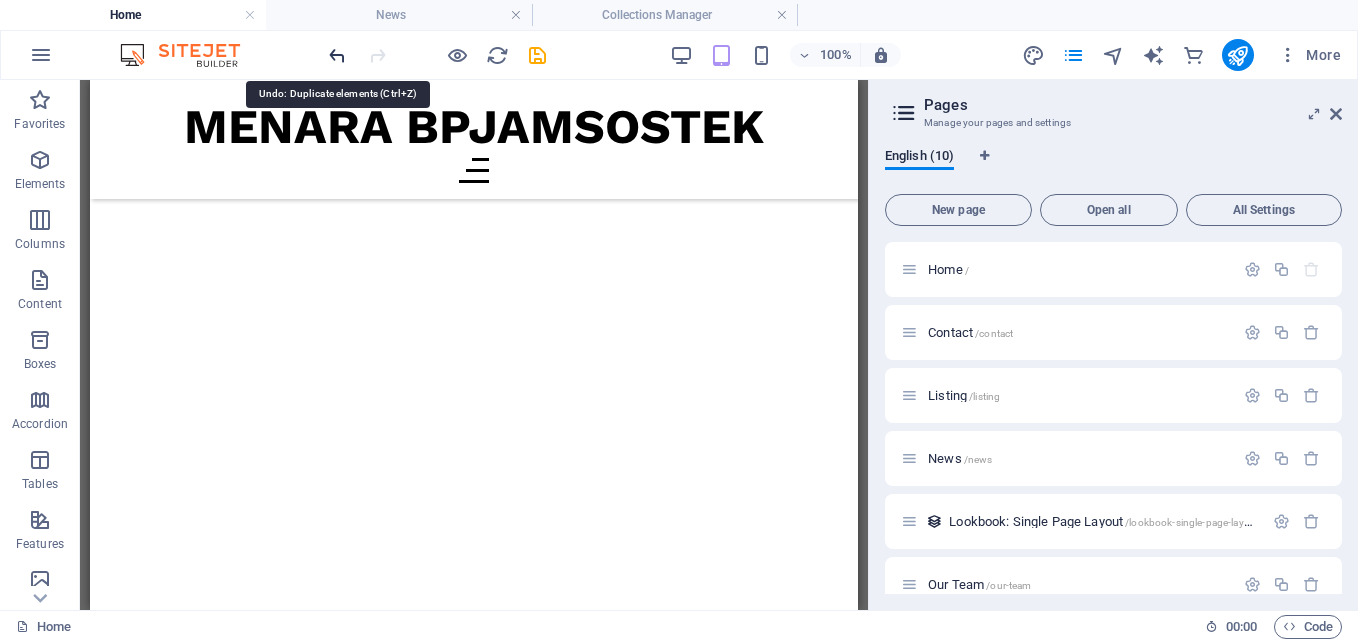 click at bounding box center [337, 55] 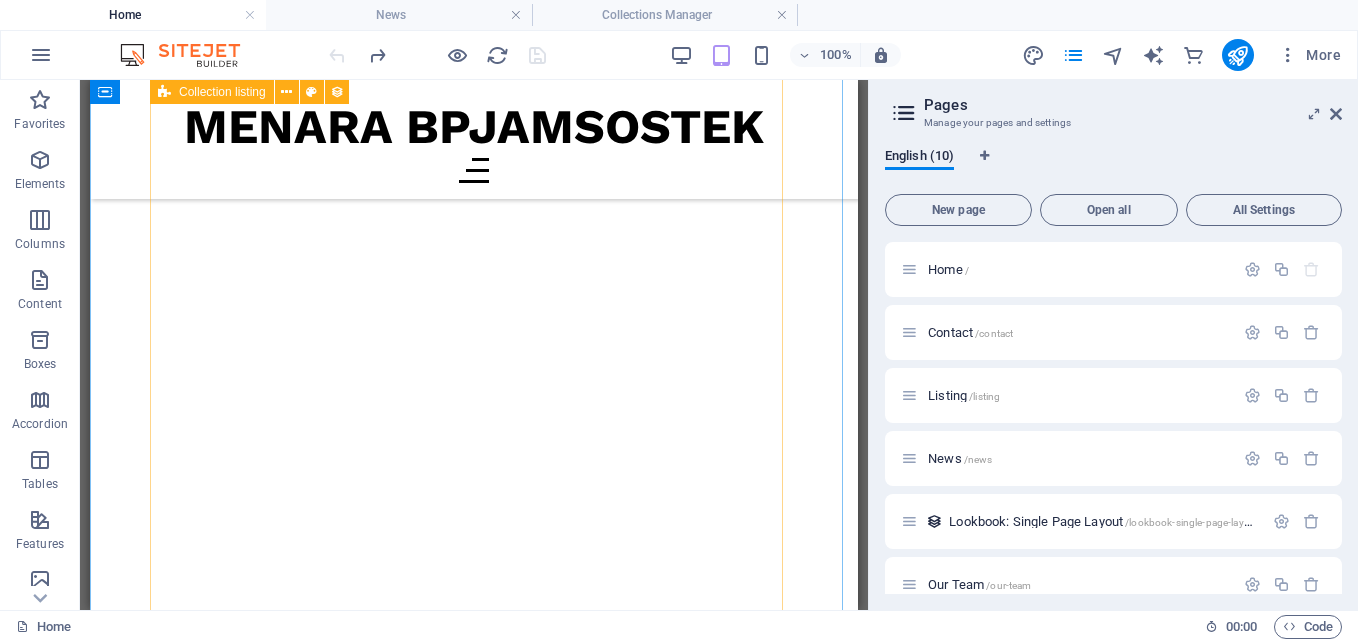 scroll, scrollTop: 15300, scrollLeft: 0, axis: vertical 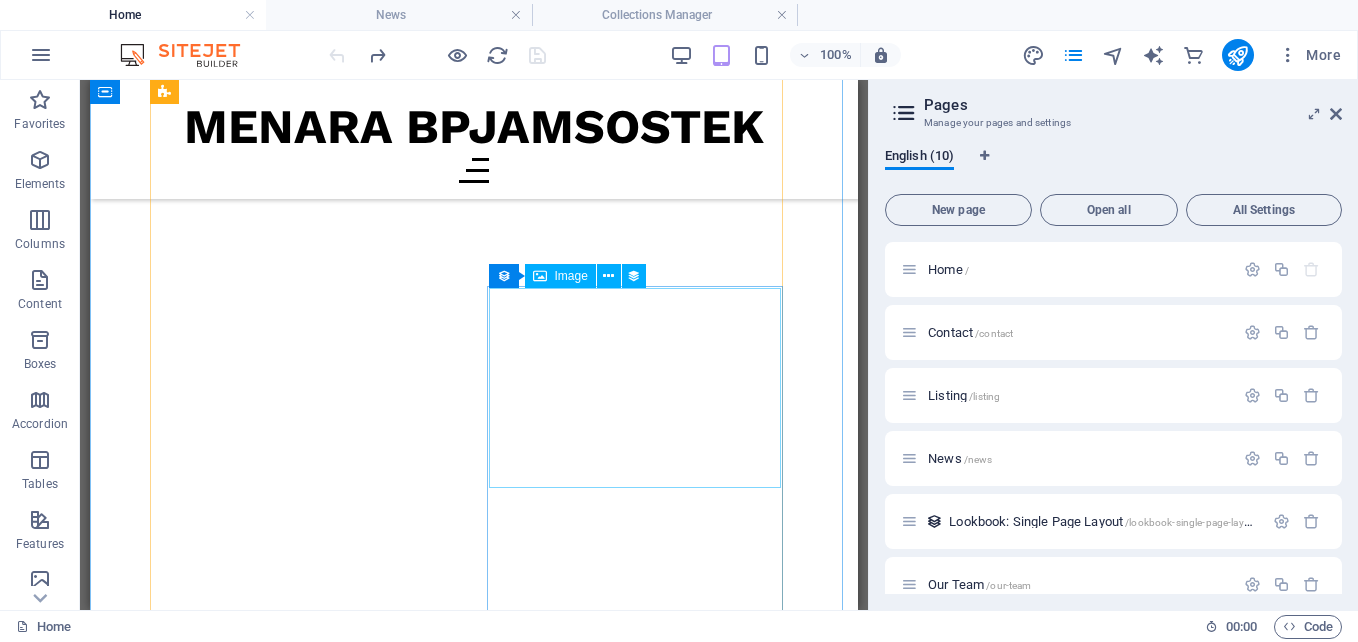 click at bounding box center (474, 4174) 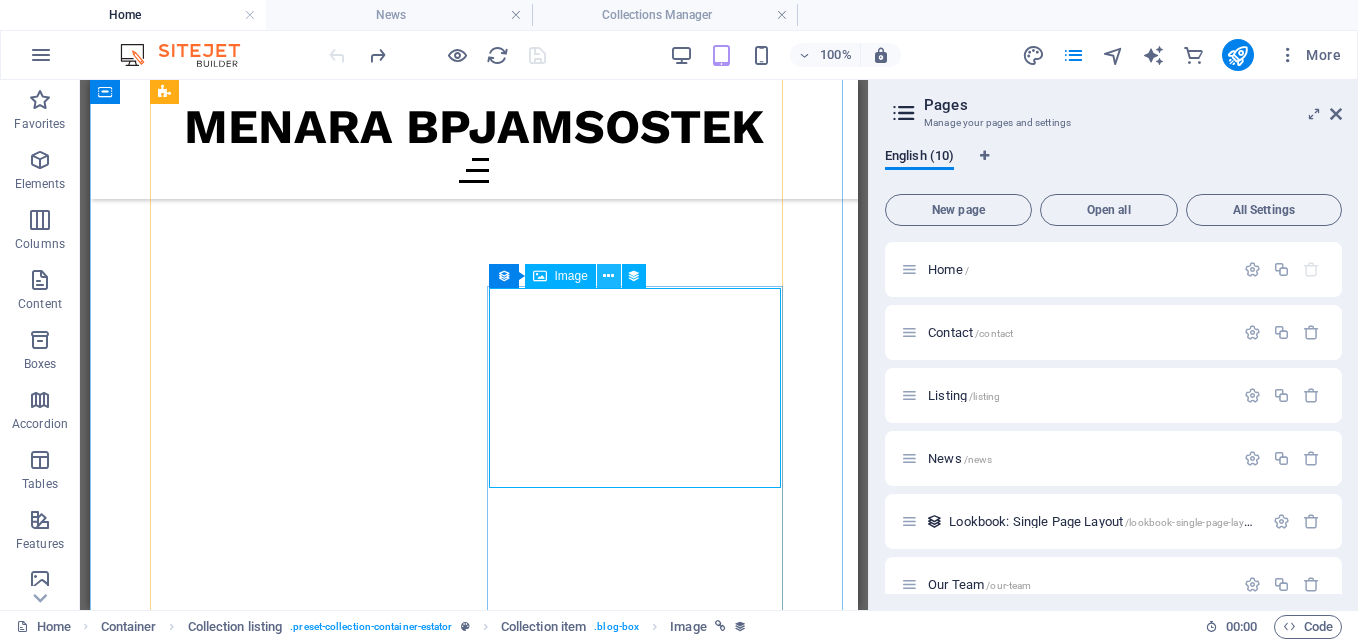 click at bounding box center [608, 276] 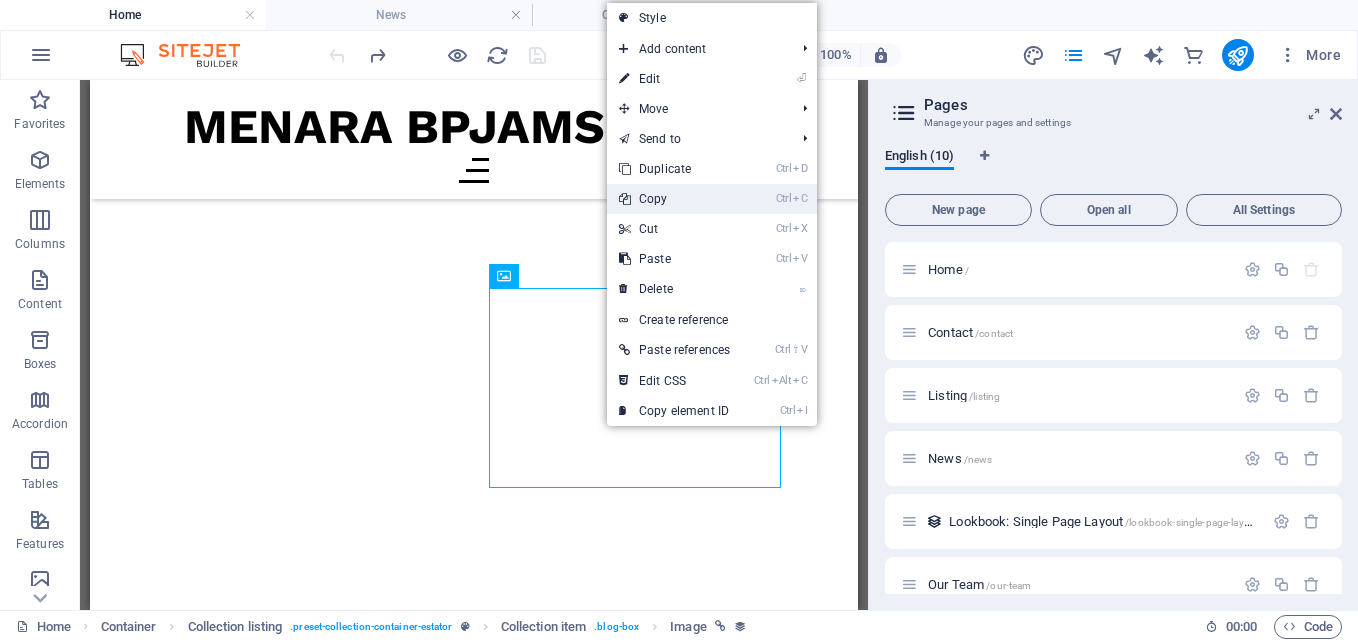 click on "Ctrl C  Copy" at bounding box center [674, 199] 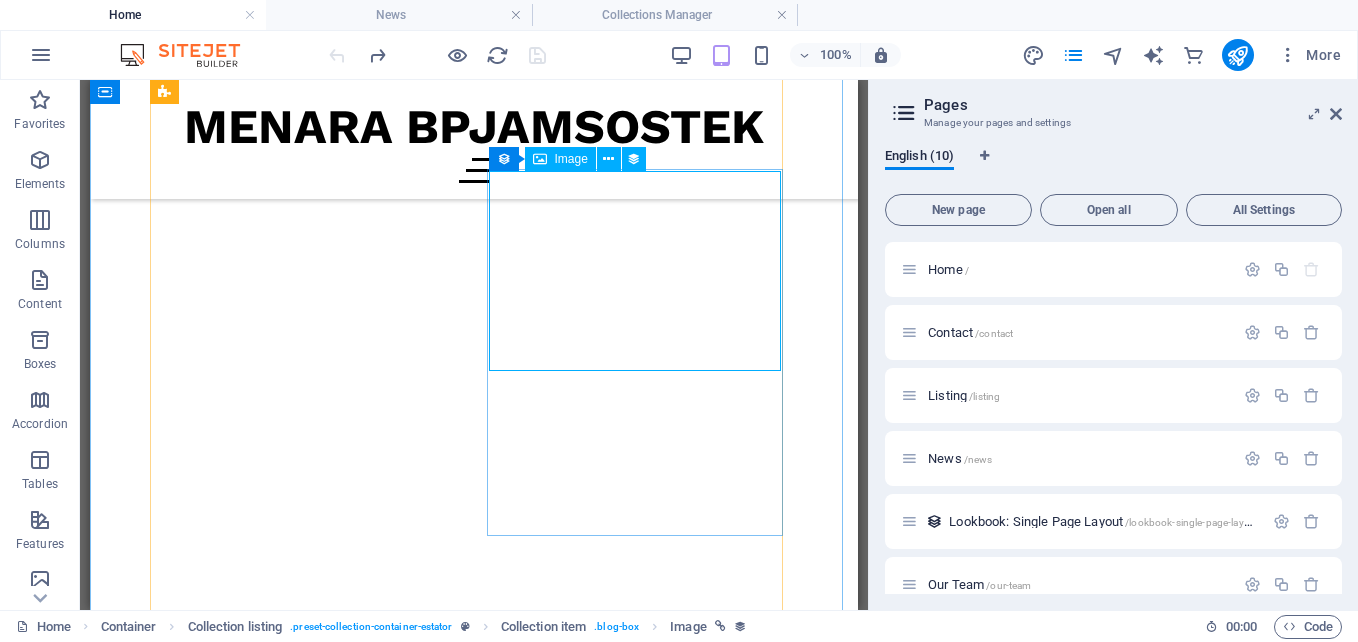 scroll, scrollTop: 15700, scrollLeft: 0, axis: vertical 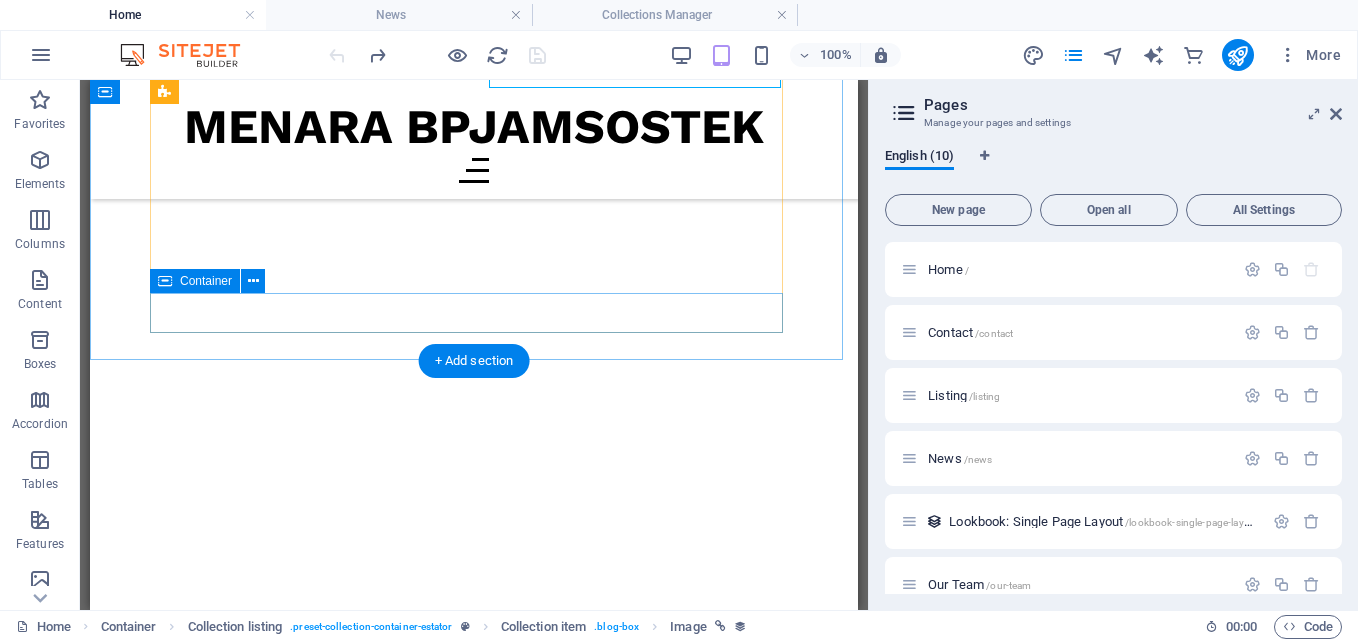 click on "Vorherige Nächste" at bounding box center (474, 4069) 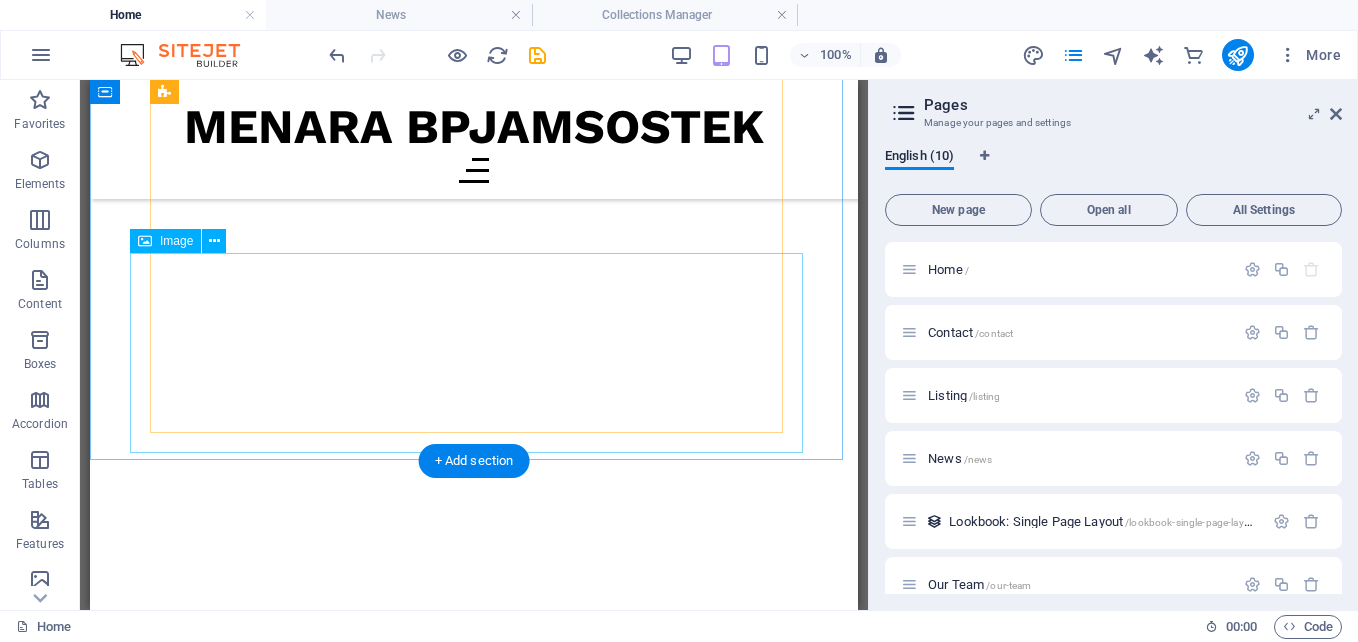 scroll, scrollTop: 15800, scrollLeft: 0, axis: vertical 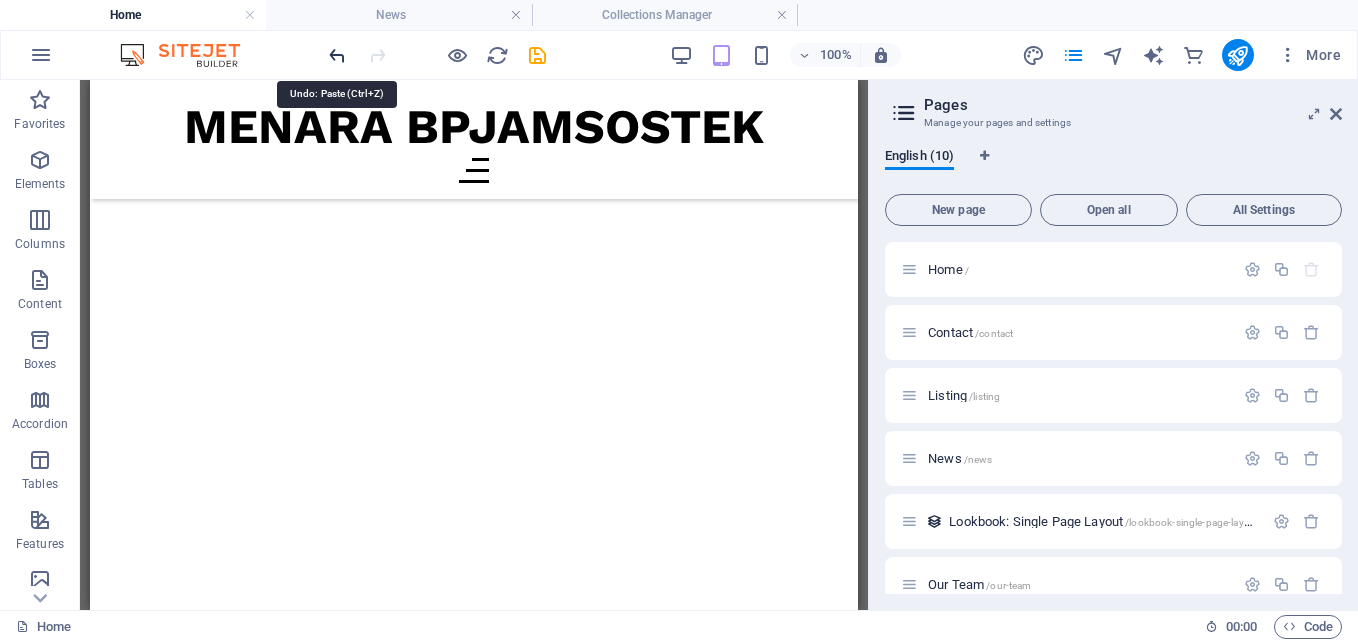 click at bounding box center (337, 55) 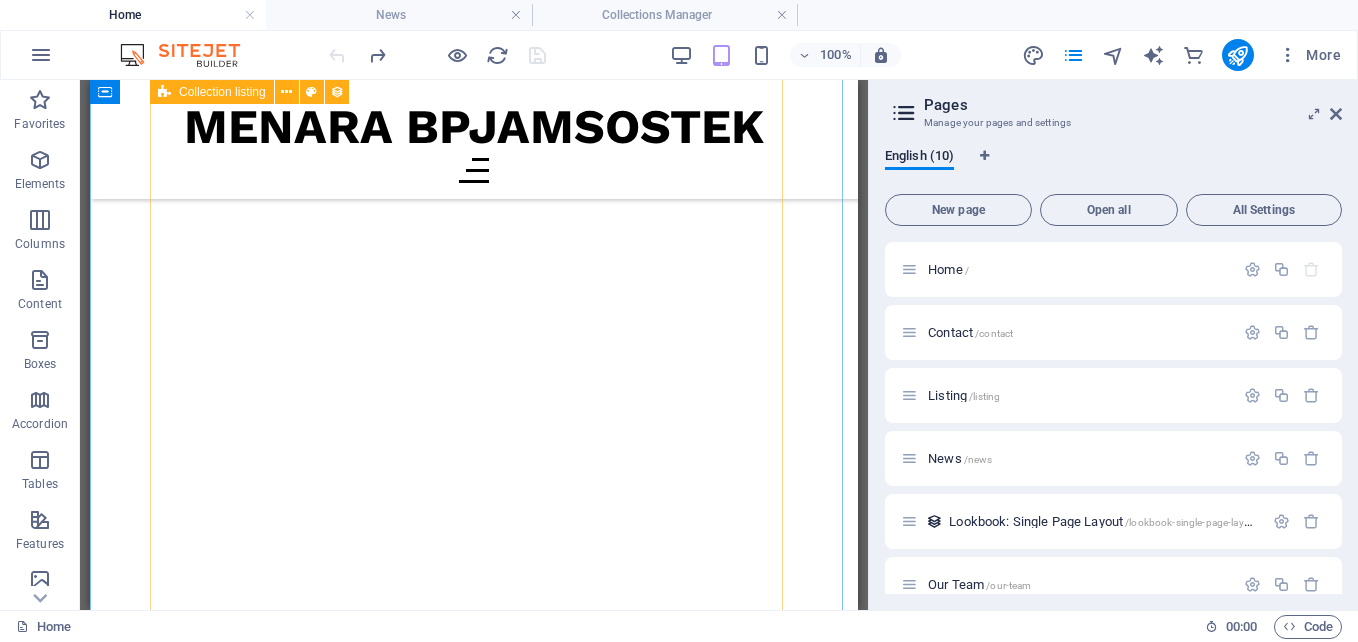 scroll, scrollTop: 15200, scrollLeft: 0, axis: vertical 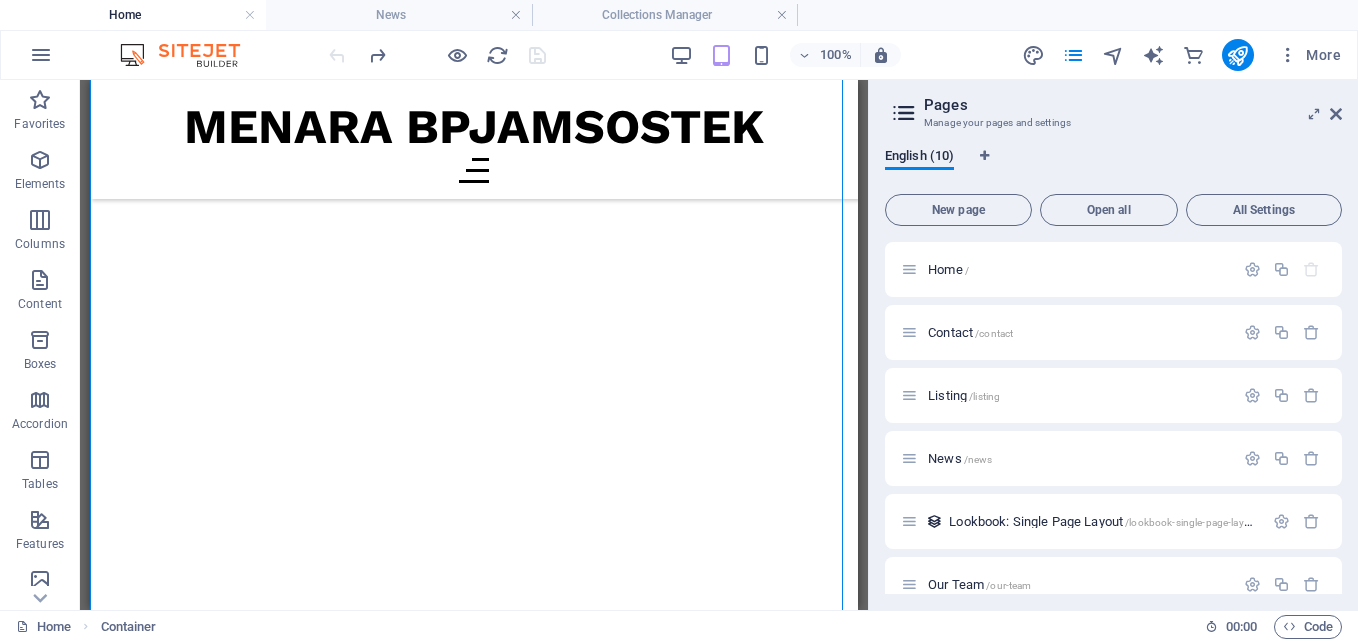 drag, startPoint x: 287, startPoint y: 407, endPoint x: 552, endPoint y: 416, distance: 265.15277 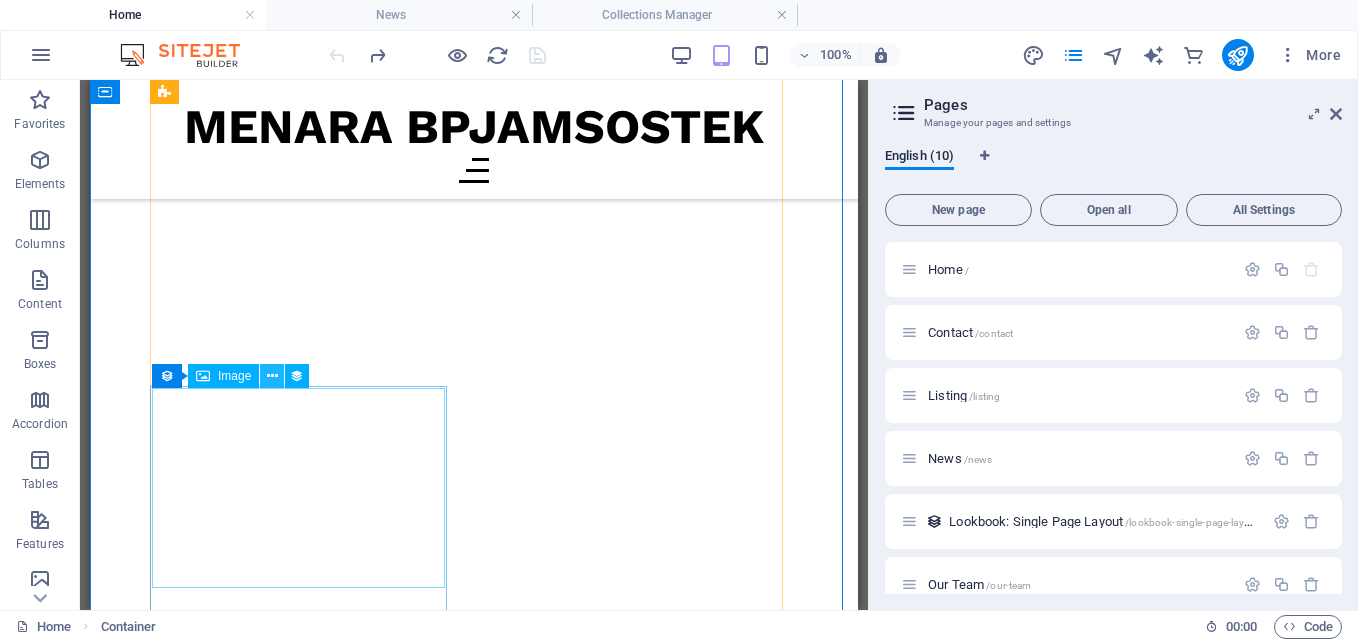 click at bounding box center (272, 376) 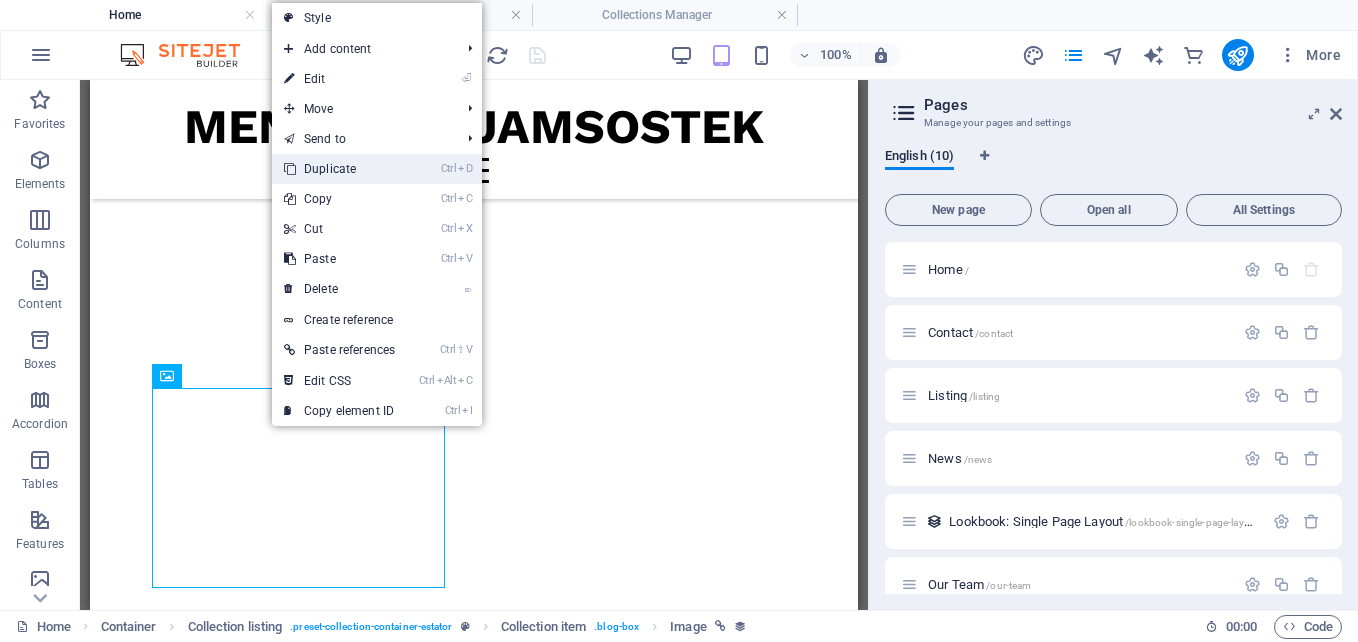 click on "Ctrl D  Duplicate" at bounding box center [339, 169] 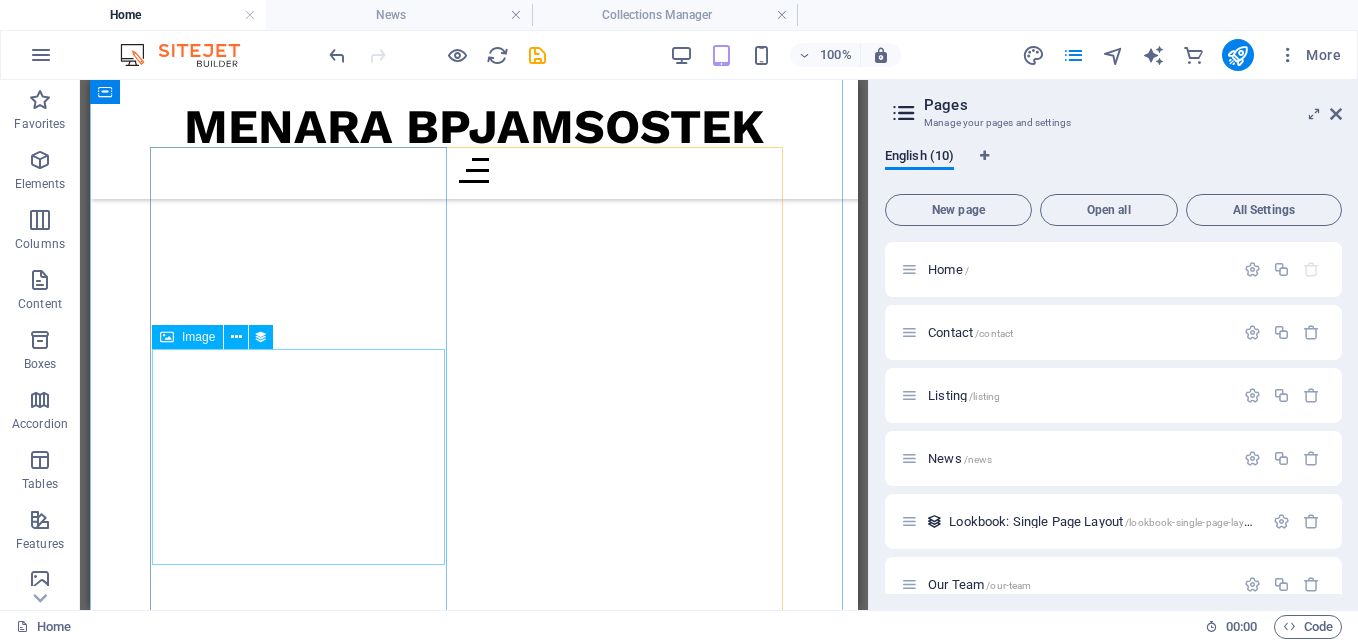 scroll, scrollTop: 14800, scrollLeft: 0, axis: vertical 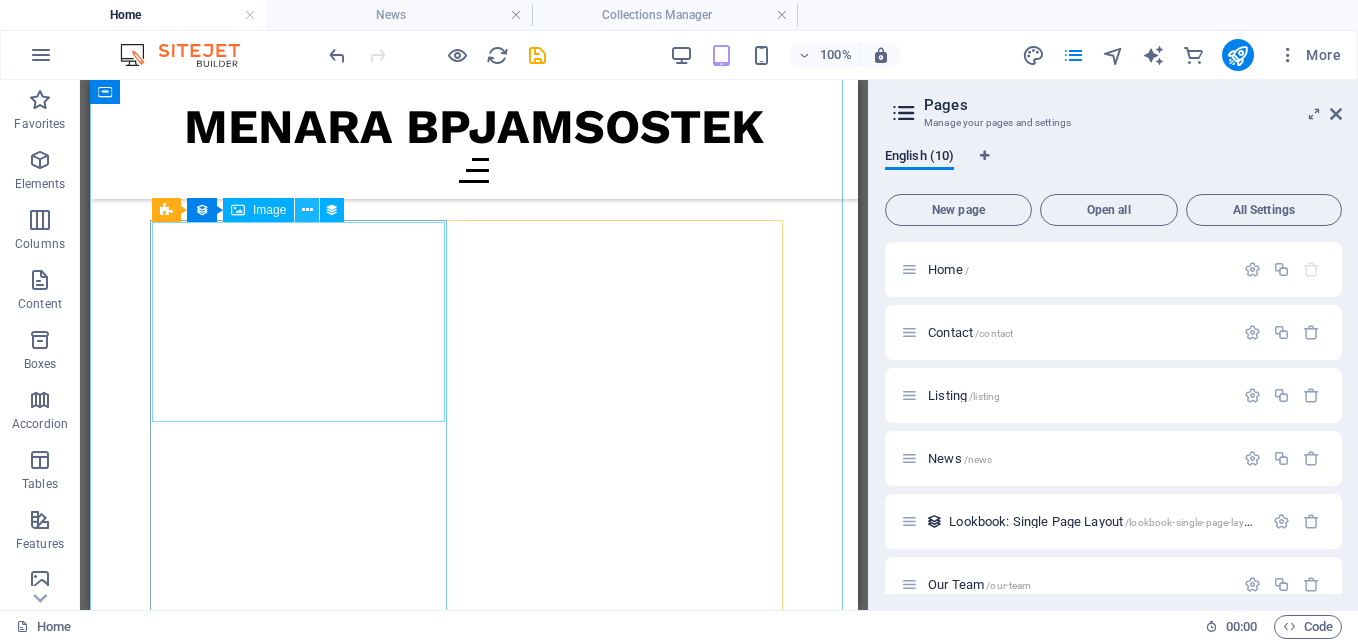 click at bounding box center (307, 210) 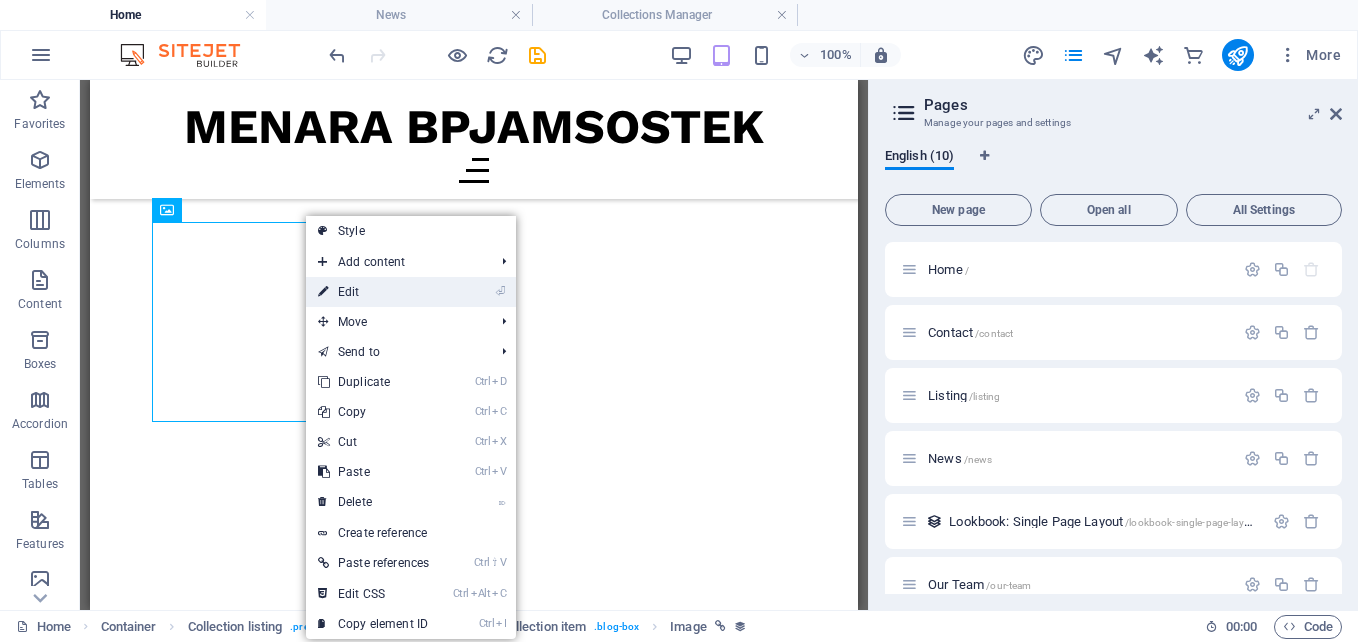 click on "⏎  Edit" at bounding box center [373, 292] 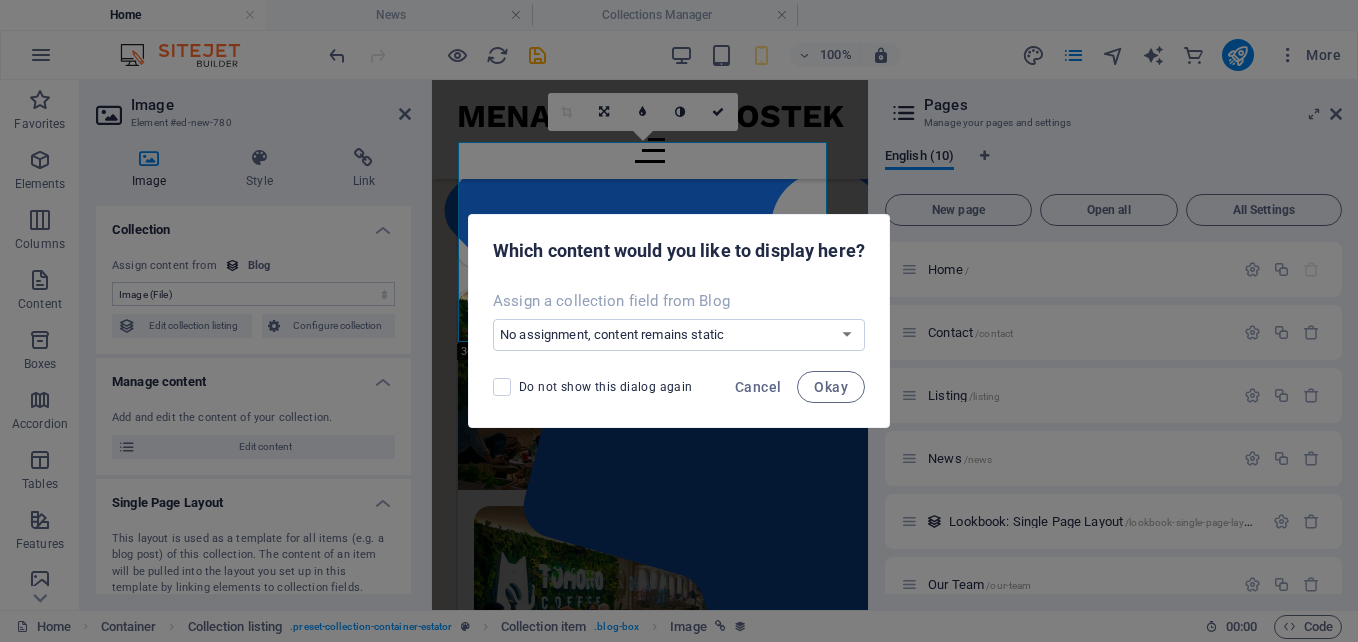 scroll, scrollTop: 12516, scrollLeft: 0, axis: vertical 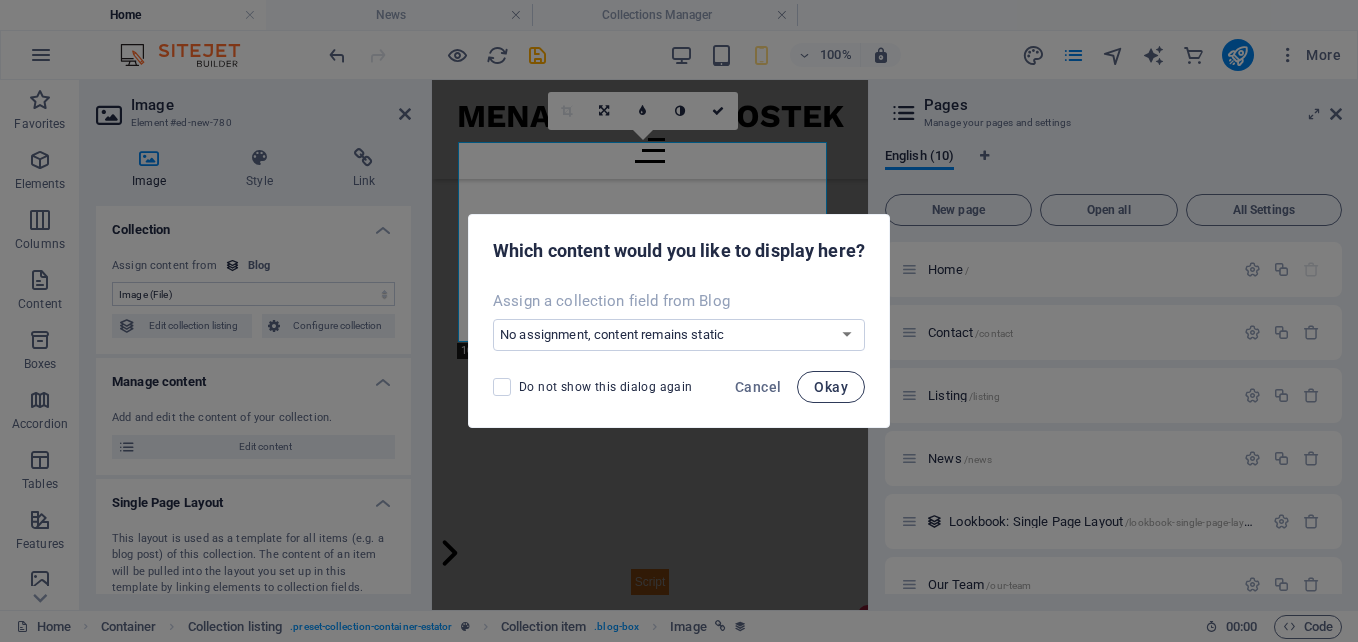 click on "Okay" at bounding box center (831, 387) 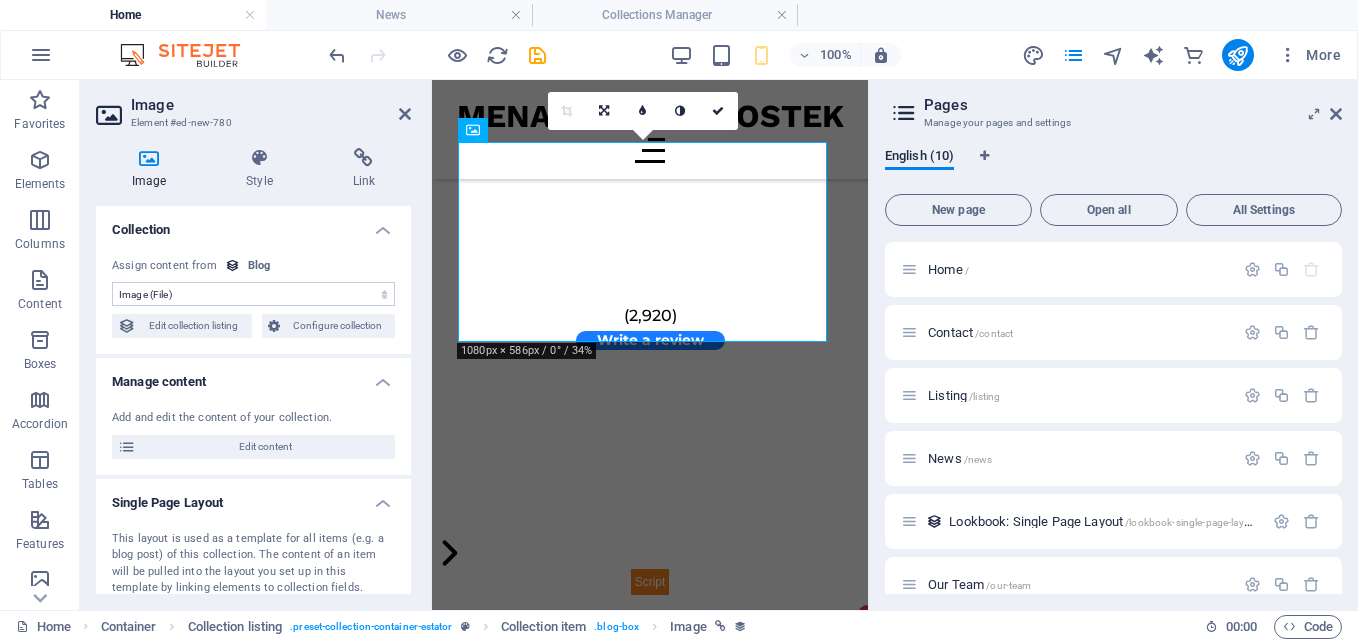 click on "16:10 16:9 4:3 1:1 1:2 0" at bounding box center [643, 111] 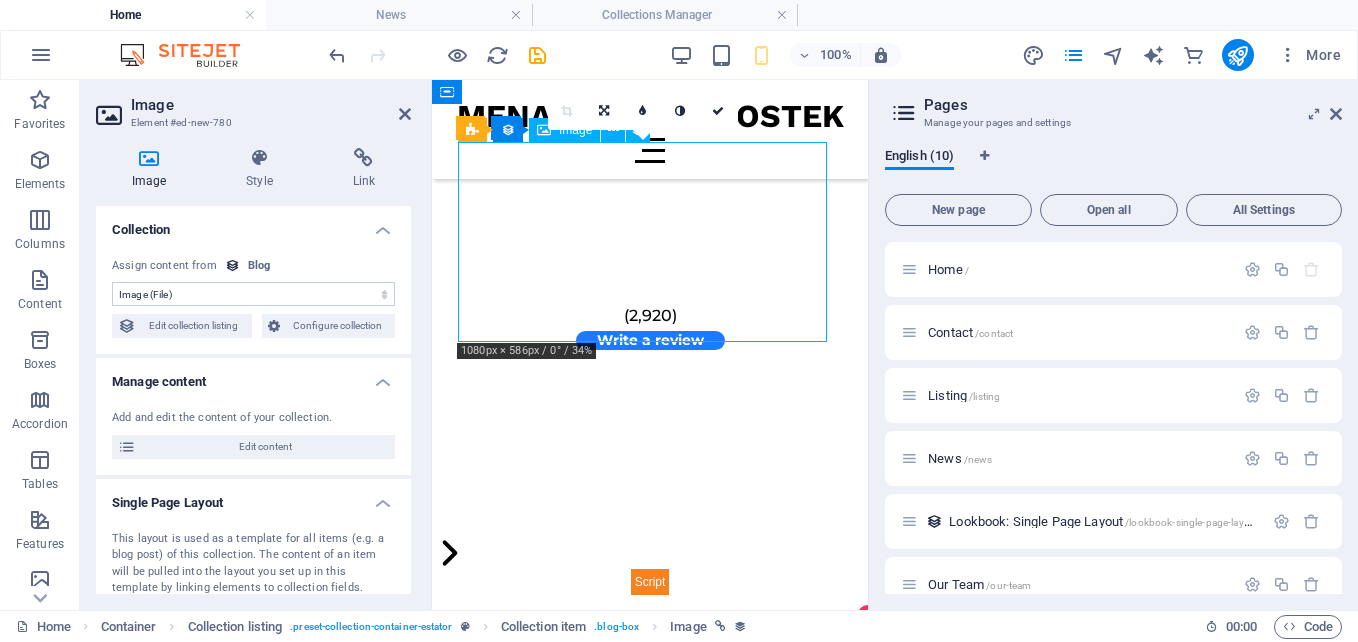 drag, startPoint x: 744, startPoint y: 230, endPoint x: 742, endPoint y: 197, distance: 33.06055 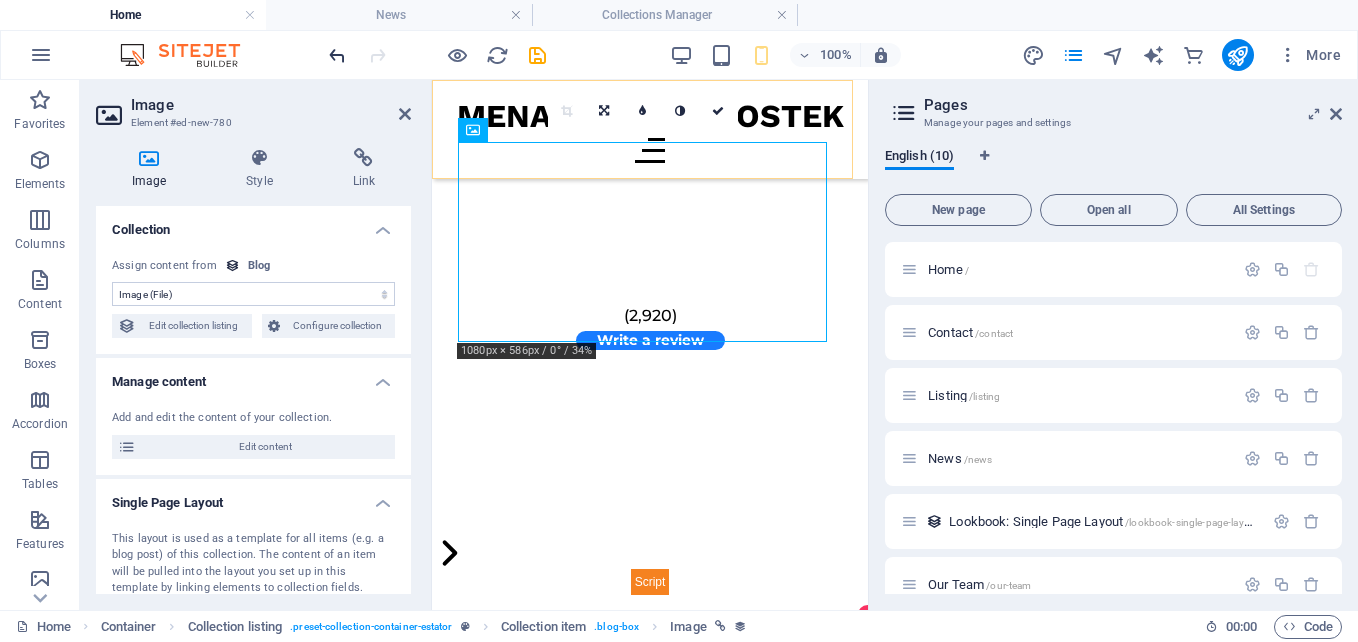 click at bounding box center [337, 55] 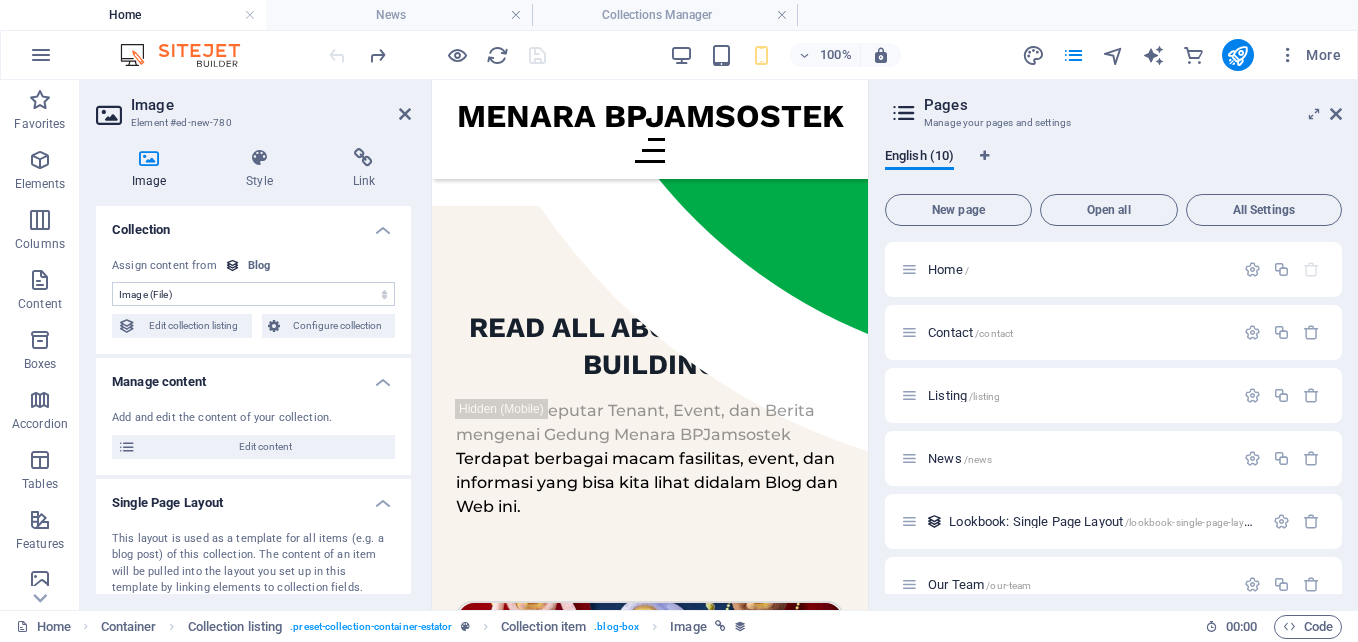 scroll, scrollTop: 13921, scrollLeft: 0, axis: vertical 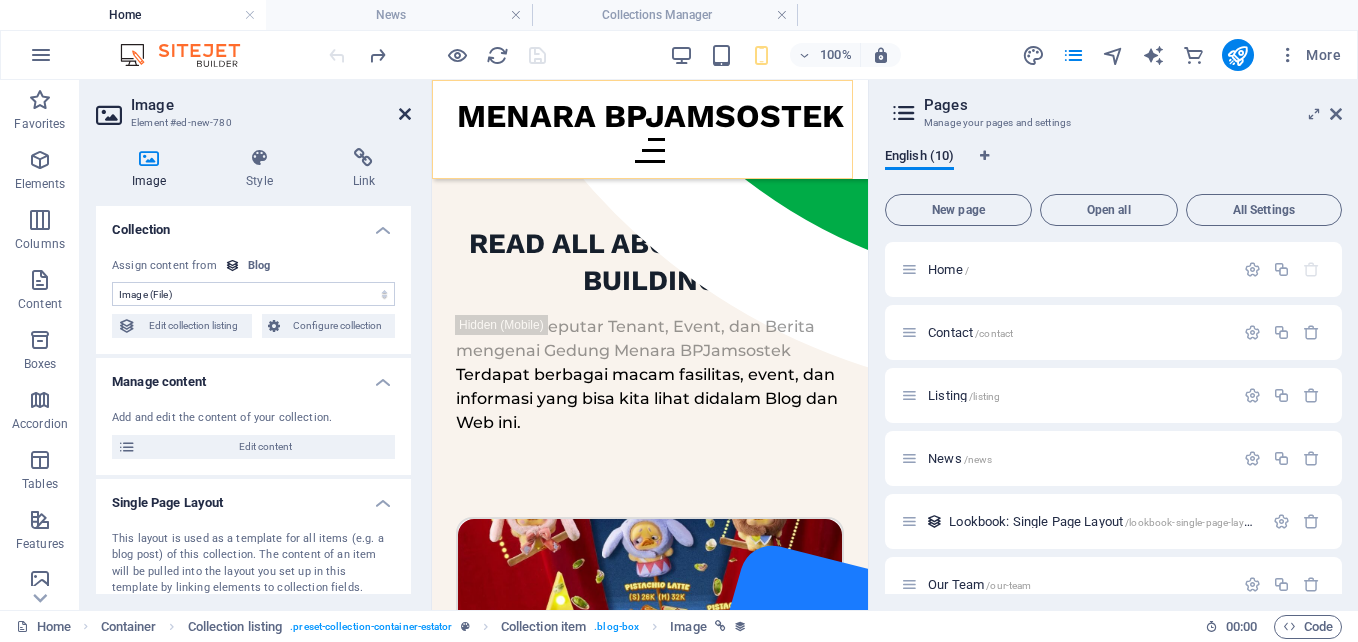 click at bounding box center (405, 114) 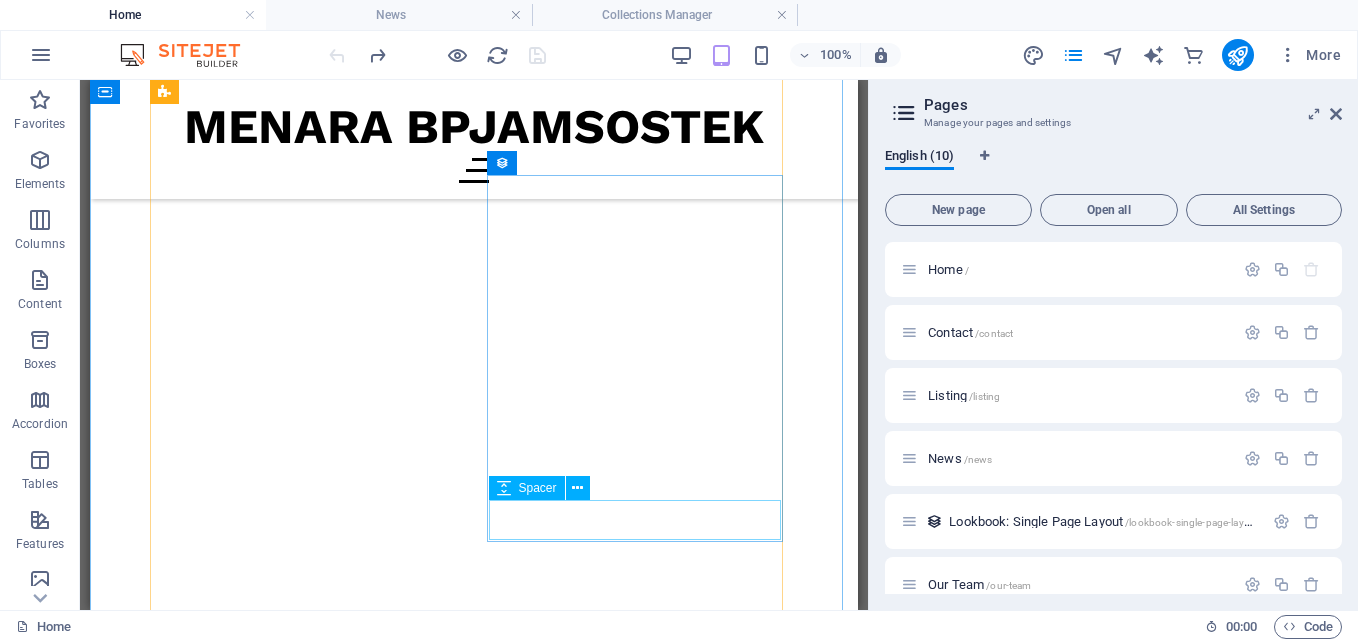 scroll, scrollTop: 15709, scrollLeft: 0, axis: vertical 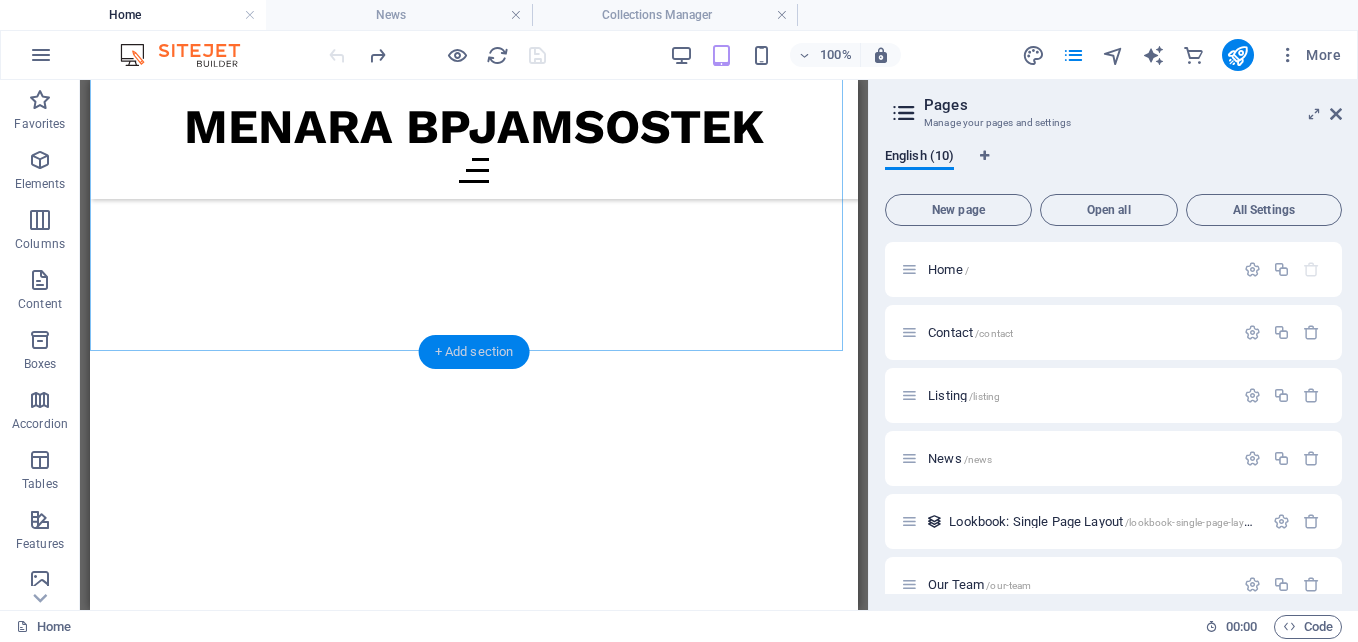 click on "+ Add section" at bounding box center (474, 352) 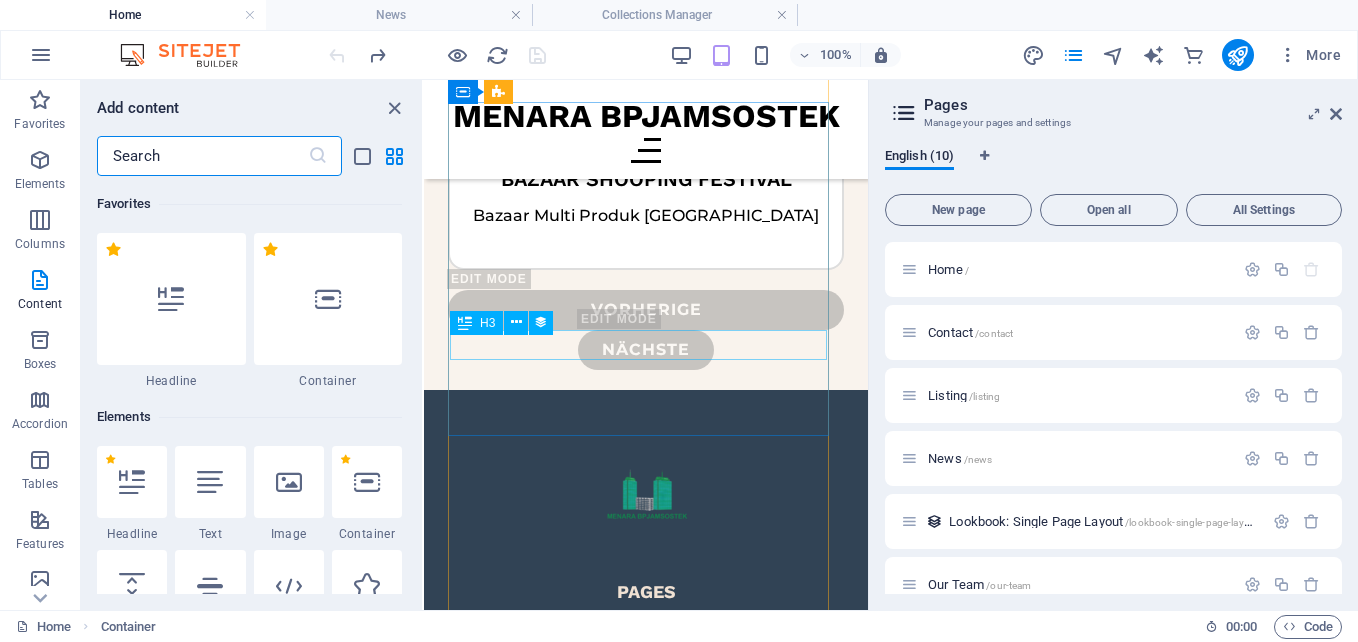scroll, scrollTop: 13523, scrollLeft: 0, axis: vertical 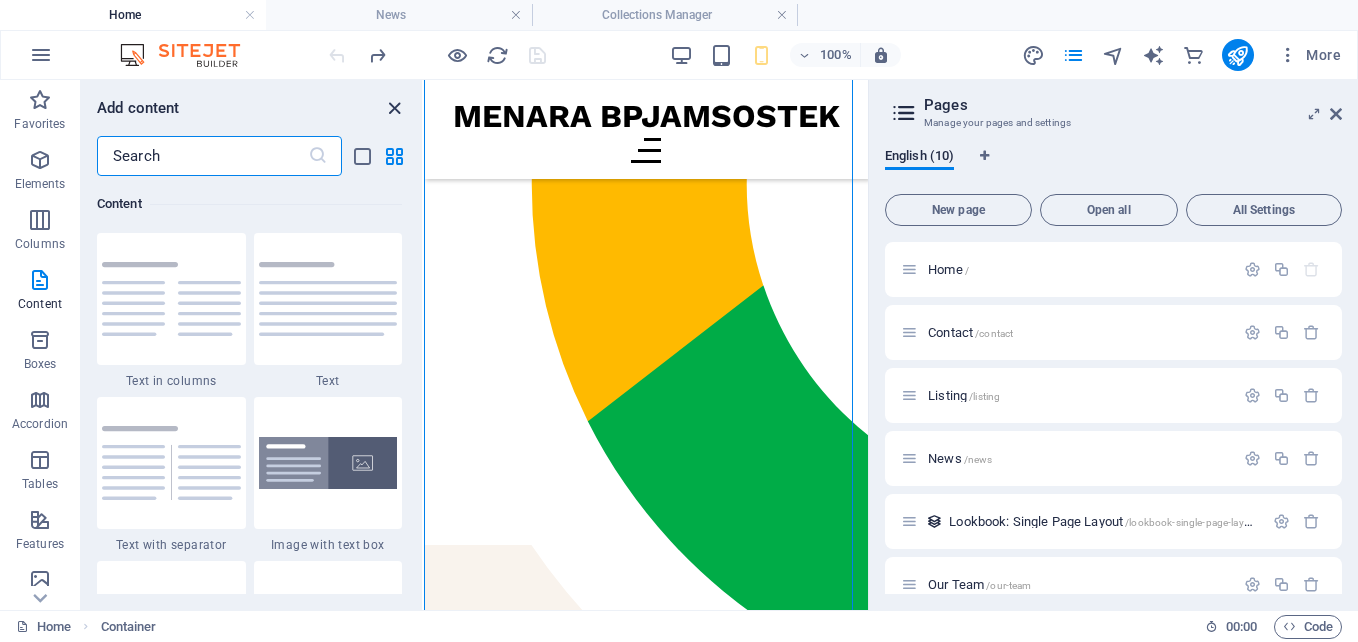 click at bounding box center [394, 108] 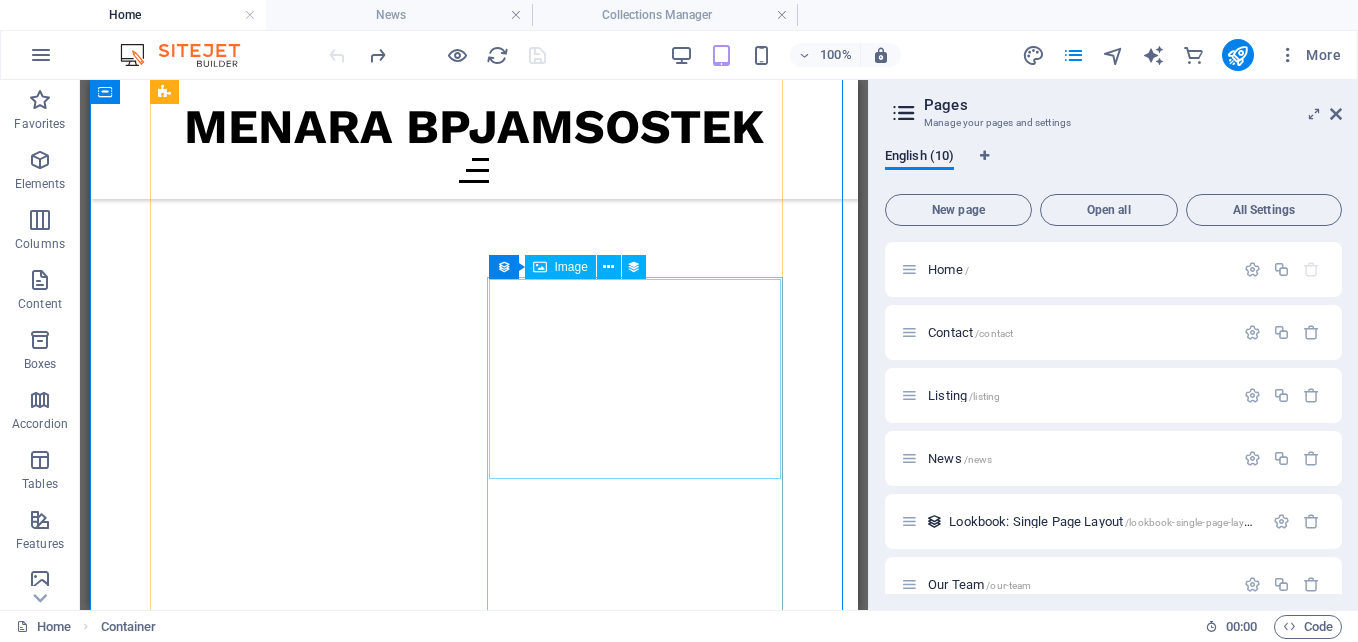 scroll, scrollTop: 15309, scrollLeft: 0, axis: vertical 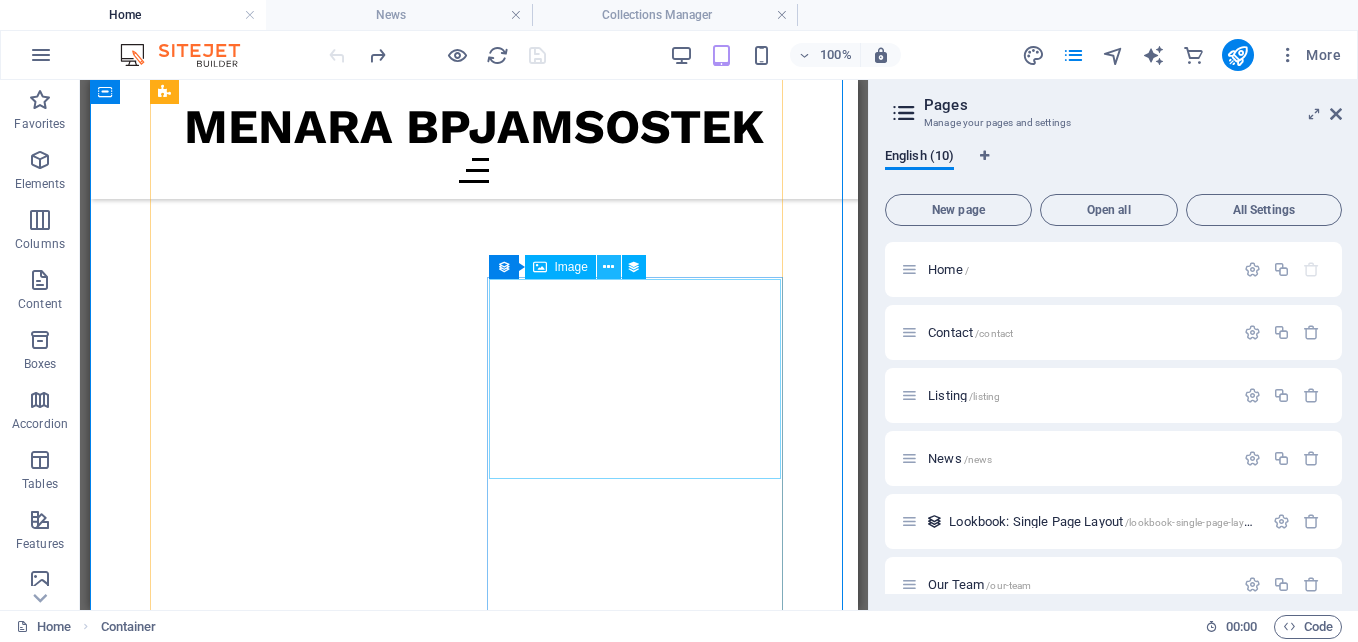 click at bounding box center (608, 267) 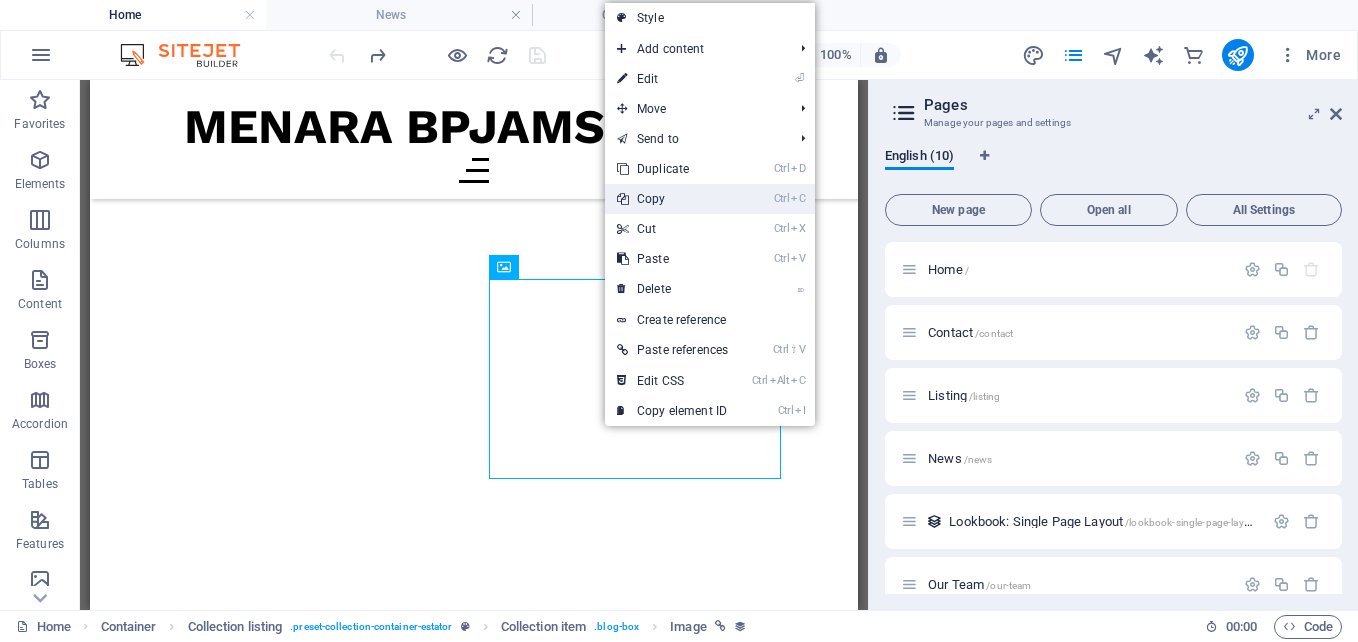 click on "Ctrl C  Copy" at bounding box center (672, 199) 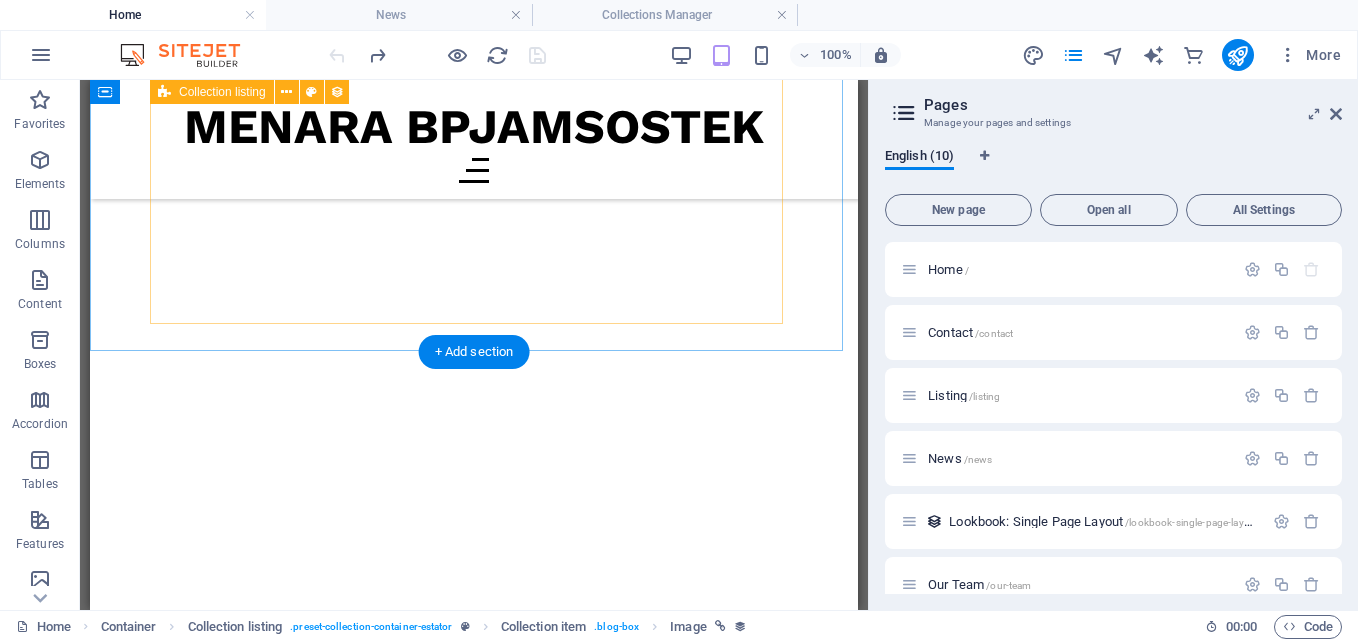 scroll, scrollTop: 15709, scrollLeft: 0, axis: vertical 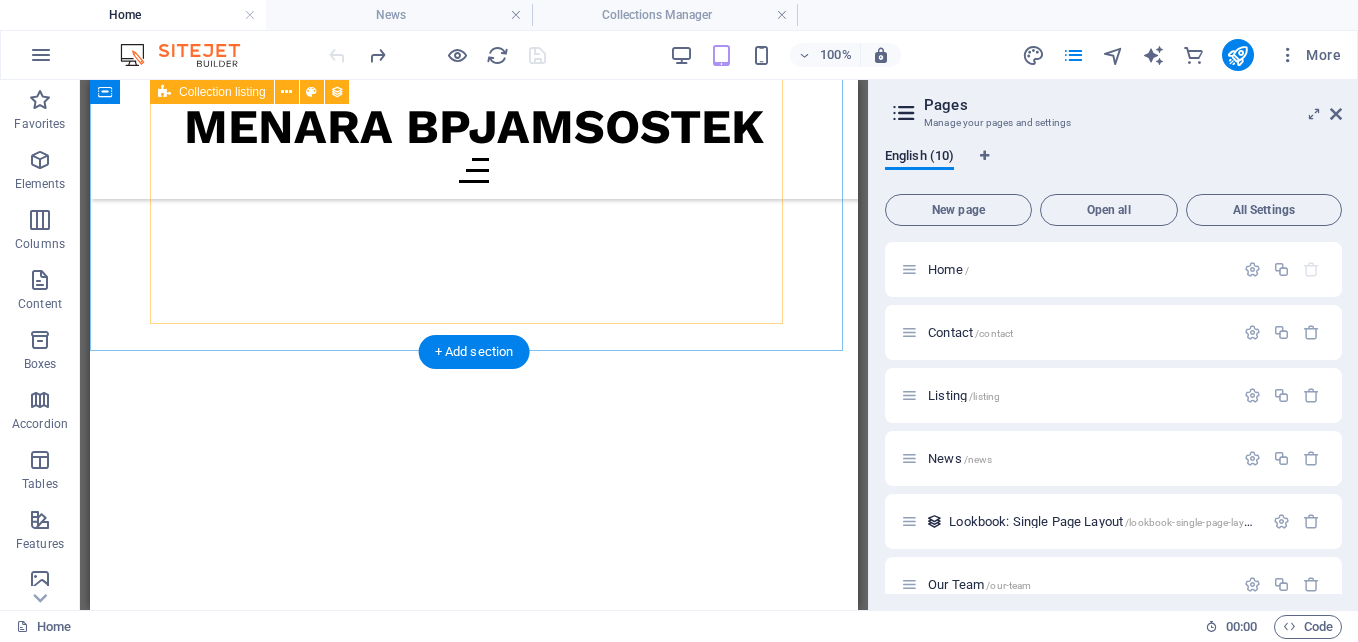 click on "Tomoro Coffee Rayakan Amazing Fantaschio moment kamu di setiap suasana dengan Pistachio Series! mulai dari 26K kamu bisa cobain minuman hasil kolaborasi TOMORO COFFEE x Upsetduck BNS HYPE Tomoro Tomoro Coffee  Lantai dasar Gedung Parkir Alfamart Retail Bazaar Shooping Festival Bazaar Multi Produk Jakarta  Vorherige Nächste" at bounding box center [474, 3292] 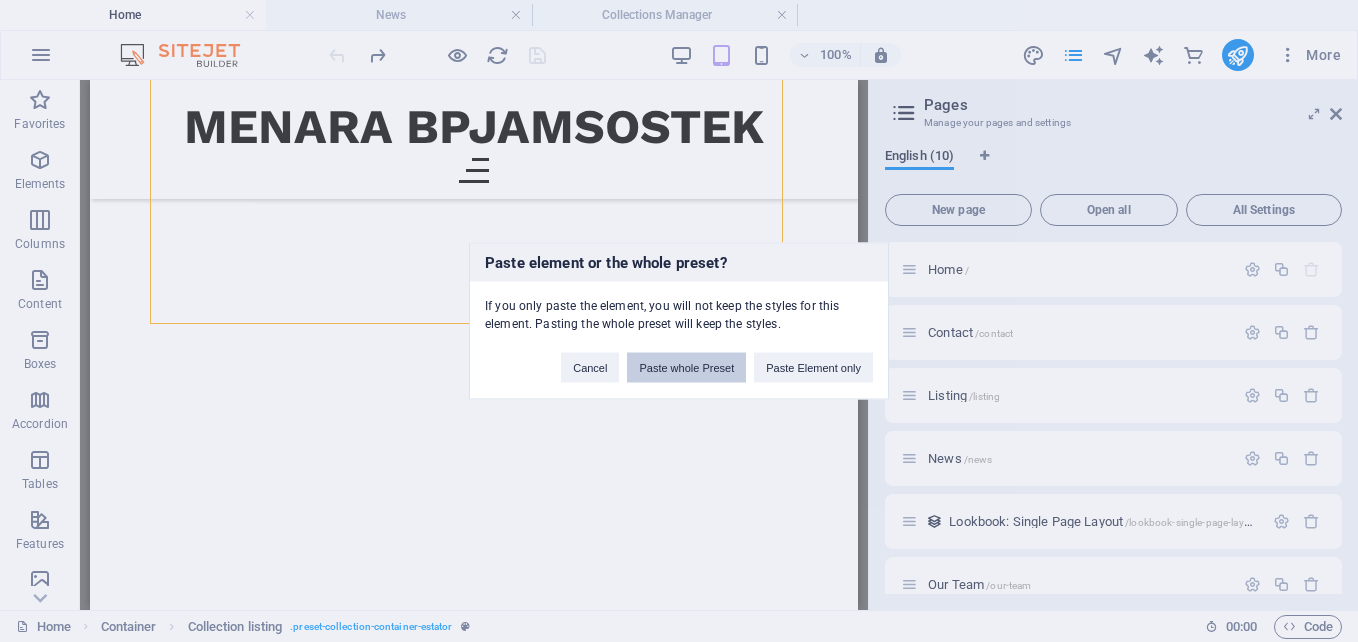 click on "Paste whole Preset" at bounding box center (686, 368) 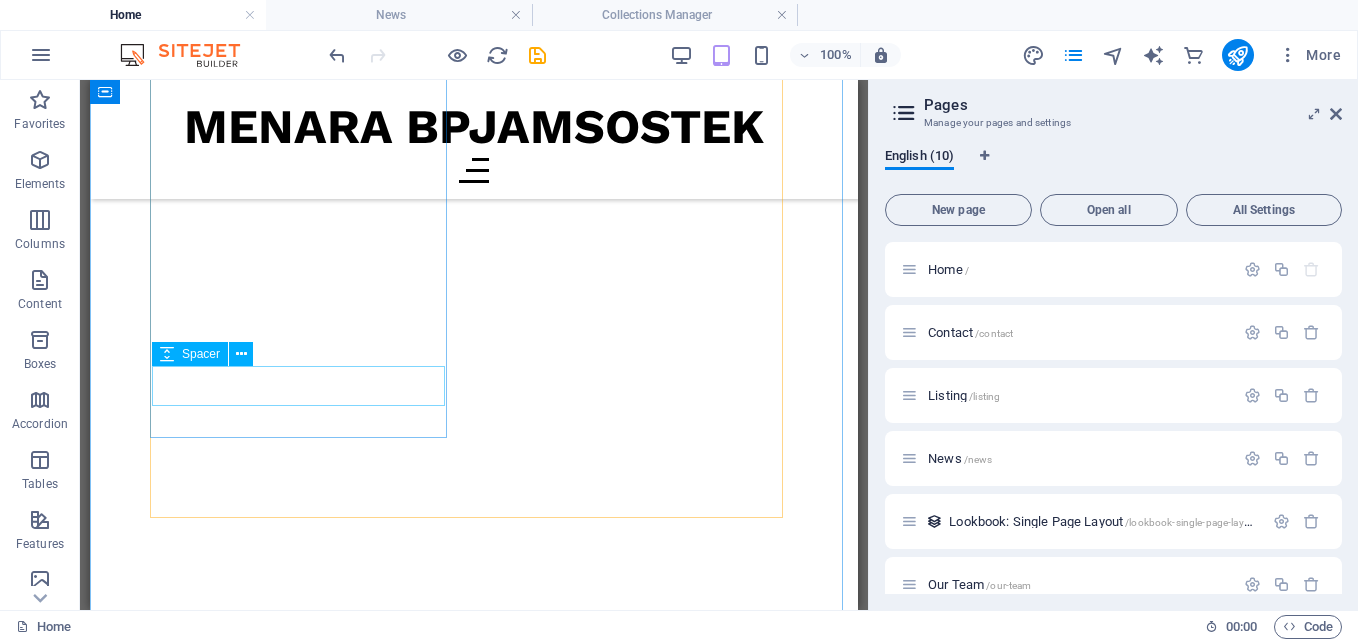 scroll, scrollTop: 15709, scrollLeft: 0, axis: vertical 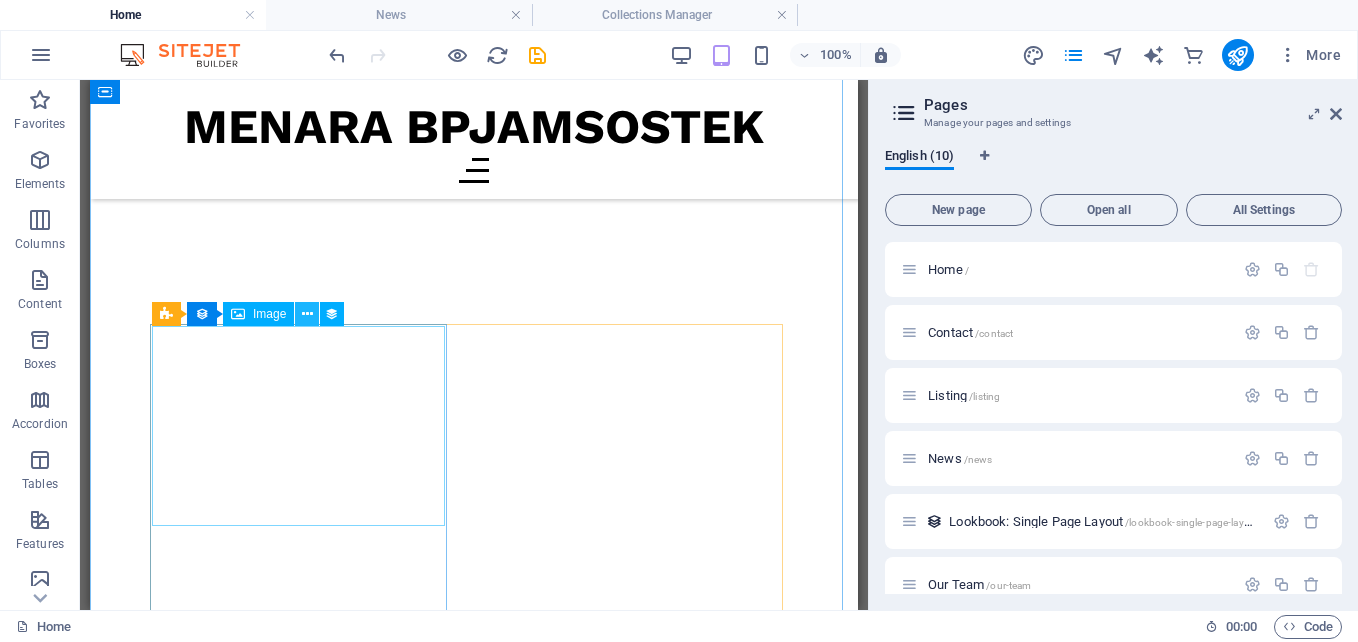 click at bounding box center [307, 314] 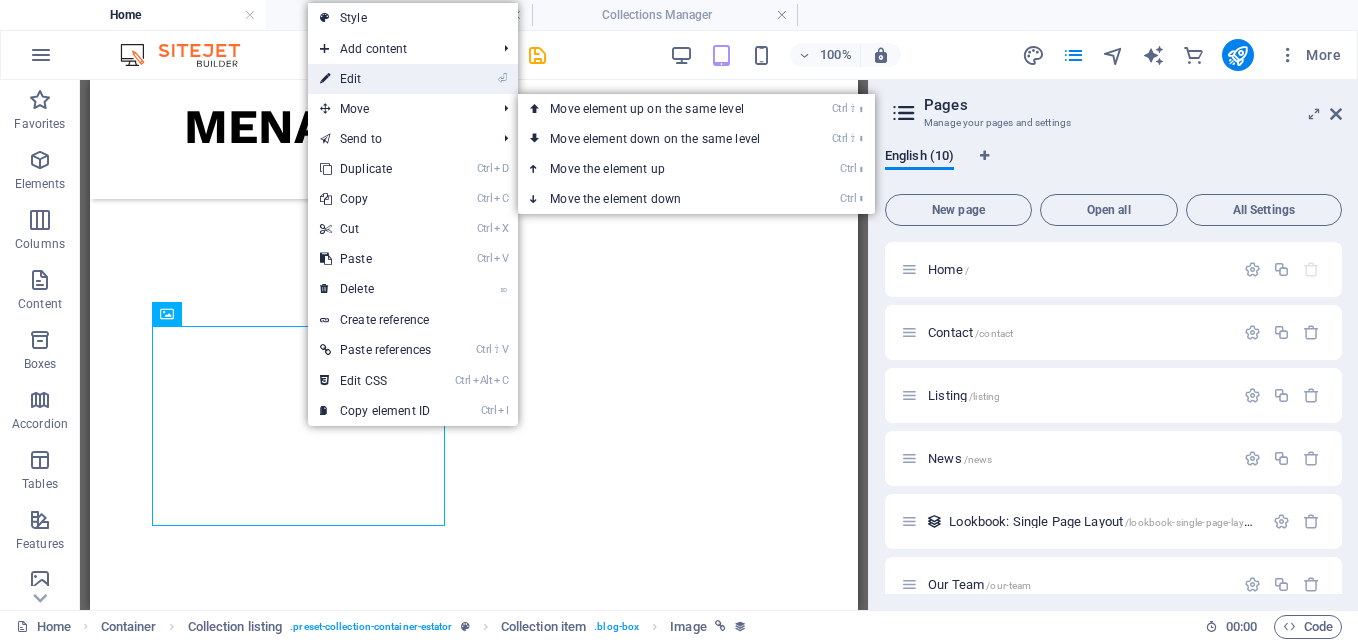 click on "⏎  Edit" at bounding box center (375, 79) 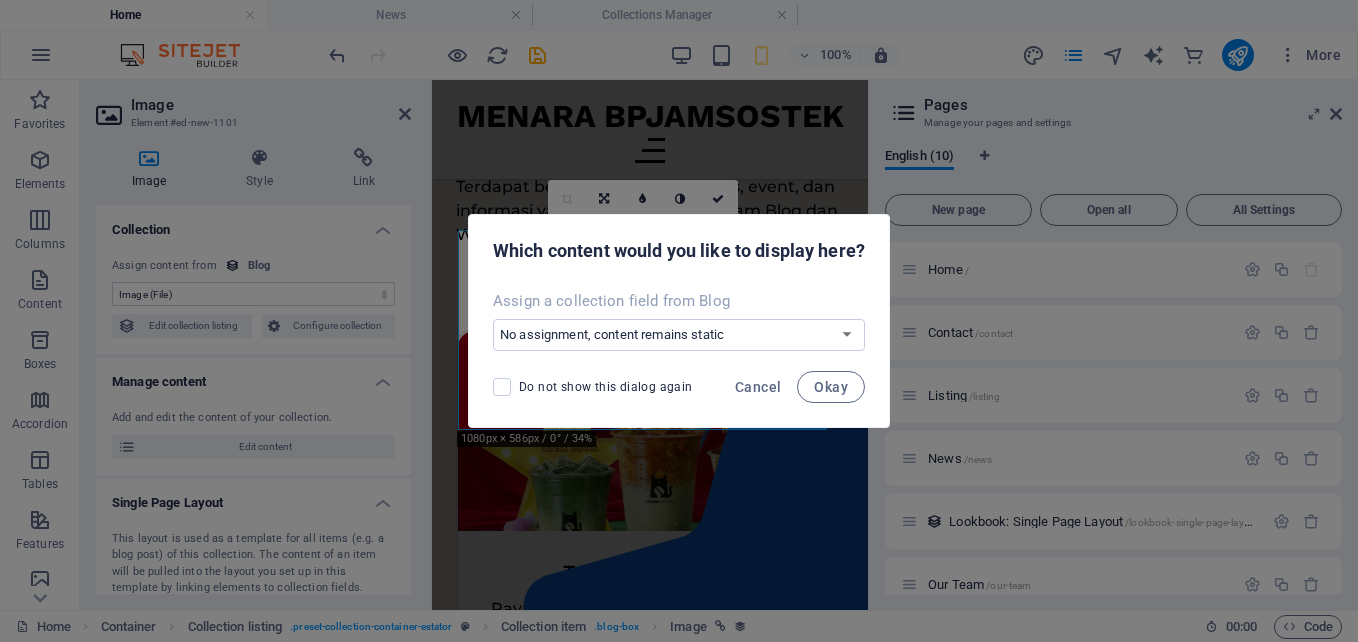 scroll, scrollTop: 14108, scrollLeft: 0, axis: vertical 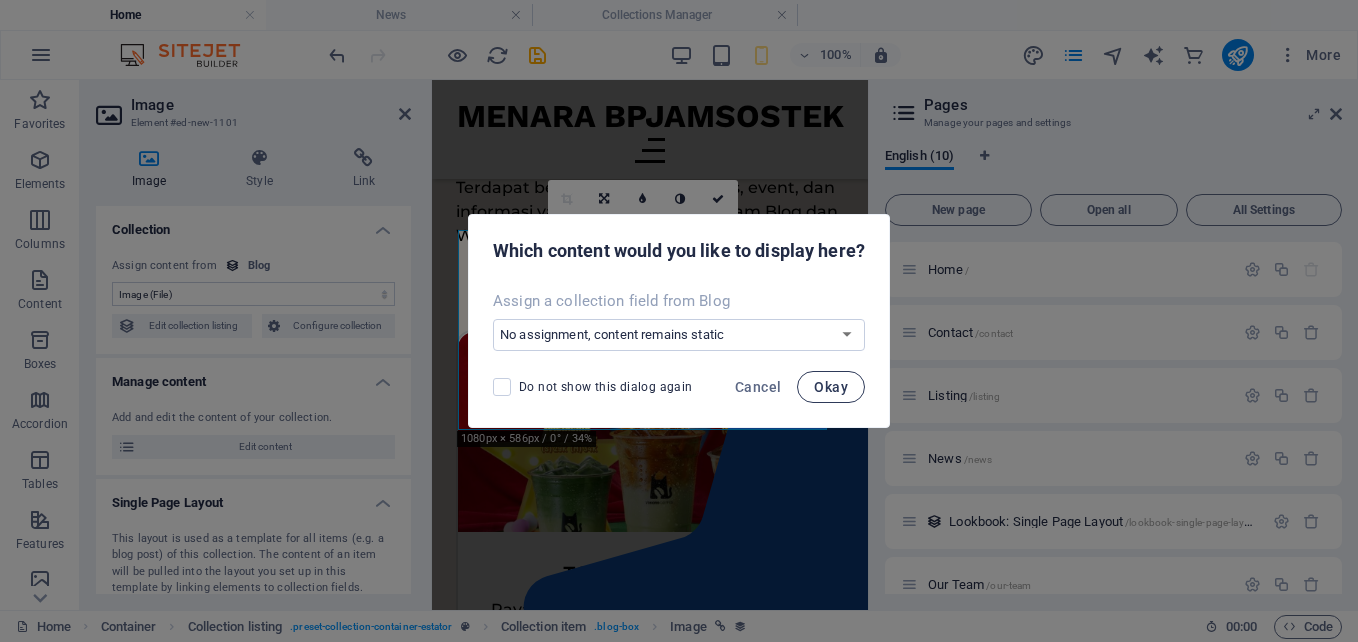 click on "Okay" at bounding box center [831, 387] 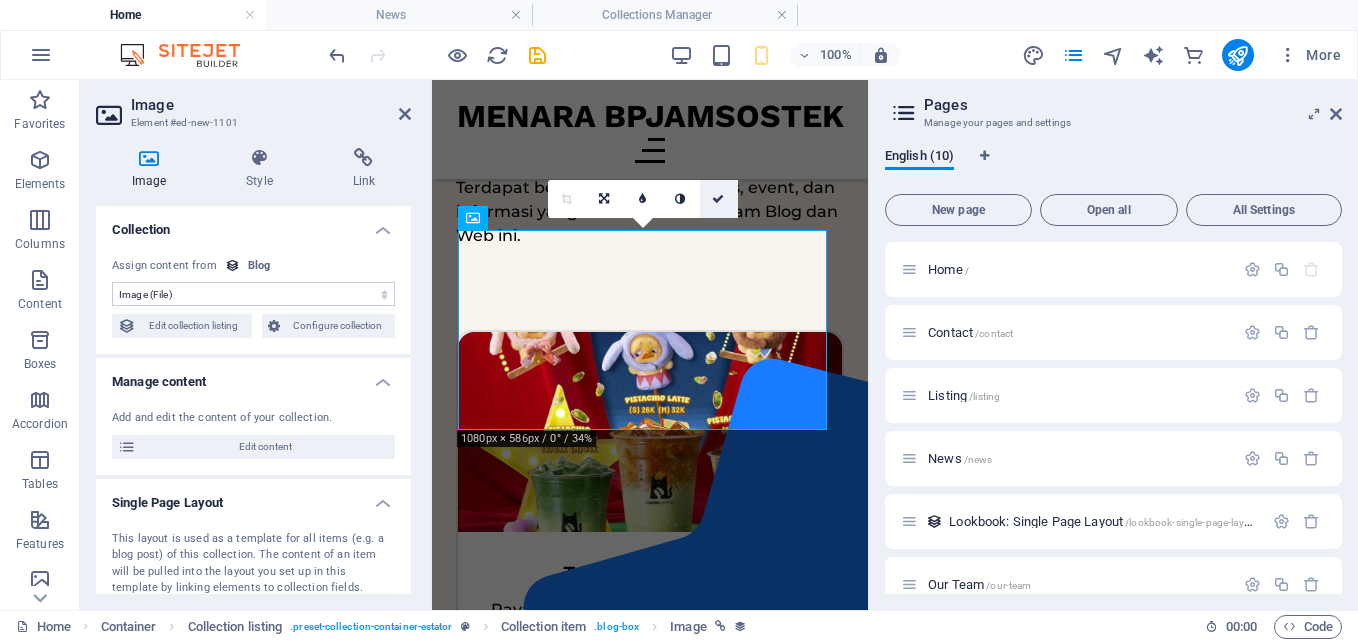 click at bounding box center [719, 199] 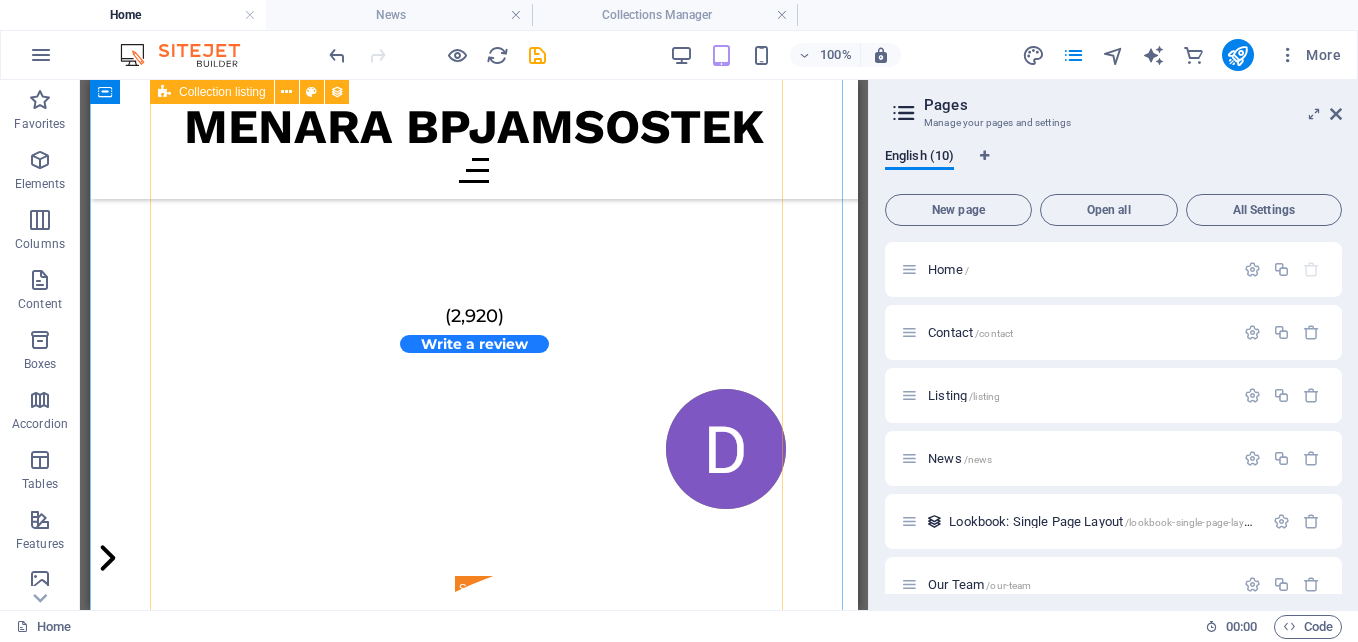 scroll, scrollTop: 15790, scrollLeft: 0, axis: vertical 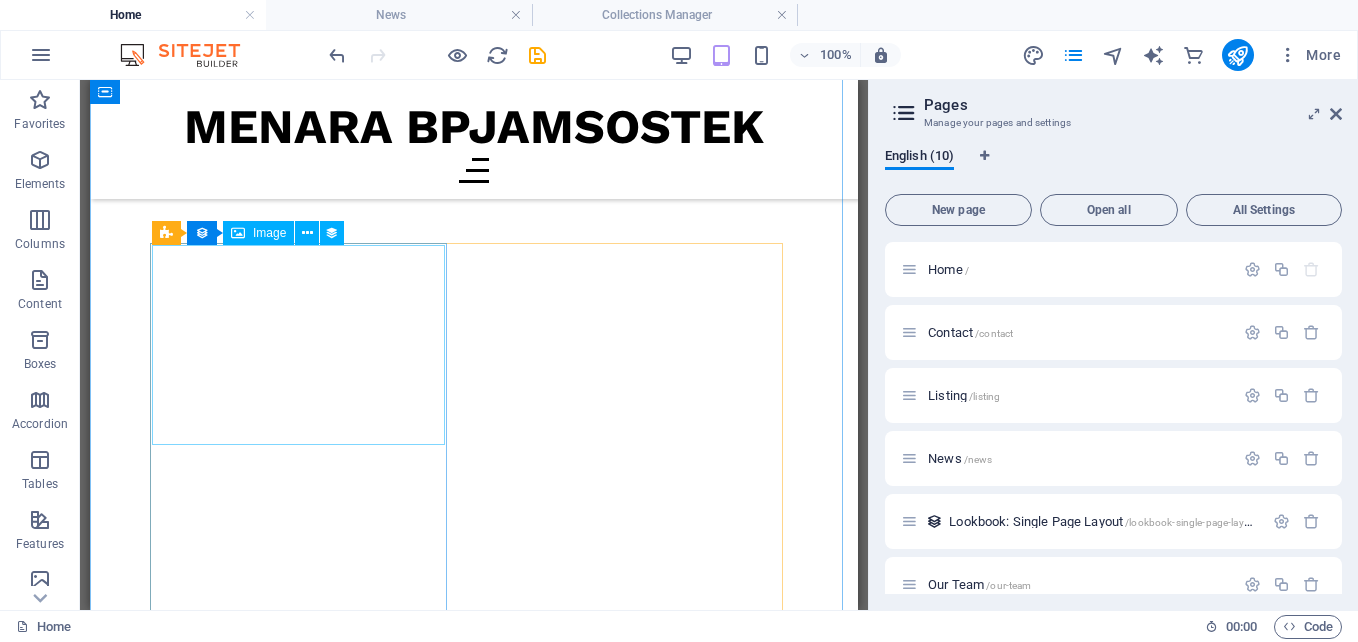 click on "Image" at bounding box center [269, 233] 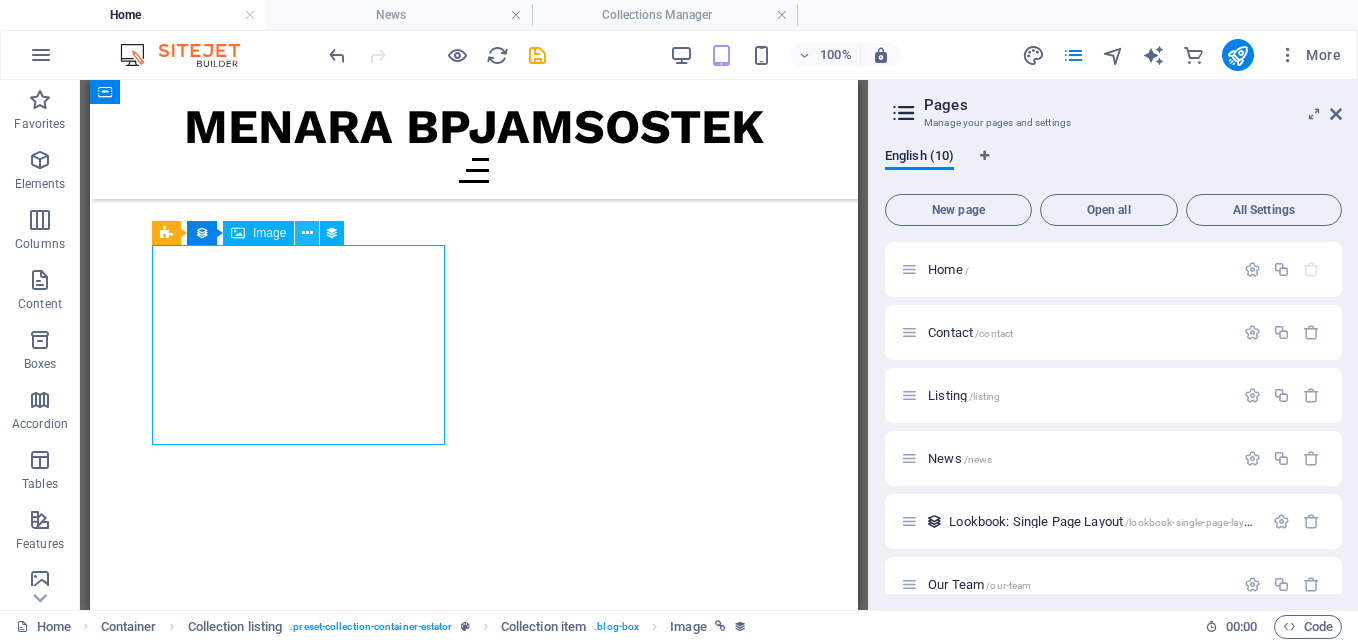 click at bounding box center (307, 233) 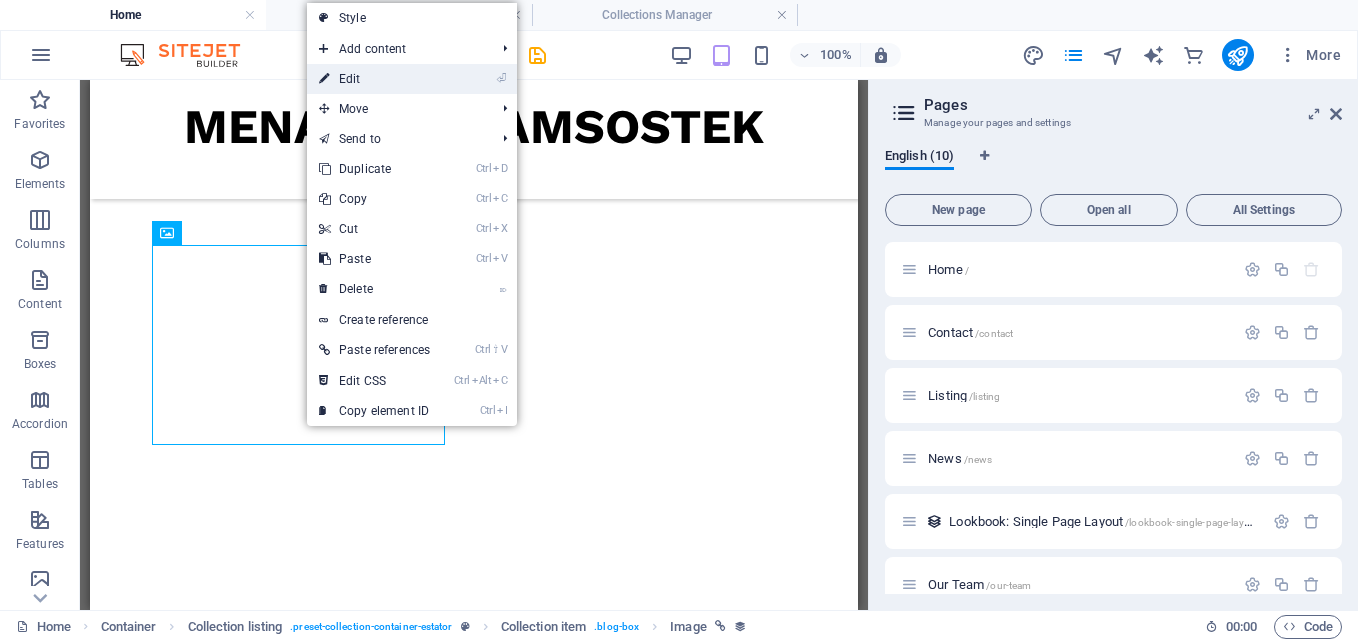 click on "⏎  Edit" at bounding box center (374, 79) 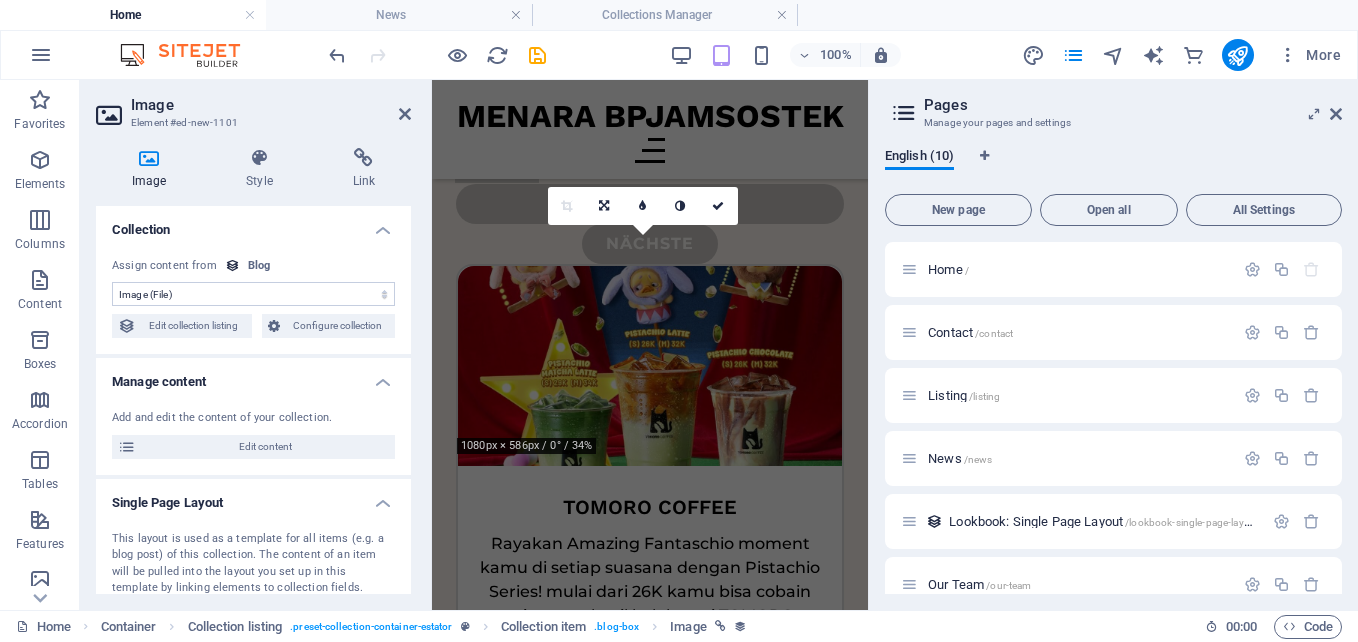 scroll, scrollTop: 14108, scrollLeft: 0, axis: vertical 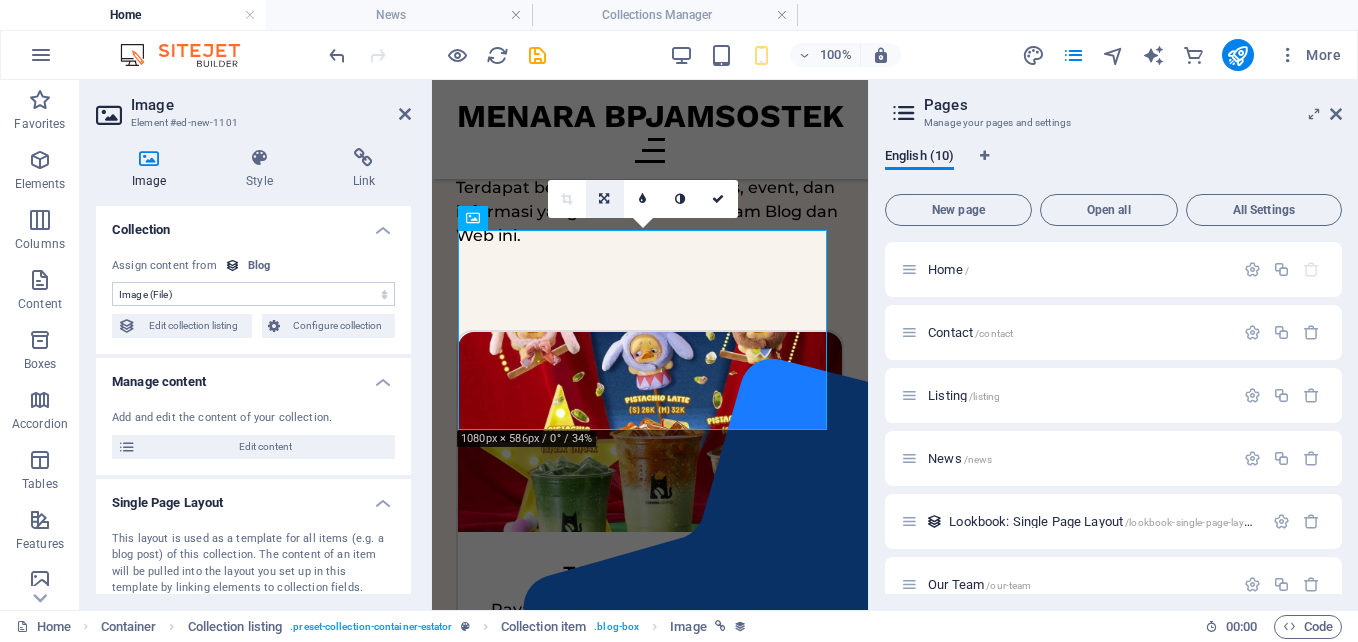 click at bounding box center [605, 199] 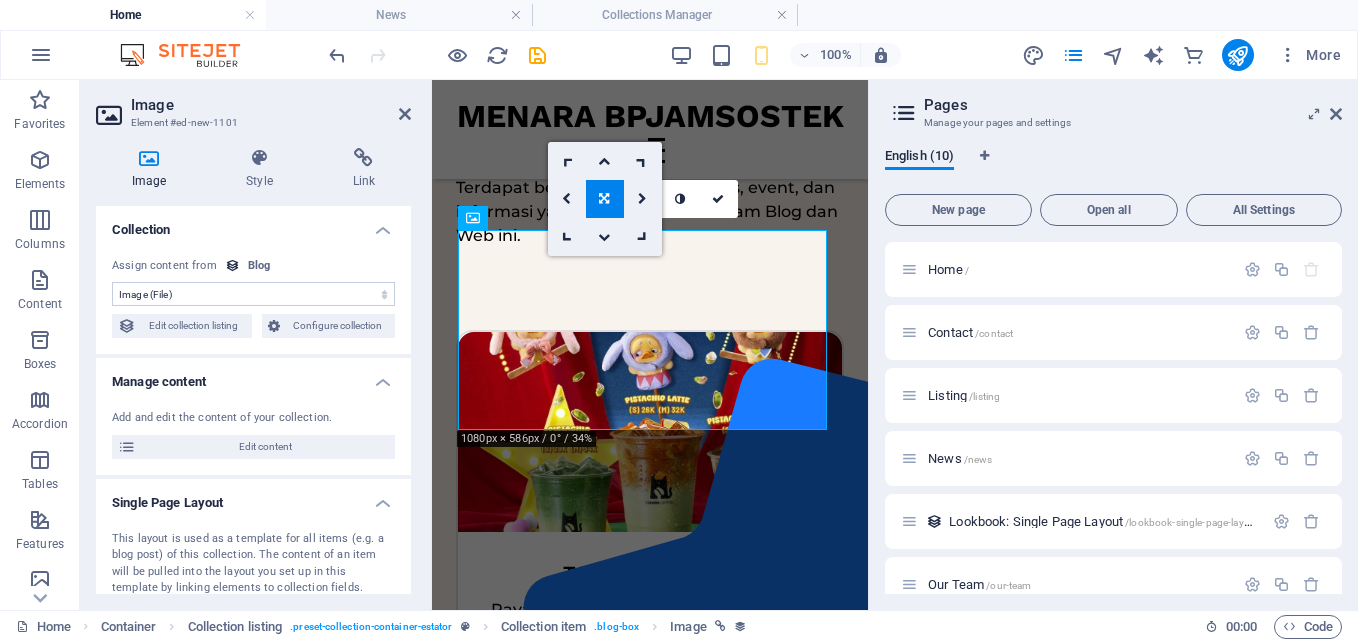 click at bounding box center [605, 199] 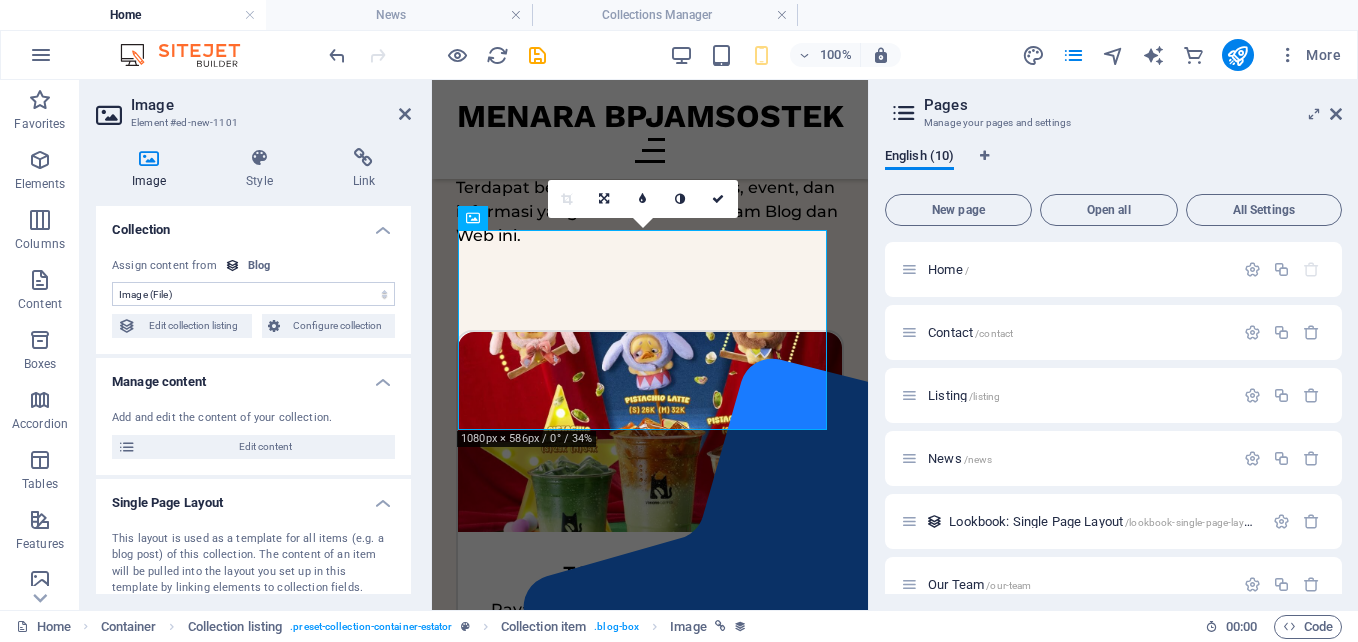 click at bounding box center (566, 199) 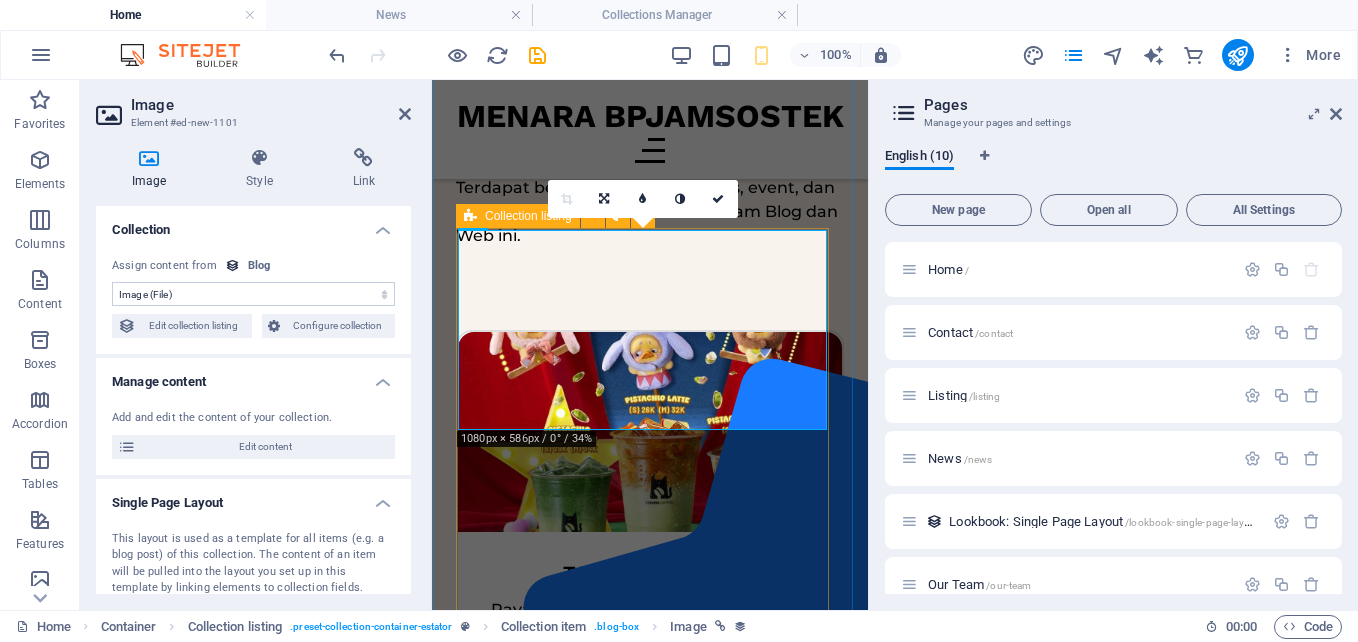 click at bounding box center (470, 216) 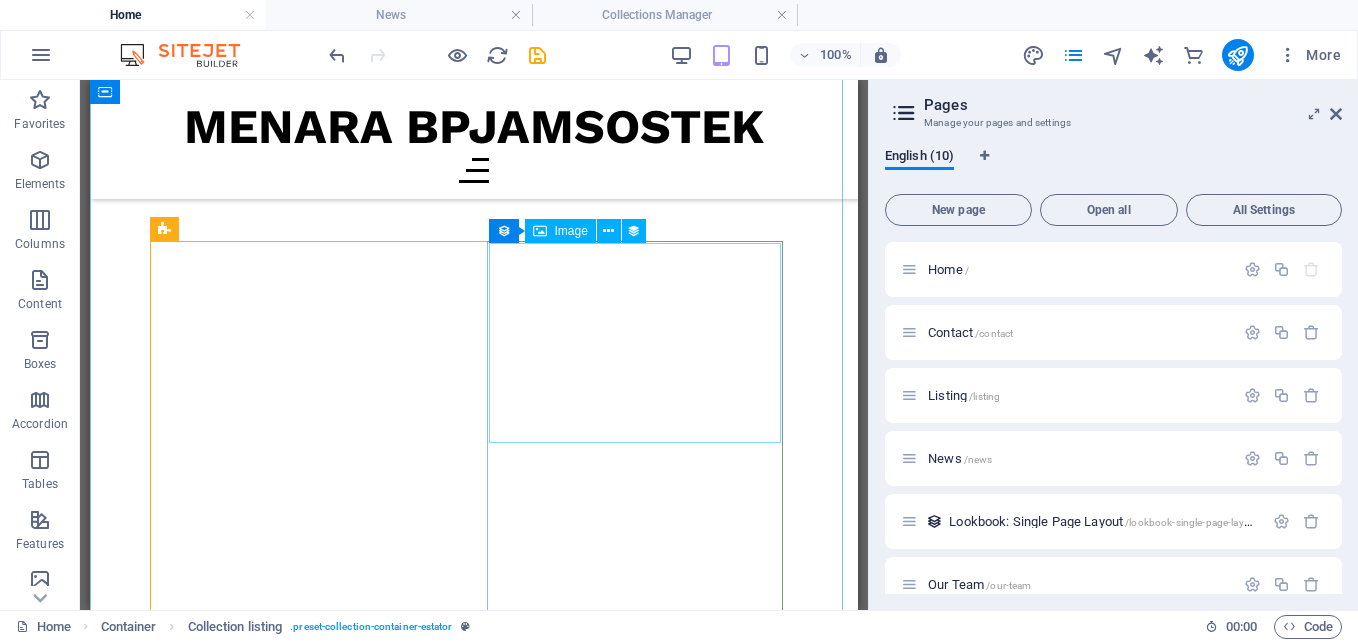scroll, scrollTop: 15796, scrollLeft: 0, axis: vertical 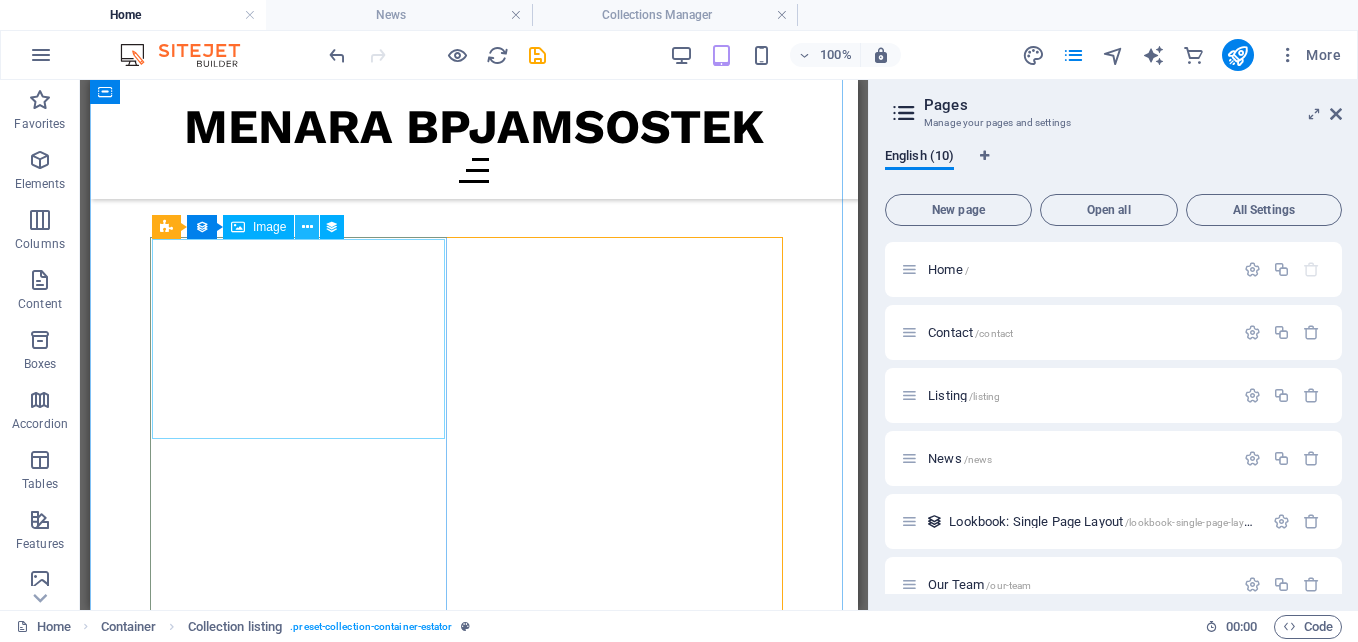 click at bounding box center [307, 227] 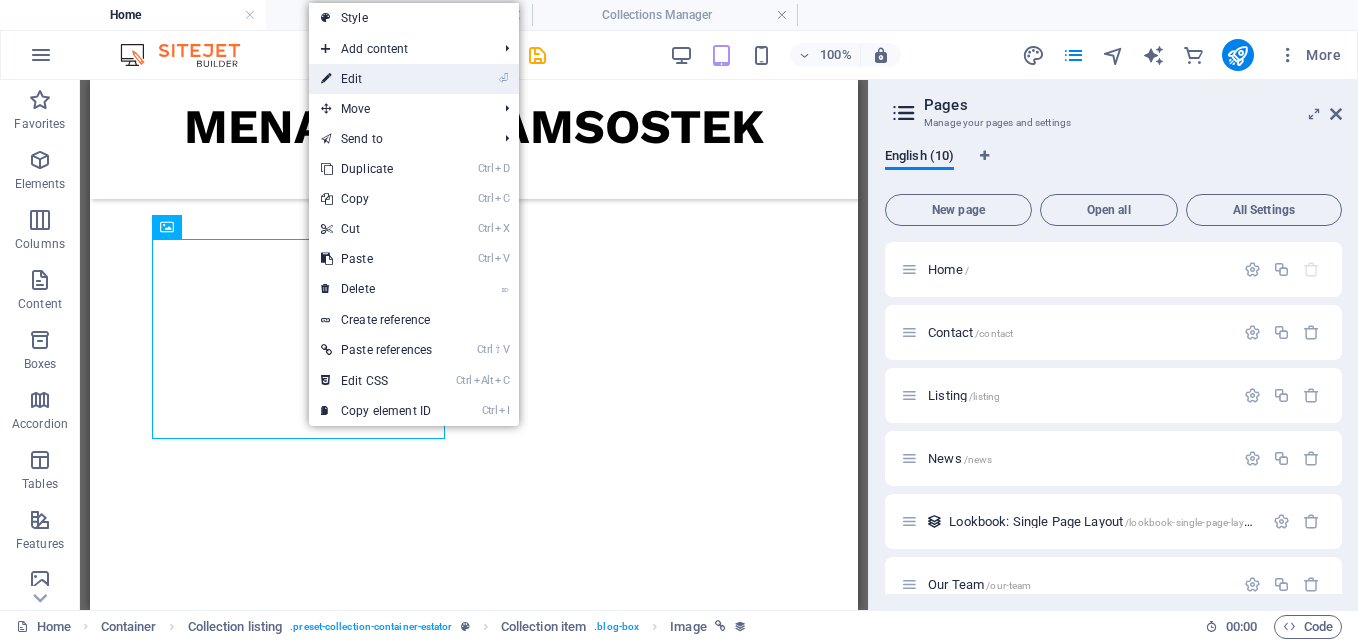 click on "⏎  Edit" at bounding box center [376, 79] 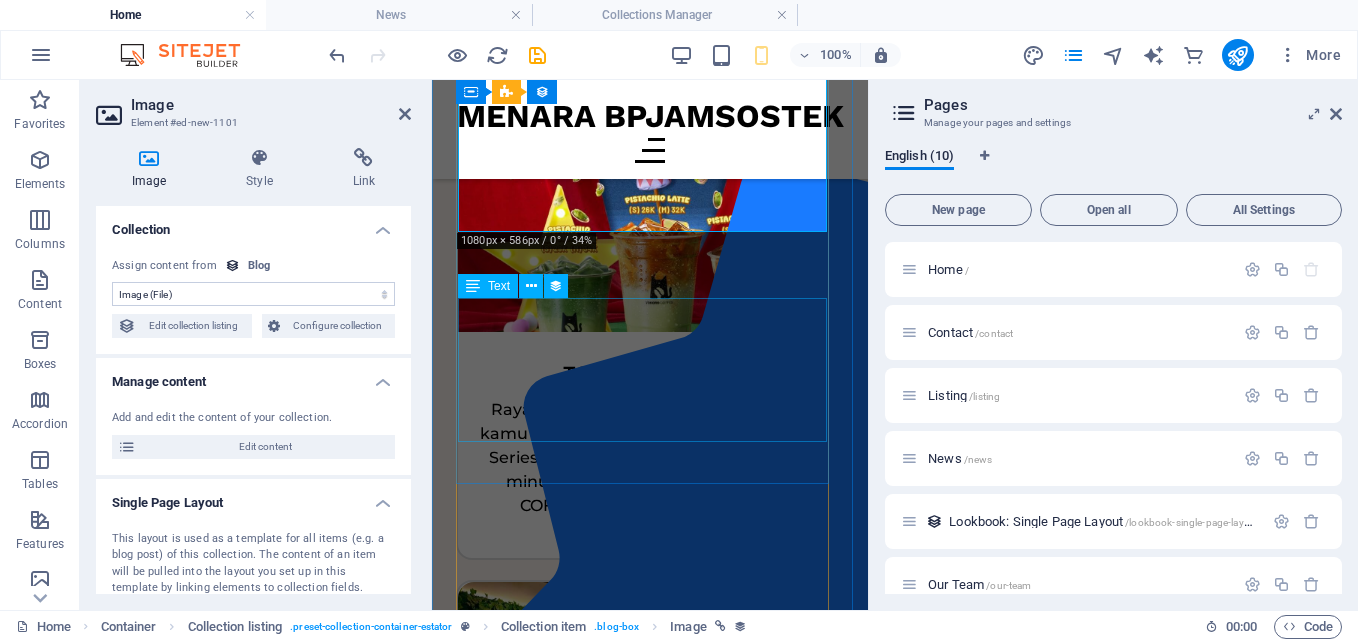 scroll, scrollTop: 14208, scrollLeft: 0, axis: vertical 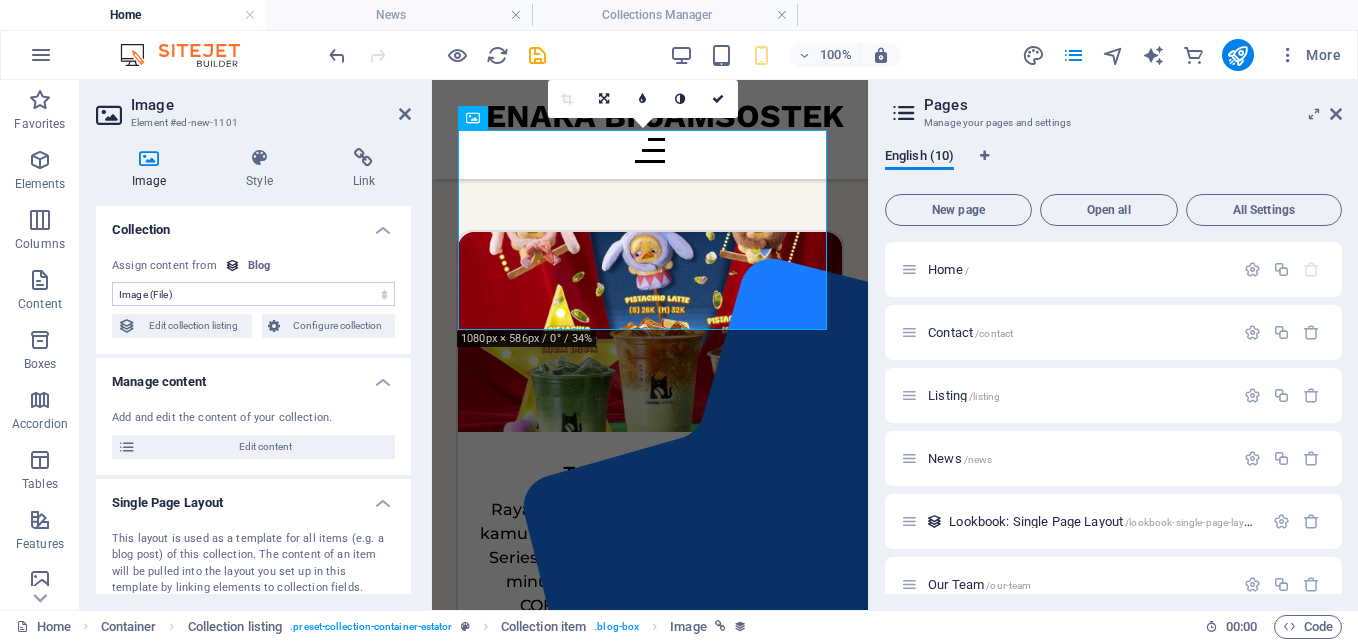 click on "16:10 16:9 4:3 1:1 1:2 0" at bounding box center (643, 99) 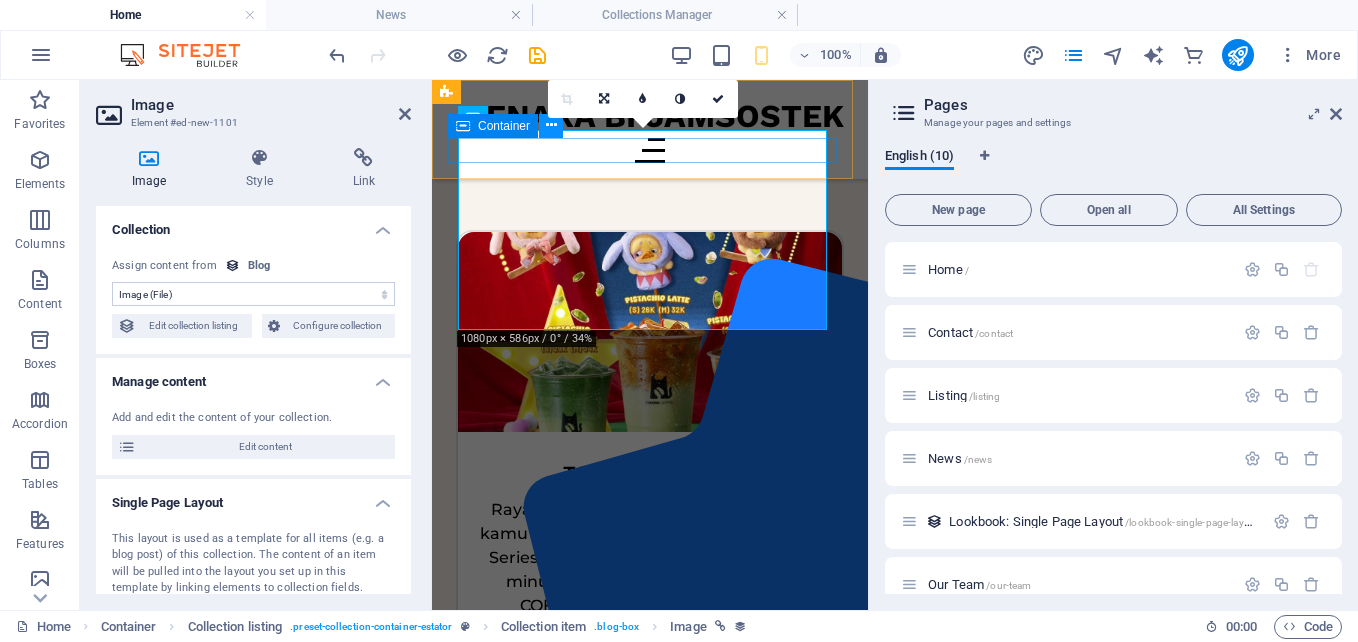 click at bounding box center (551, 125) 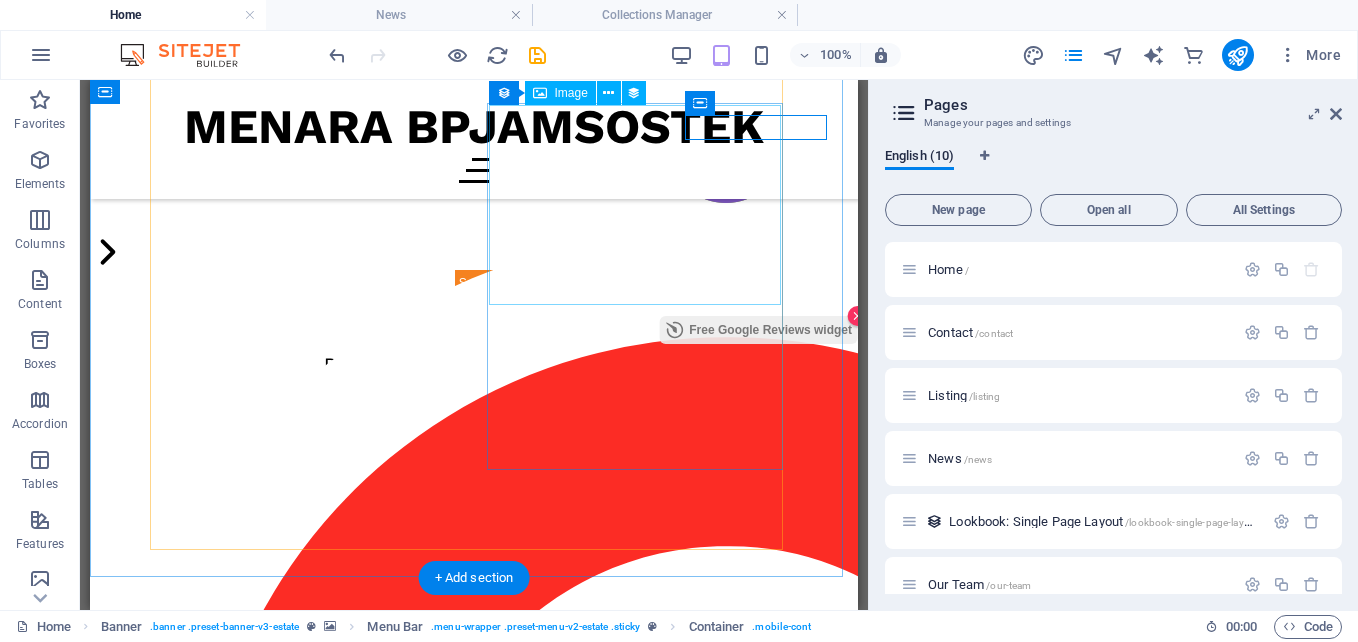 scroll, scrollTop: 16396, scrollLeft: 0, axis: vertical 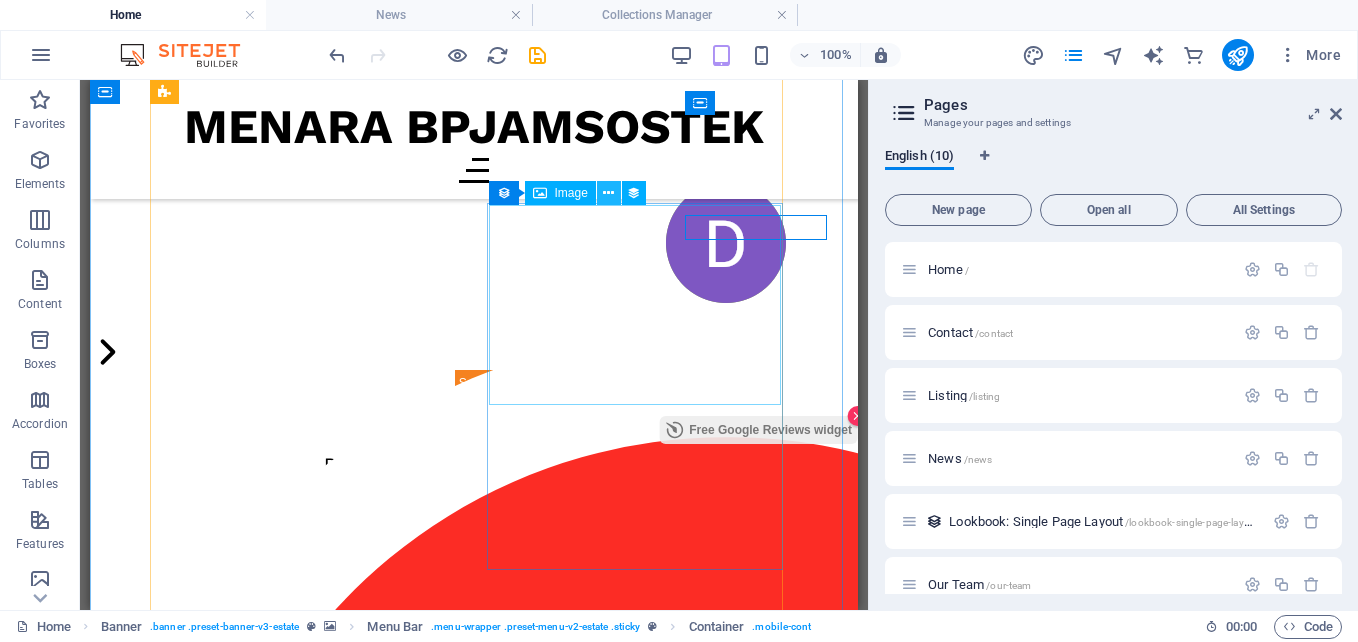 click at bounding box center [608, 193] 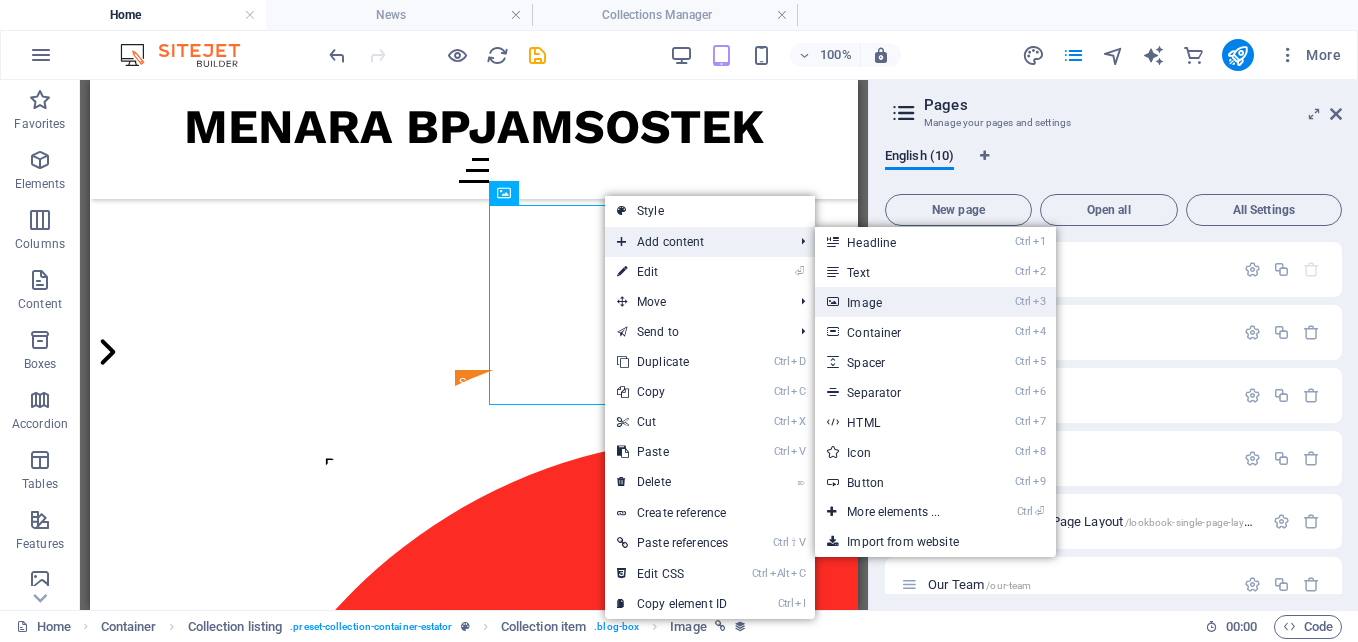 click on "Ctrl 3  Image" at bounding box center (897, 302) 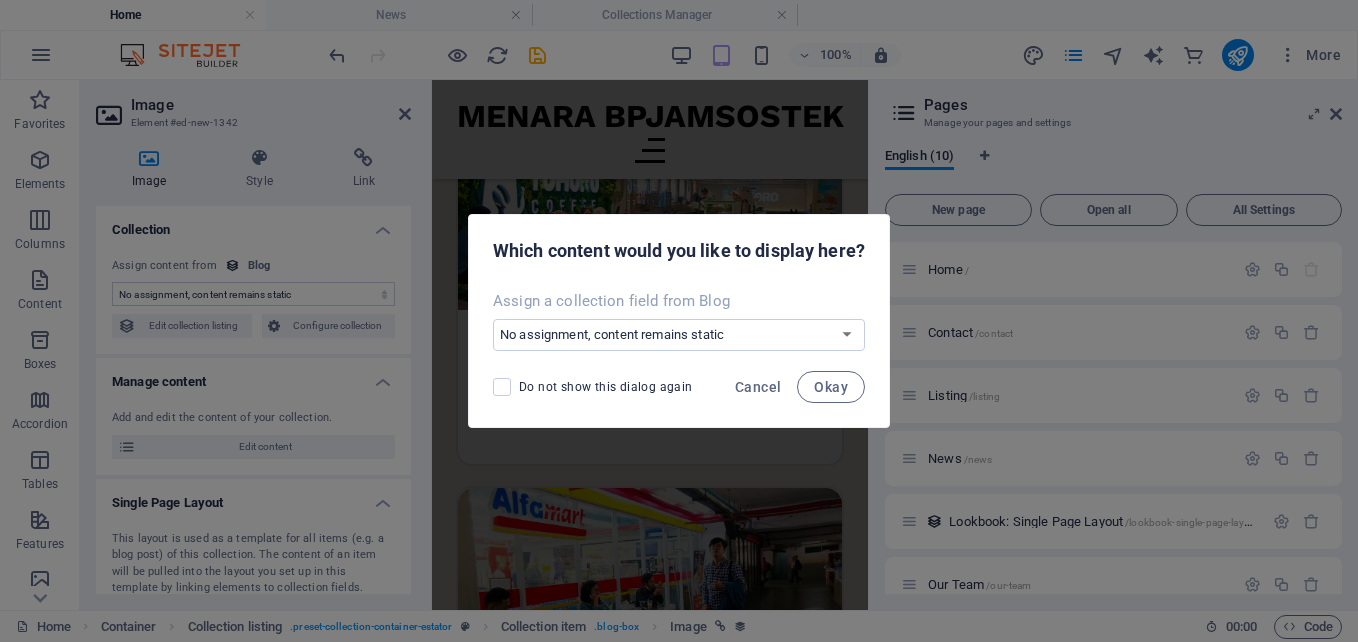 scroll, scrollTop: 15915, scrollLeft: 0, axis: vertical 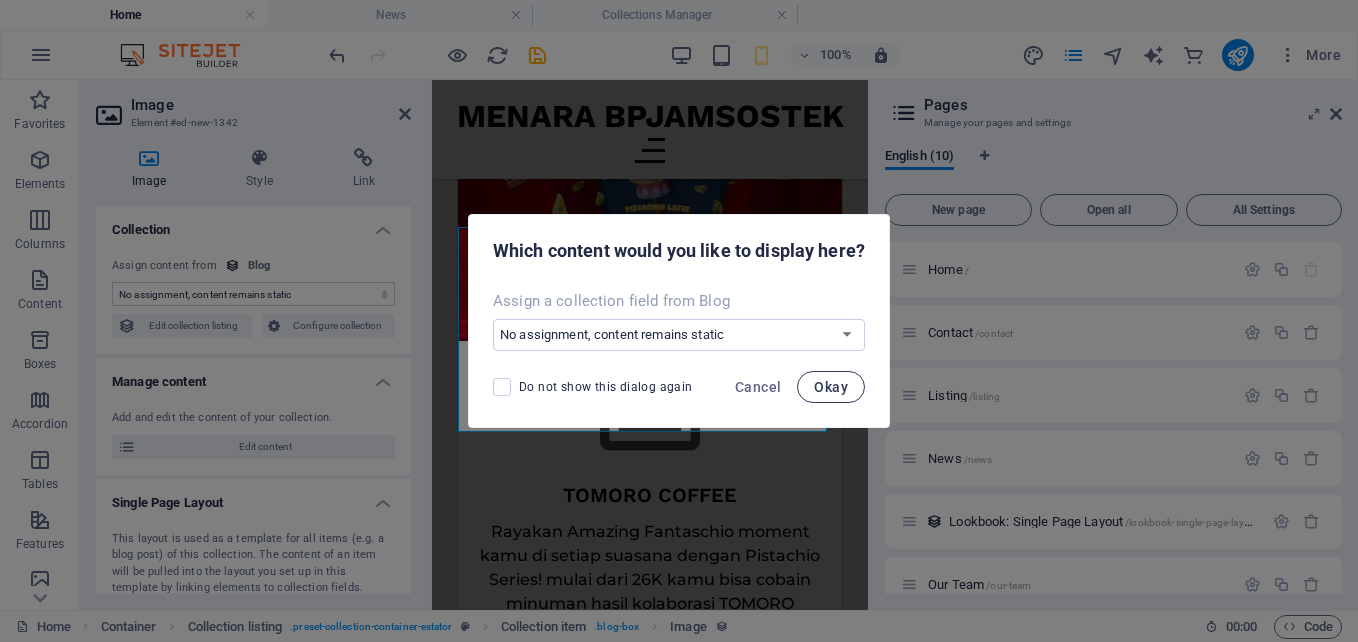 drag, startPoint x: 826, startPoint y: 410, endPoint x: 827, endPoint y: 400, distance: 10.049875 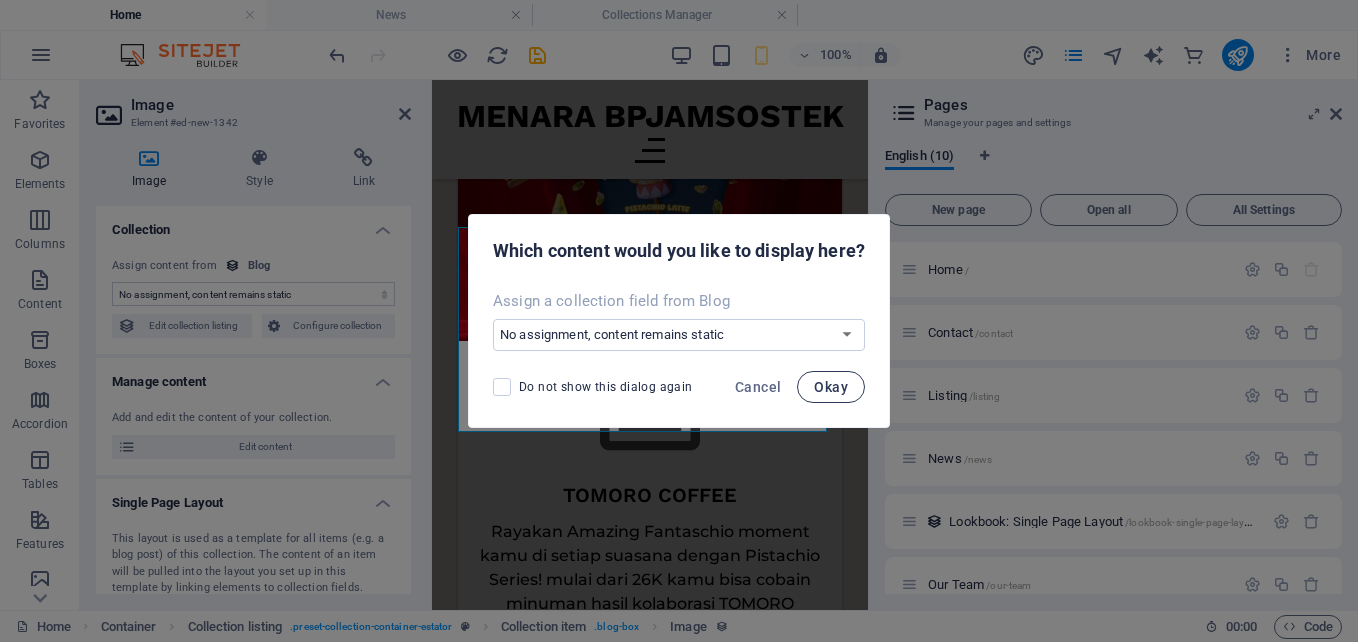click on "Okay" at bounding box center [831, 387] 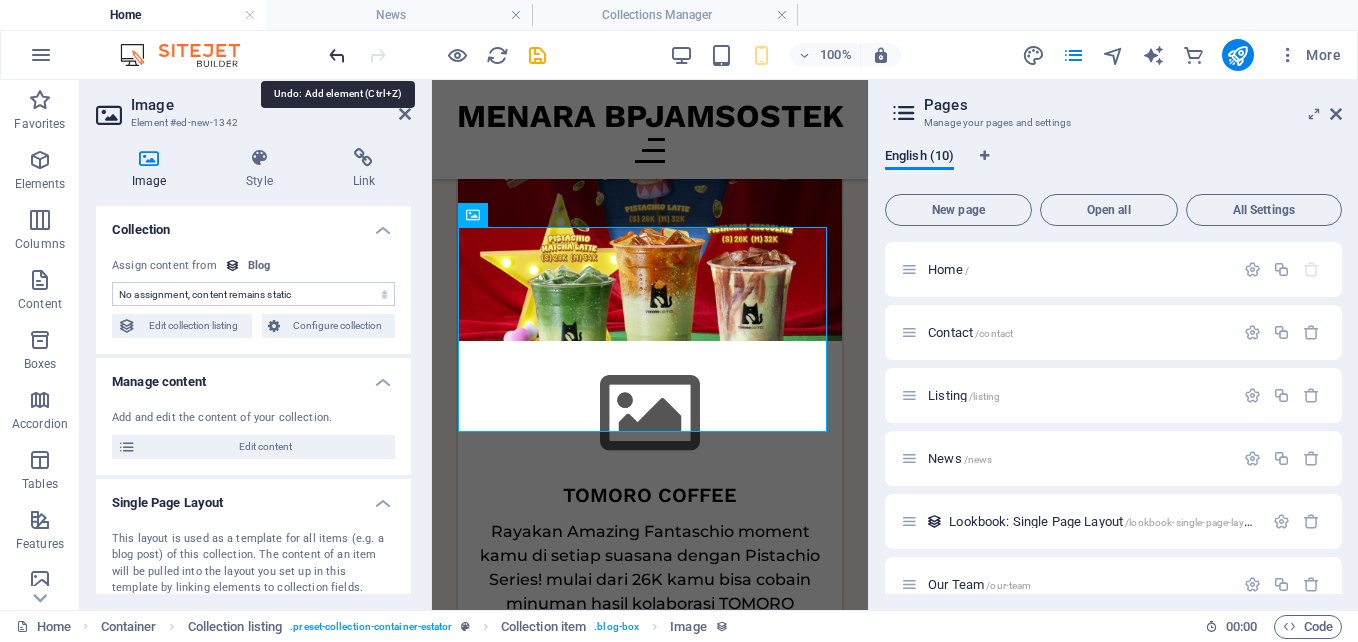 click at bounding box center (337, 55) 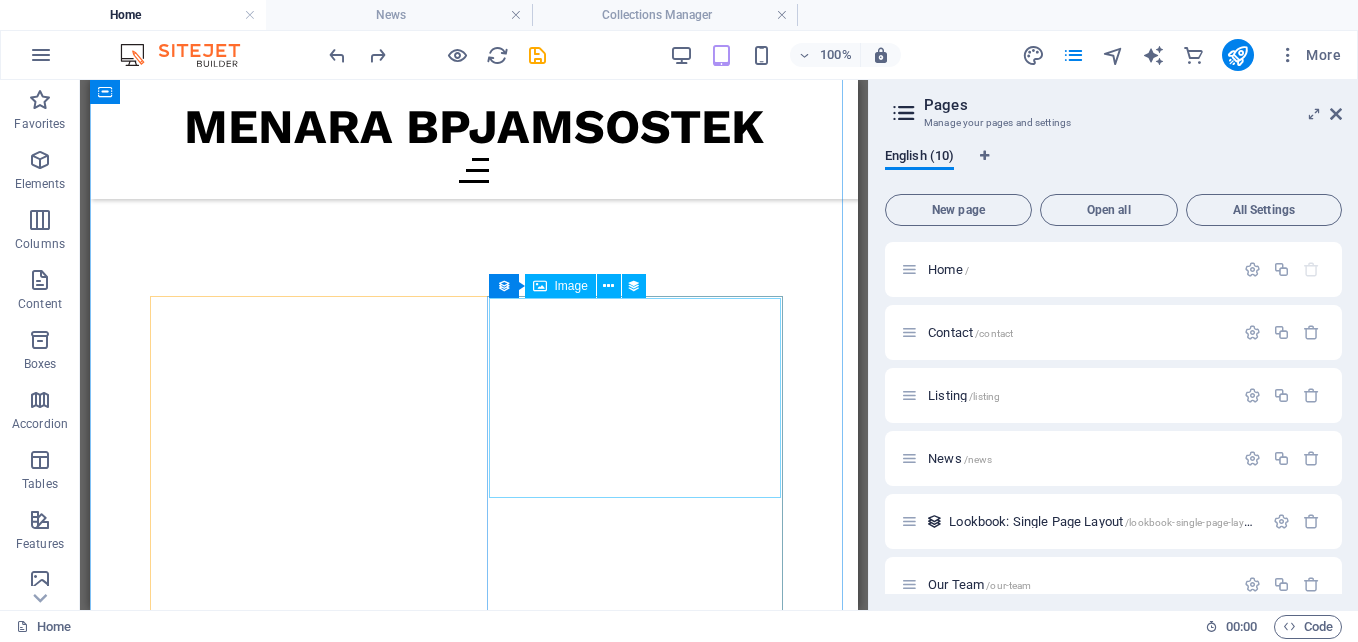 scroll, scrollTop: 15759, scrollLeft: 0, axis: vertical 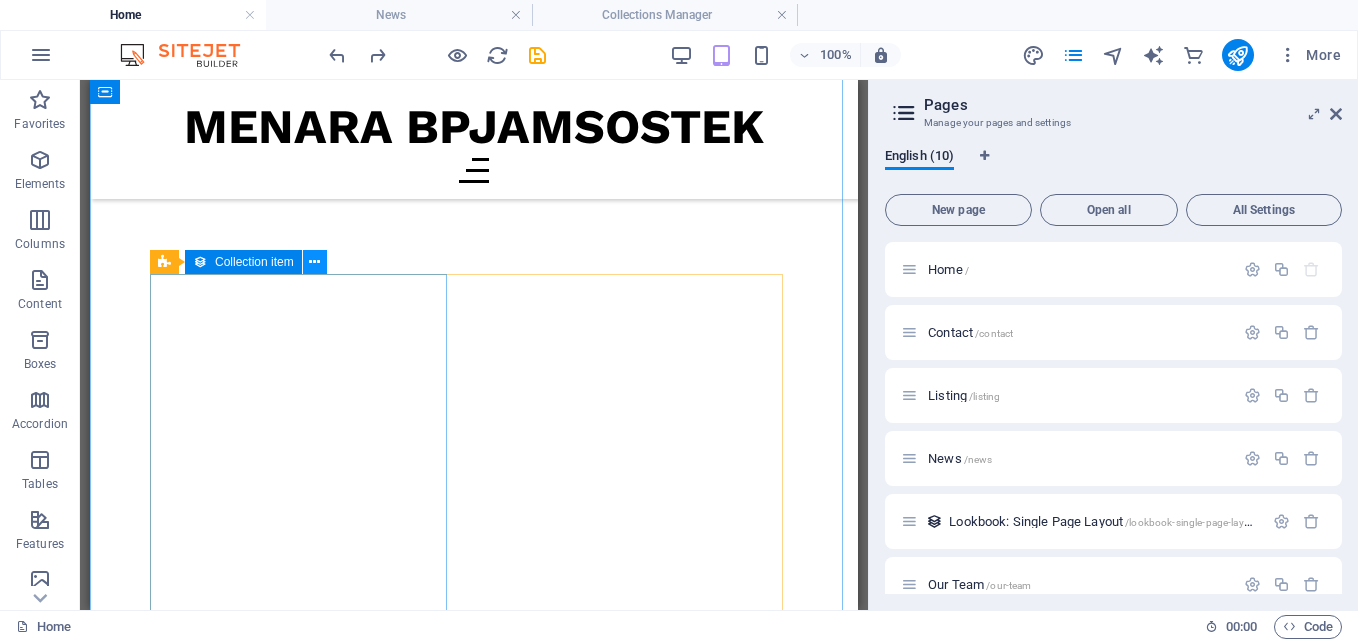 click at bounding box center [314, 262] 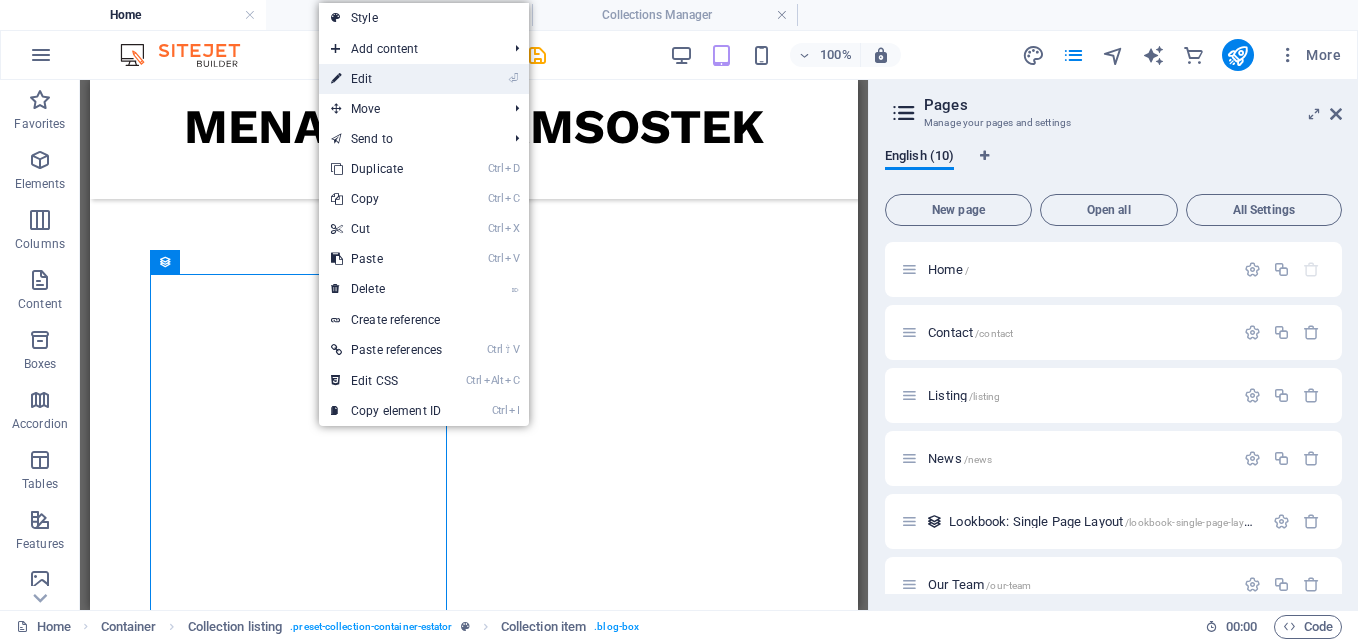 click on "⏎  Edit" at bounding box center (386, 79) 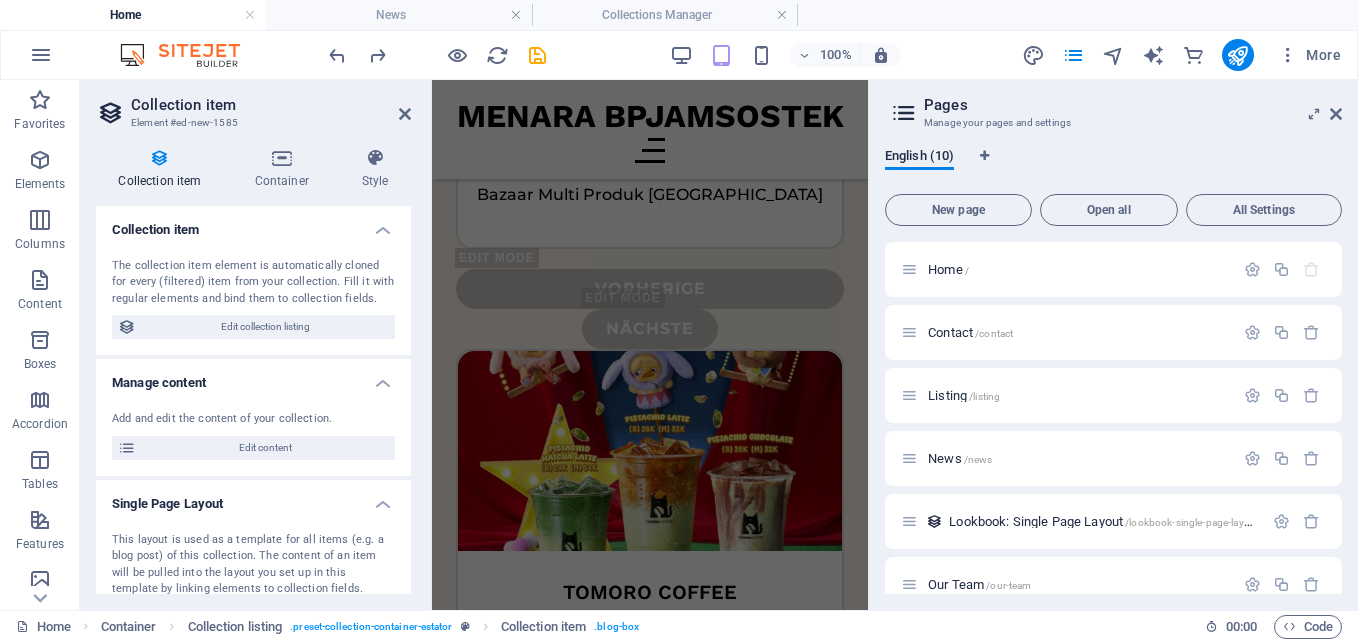scroll, scrollTop: 14233, scrollLeft: 0, axis: vertical 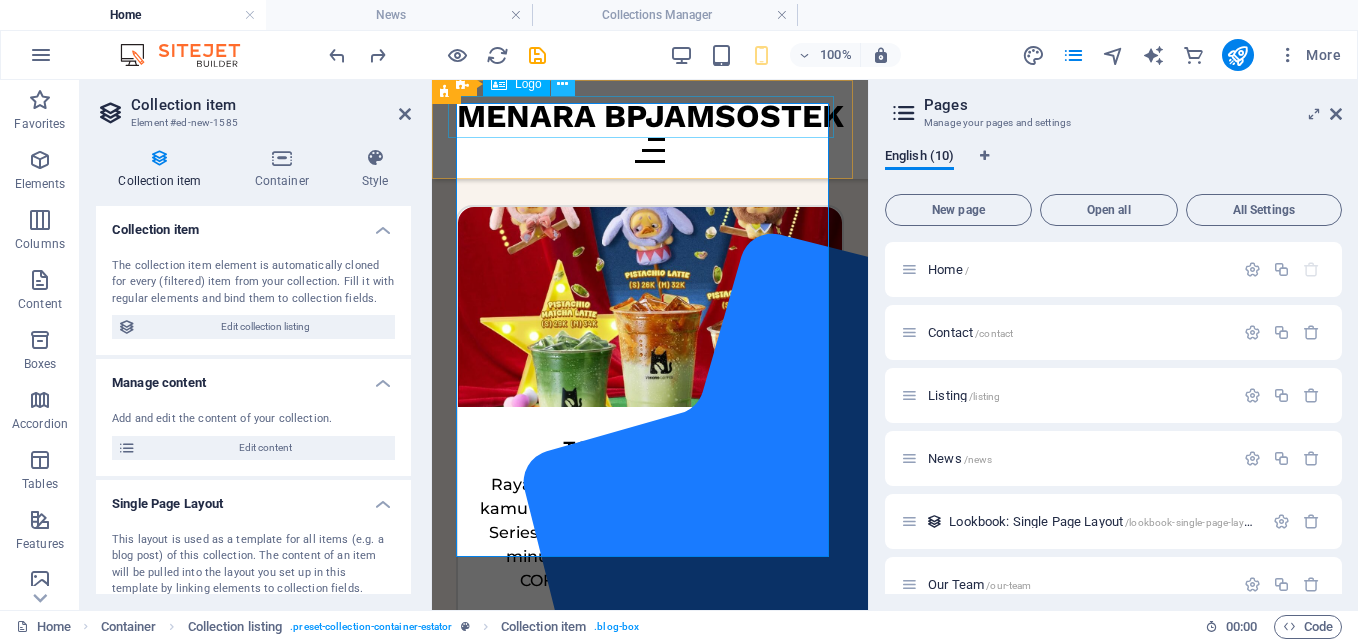 click at bounding box center (562, 84) 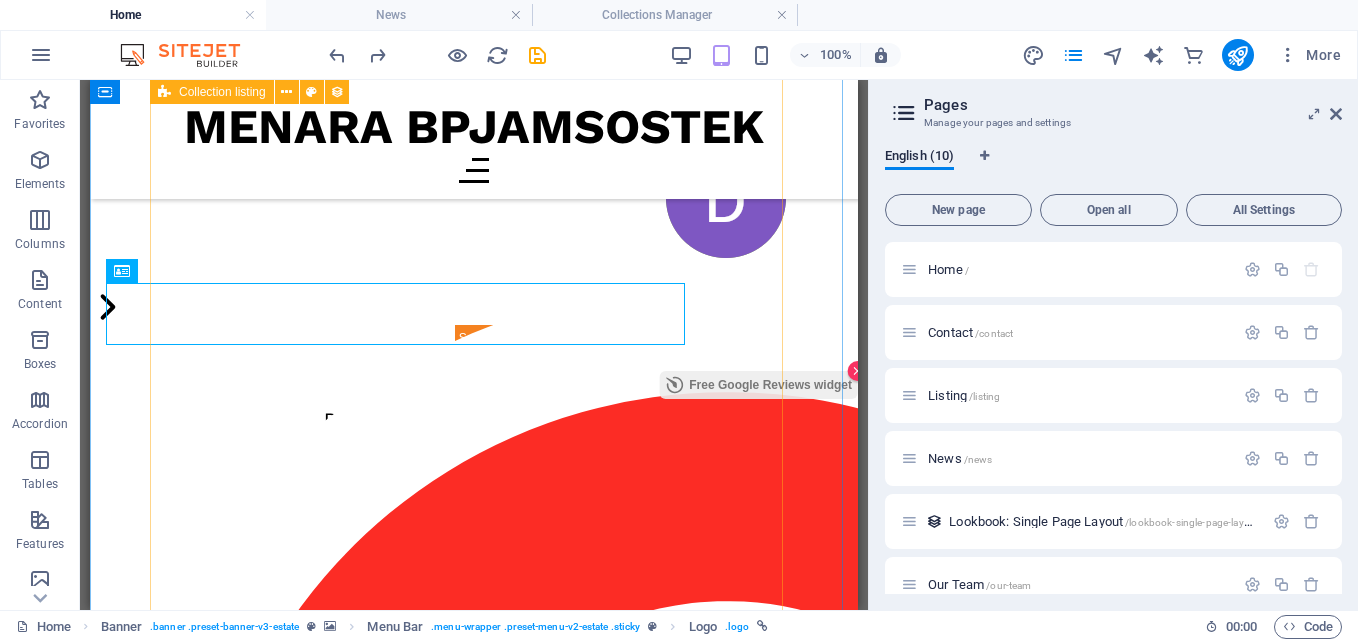 scroll, scrollTop: 16321, scrollLeft: 0, axis: vertical 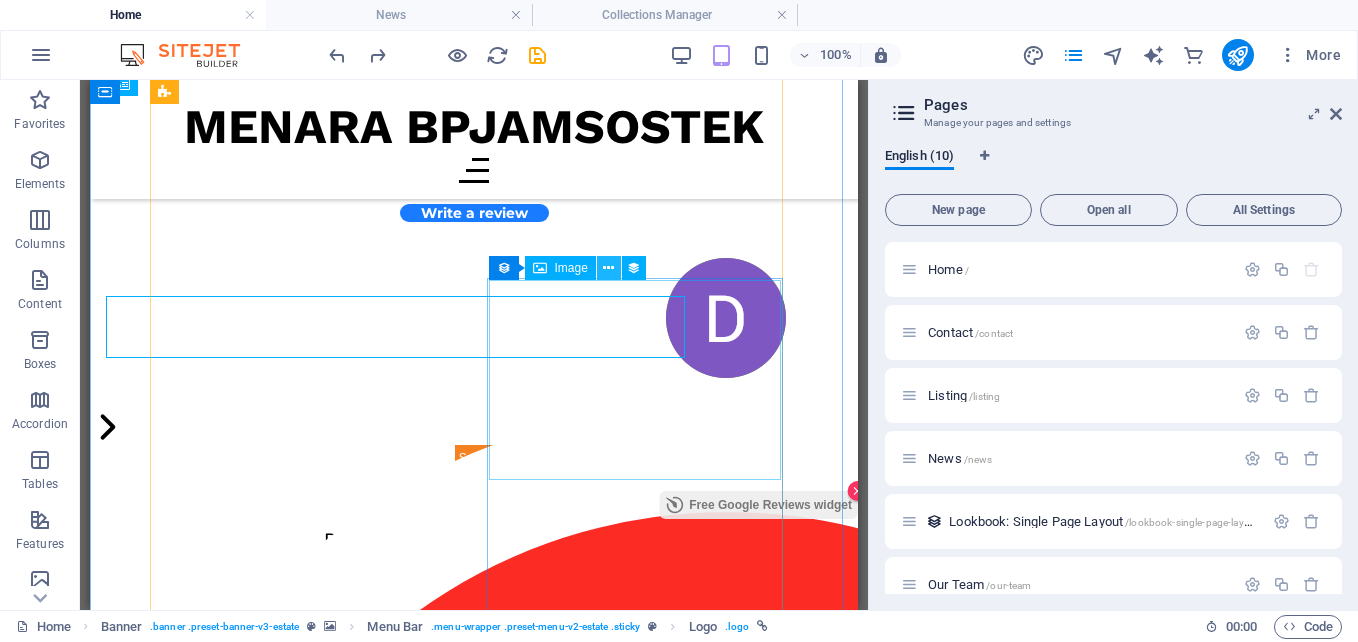 click at bounding box center [608, 268] 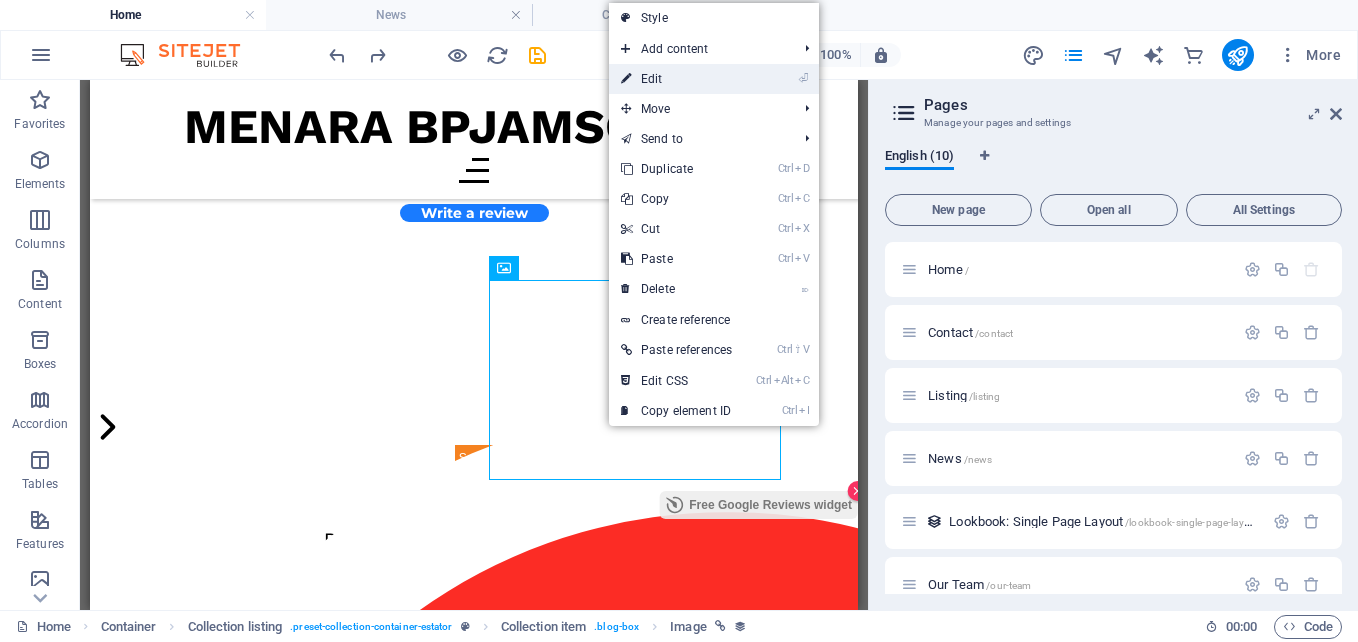 click on "⏎  Edit" at bounding box center [676, 79] 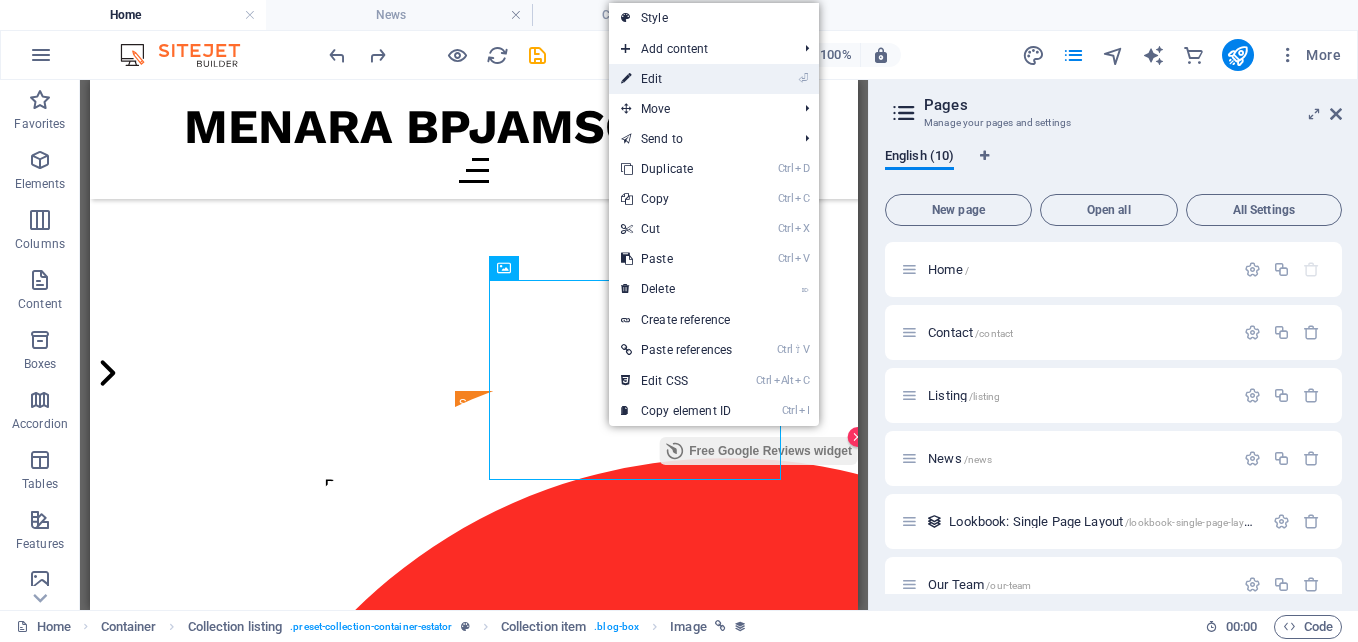 select on "image" 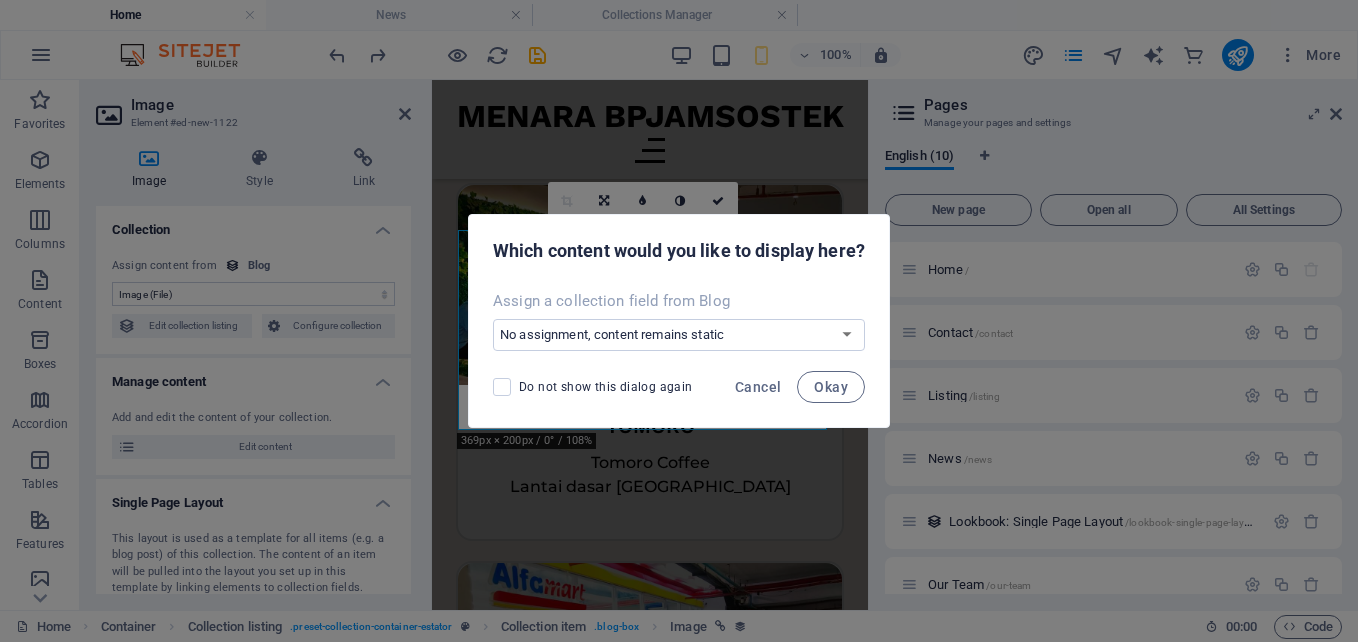 scroll, scrollTop: 15374, scrollLeft: 0, axis: vertical 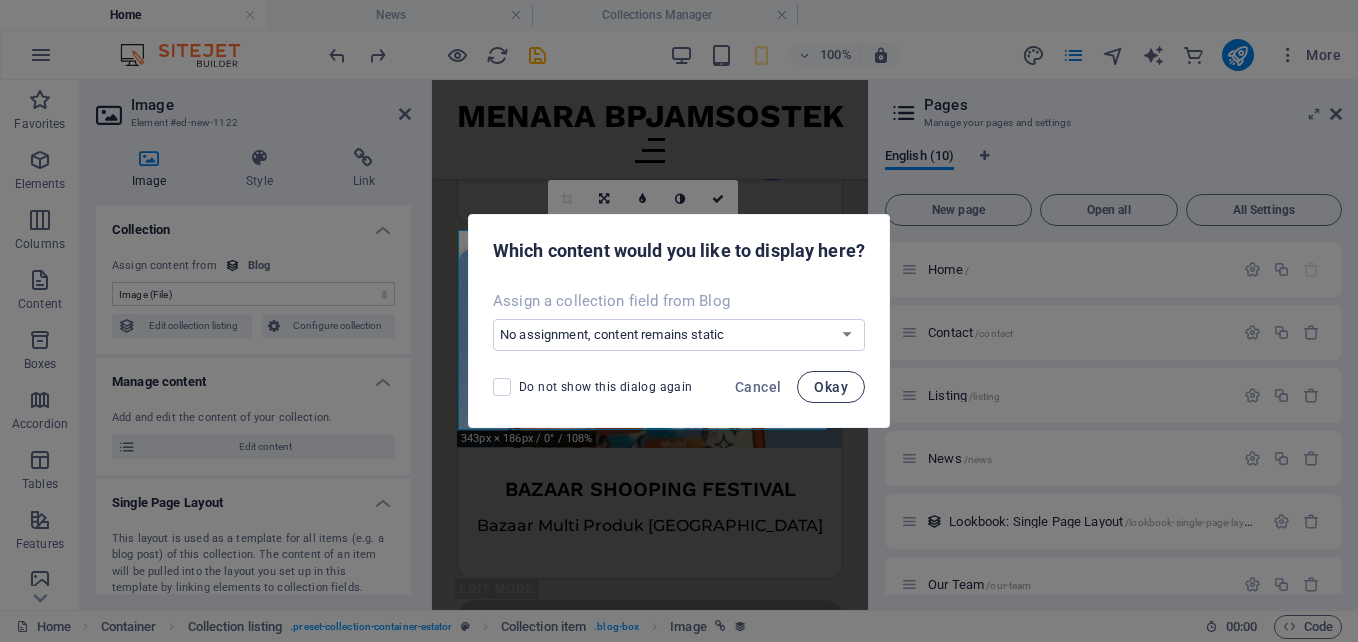 click on "Okay" at bounding box center [831, 387] 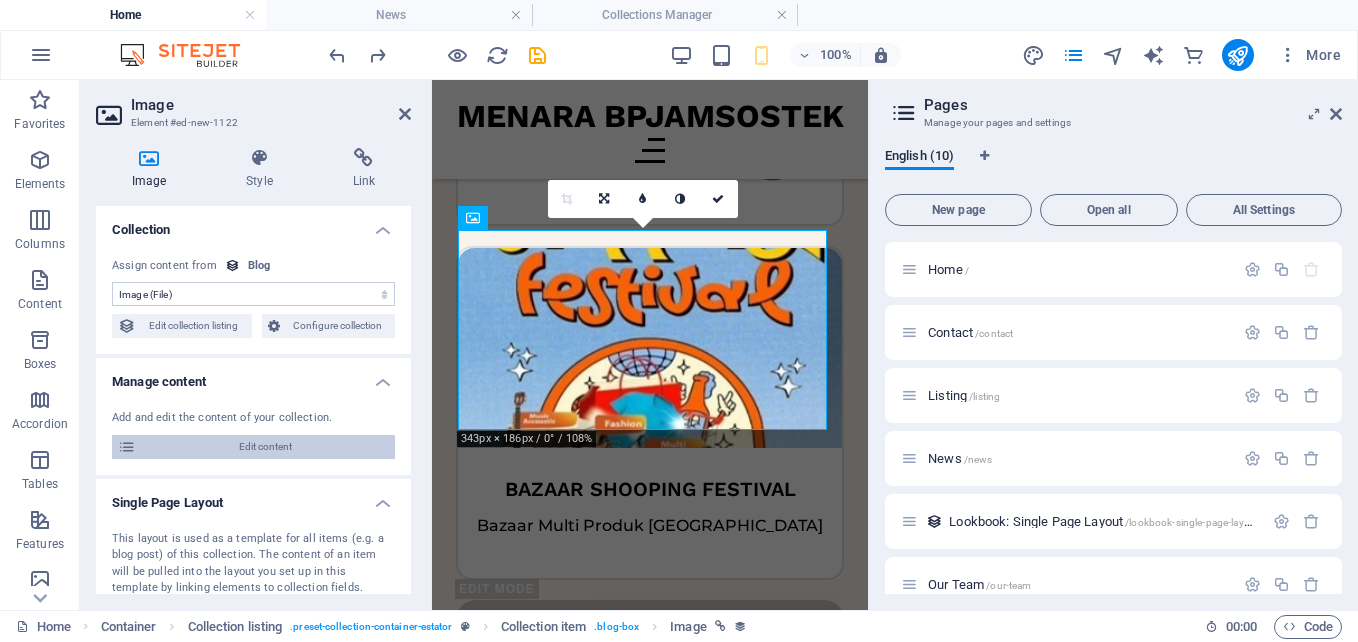 click on "Edit content" at bounding box center (265, 447) 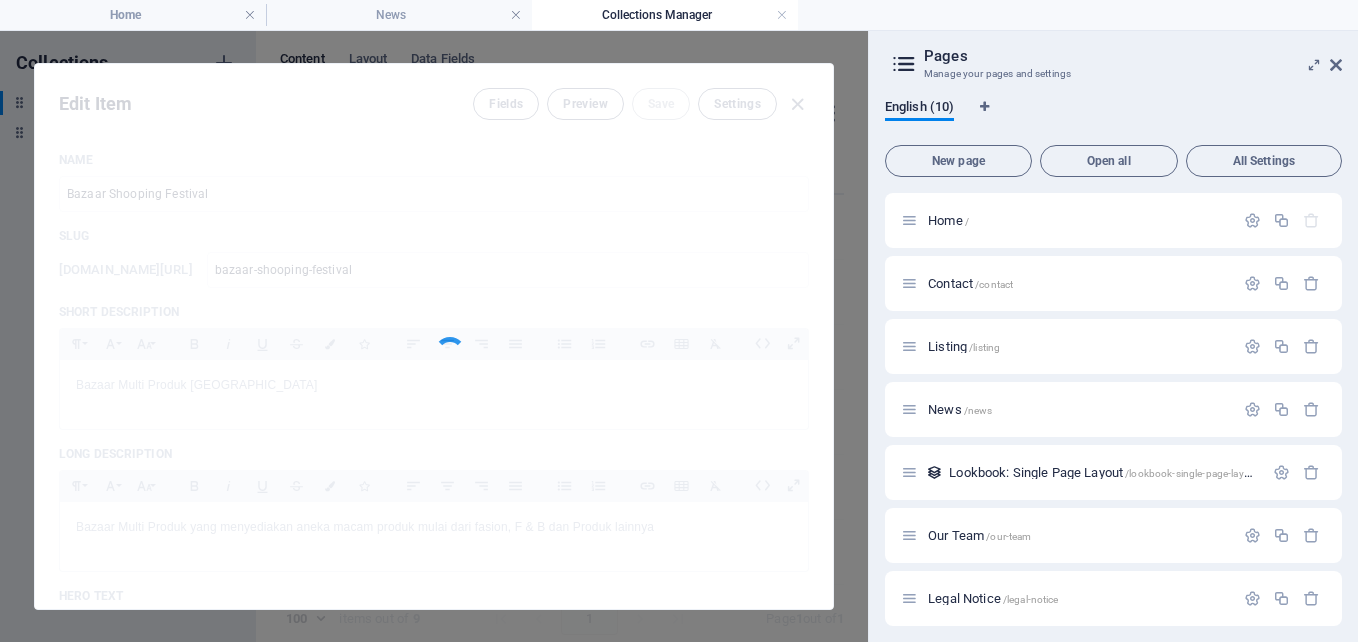 scroll, scrollTop: 0, scrollLeft: 0, axis: both 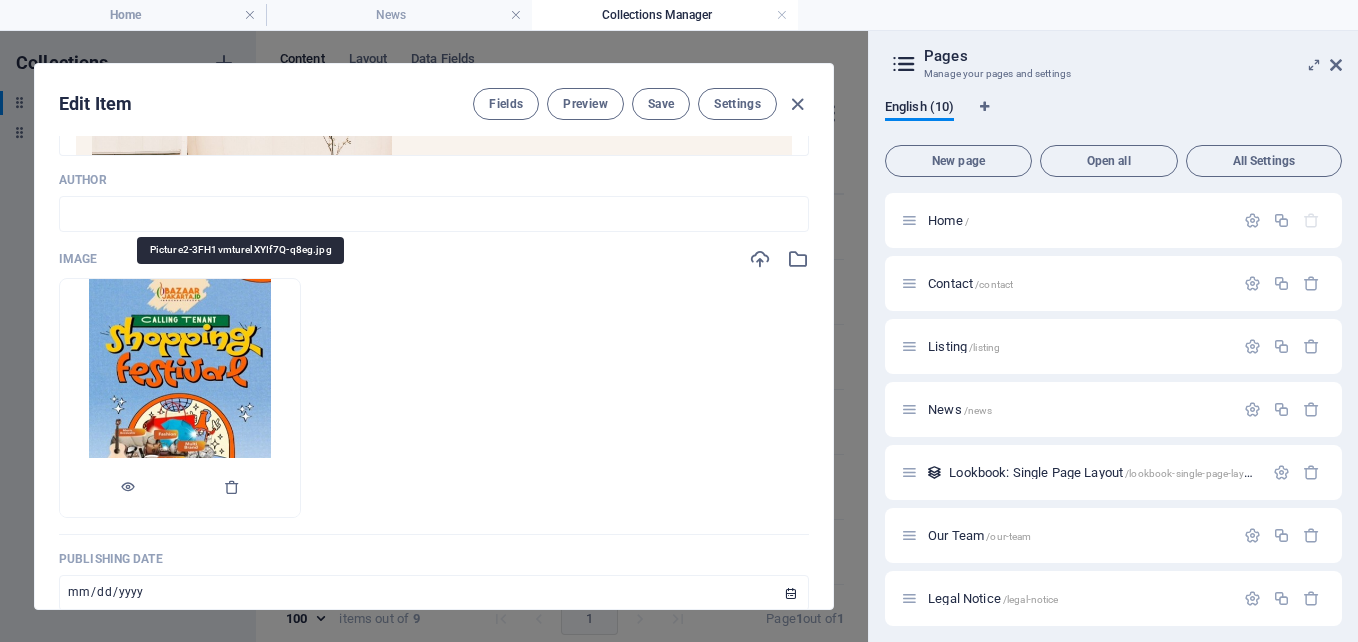 click at bounding box center (180, 398) 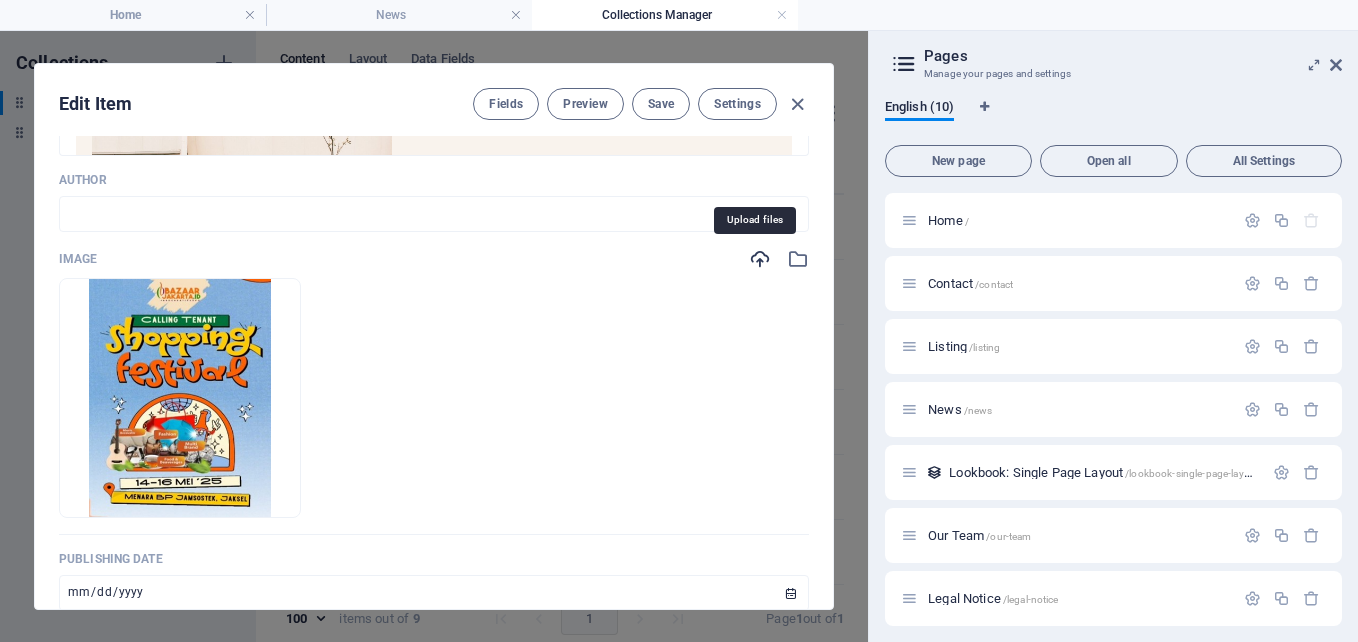 click at bounding box center [760, 259] 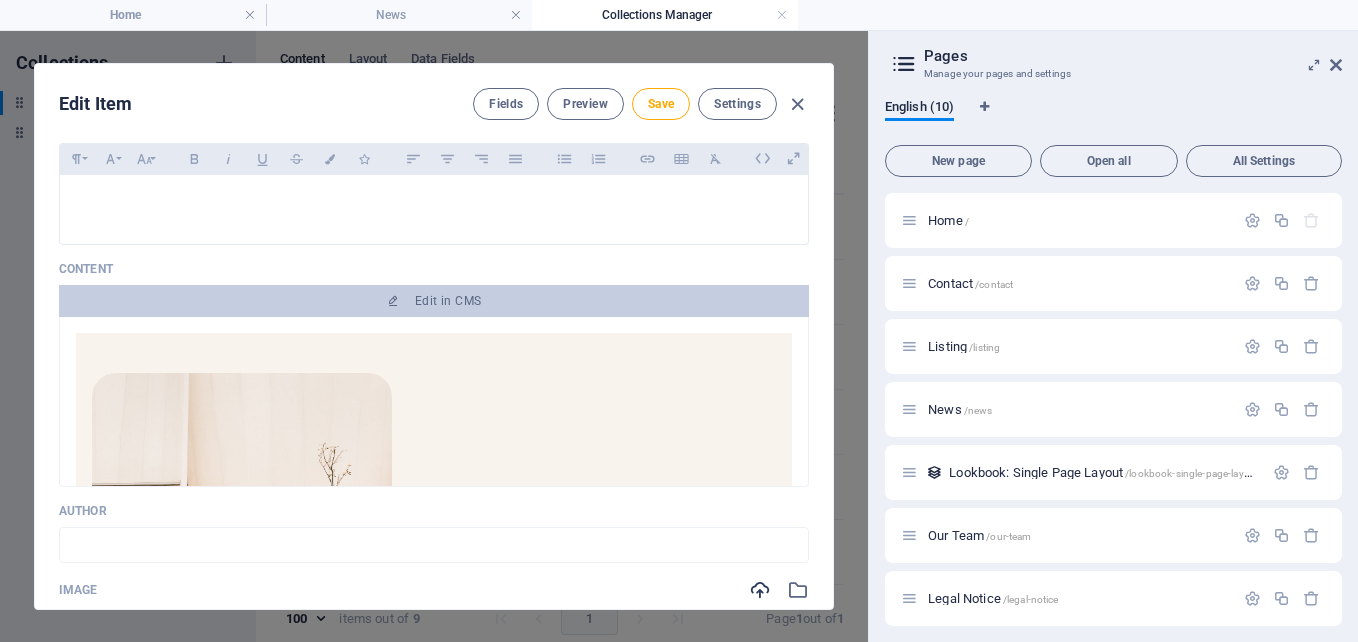 scroll, scrollTop: 500, scrollLeft: 0, axis: vertical 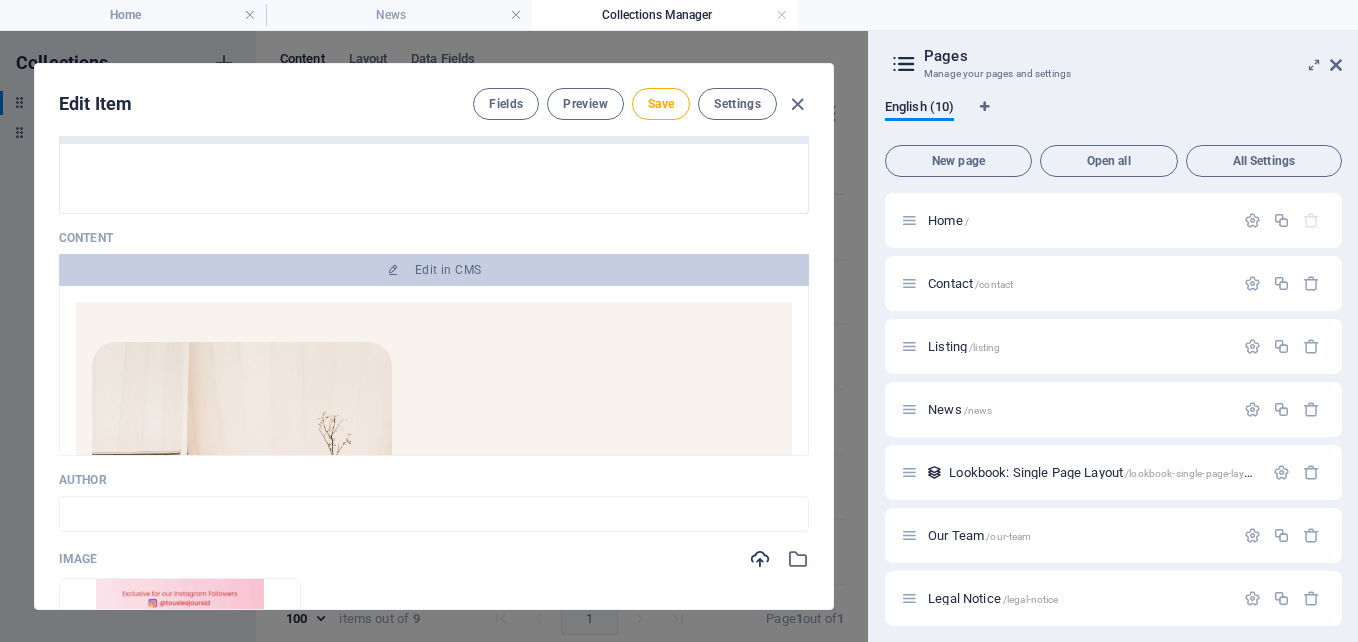 click at bounding box center (242, 442) 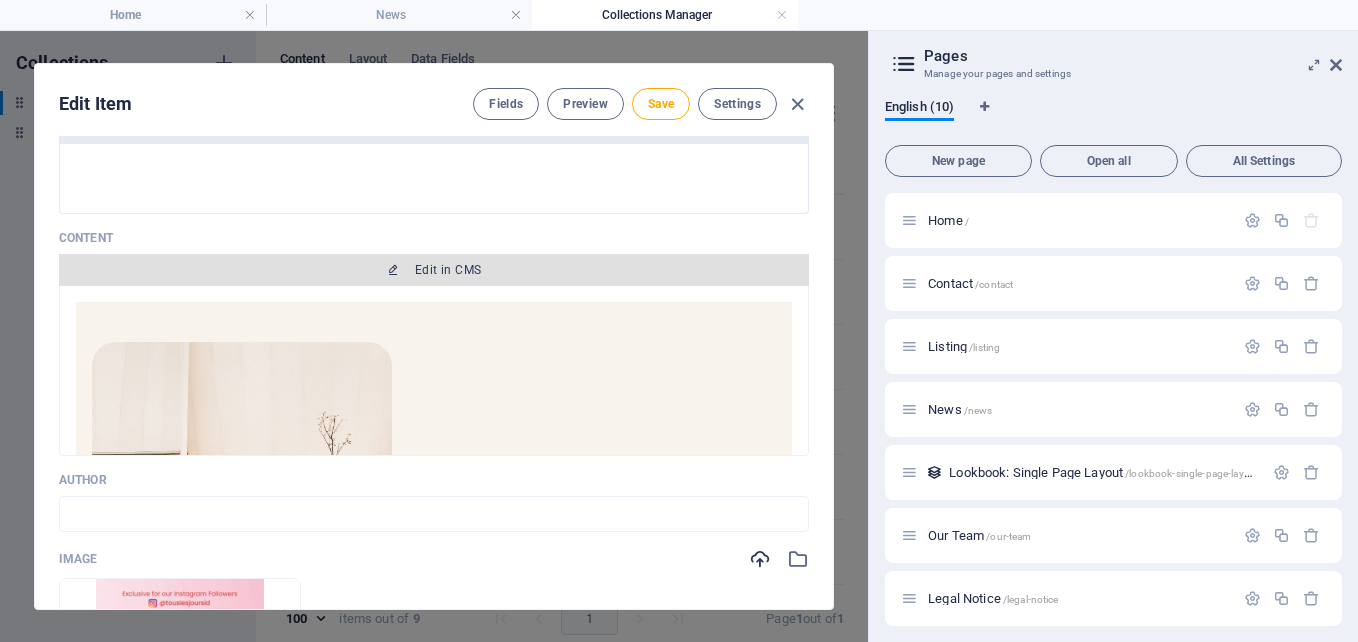 click on "Edit in CMS" at bounding box center [434, 270] 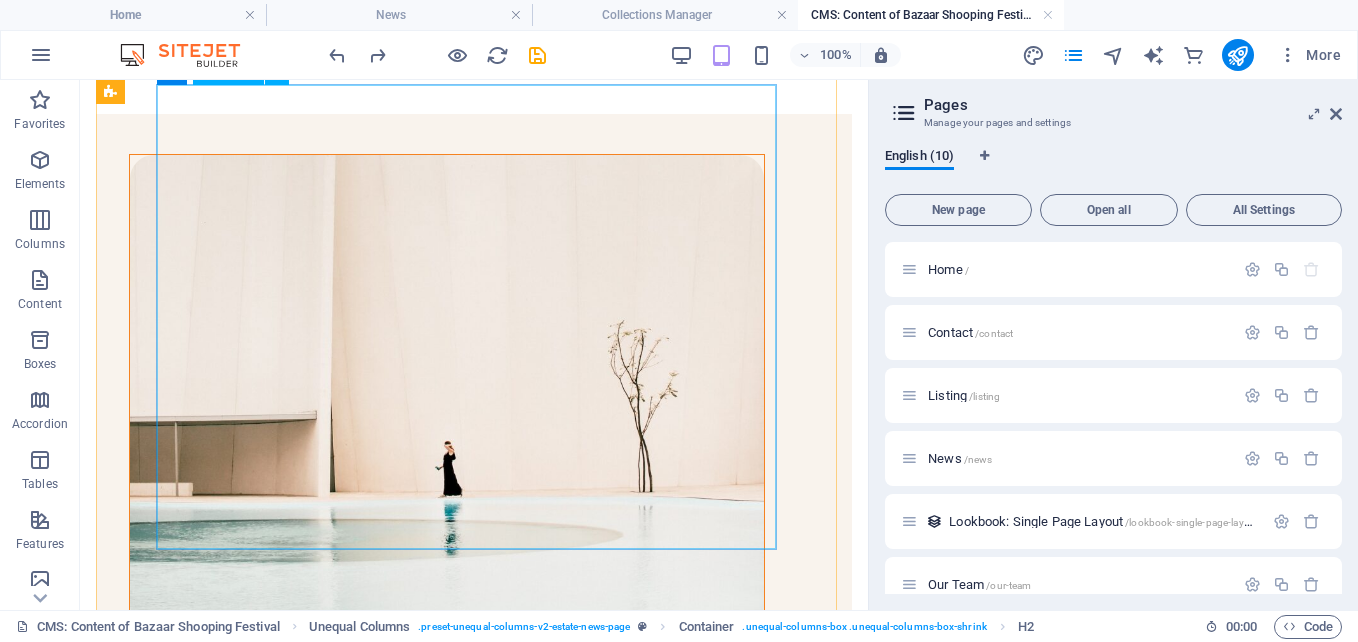scroll, scrollTop: 100, scrollLeft: 0, axis: vertical 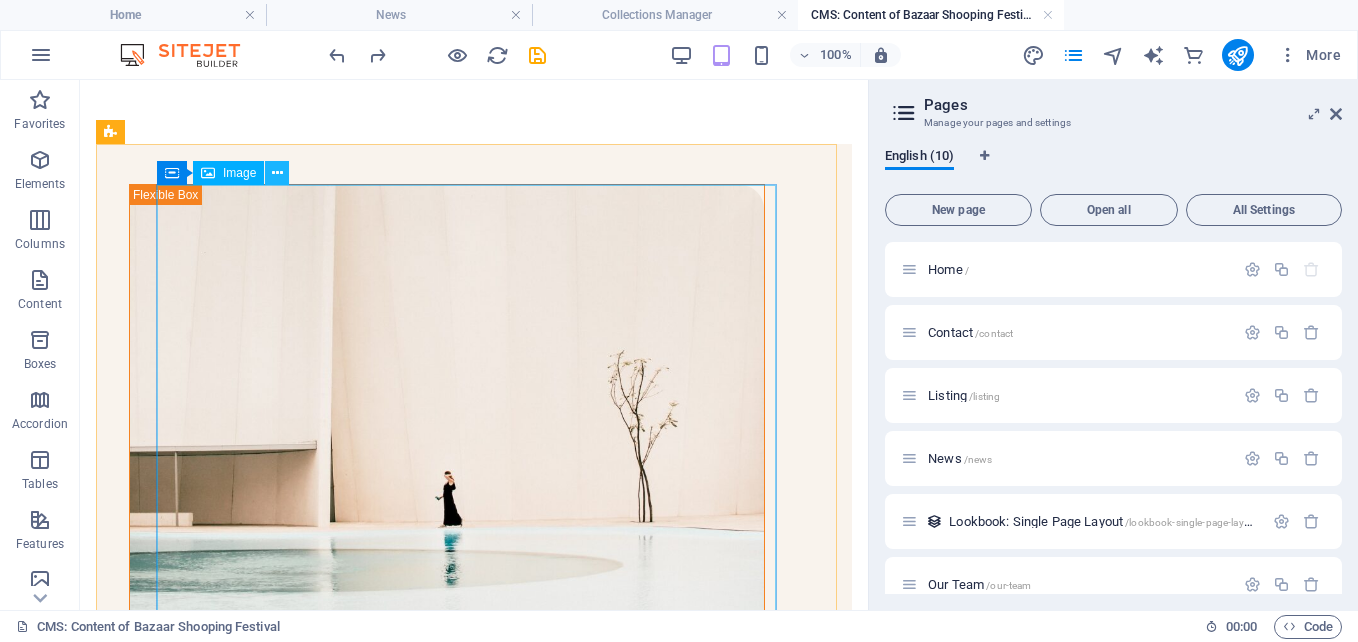 click at bounding box center (277, 173) 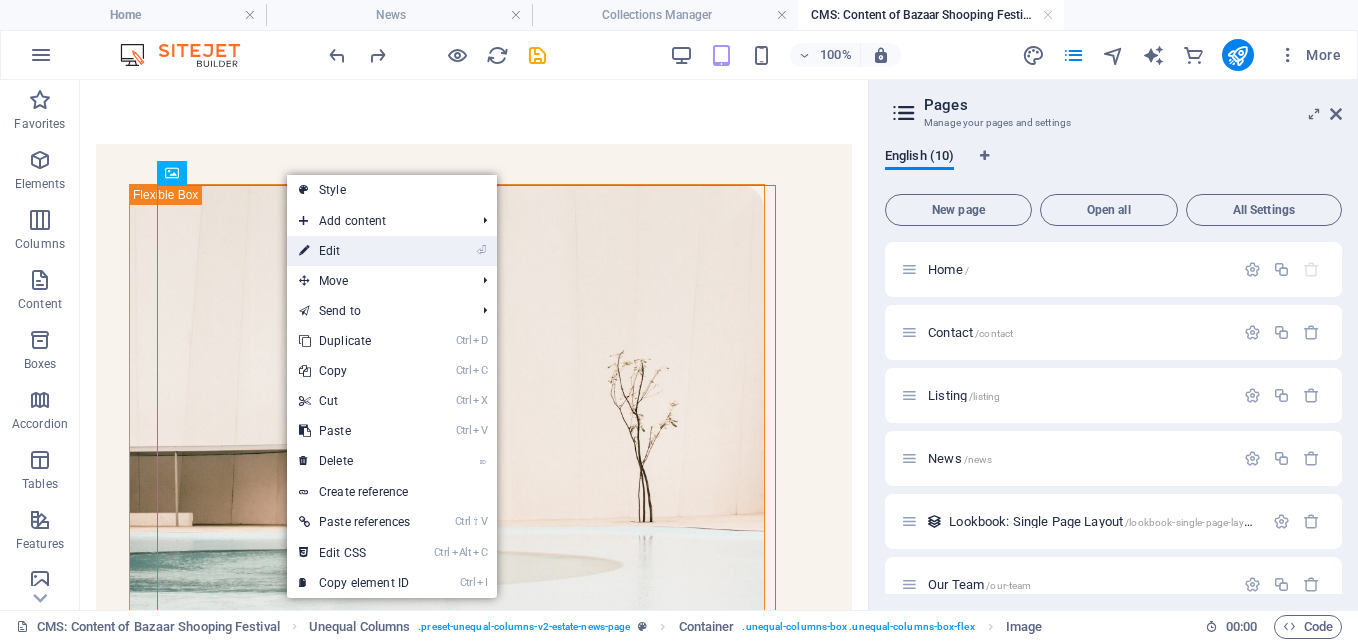 click on "⏎  Edit" at bounding box center [354, 251] 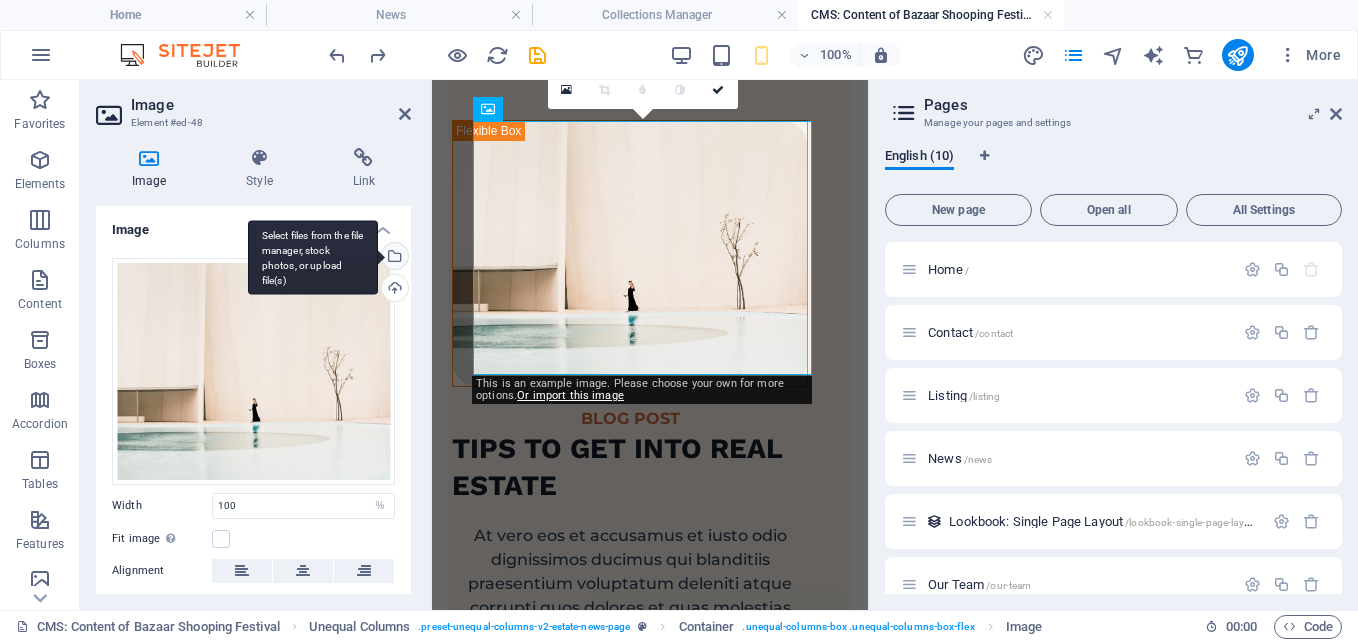 click on "Select files from the file manager, stock photos, or upload file(s)" at bounding box center (393, 258) 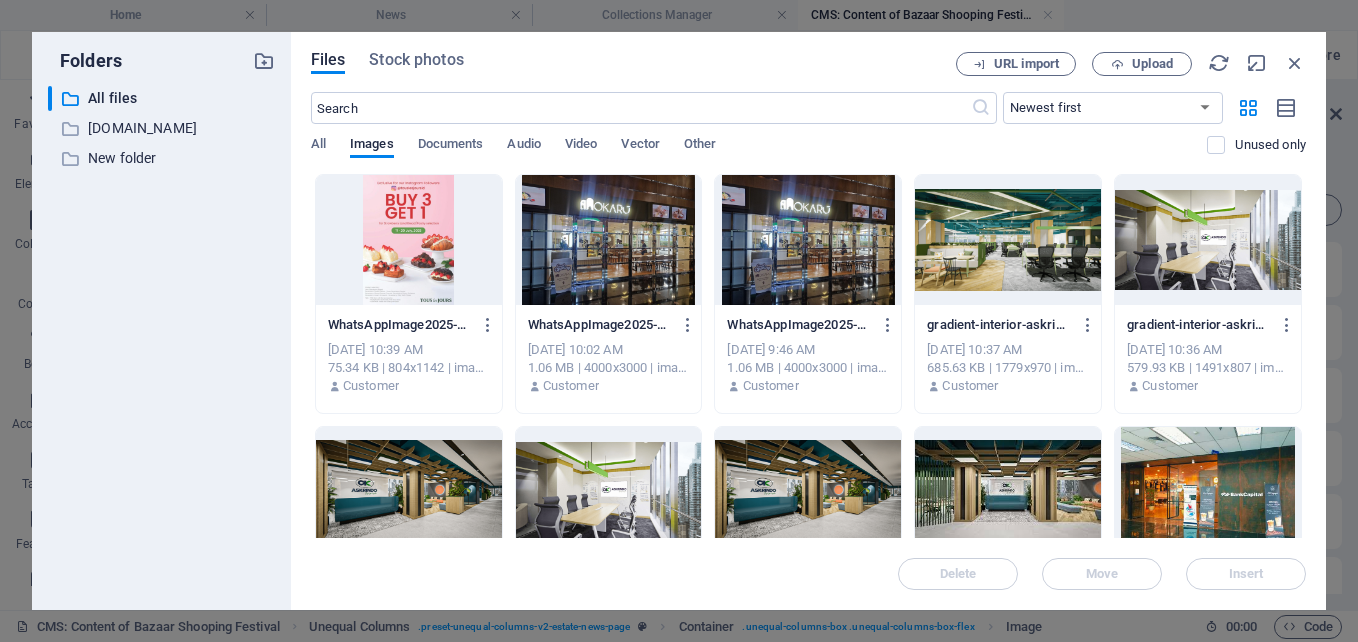 click at bounding box center (409, 240) 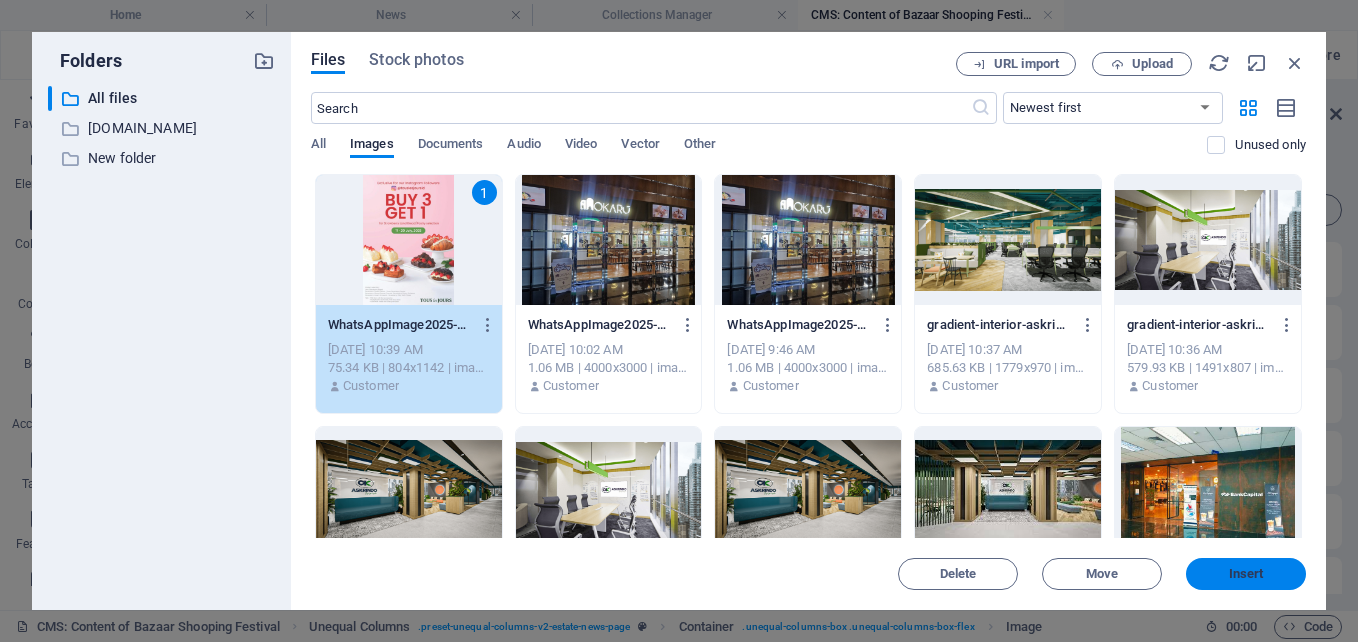 click on "Insert" at bounding box center [1246, 574] 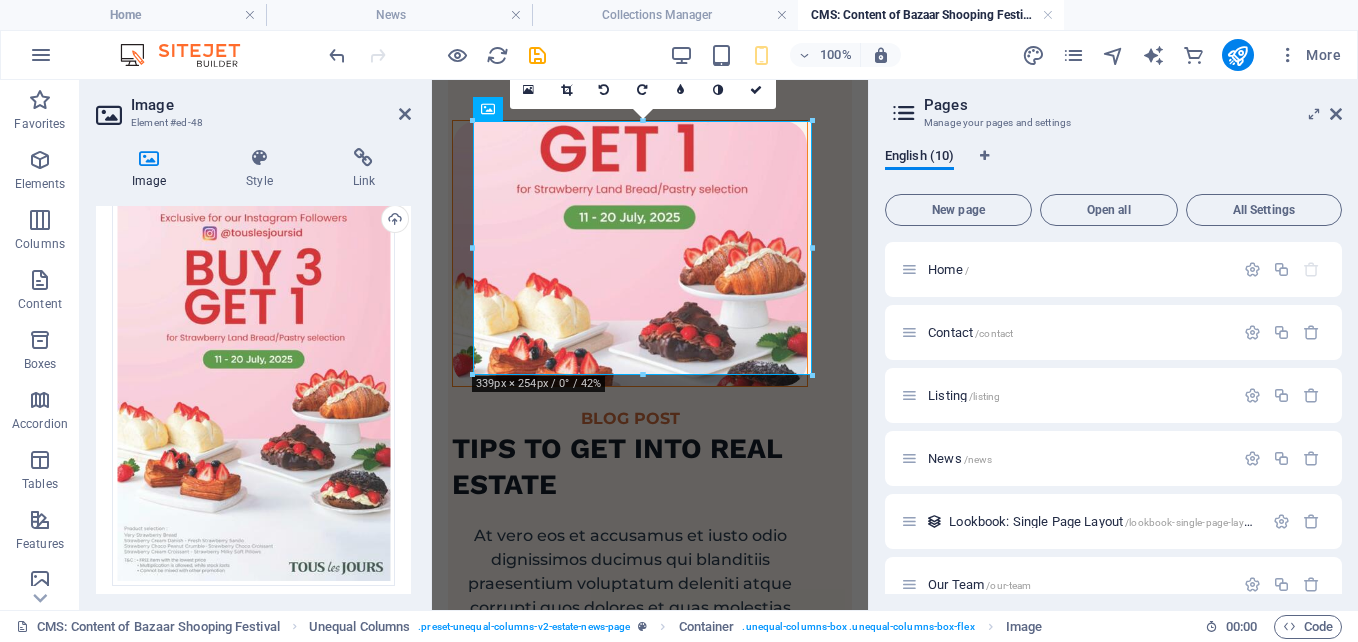scroll, scrollTop: 100, scrollLeft: 0, axis: vertical 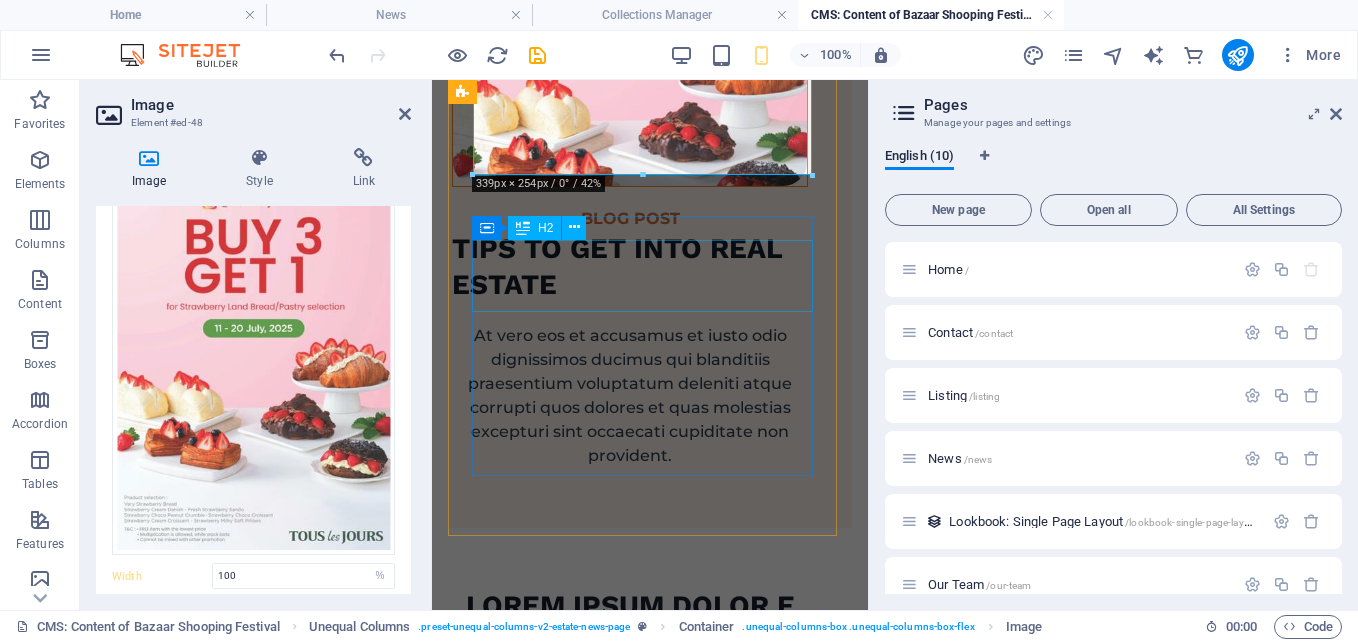 click on "TIPS TO GET INTO REAL ESTATE" at bounding box center (630, 267) 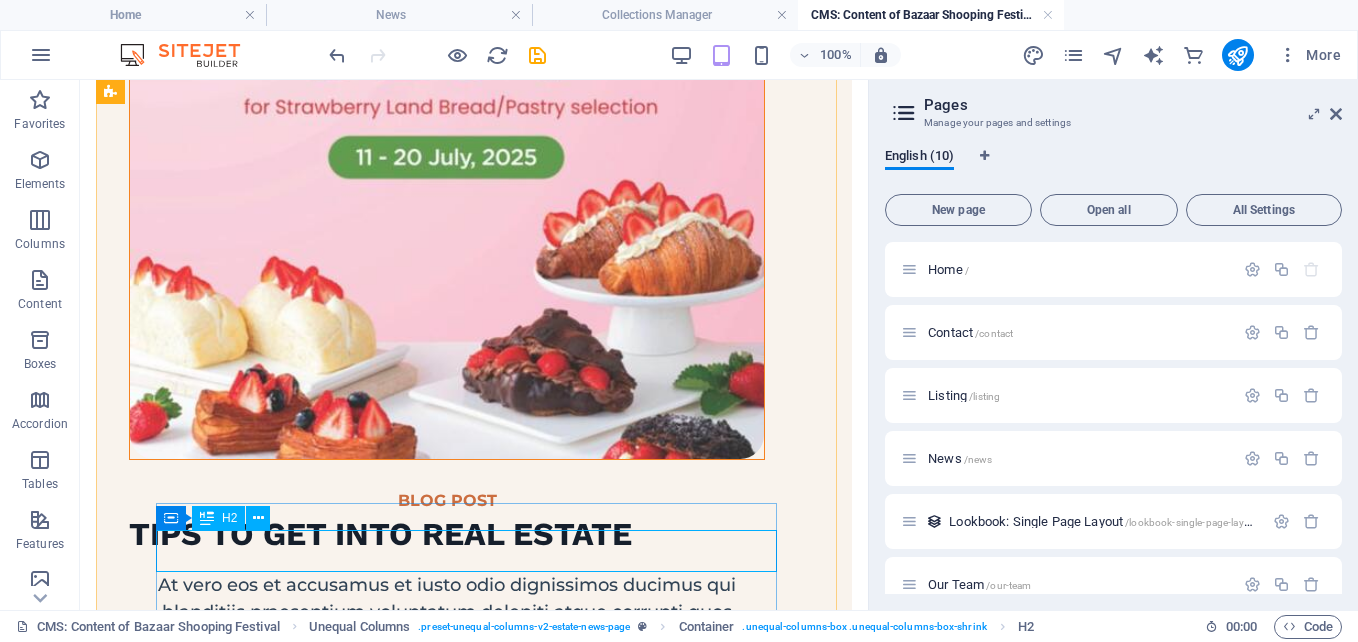 click on "TIPS TO GET INTO REAL ESTATE" at bounding box center [447, 535] 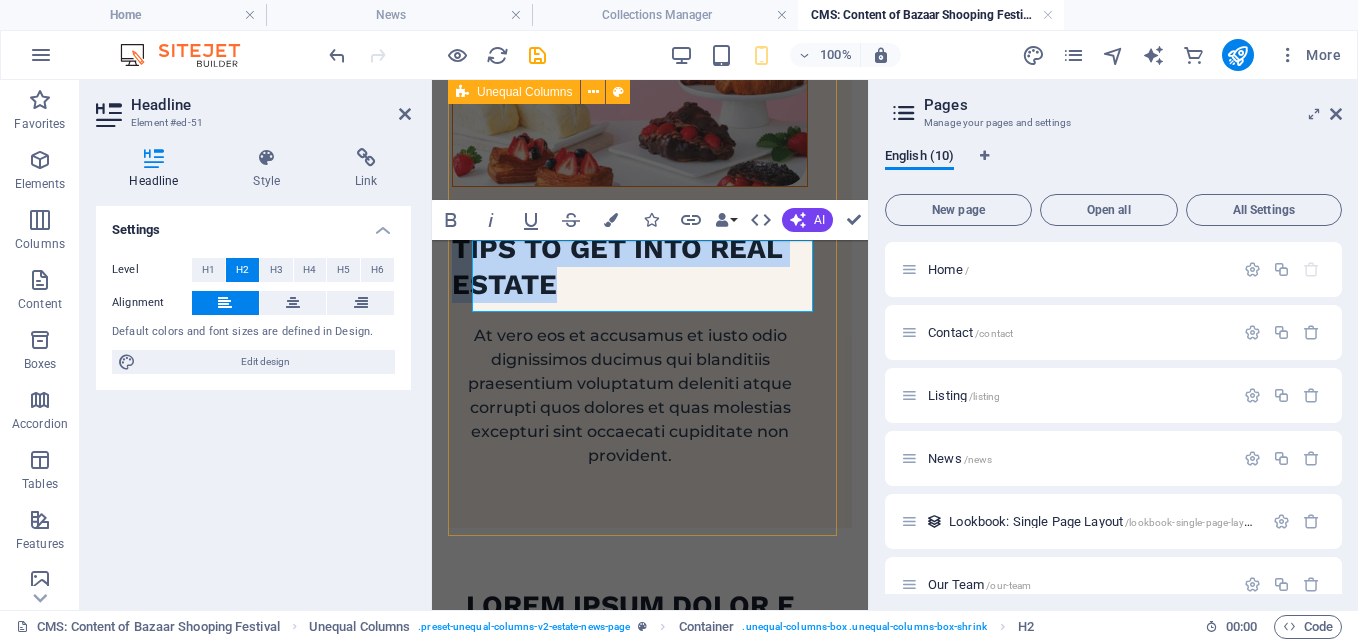 type 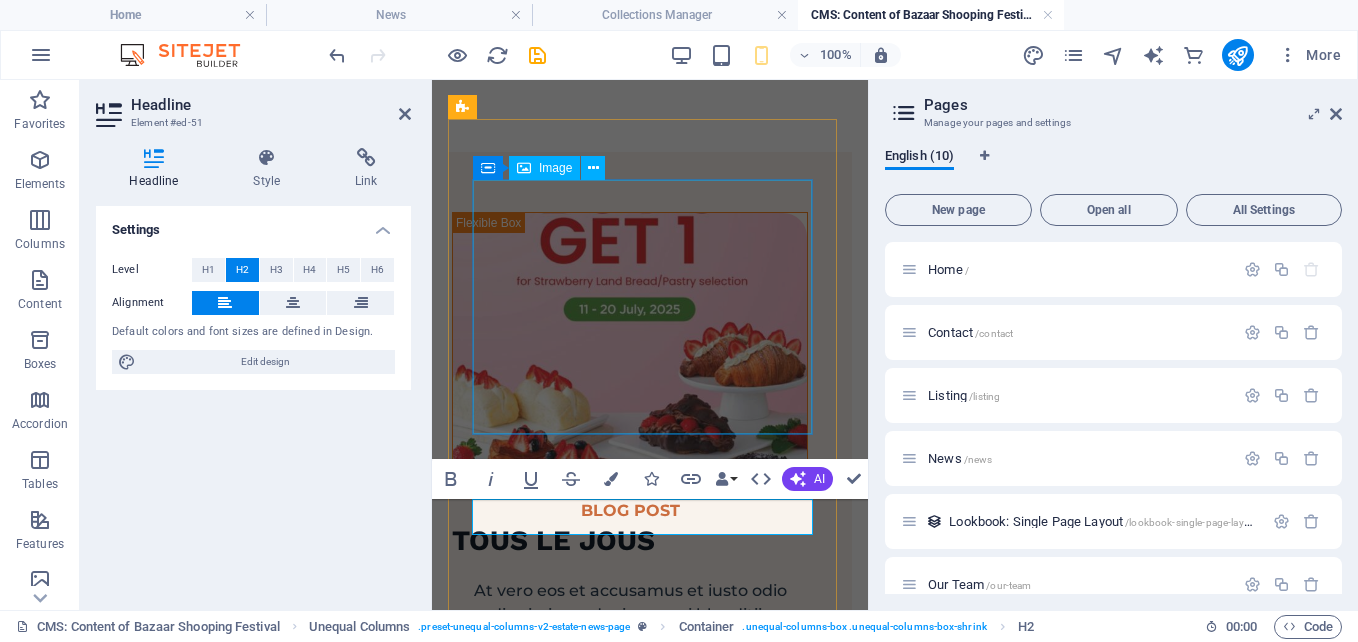 scroll, scrollTop: 0, scrollLeft: 0, axis: both 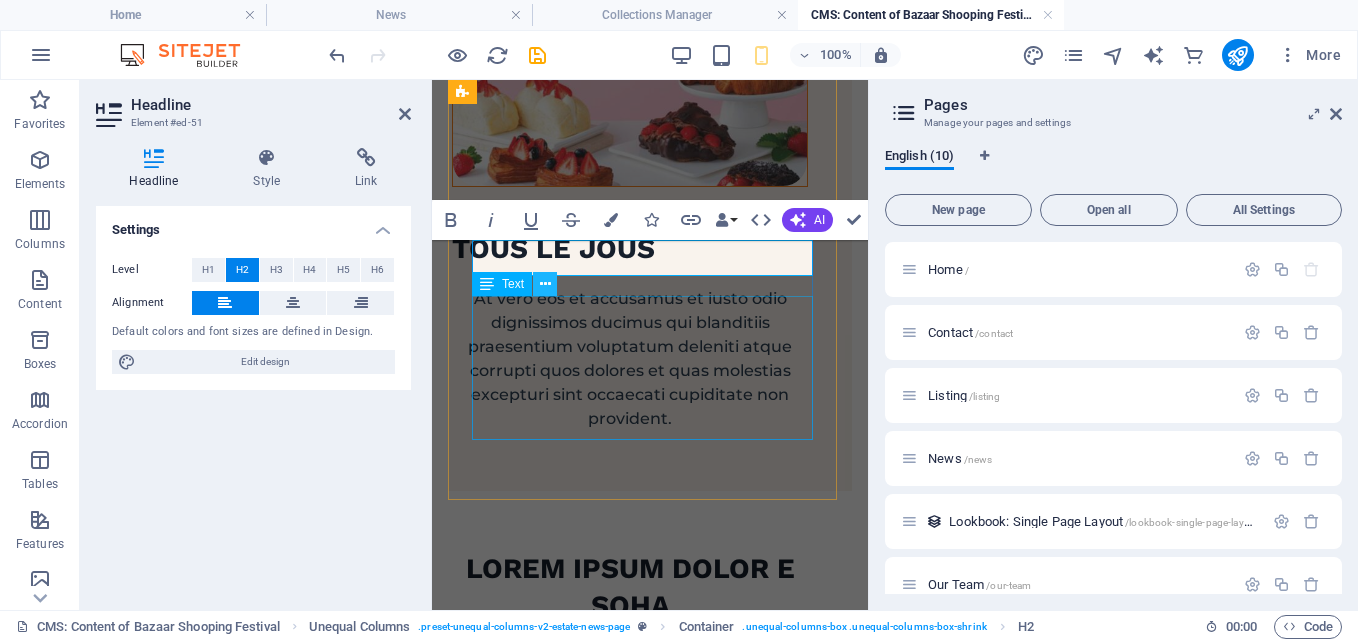 click at bounding box center [545, 284] 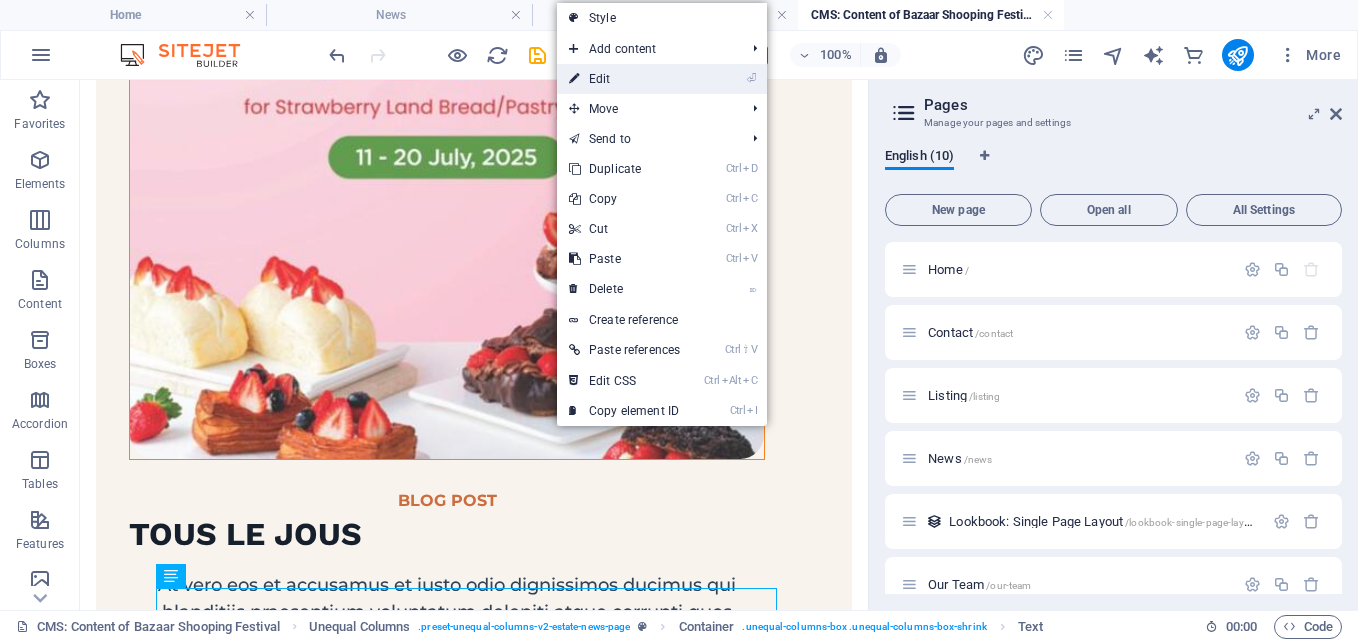 click on "⏎  Edit" at bounding box center (624, 79) 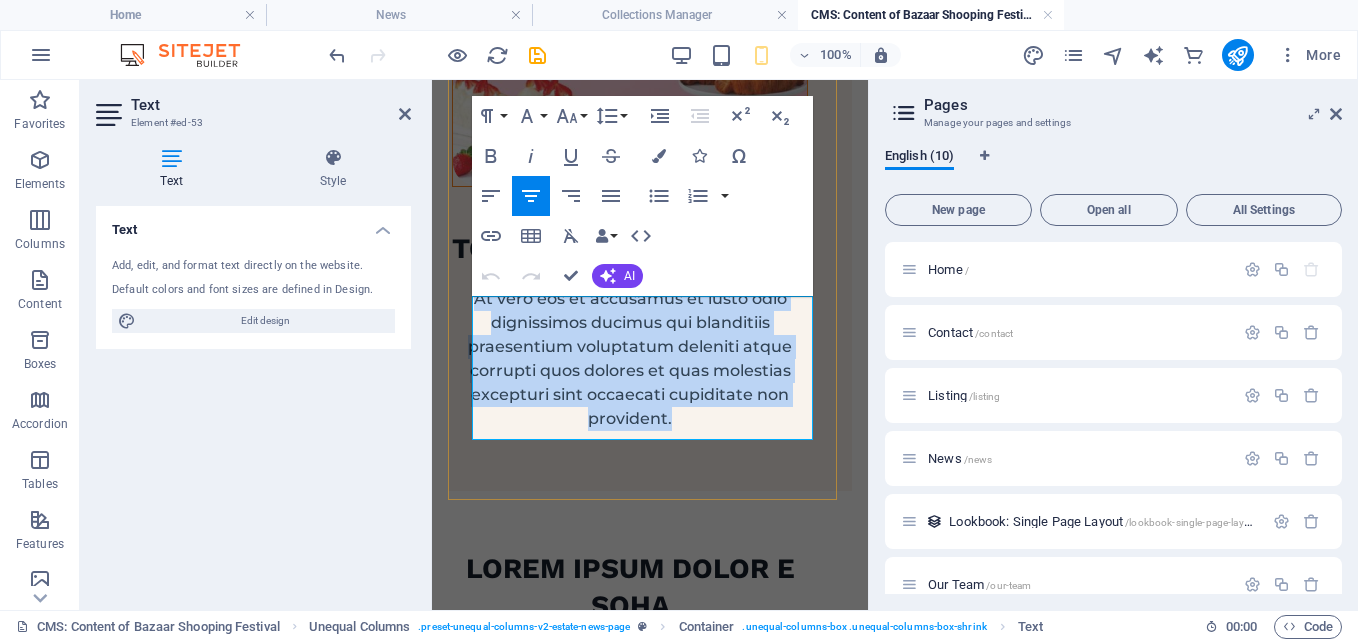 drag, startPoint x: 700, startPoint y: 418, endPoint x: 914, endPoint y: 364, distance: 220.70795 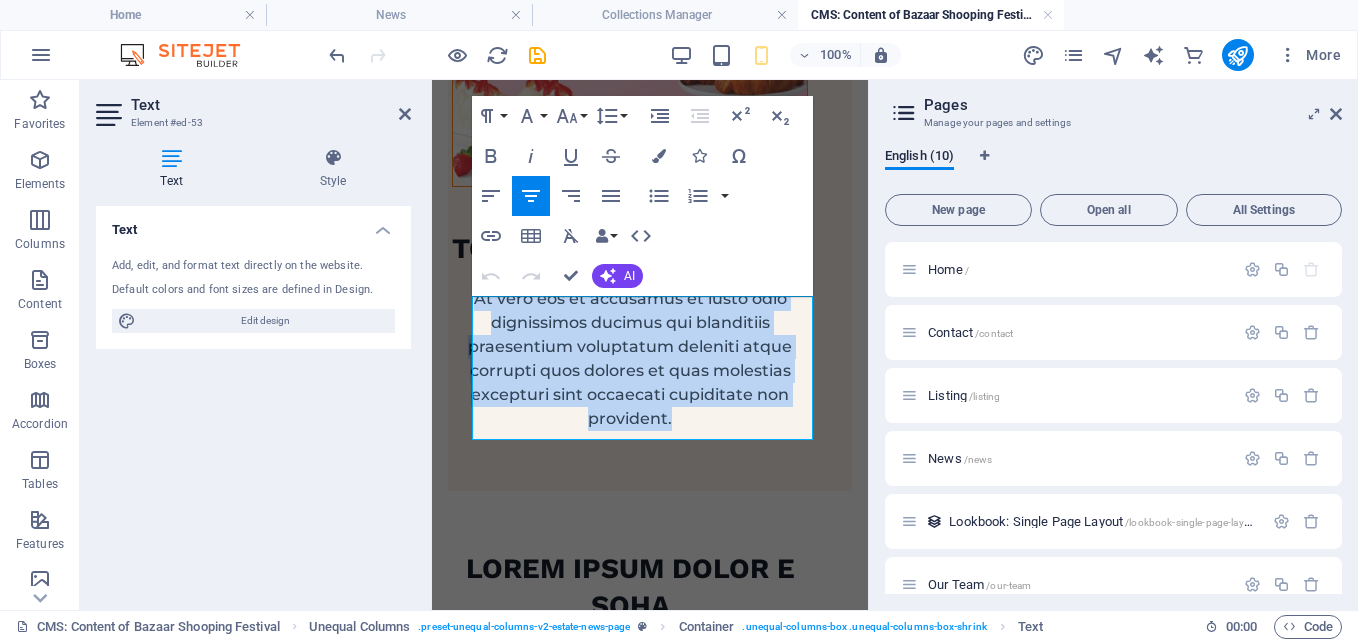 type 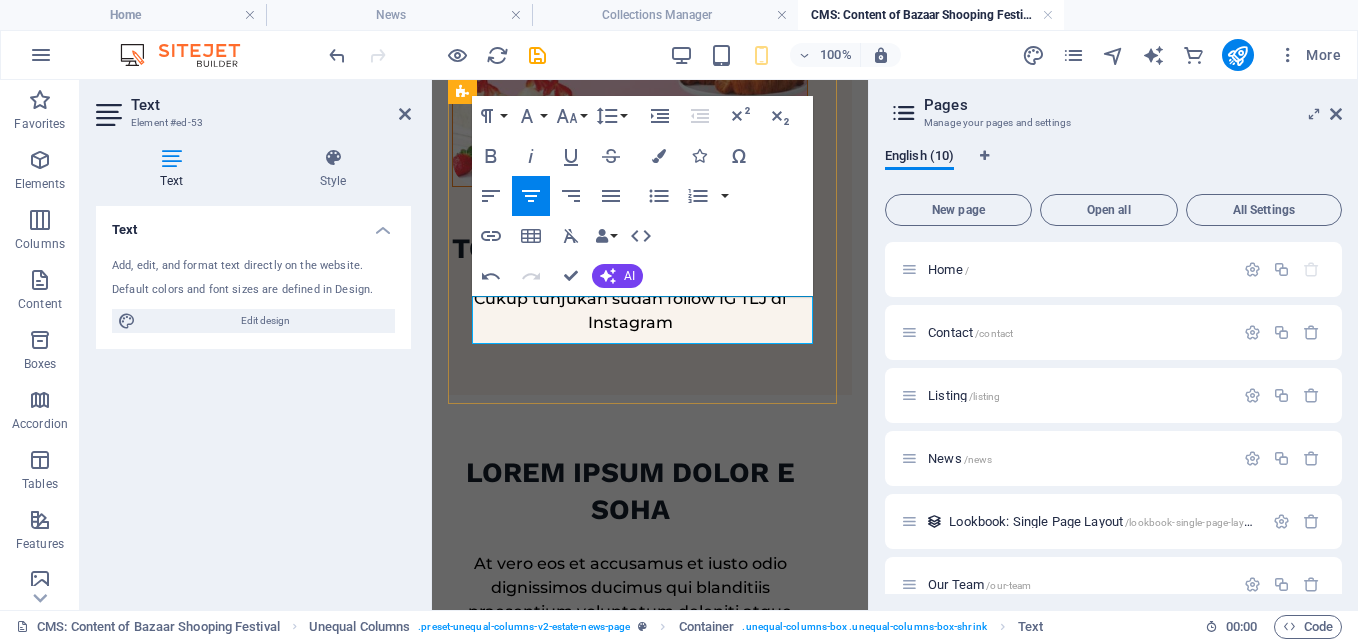 click on "Cukup tunjukan sudah follow IG TLJ di Instagram" at bounding box center [630, 311] 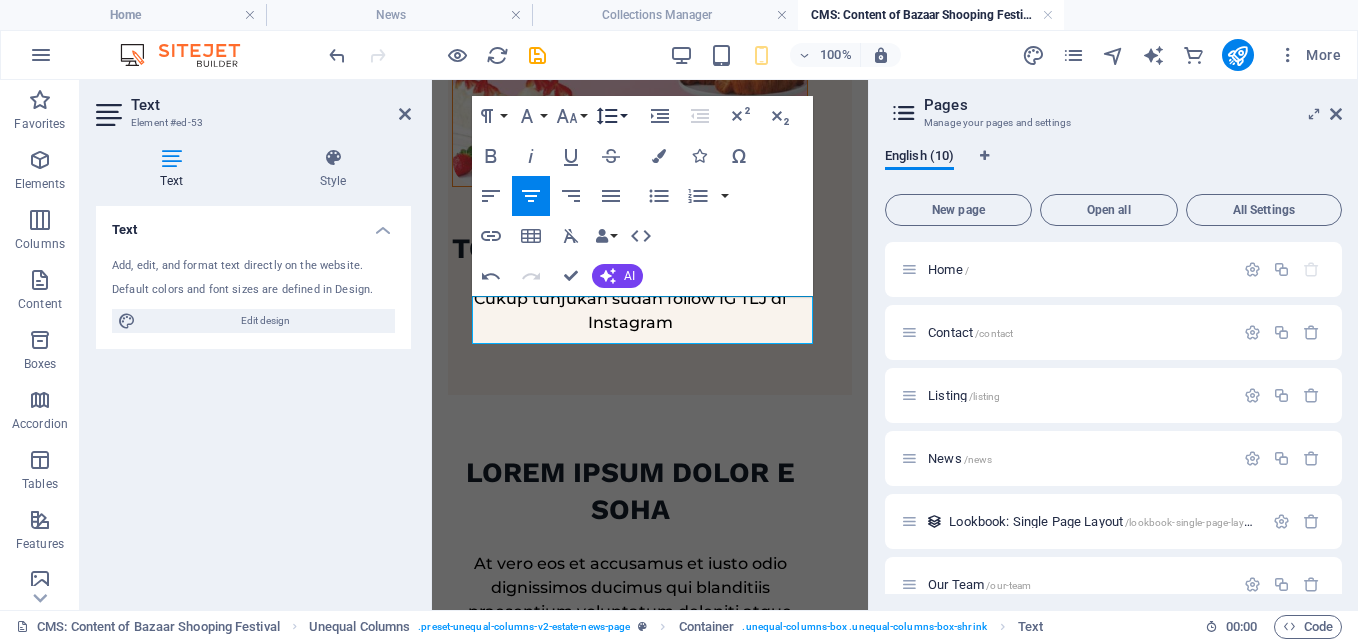 click on "Line Height" at bounding box center [611, 116] 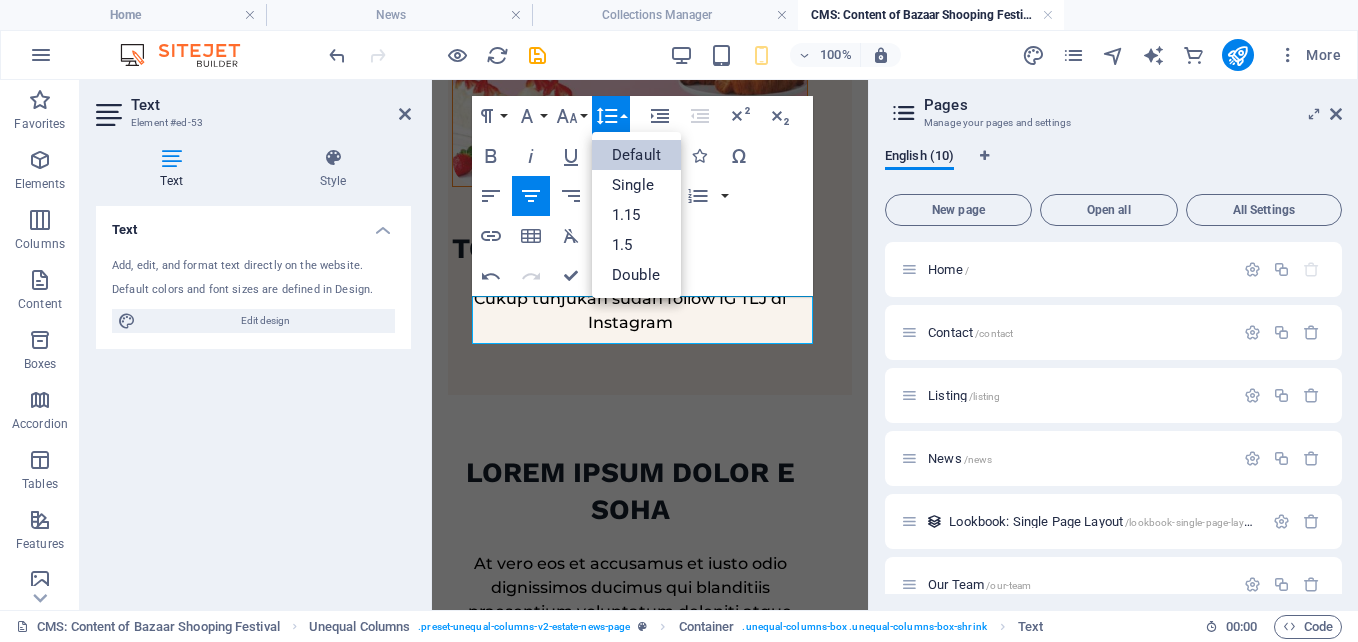 scroll, scrollTop: 0, scrollLeft: 0, axis: both 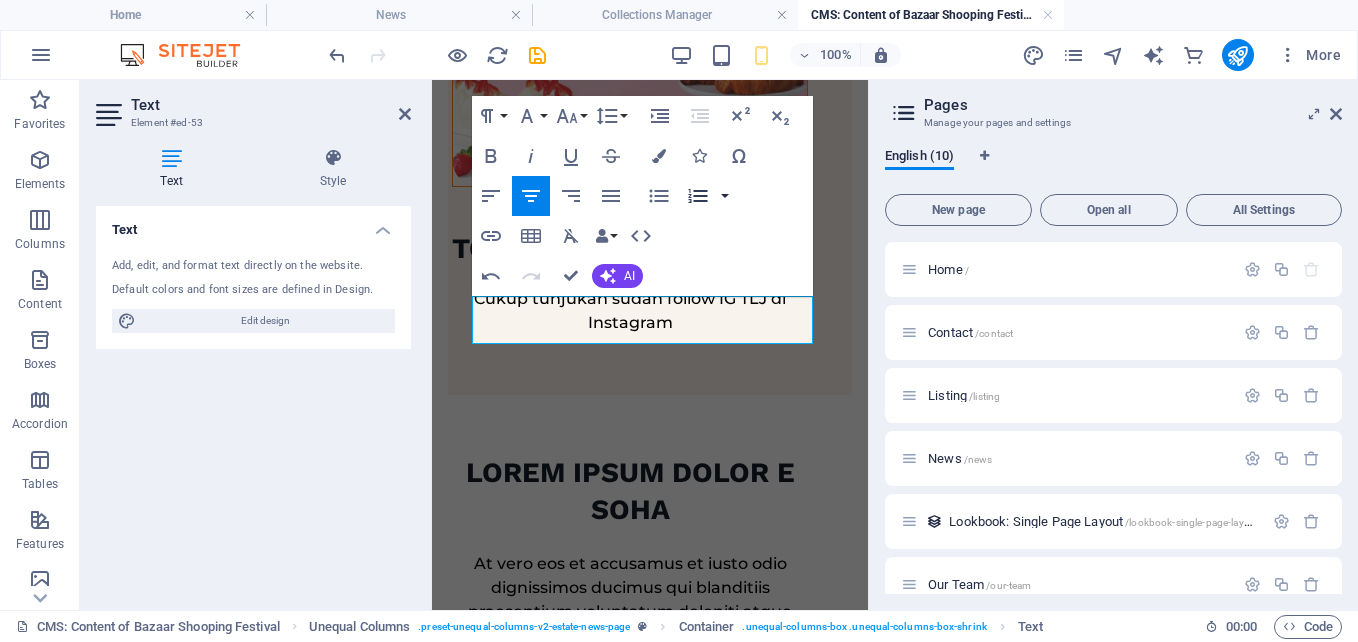 click at bounding box center [725, 196] 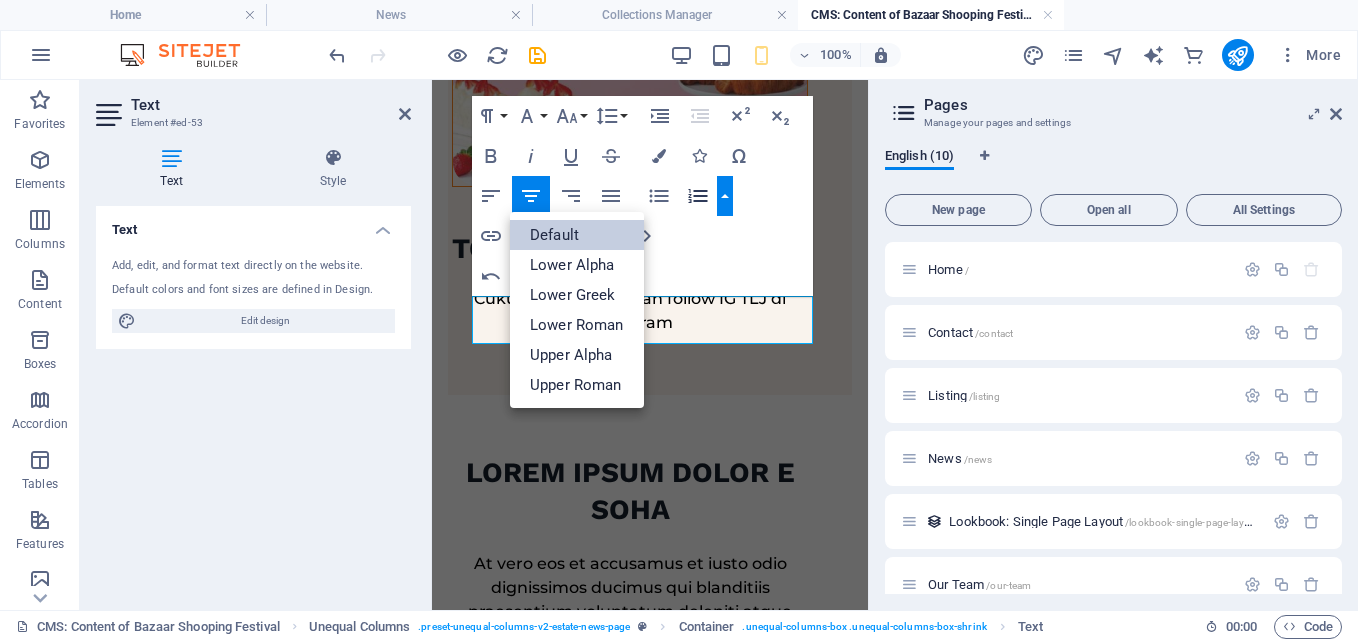 click on "Default" at bounding box center [577, 235] 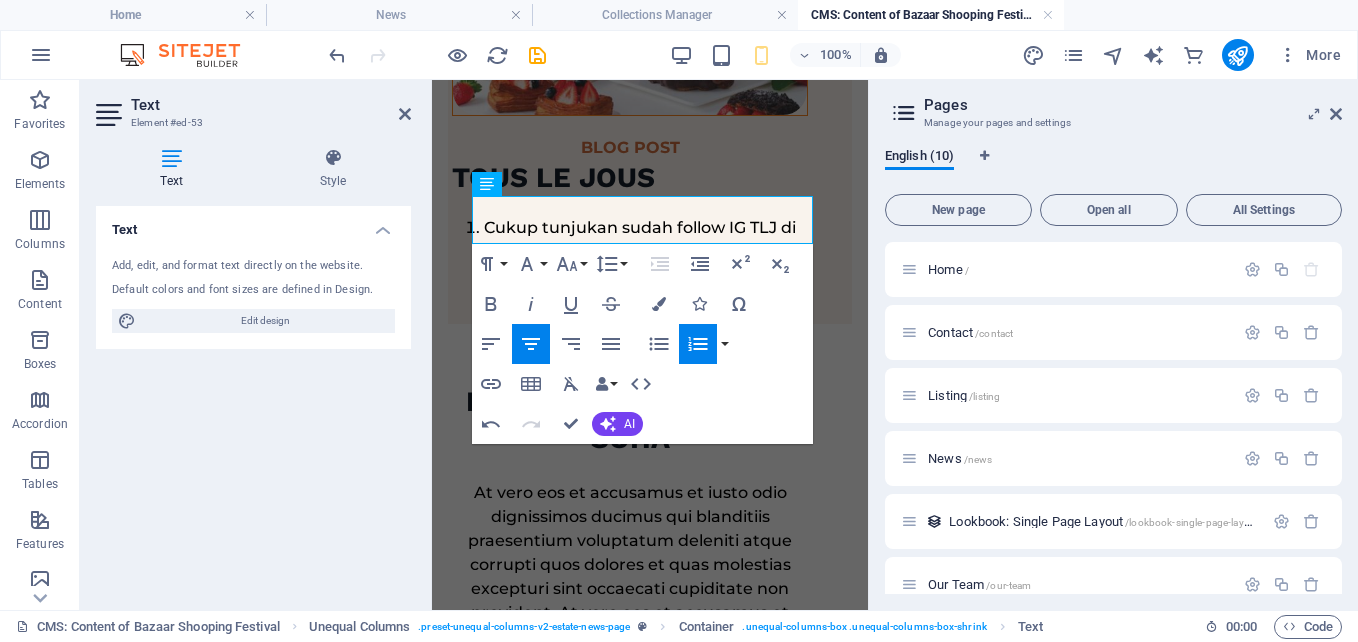 scroll, scrollTop: 400, scrollLeft: 0, axis: vertical 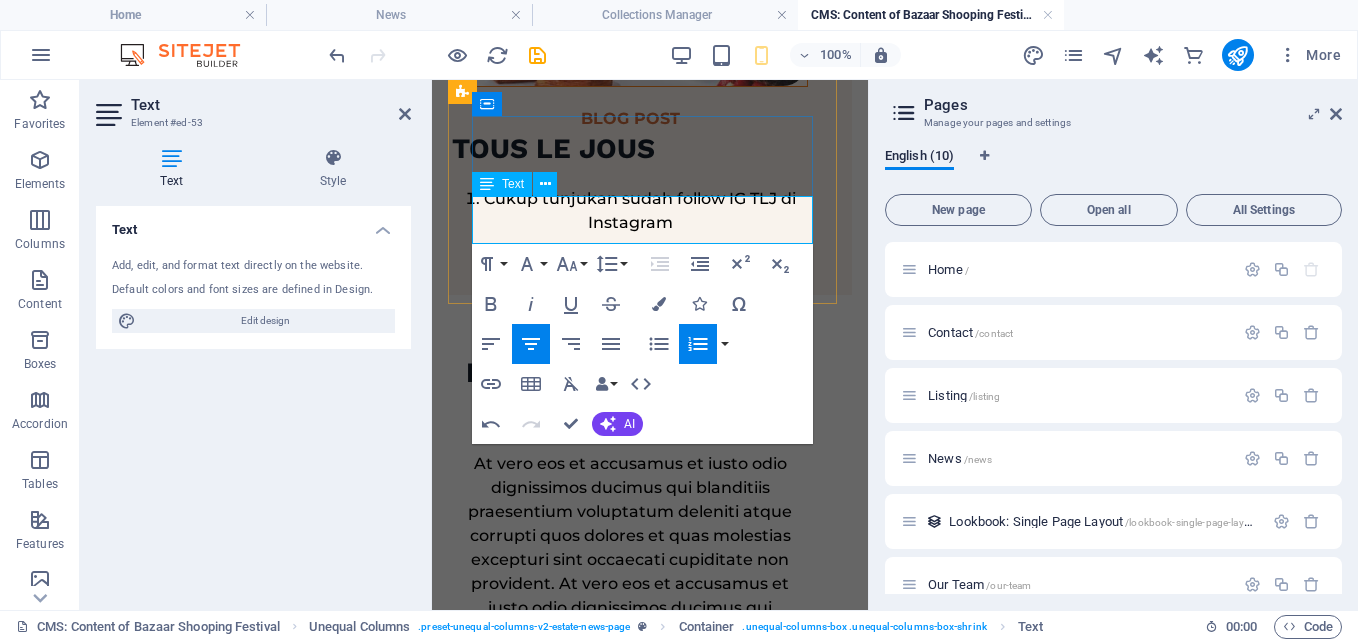 click on "Cukup tunjukan sudah follow IG TLJ di Instagram" at bounding box center (630, 211) 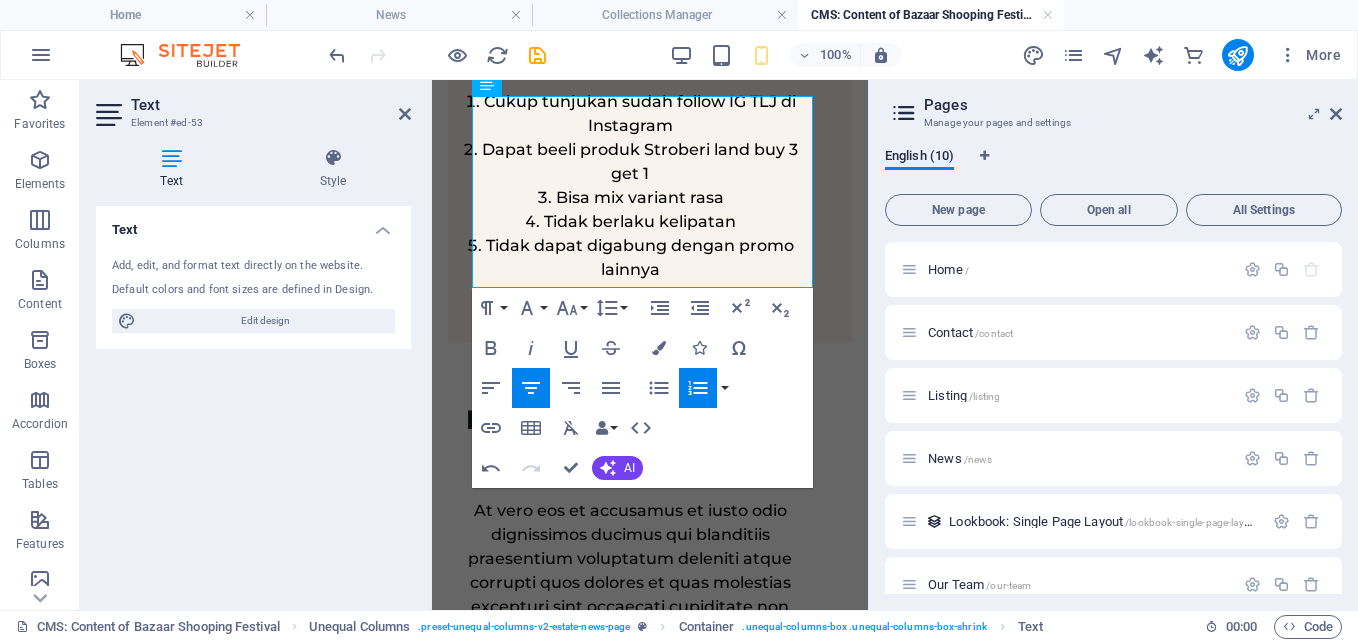 scroll, scrollTop: 500, scrollLeft: 0, axis: vertical 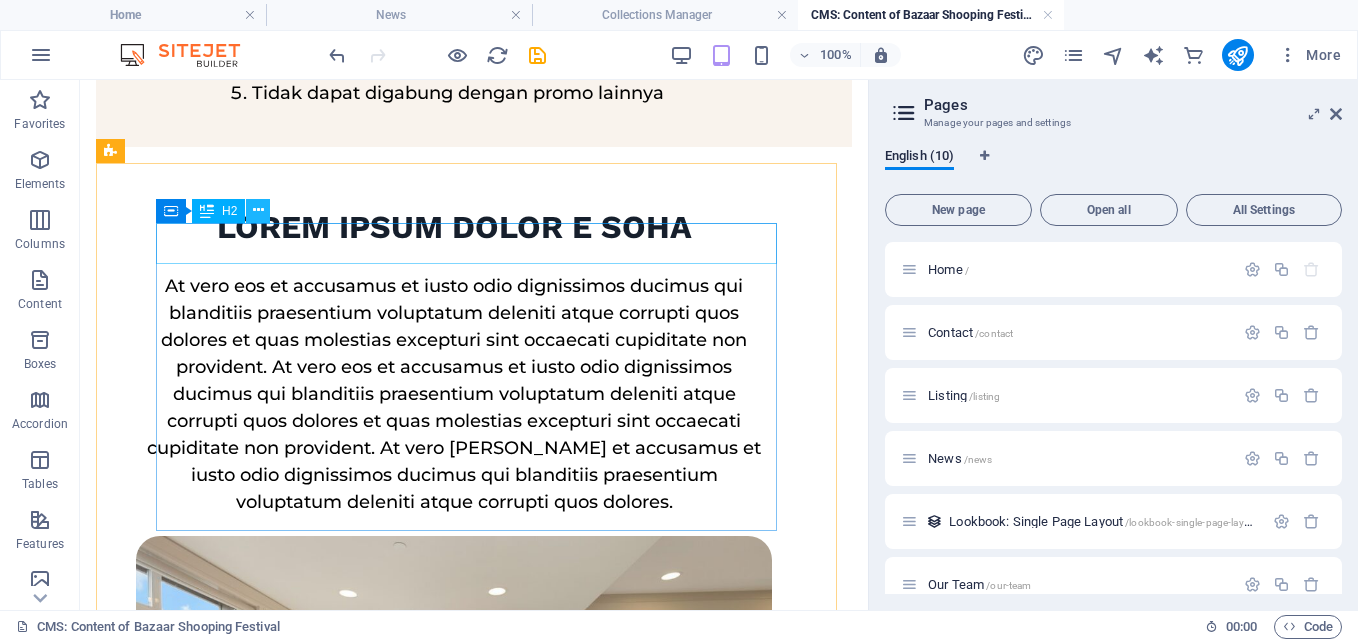 click at bounding box center [258, 210] 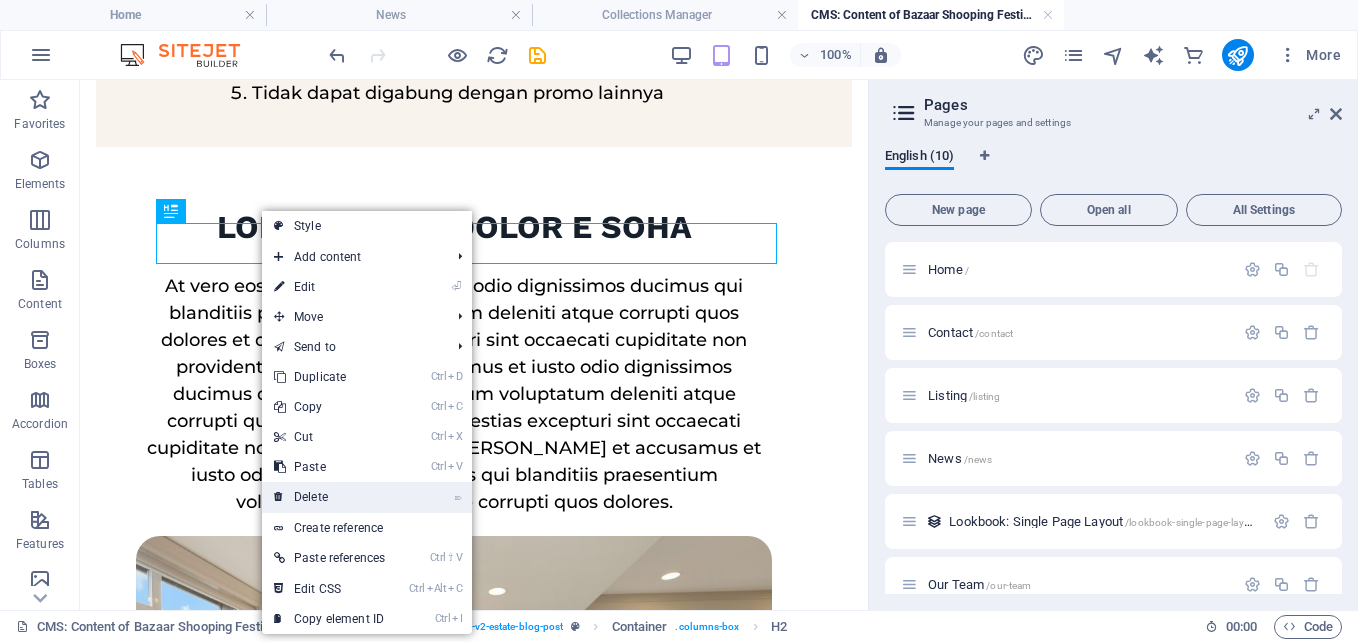 click on "⌦  Delete" at bounding box center (329, 497) 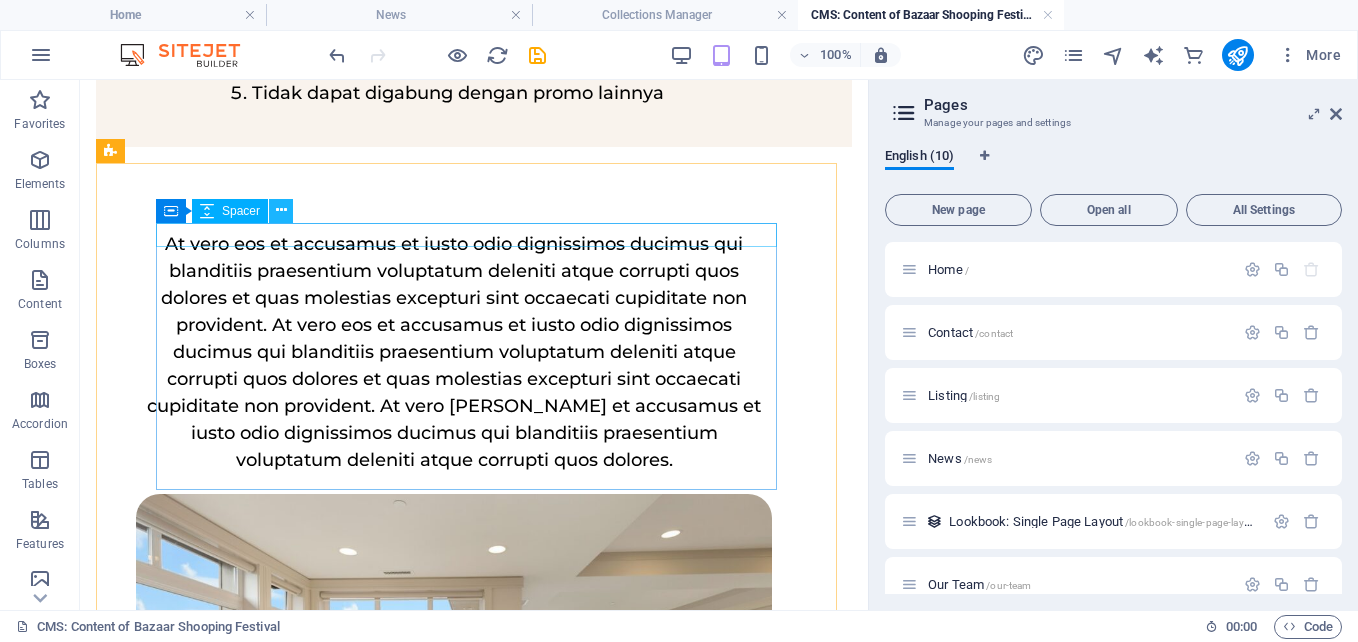 click at bounding box center (281, 210) 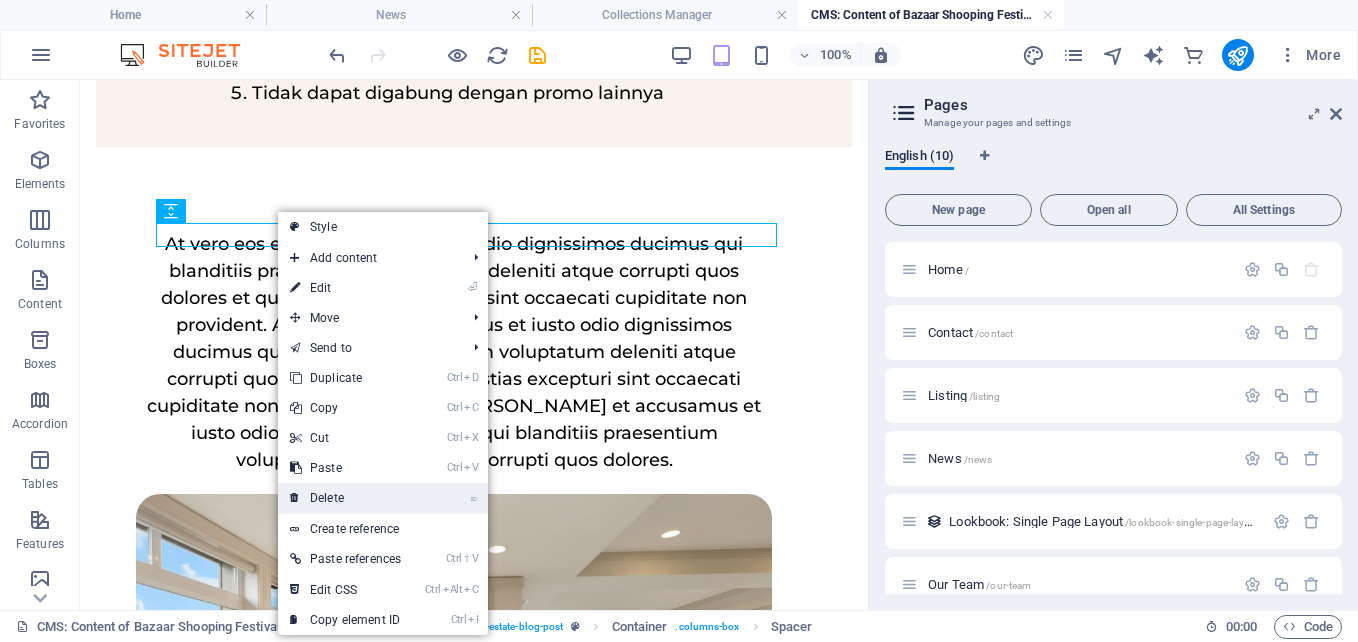 click on "⌦  Delete" at bounding box center (345, 498) 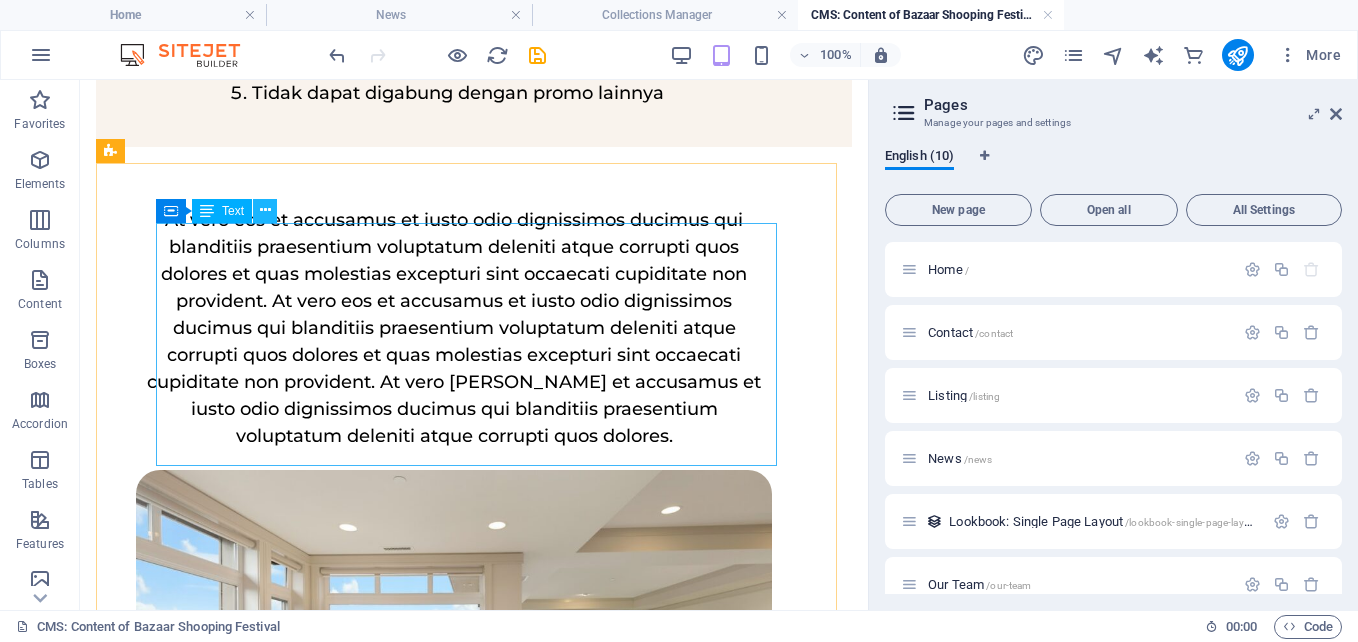 click at bounding box center [265, 210] 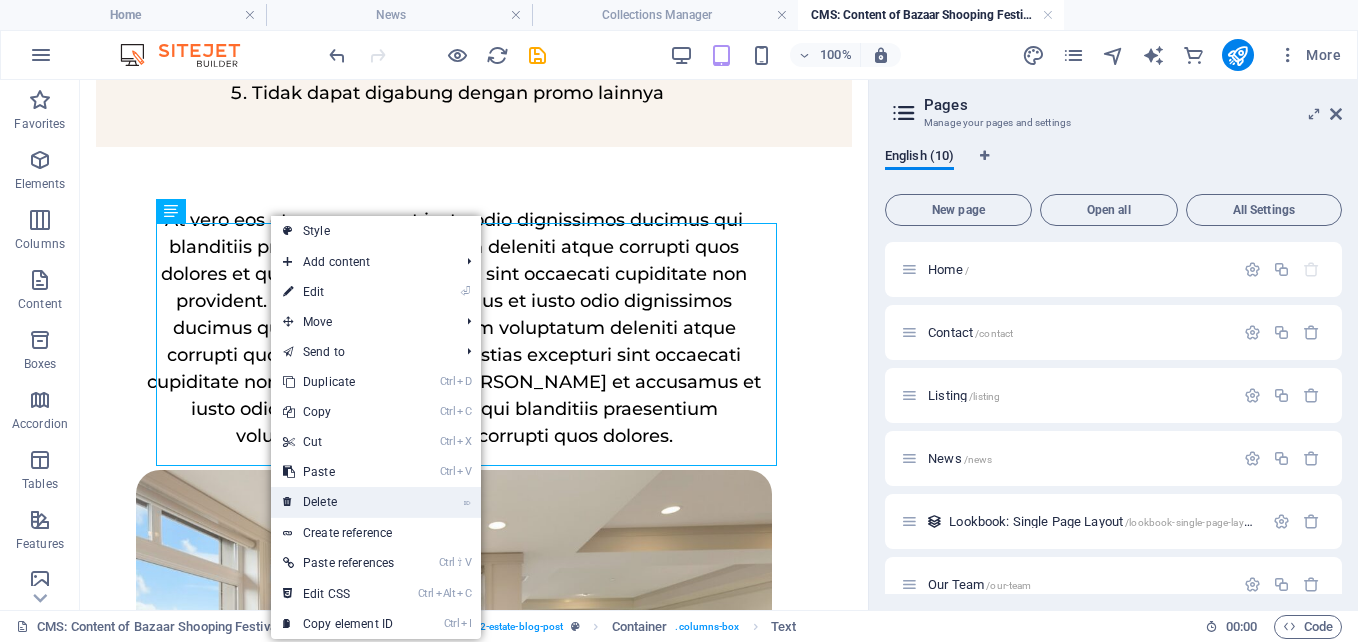 click on "⌦  Delete" at bounding box center (338, 502) 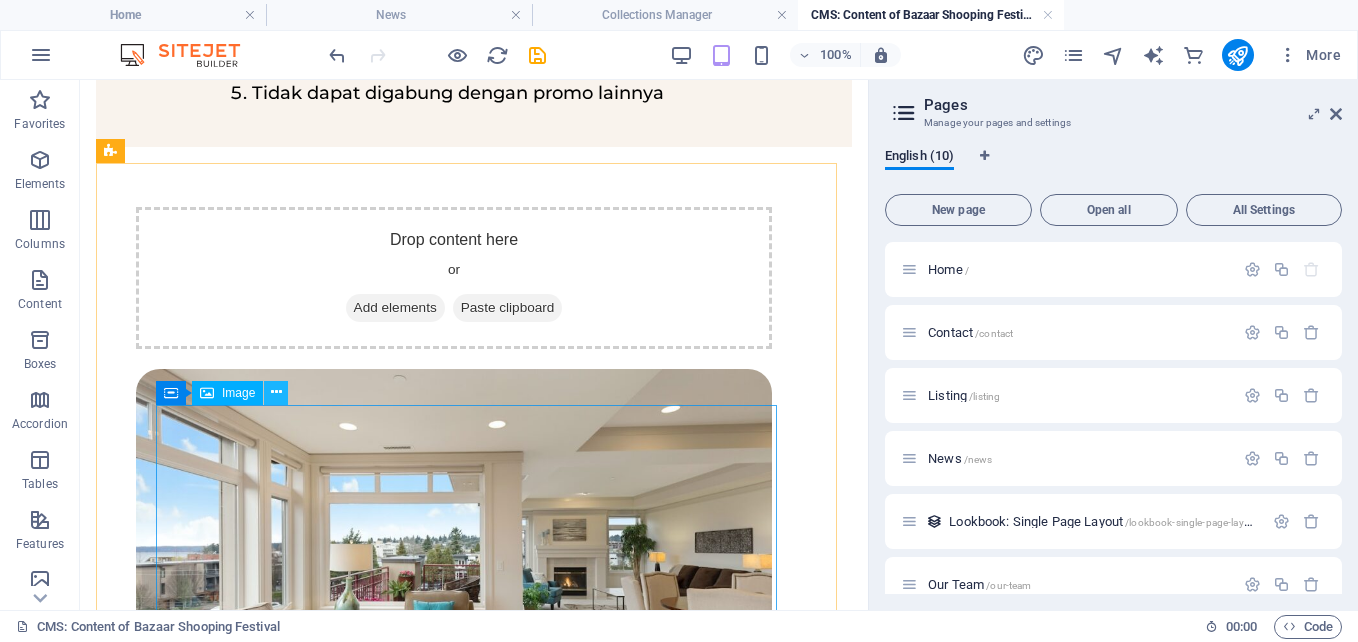click at bounding box center (276, 393) 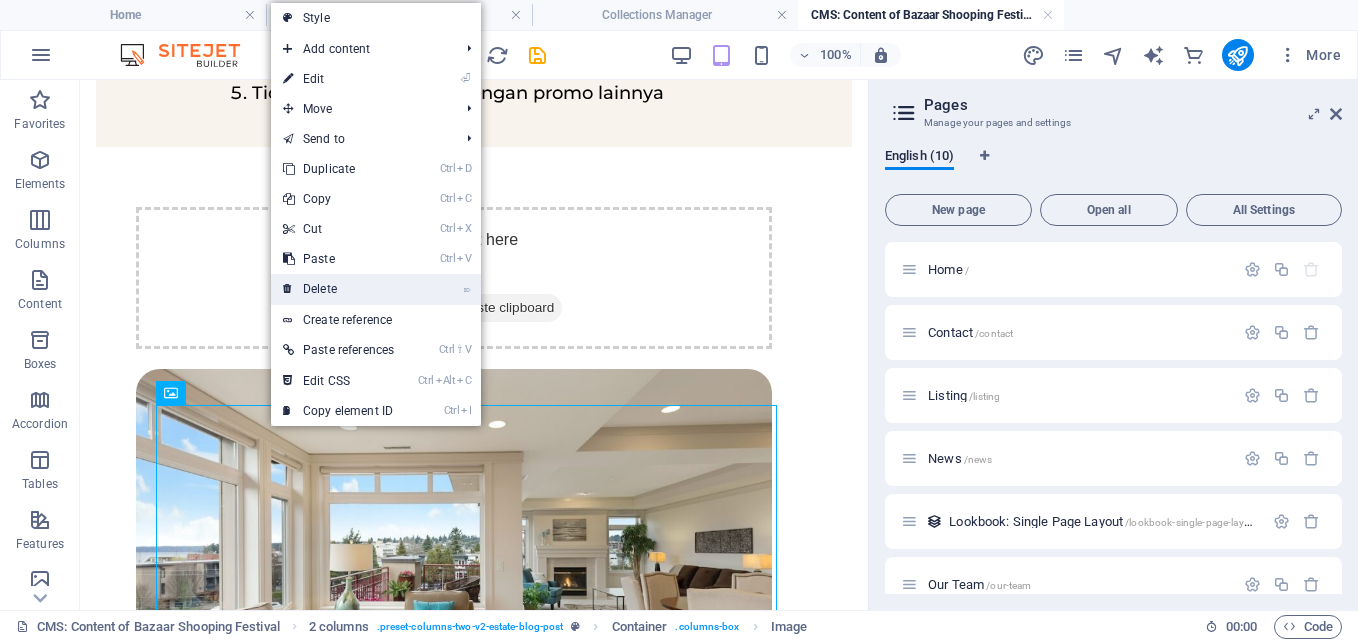 click on "⌦  Delete" at bounding box center (338, 289) 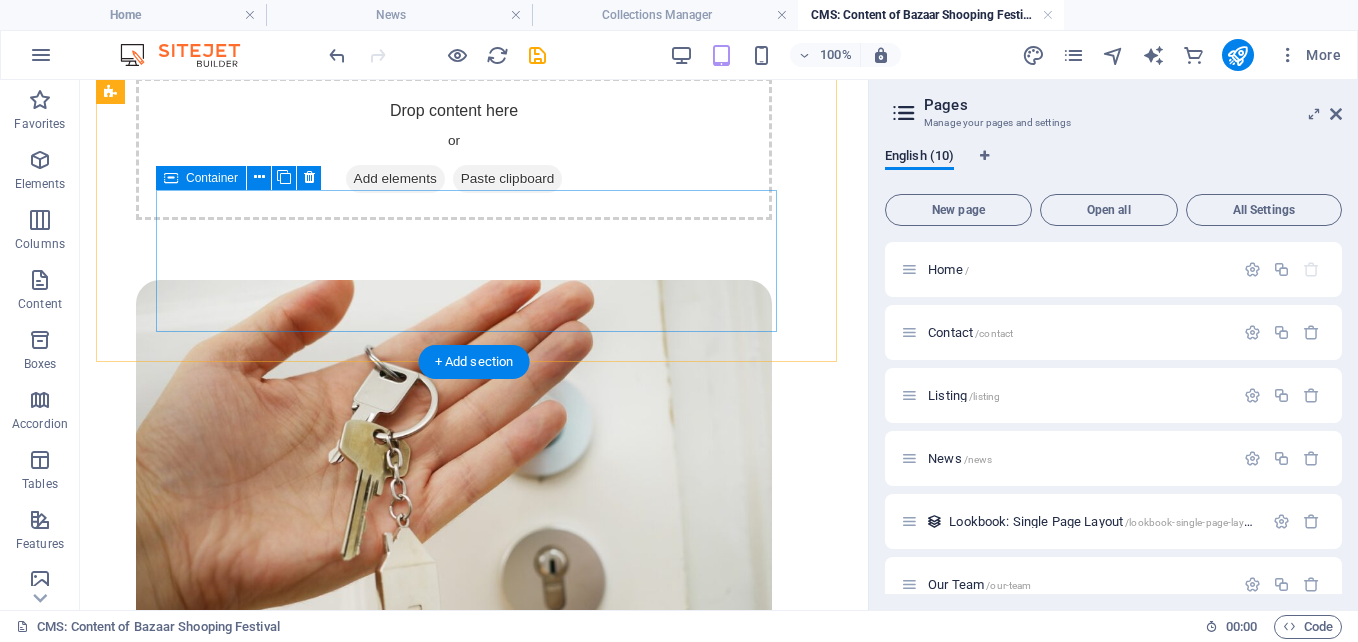 scroll, scrollTop: 1200, scrollLeft: 0, axis: vertical 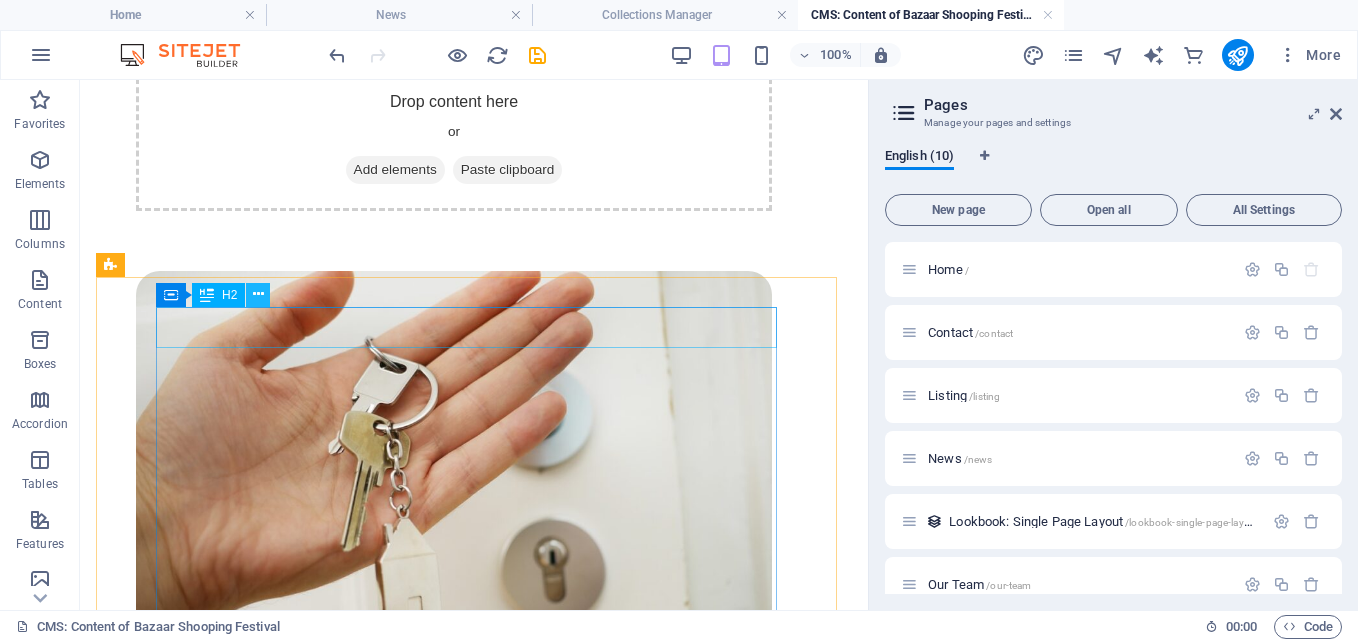 click at bounding box center [258, 294] 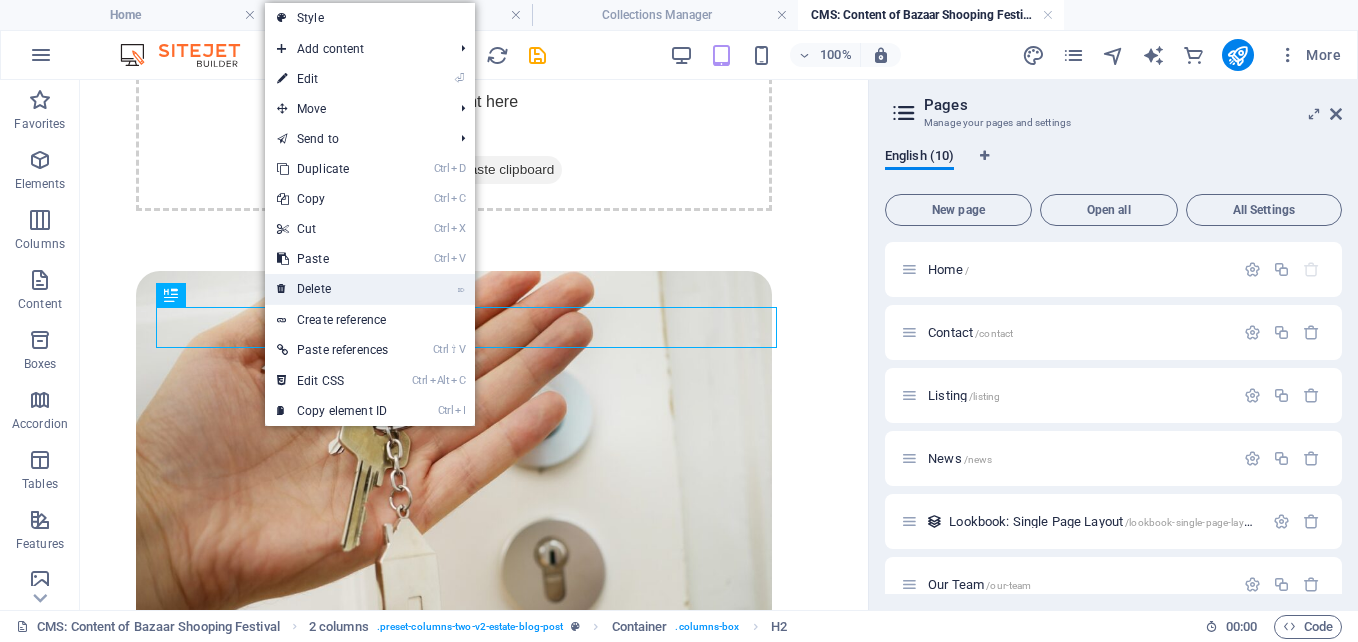 click on "⌦  Delete" at bounding box center (332, 289) 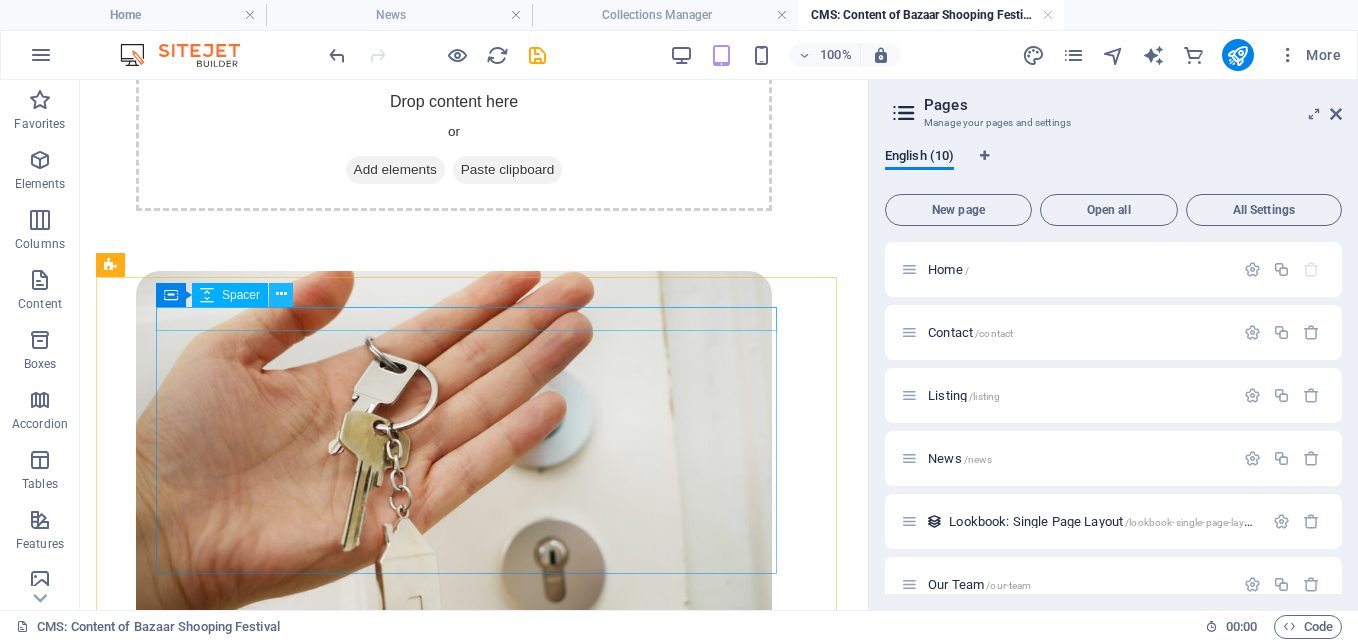 click at bounding box center [281, 294] 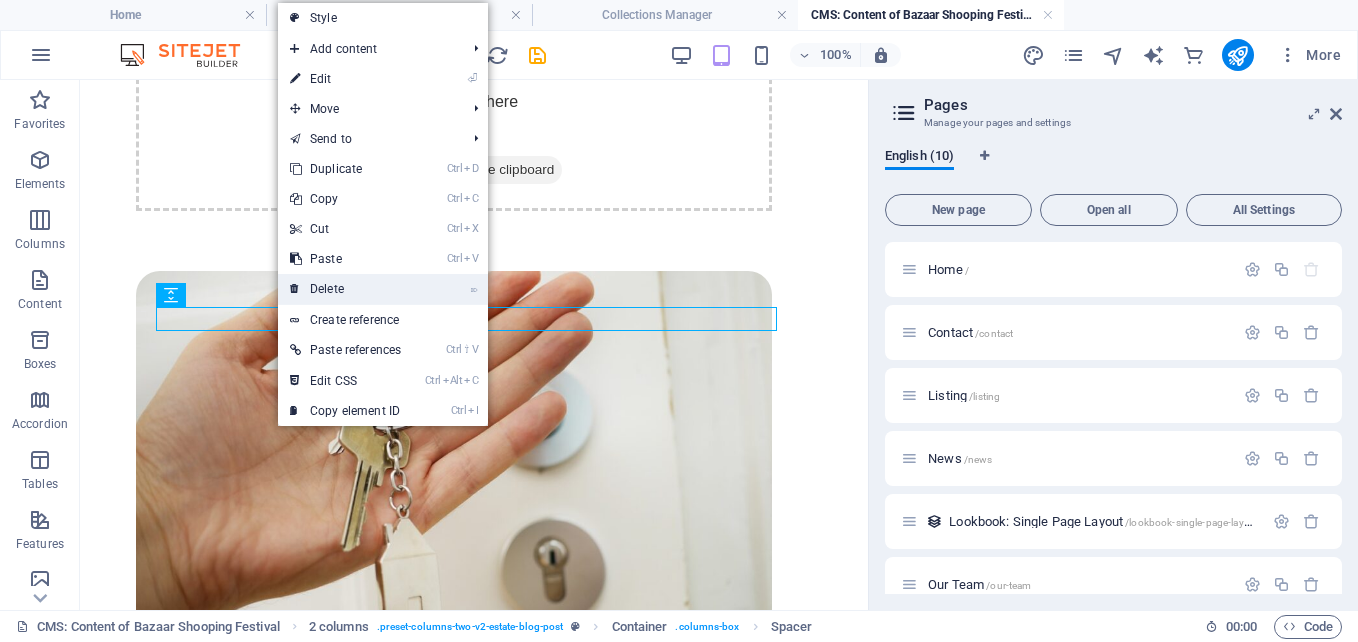 click on "⌦  Delete" at bounding box center (345, 289) 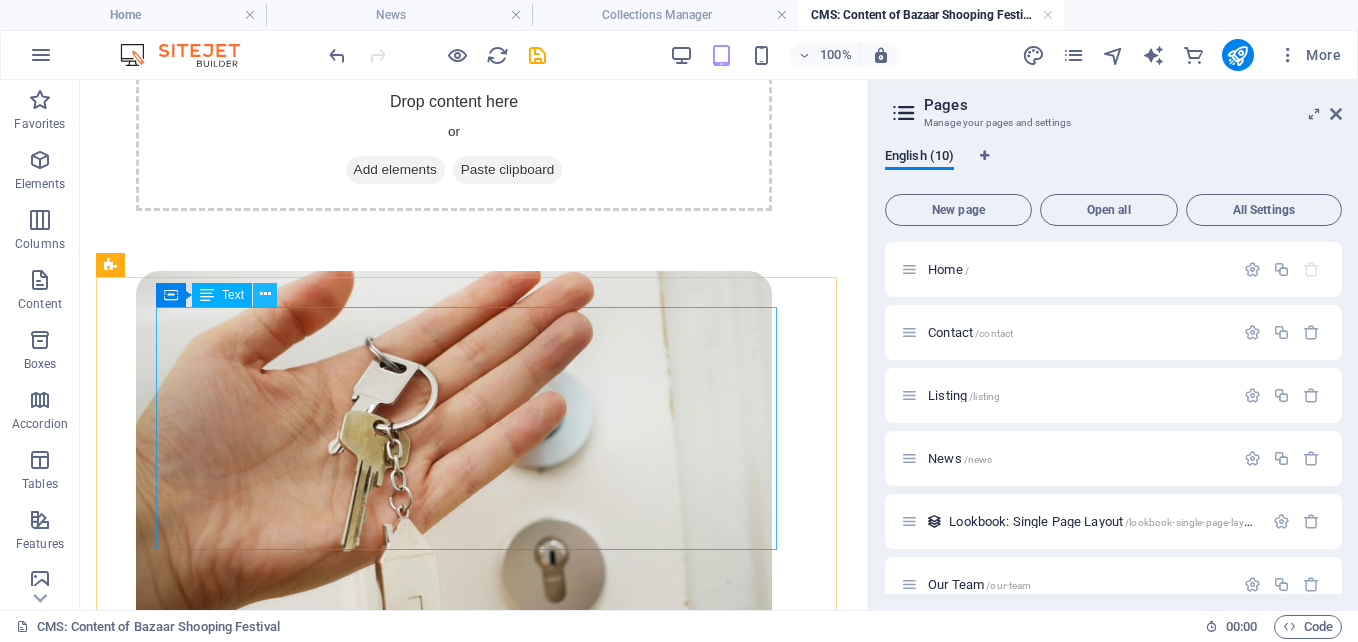 click at bounding box center [265, 294] 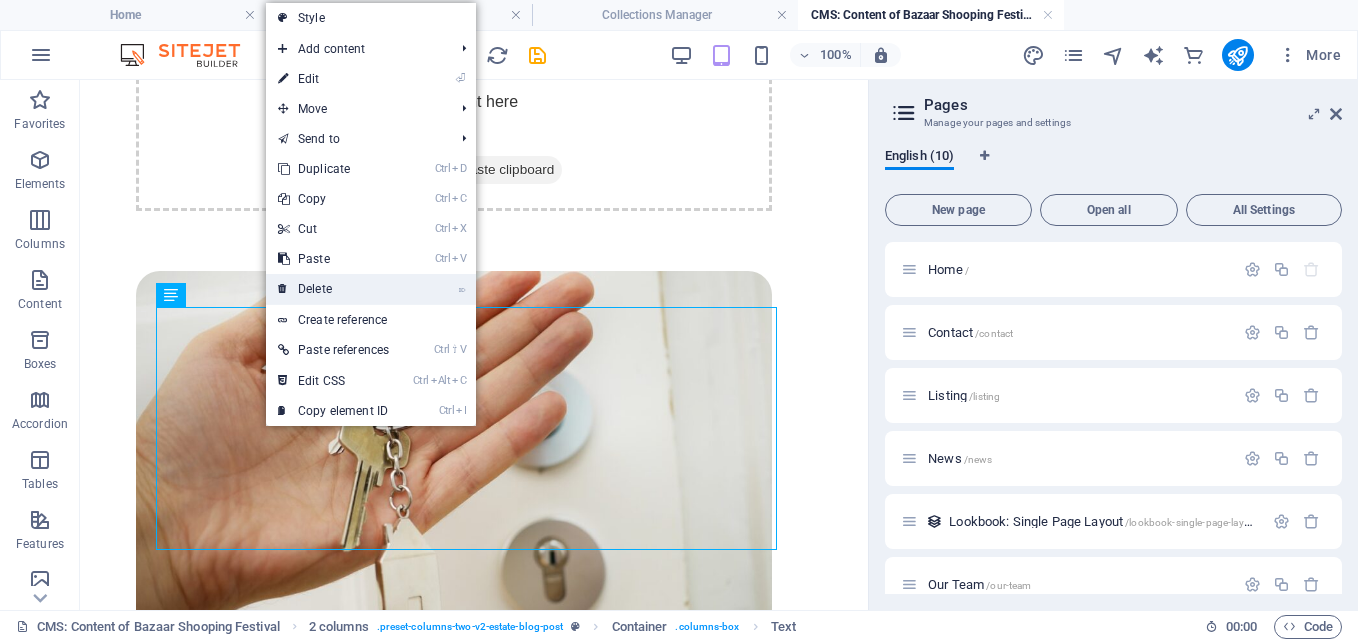 click on "⌦  Delete" at bounding box center (333, 289) 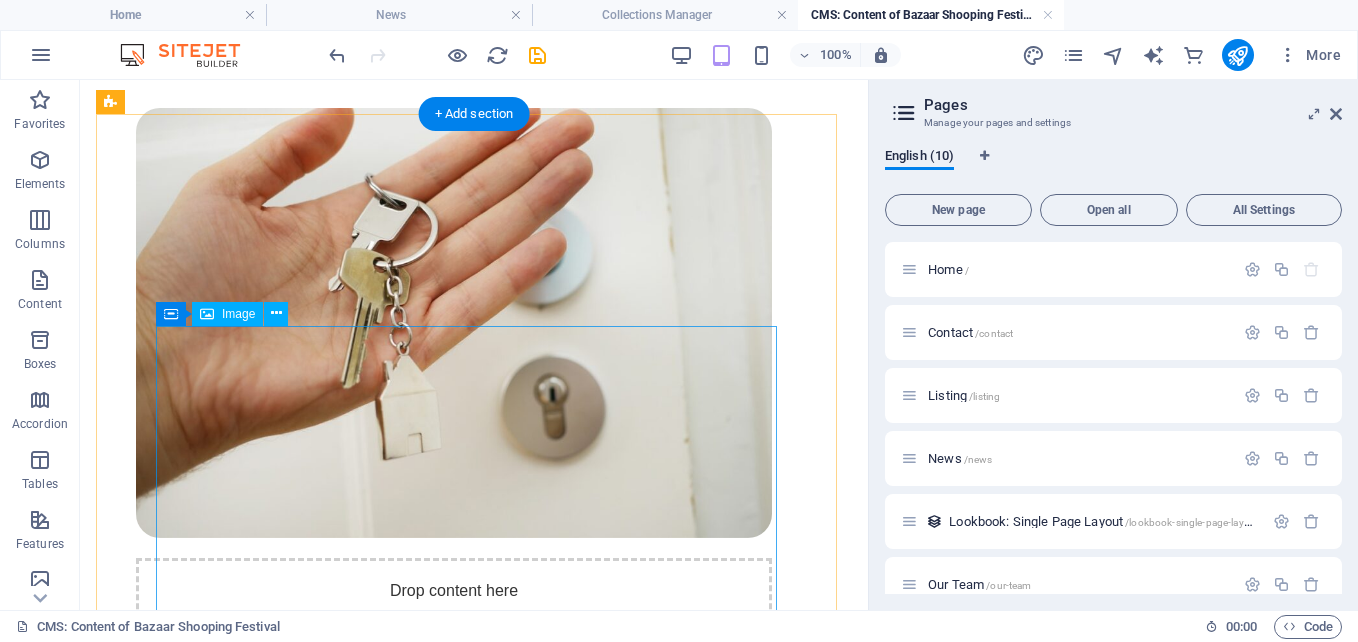 scroll, scrollTop: 1500, scrollLeft: 0, axis: vertical 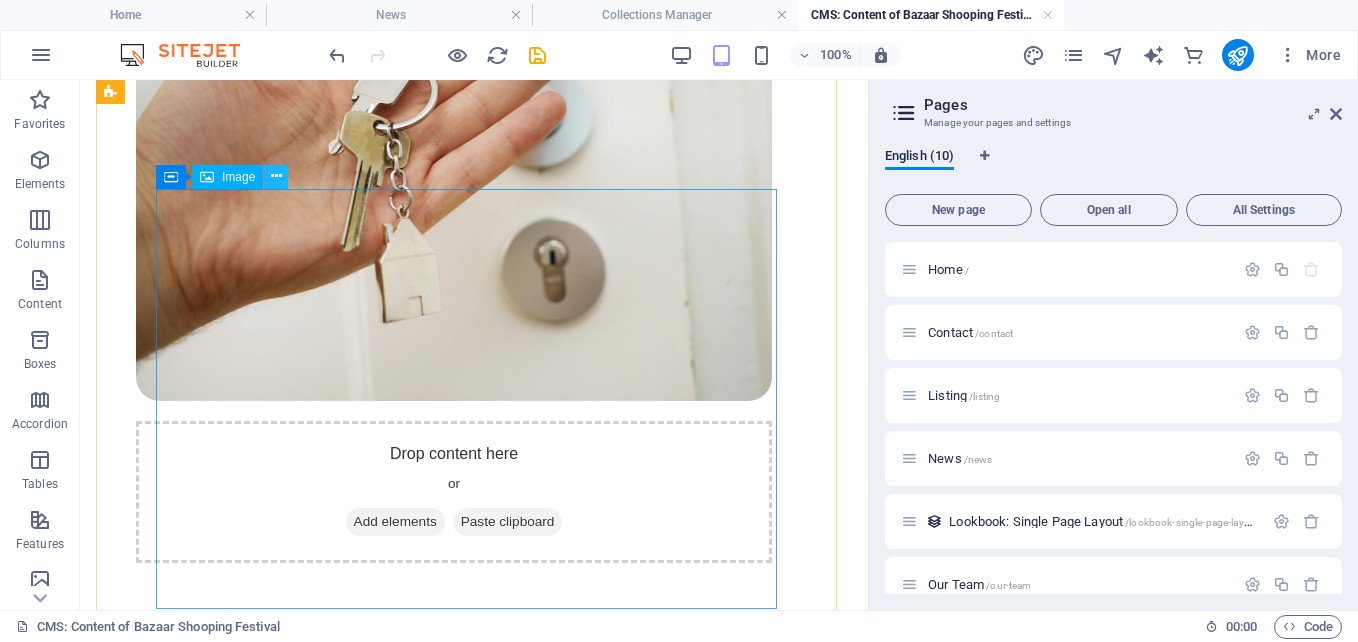 click at bounding box center [276, 176] 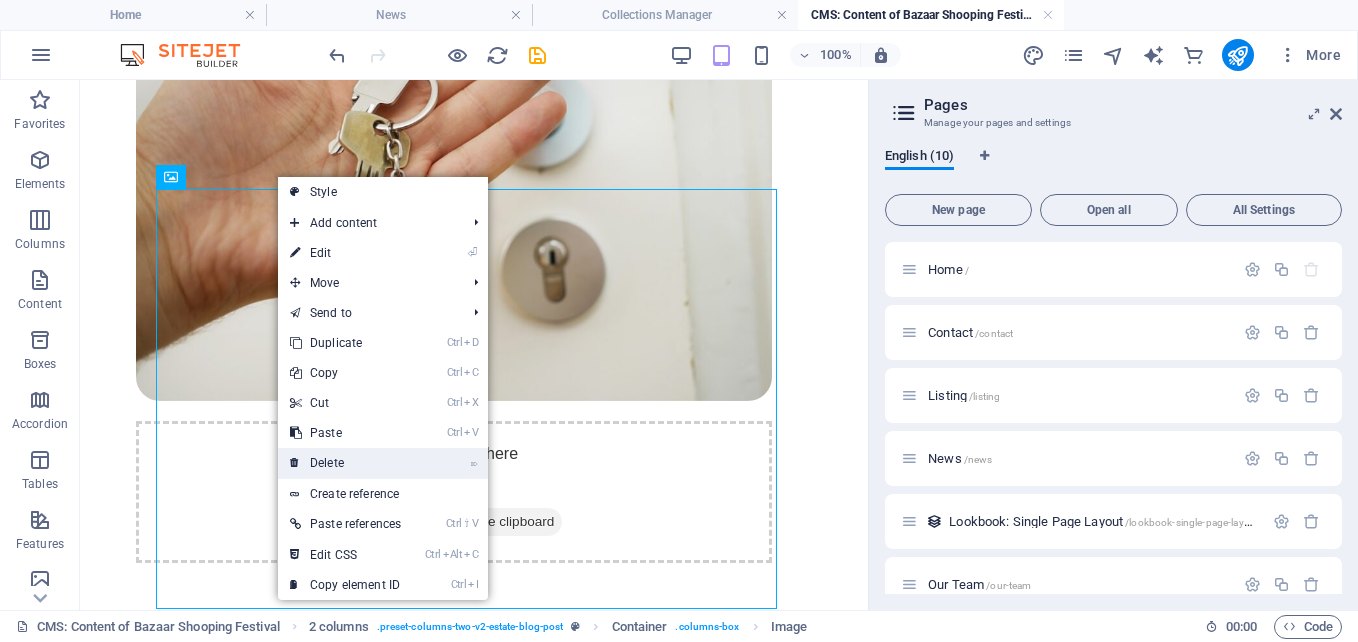 click on "⌦  Delete" at bounding box center (345, 463) 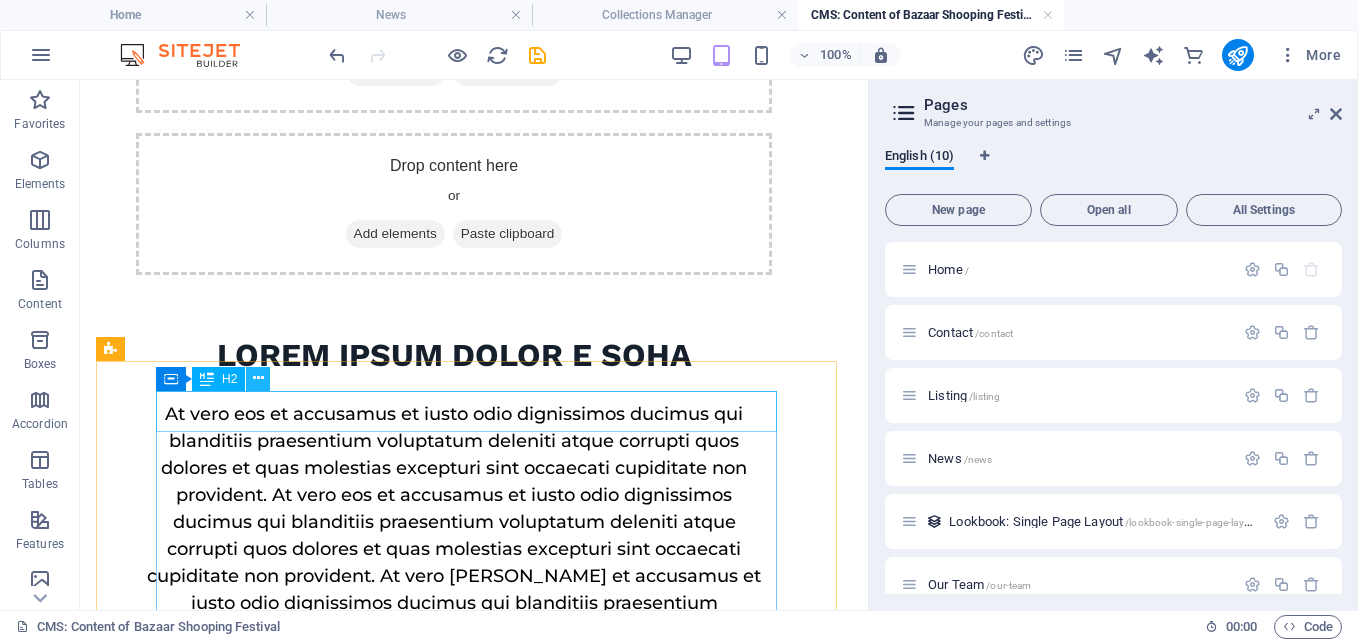 click at bounding box center [258, 378] 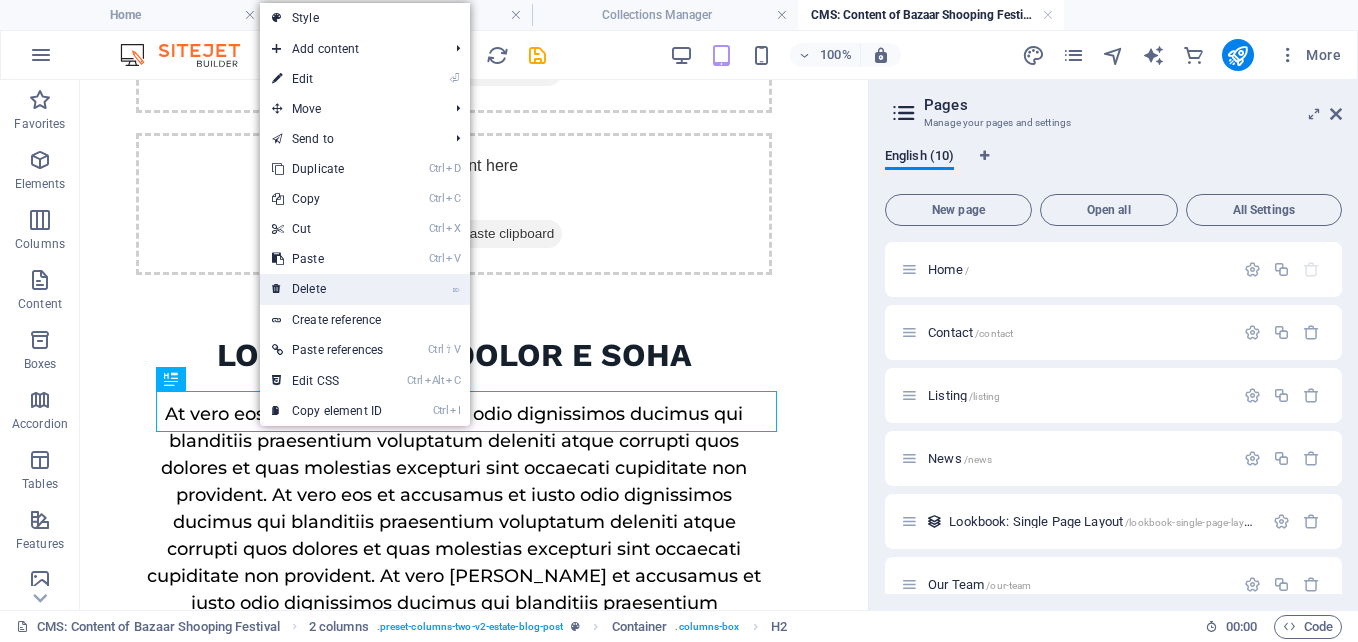 click on "⌦  Delete" at bounding box center (327, 289) 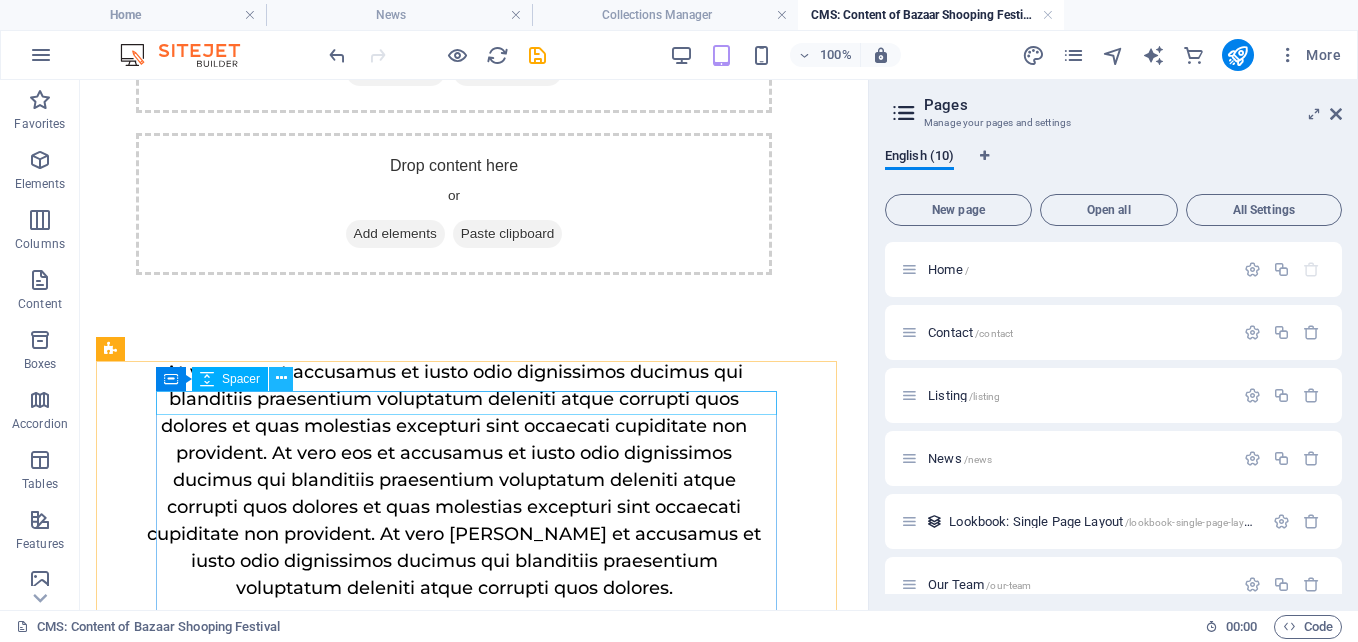 click at bounding box center [281, 378] 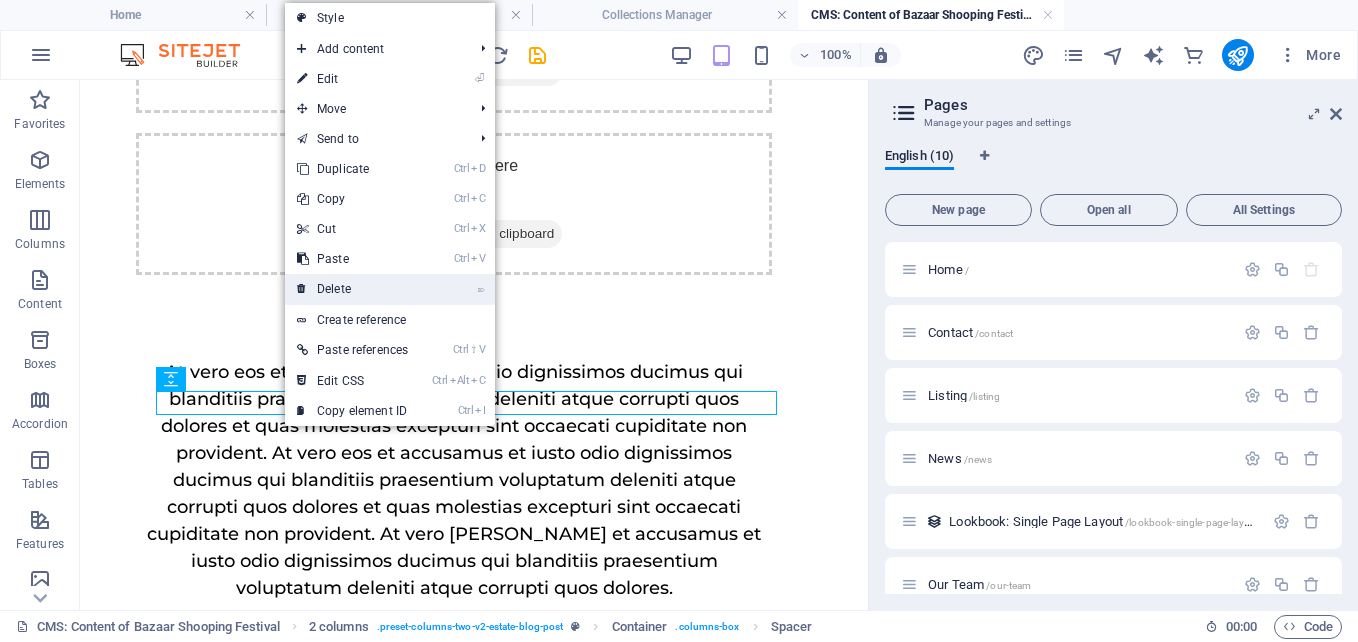 click on "⌦  Delete" at bounding box center (352, 289) 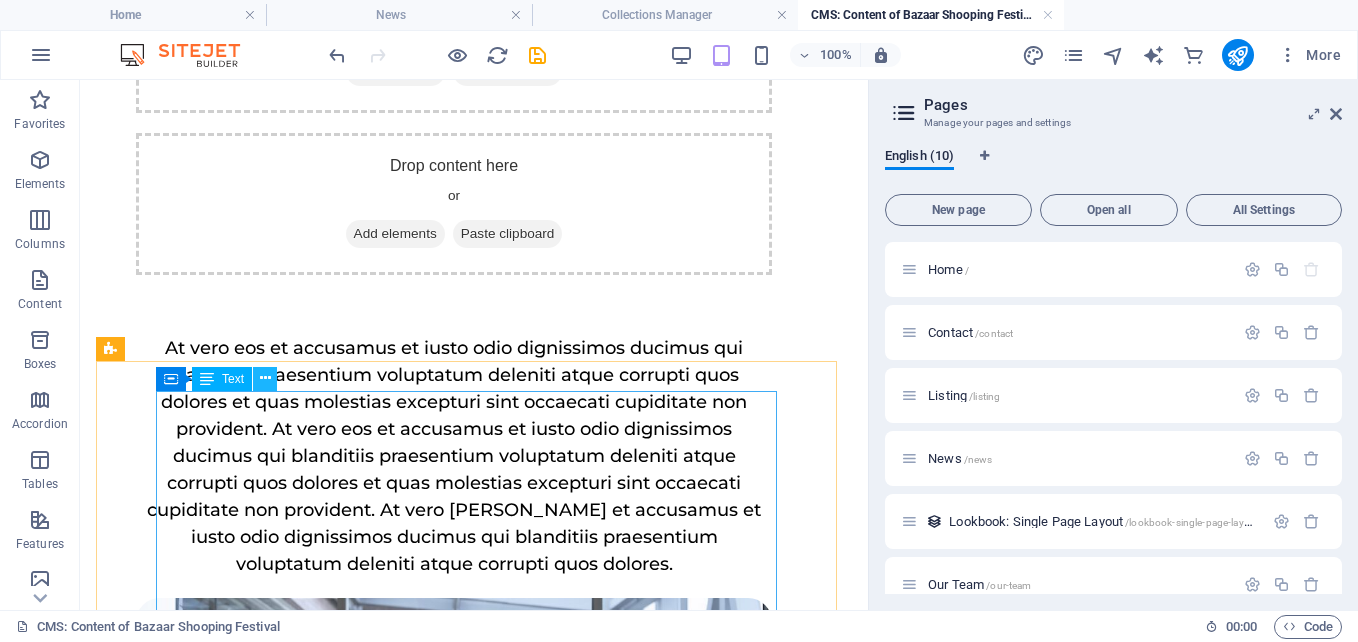click at bounding box center (265, 378) 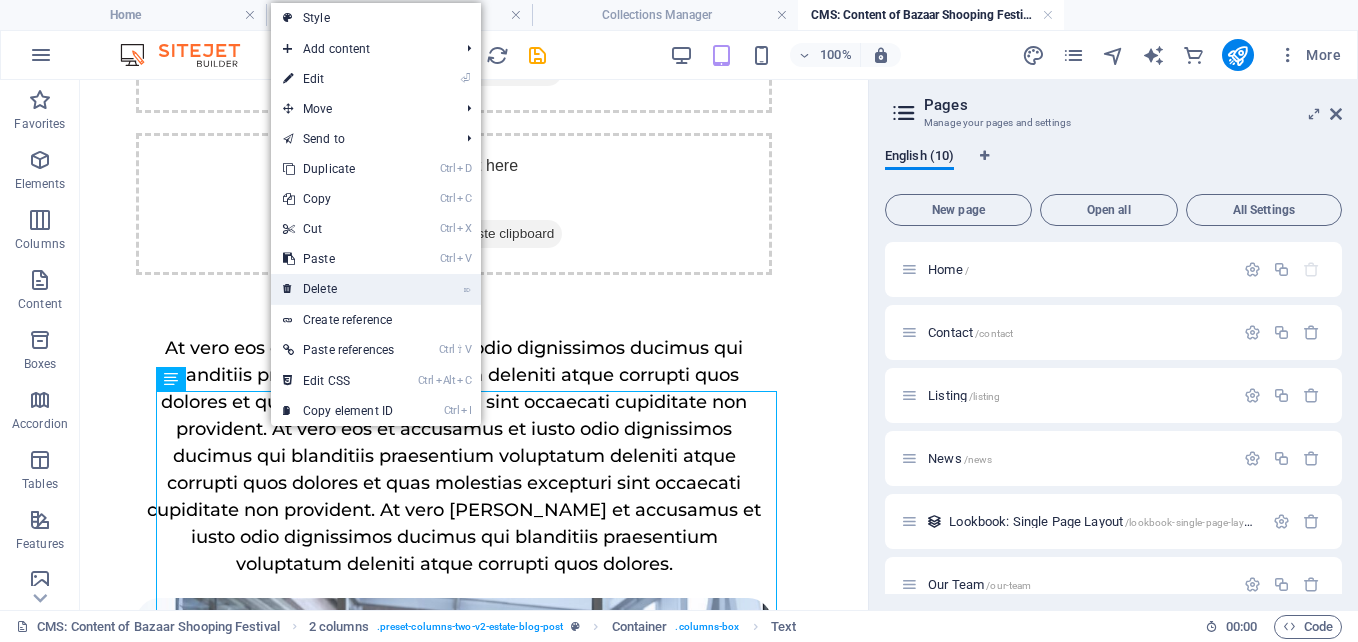 click on "⌦  Delete" at bounding box center (338, 289) 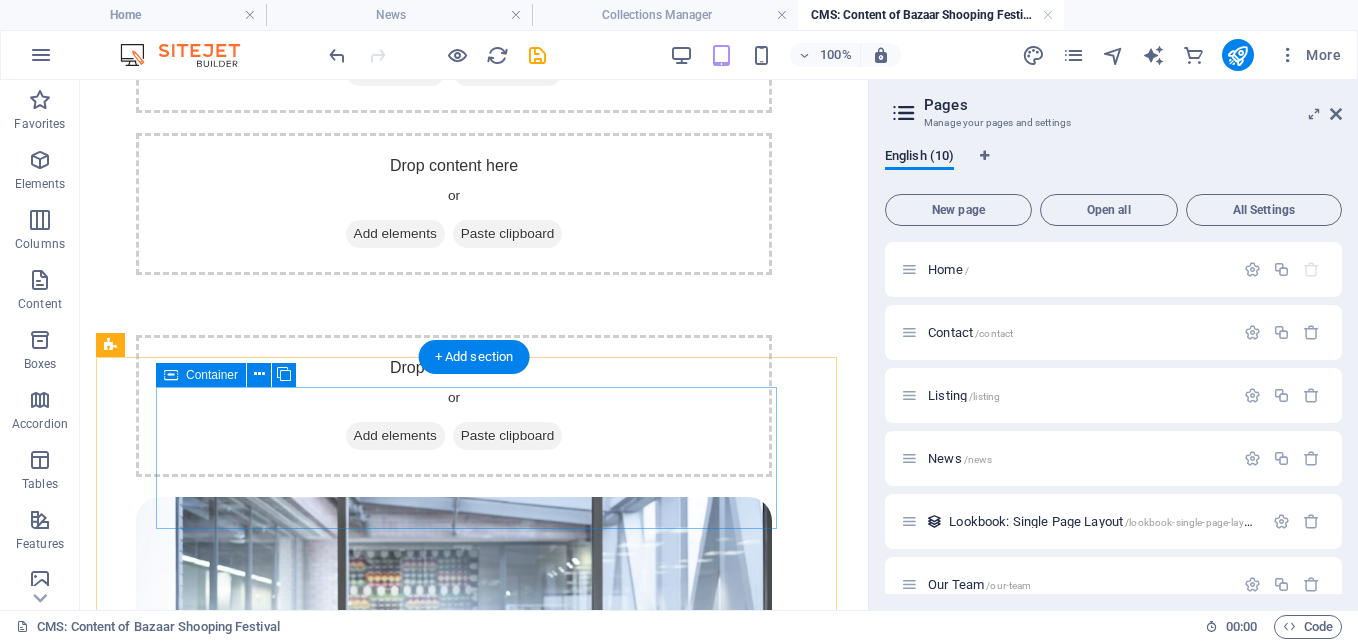 scroll, scrollTop: 1700, scrollLeft: 0, axis: vertical 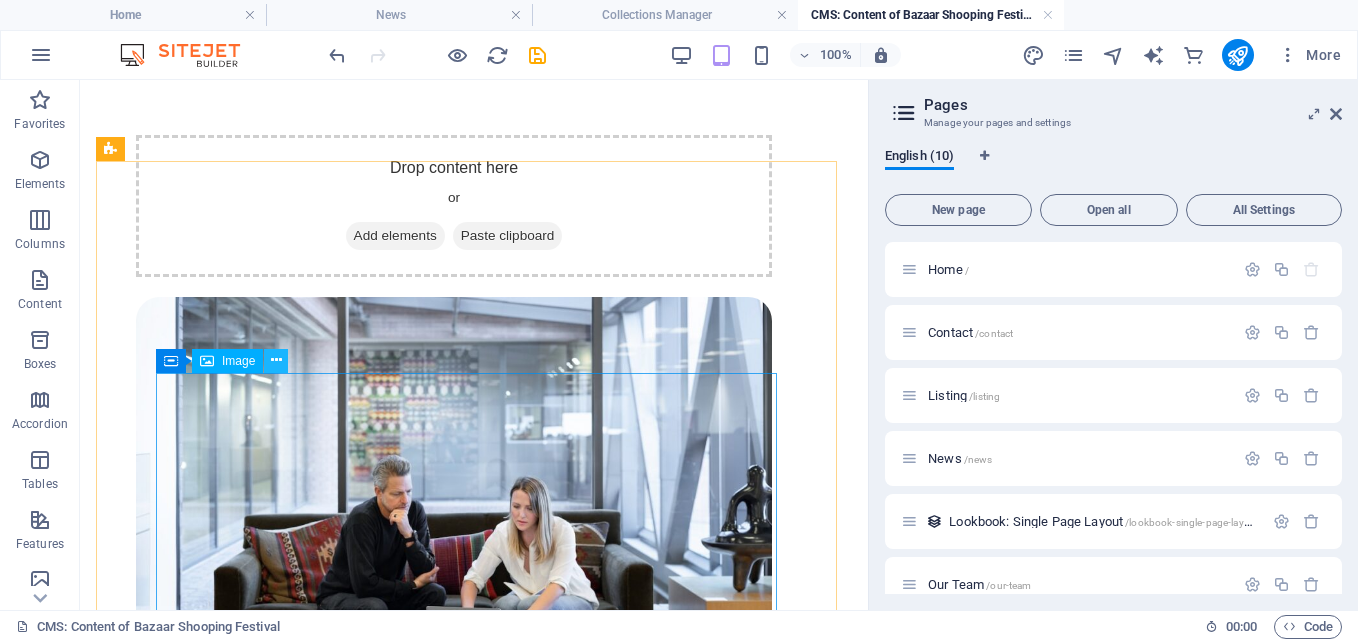 click at bounding box center (276, 360) 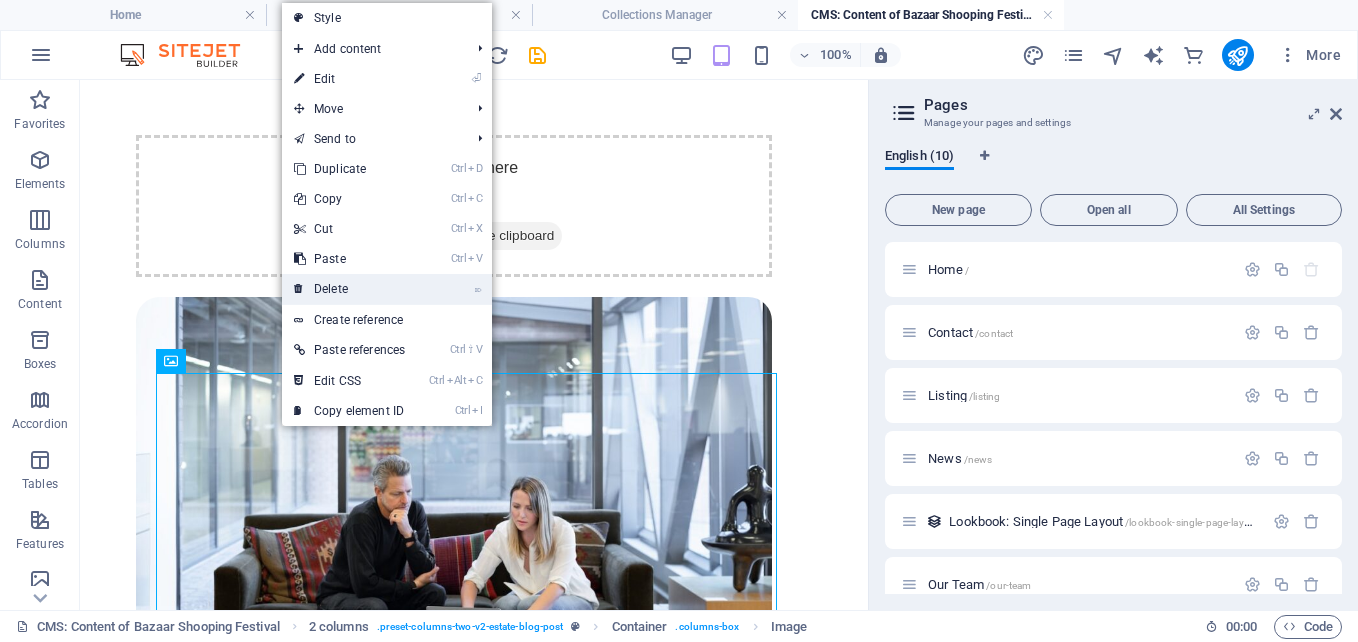 click on "⌦  Delete" at bounding box center [349, 289] 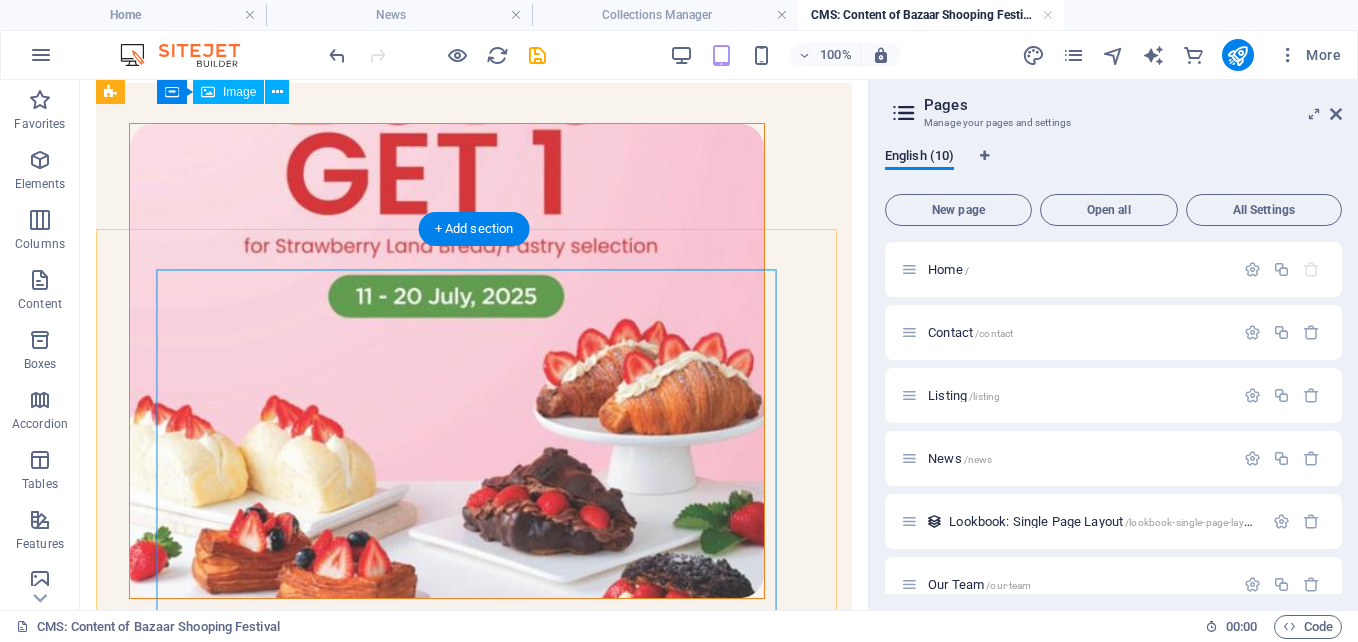 scroll, scrollTop: 0, scrollLeft: 0, axis: both 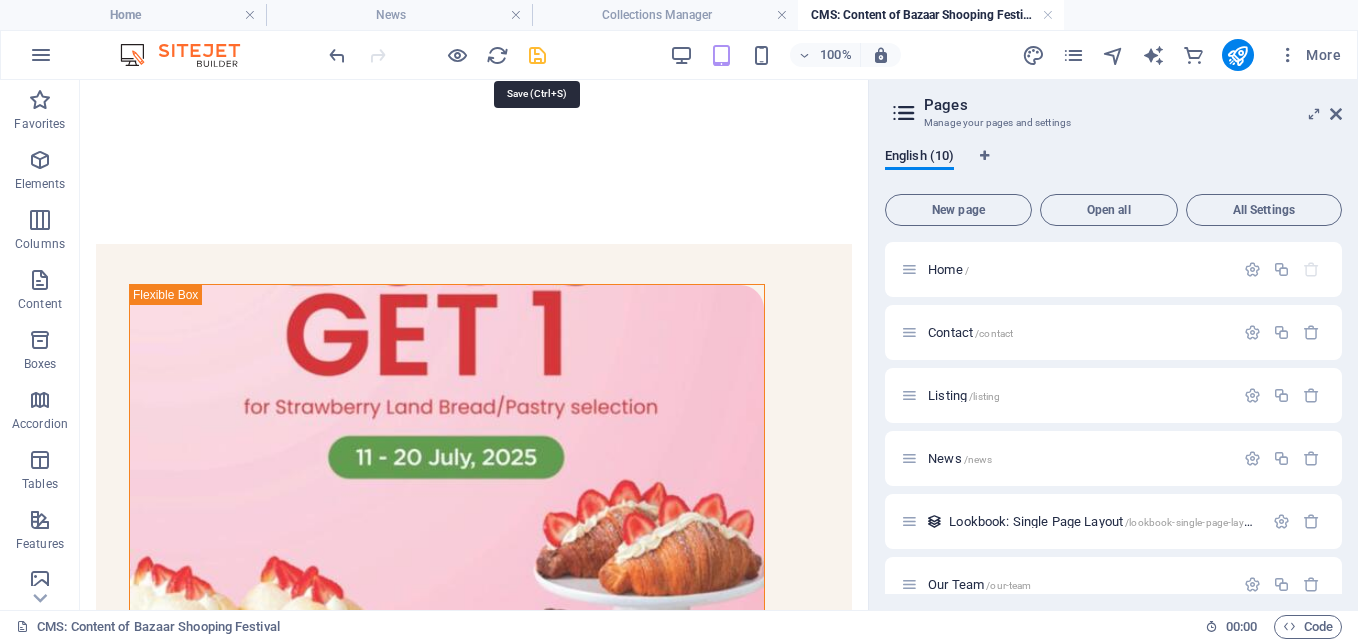 click at bounding box center (537, 55) 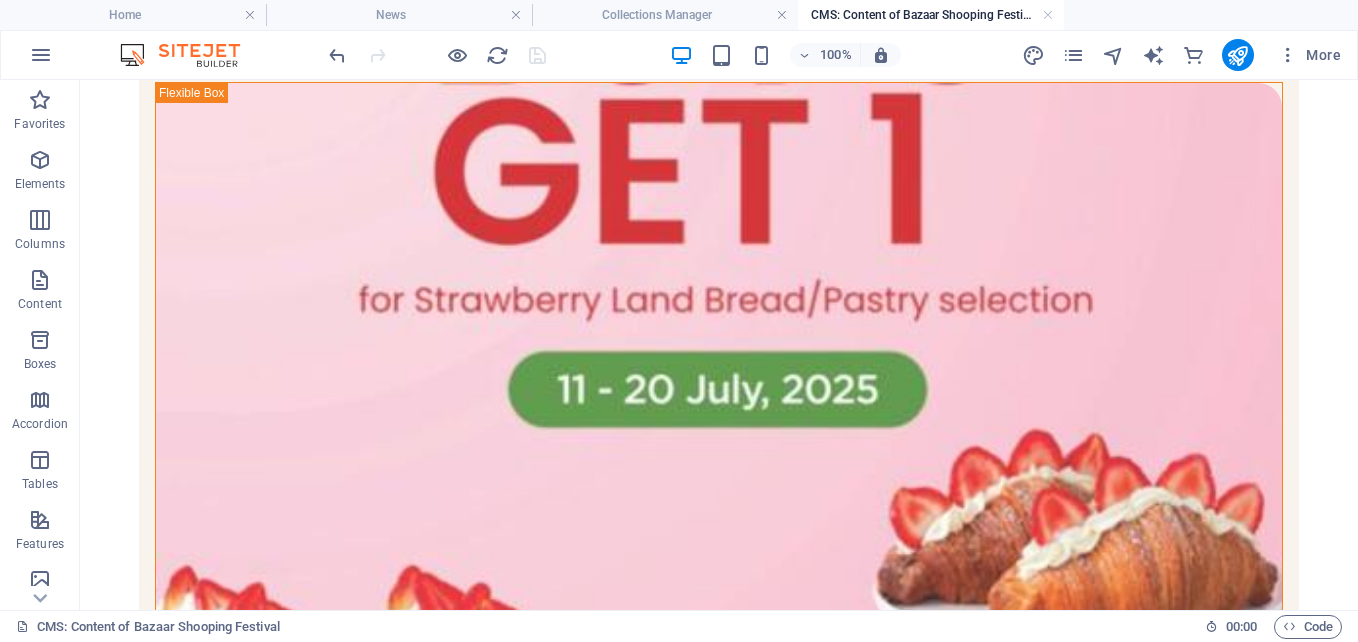 scroll, scrollTop: 0, scrollLeft: 0, axis: both 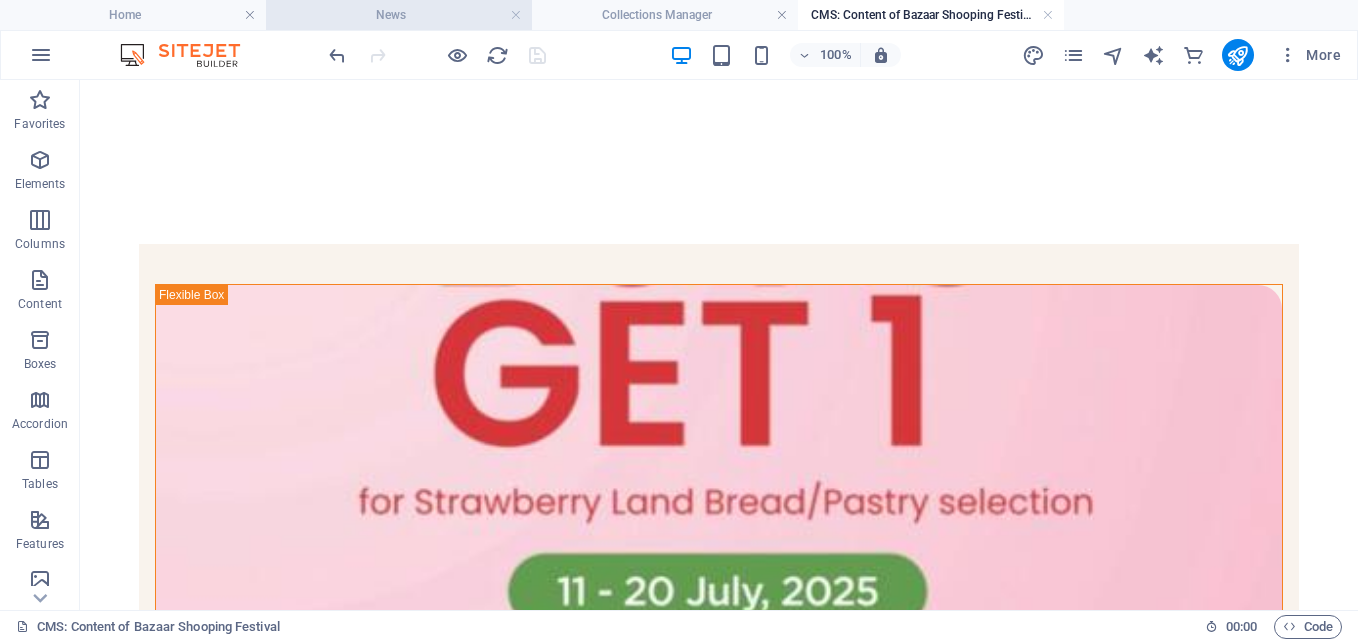 click on "News" at bounding box center [399, 15] 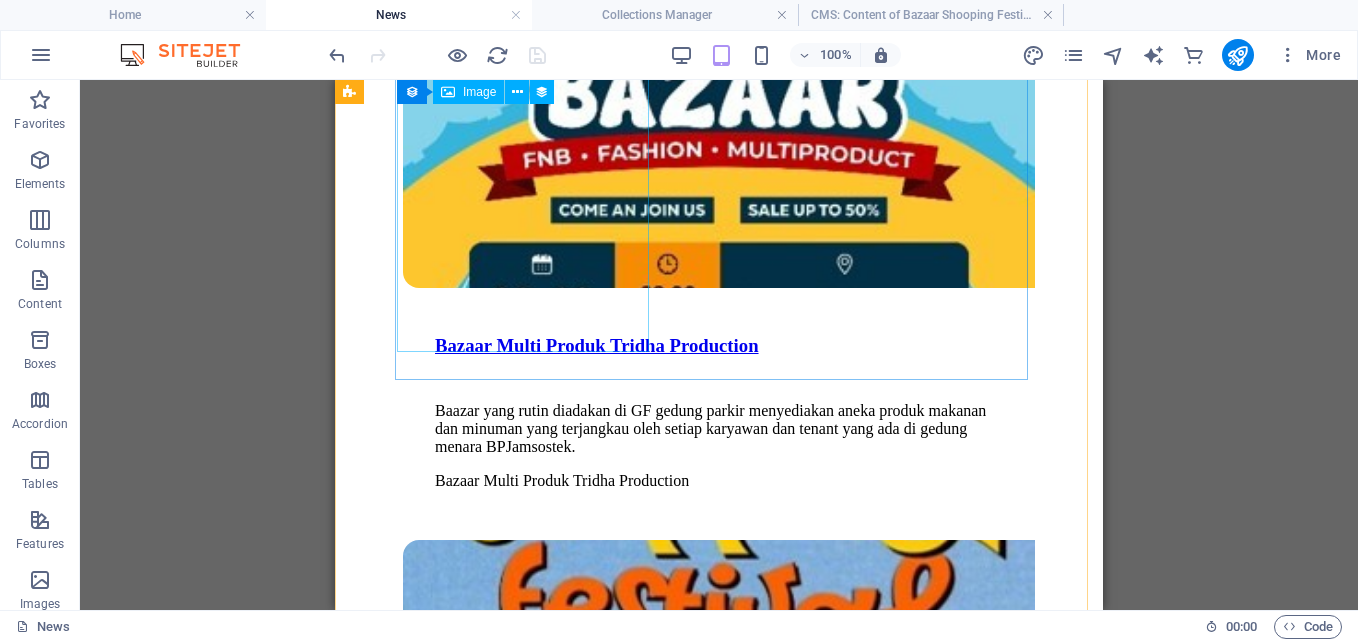 scroll, scrollTop: 2961, scrollLeft: 0, axis: vertical 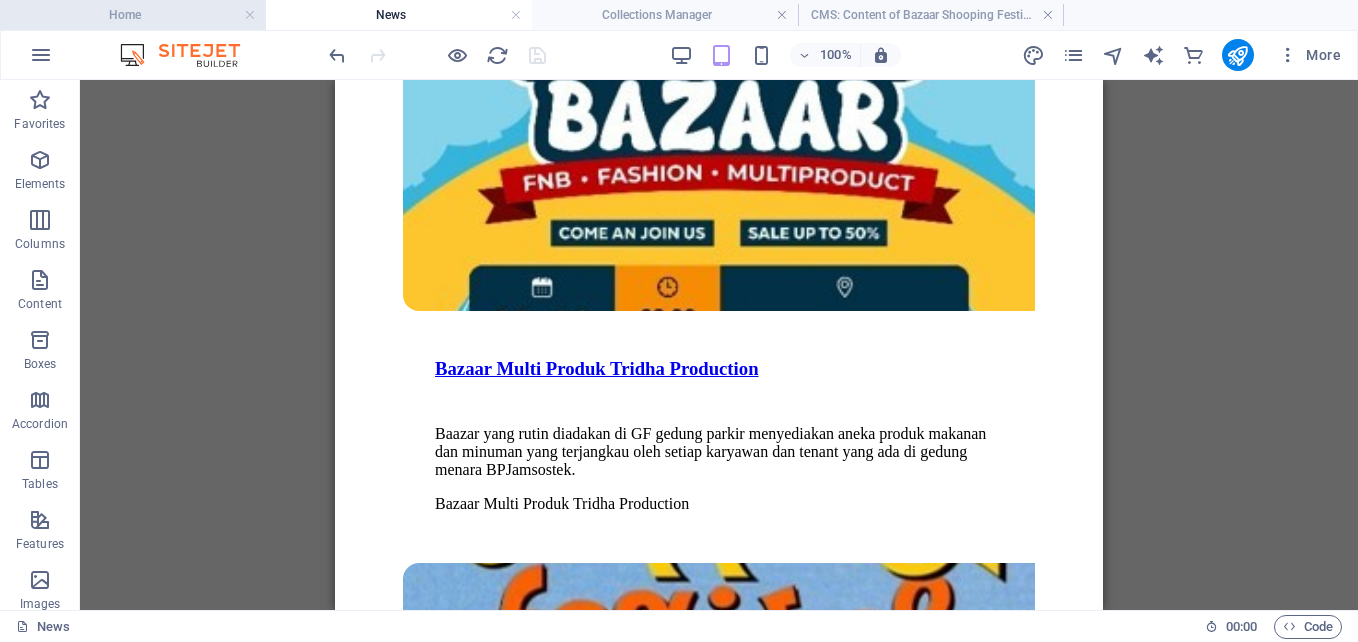 click on "Home" at bounding box center (133, 15) 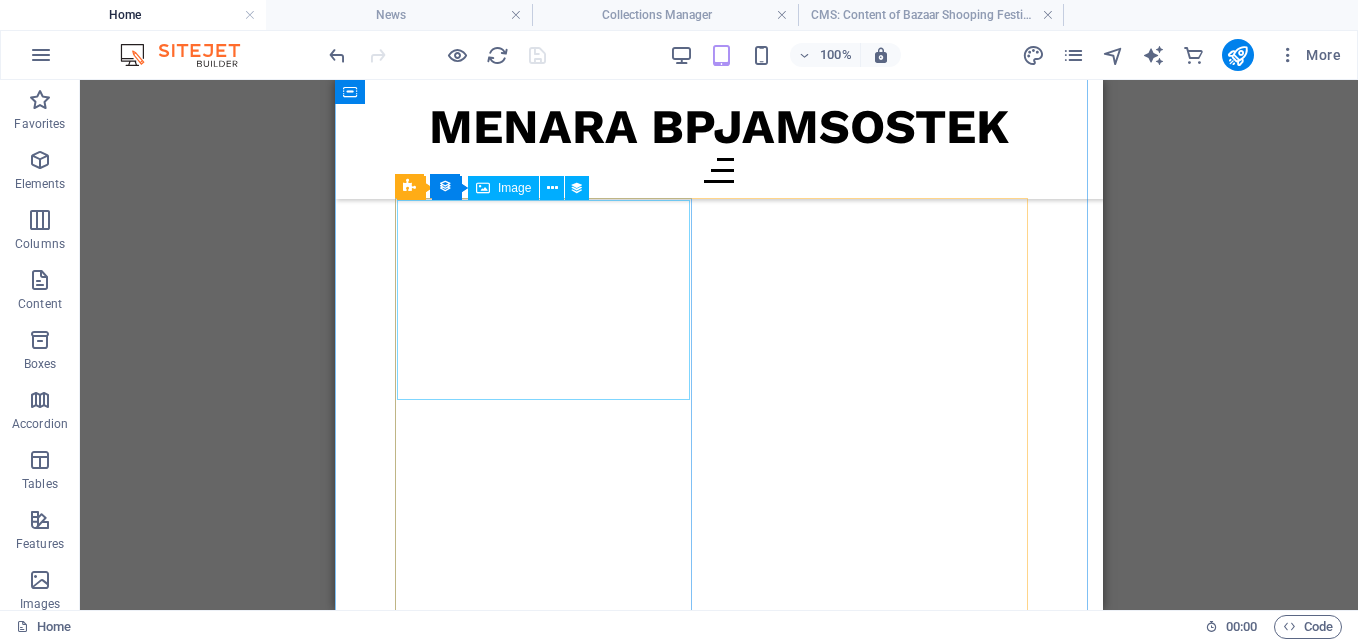 scroll, scrollTop: 15773, scrollLeft: 0, axis: vertical 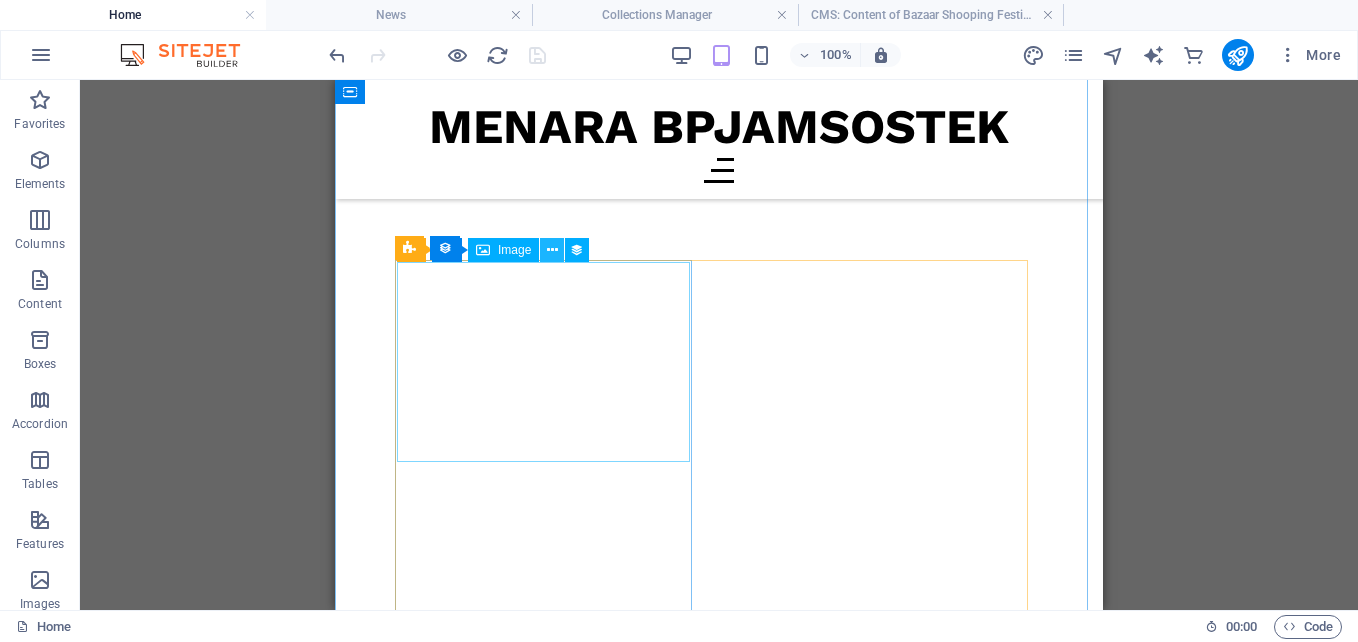 click at bounding box center (552, 250) 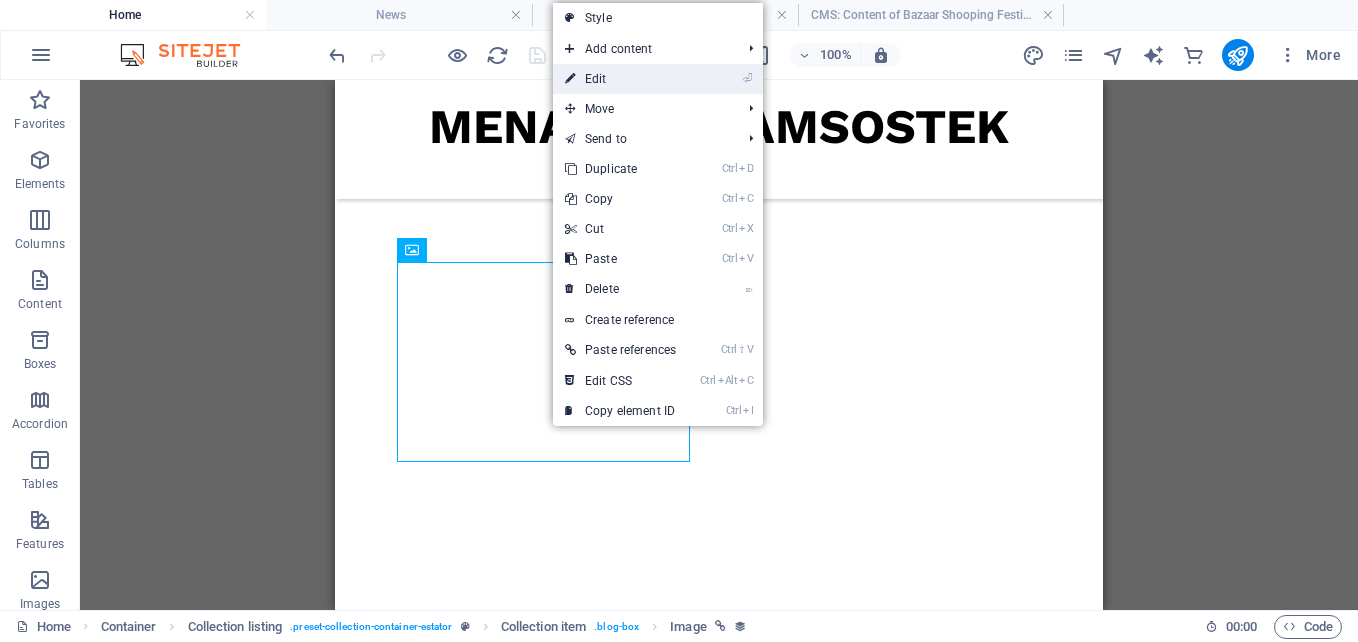 click on "⏎  Edit" at bounding box center [620, 79] 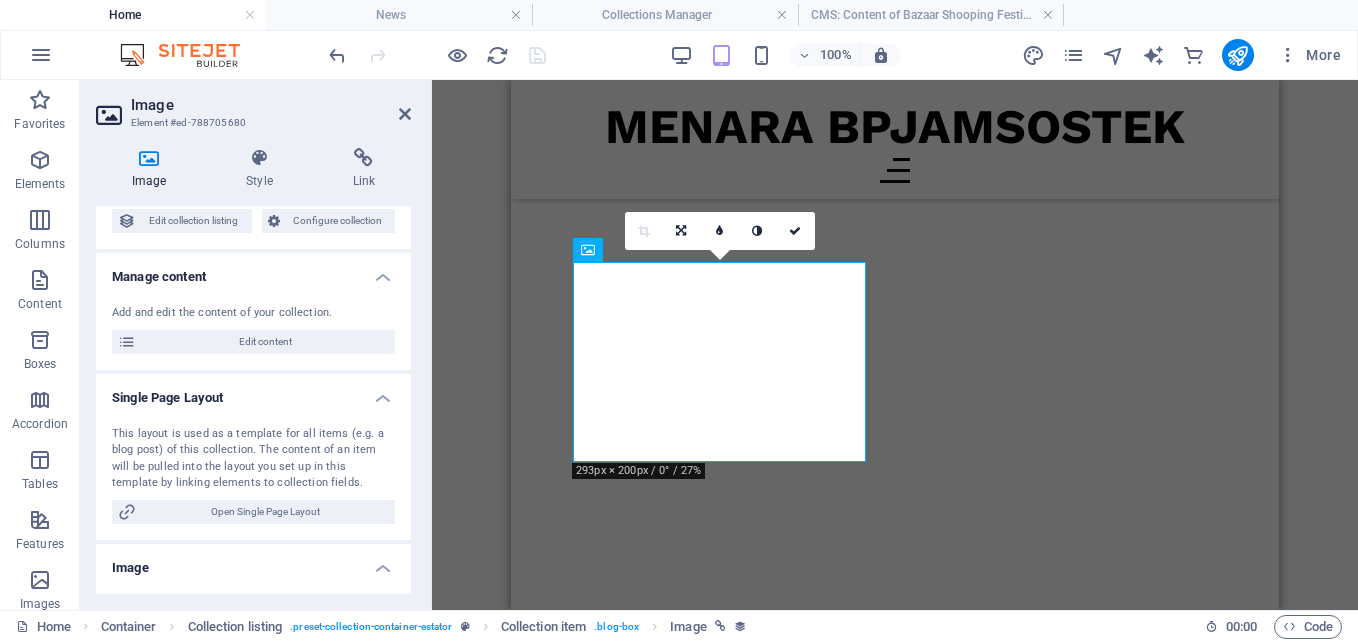 scroll, scrollTop: 0, scrollLeft: 0, axis: both 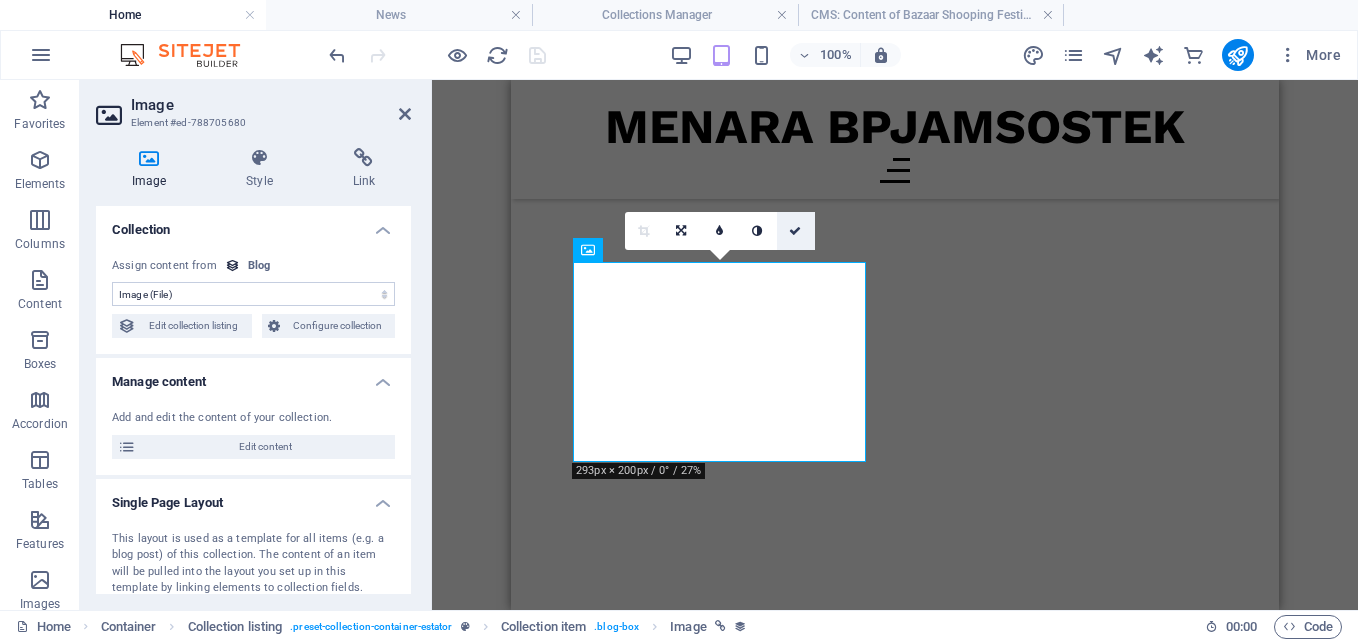 click at bounding box center (795, 231) 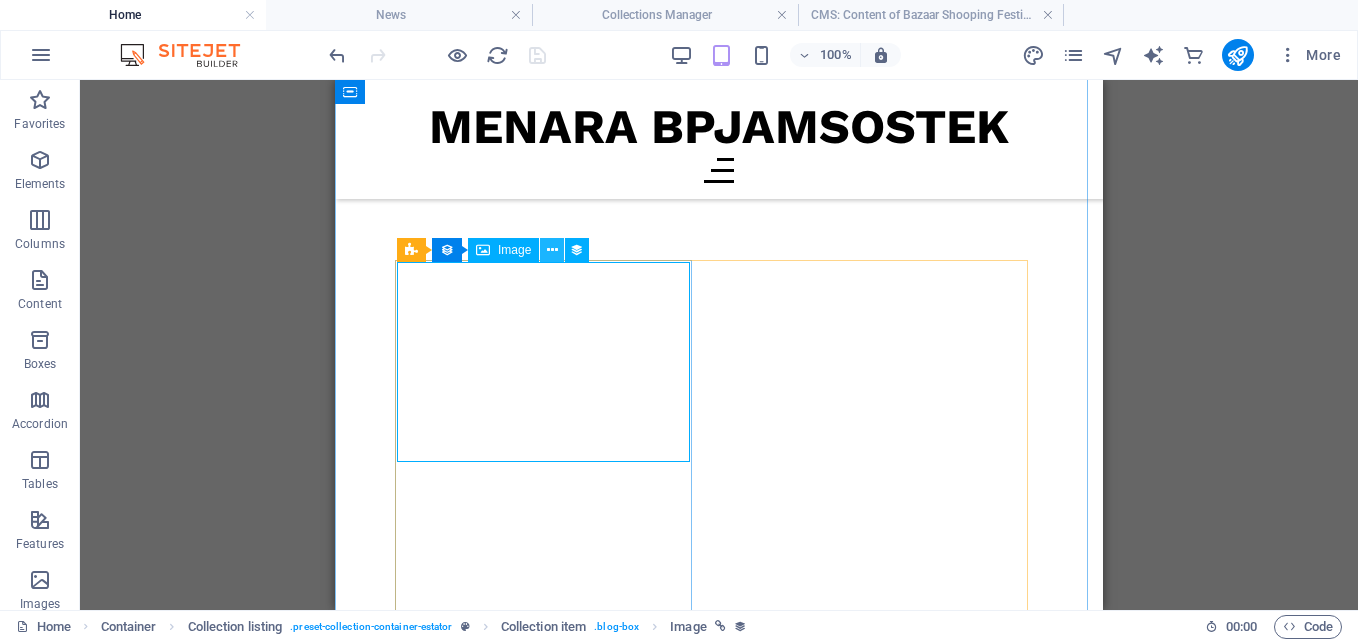 click at bounding box center [552, 250] 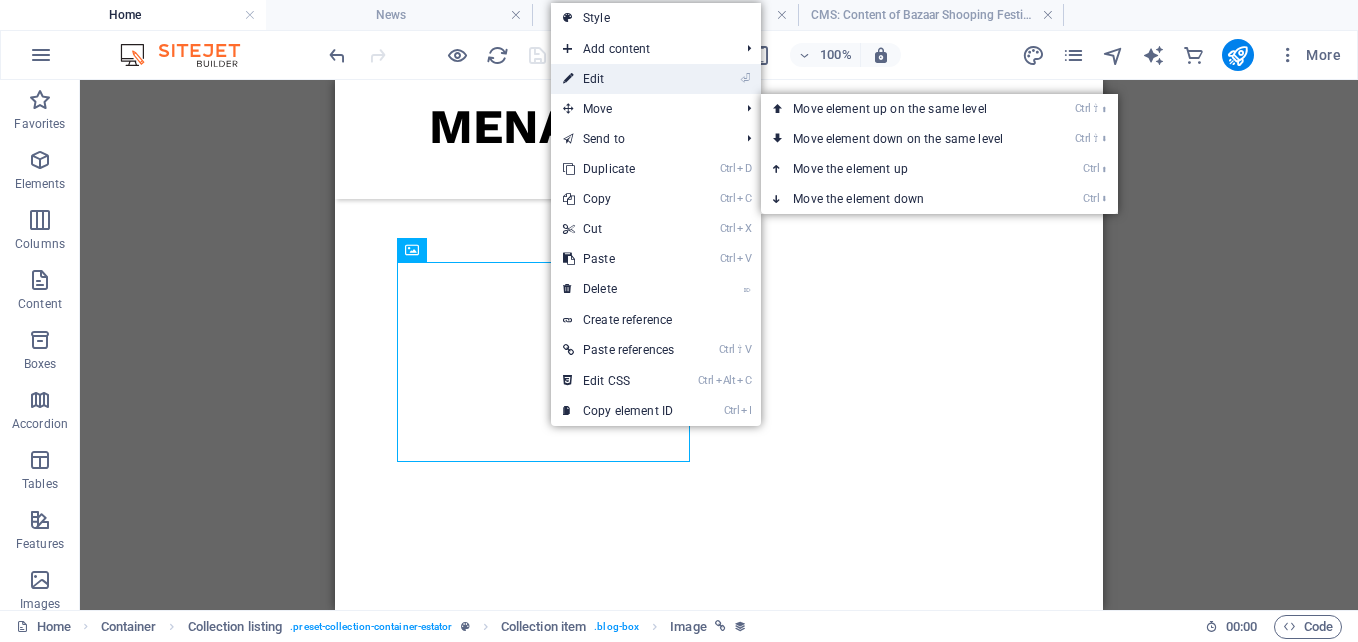 click on "⏎  Edit" at bounding box center [618, 79] 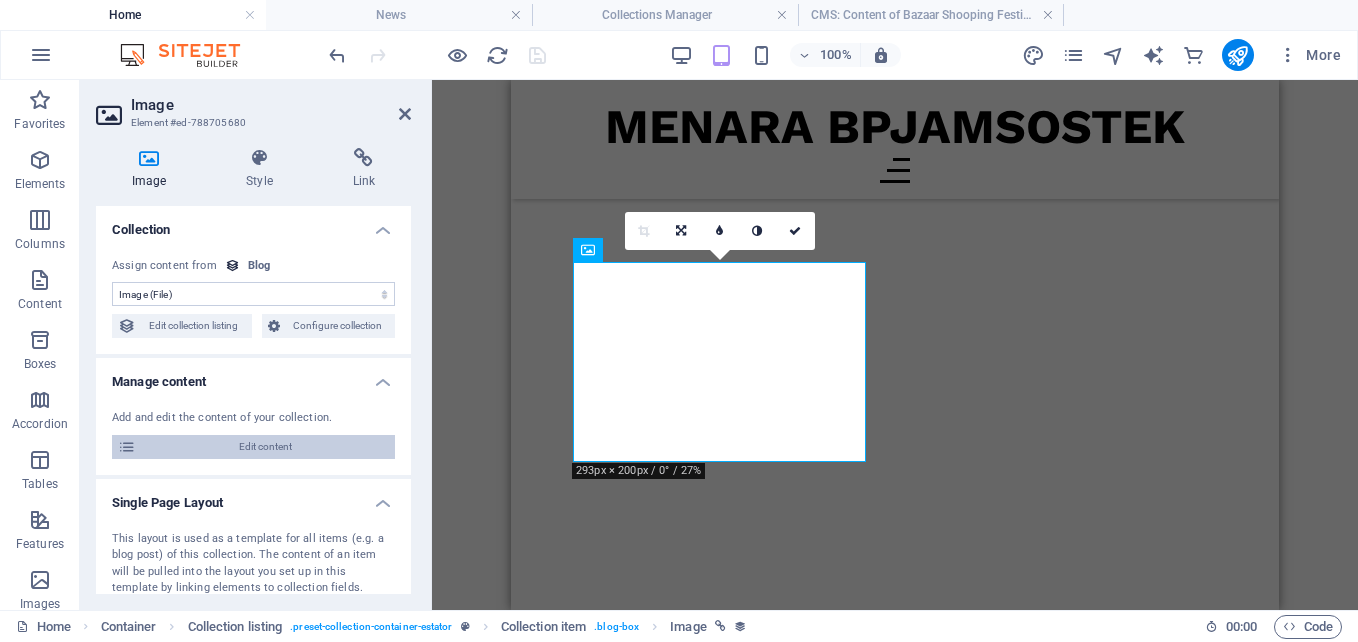 click on "Edit content" at bounding box center (265, 447) 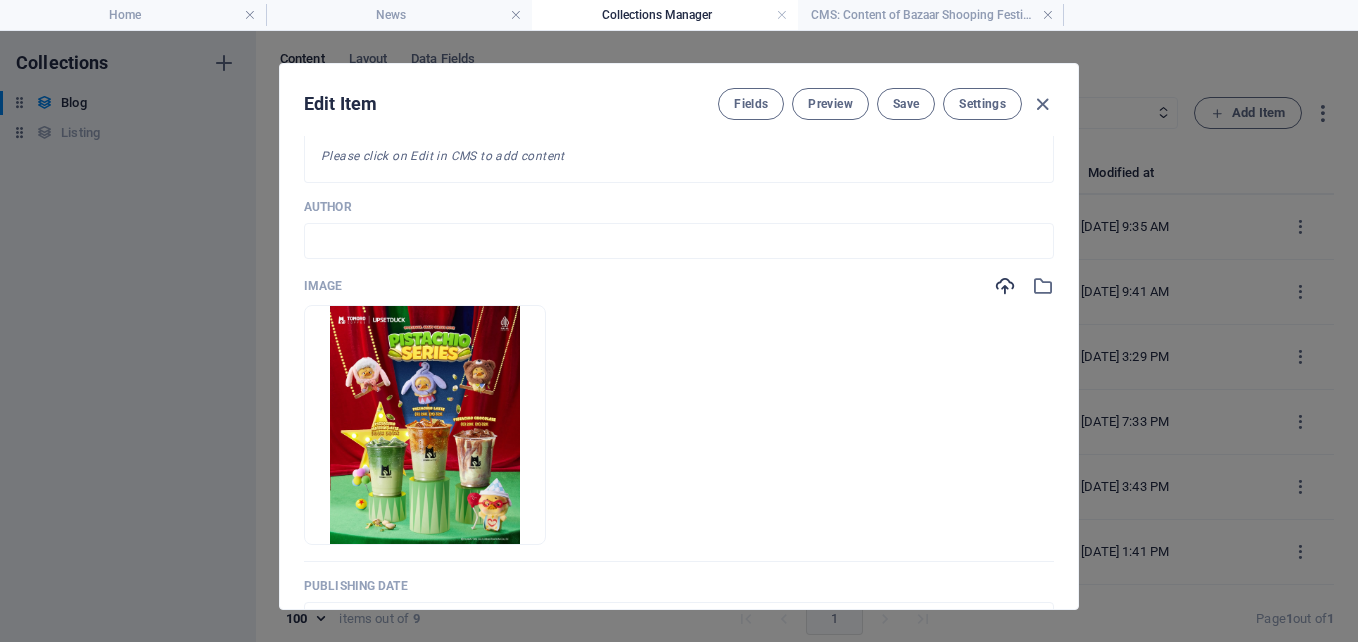 scroll, scrollTop: 700, scrollLeft: 0, axis: vertical 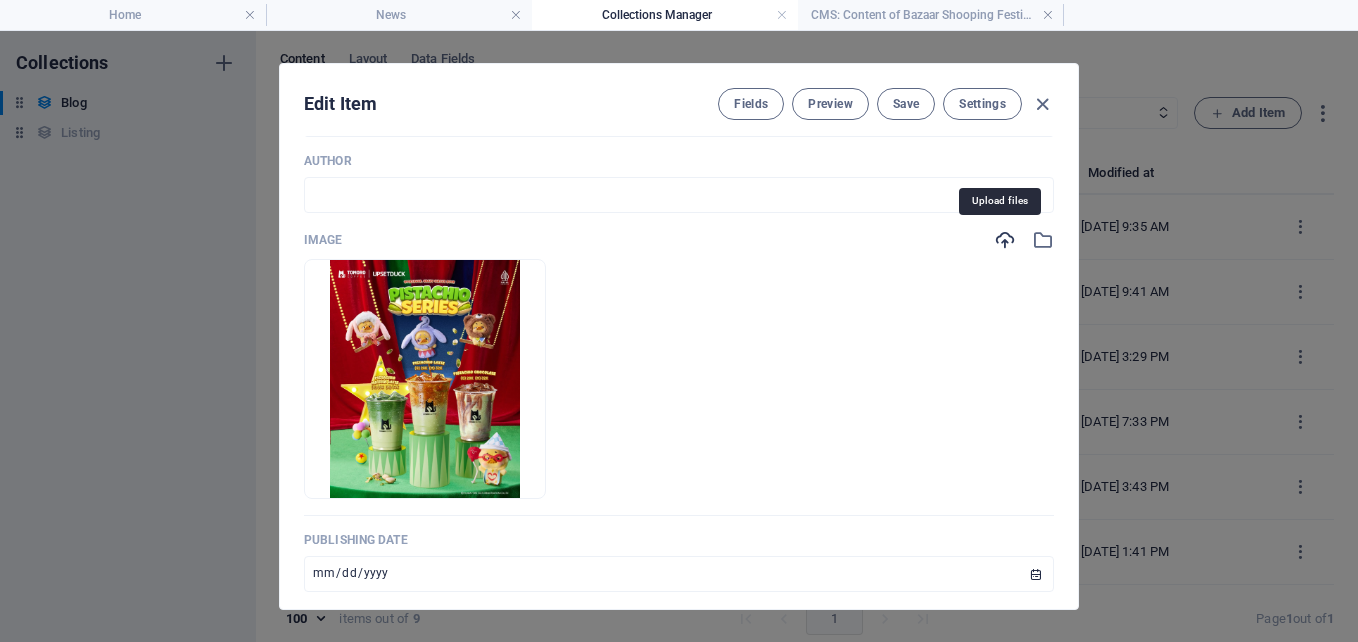 click at bounding box center (1005, 240) 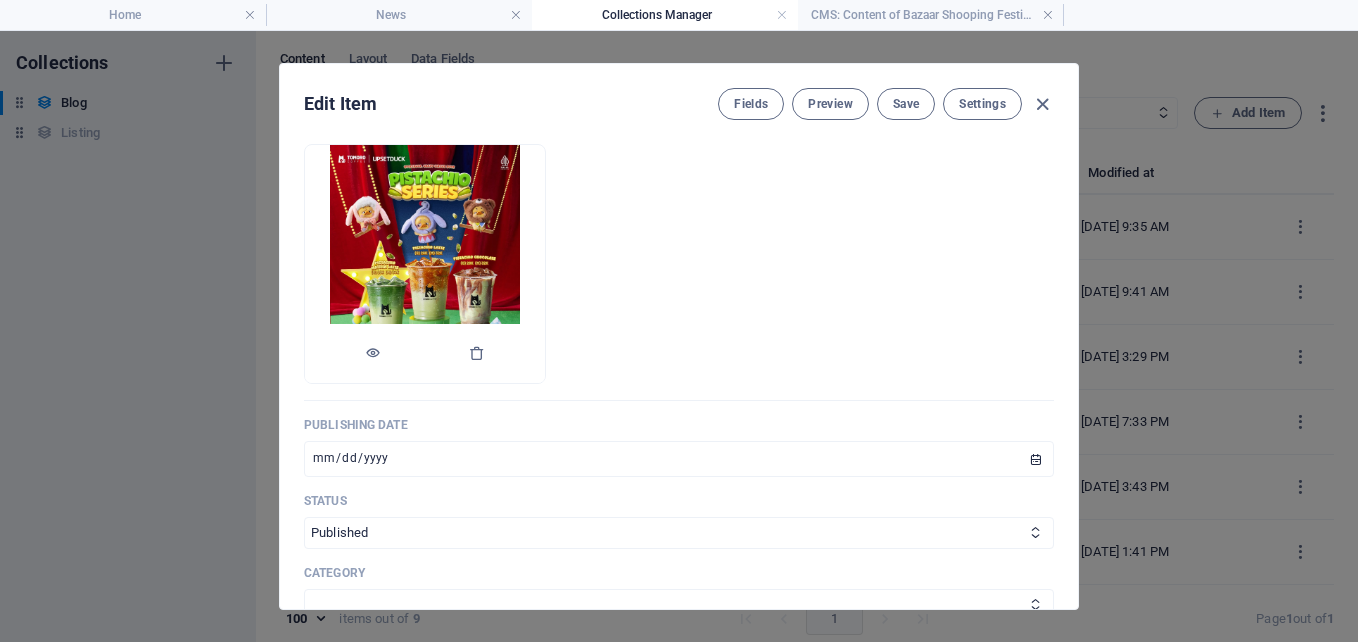 scroll, scrollTop: 700, scrollLeft: 0, axis: vertical 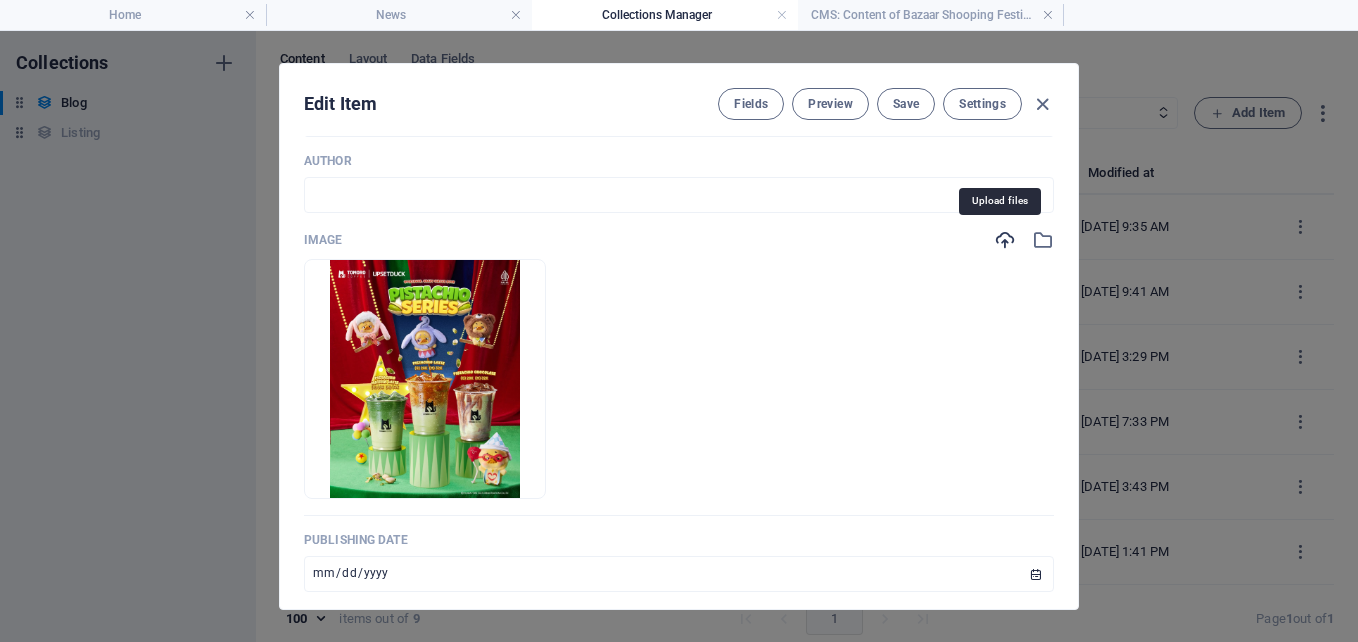 click at bounding box center (1005, 240) 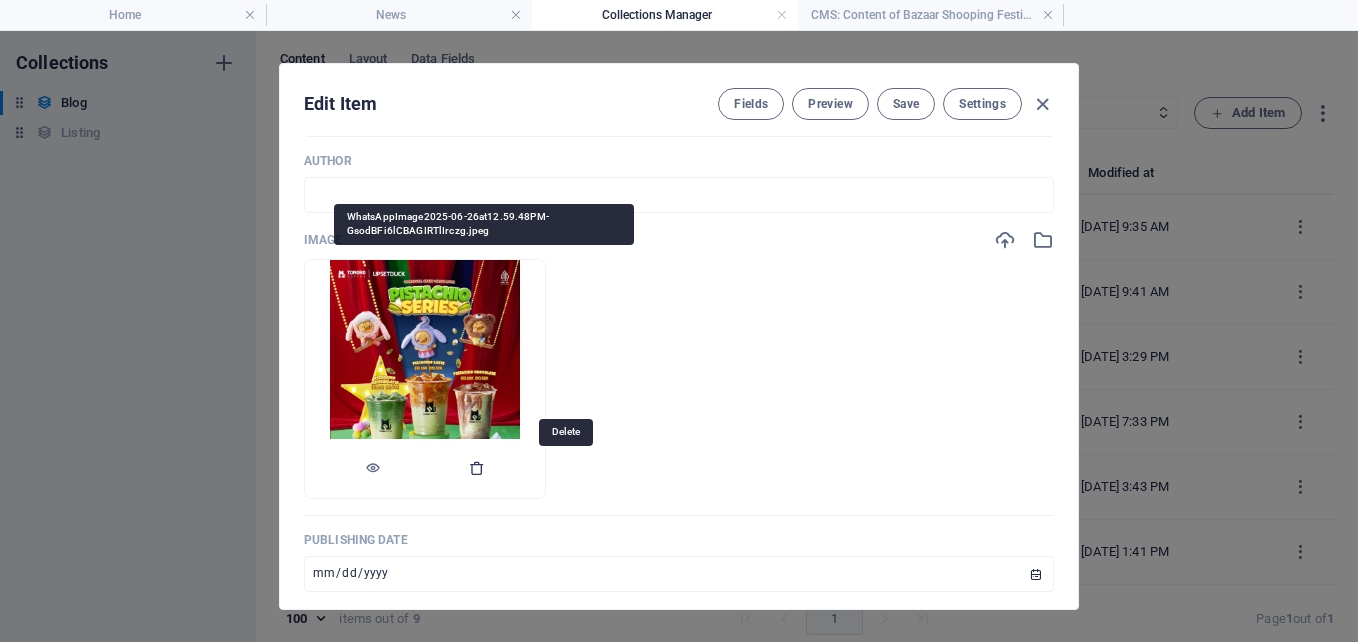 click at bounding box center [477, 468] 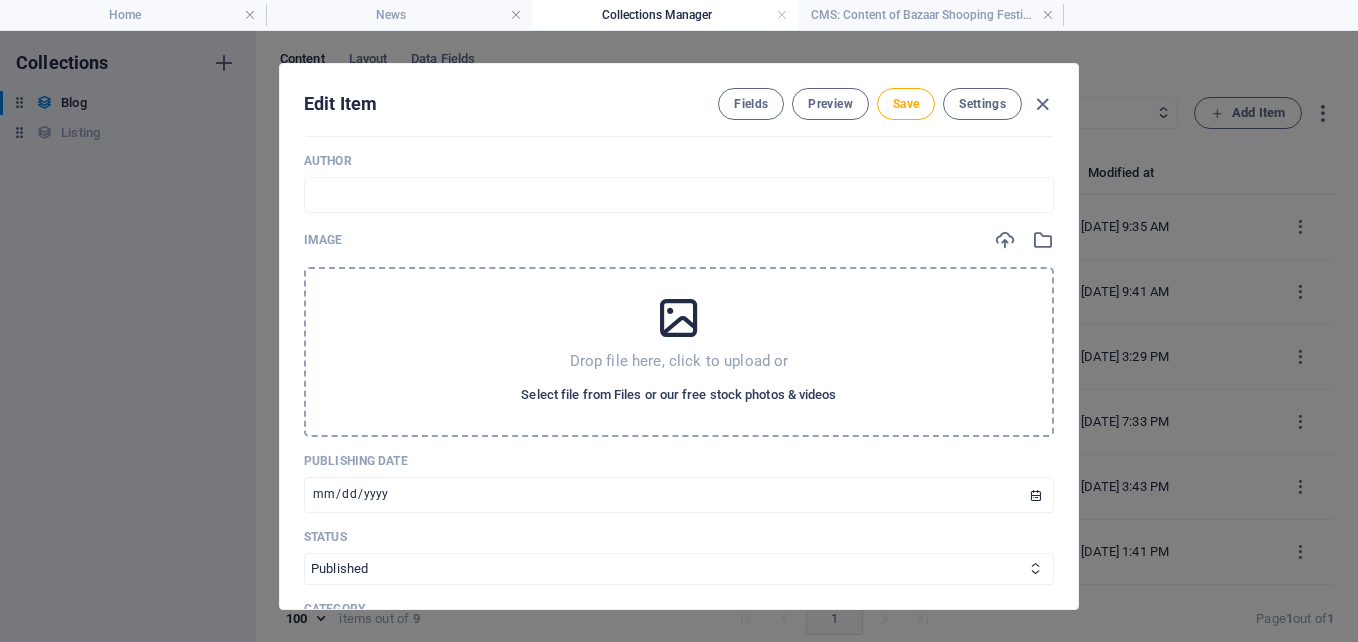 click on "Select file from Files or our free stock photos & videos" at bounding box center [678, 395] 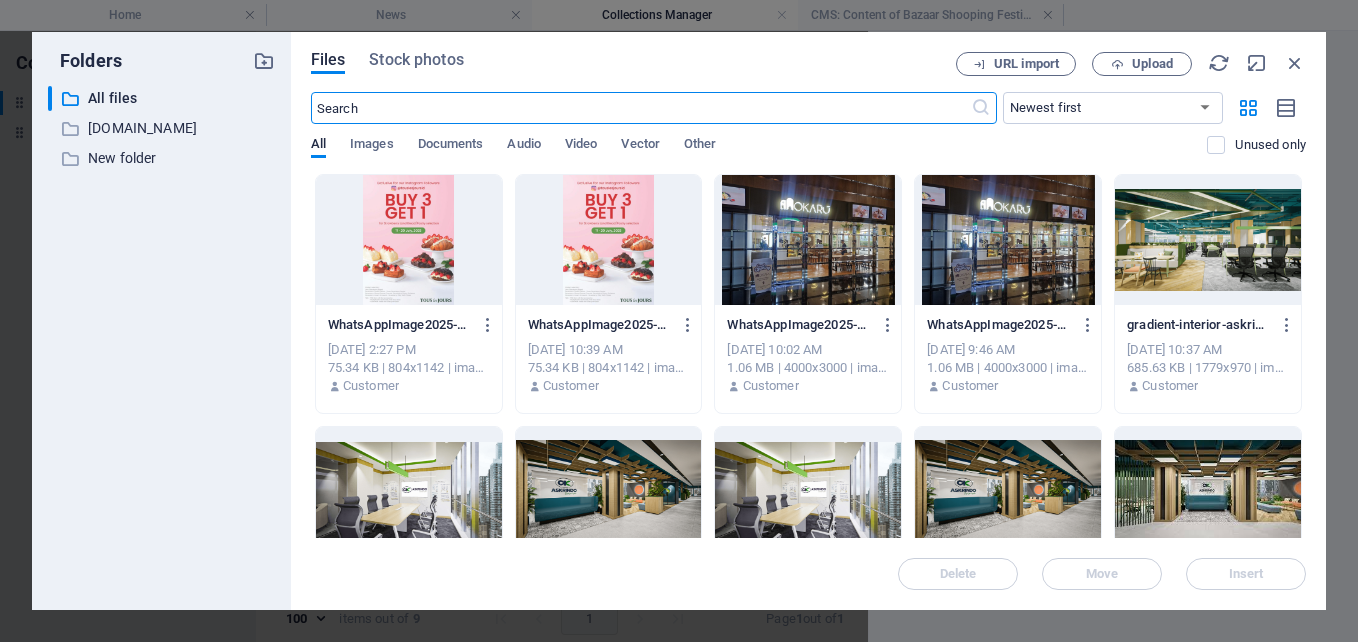 click at bounding box center (609, 240) 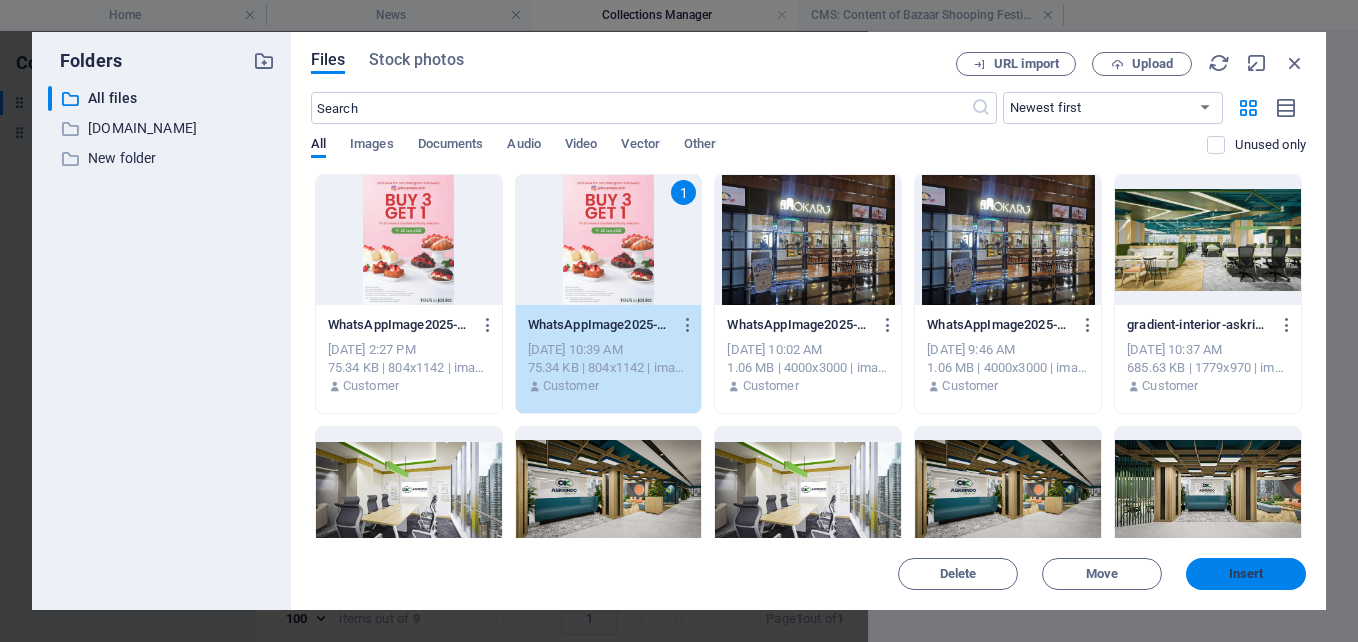 click on "Insert" at bounding box center [1246, 574] 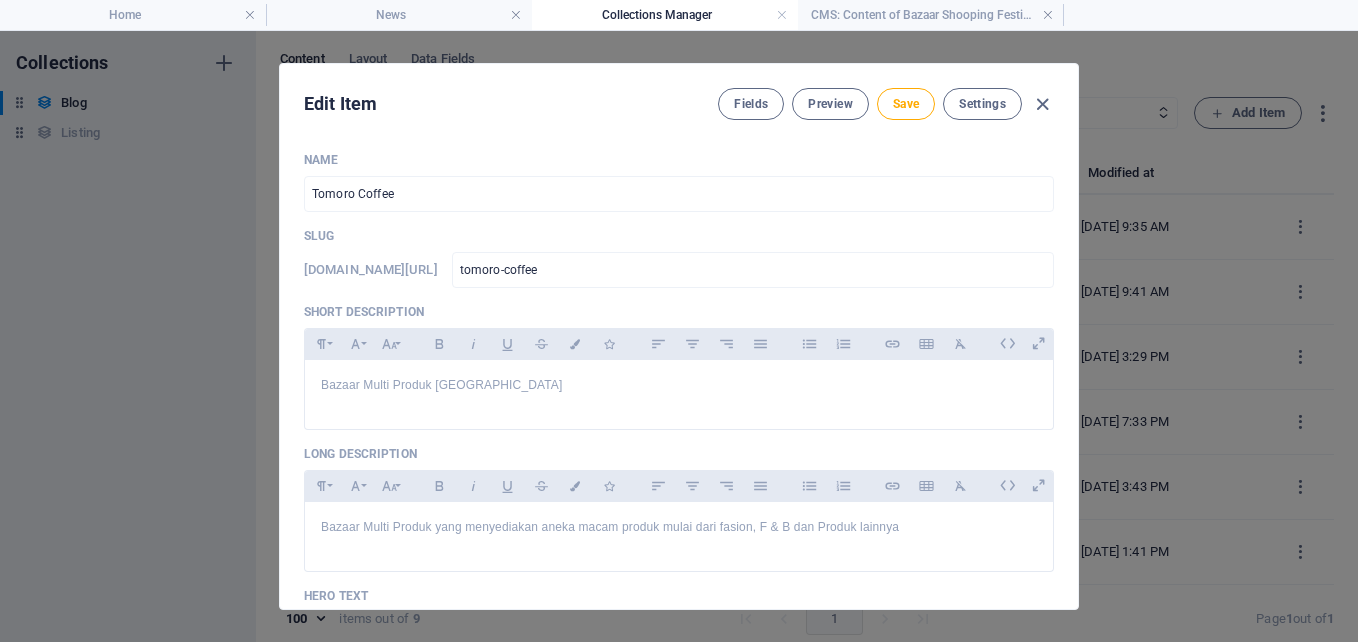 scroll, scrollTop: 200, scrollLeft: 0, axis: vertical 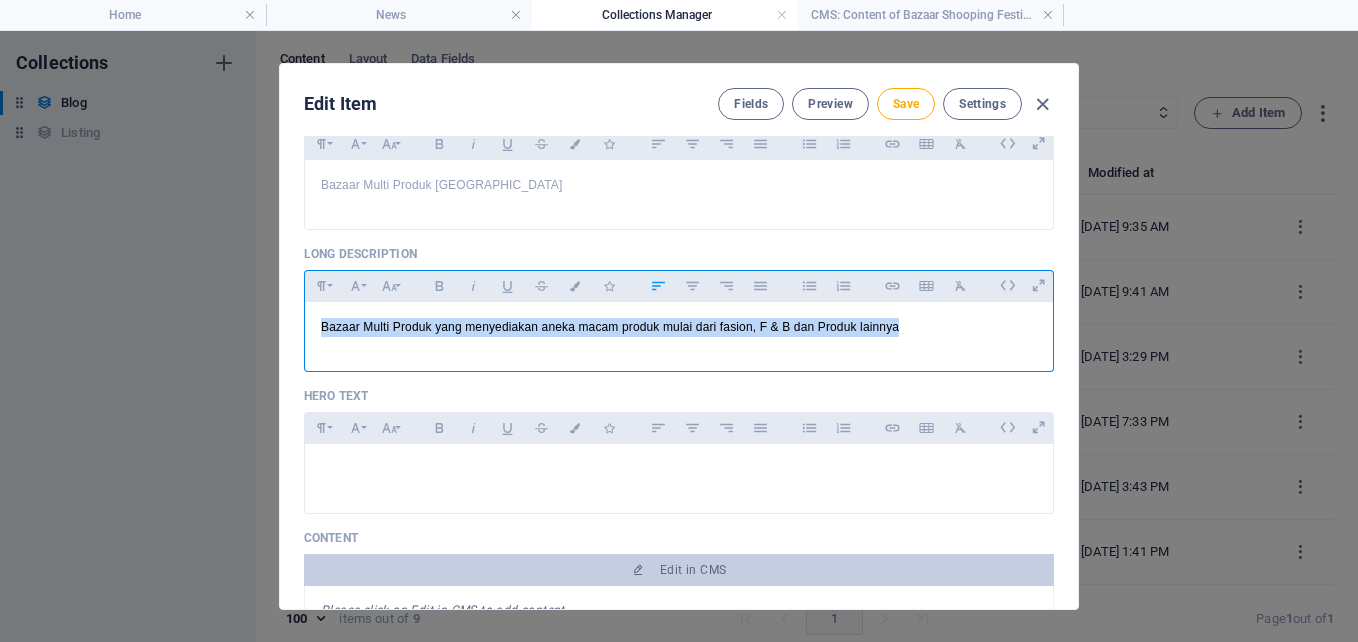 drag, startPoint x: 905, startPoint y: 336, endPoint x: 297, endPoint y: 331, distance: 608.02057 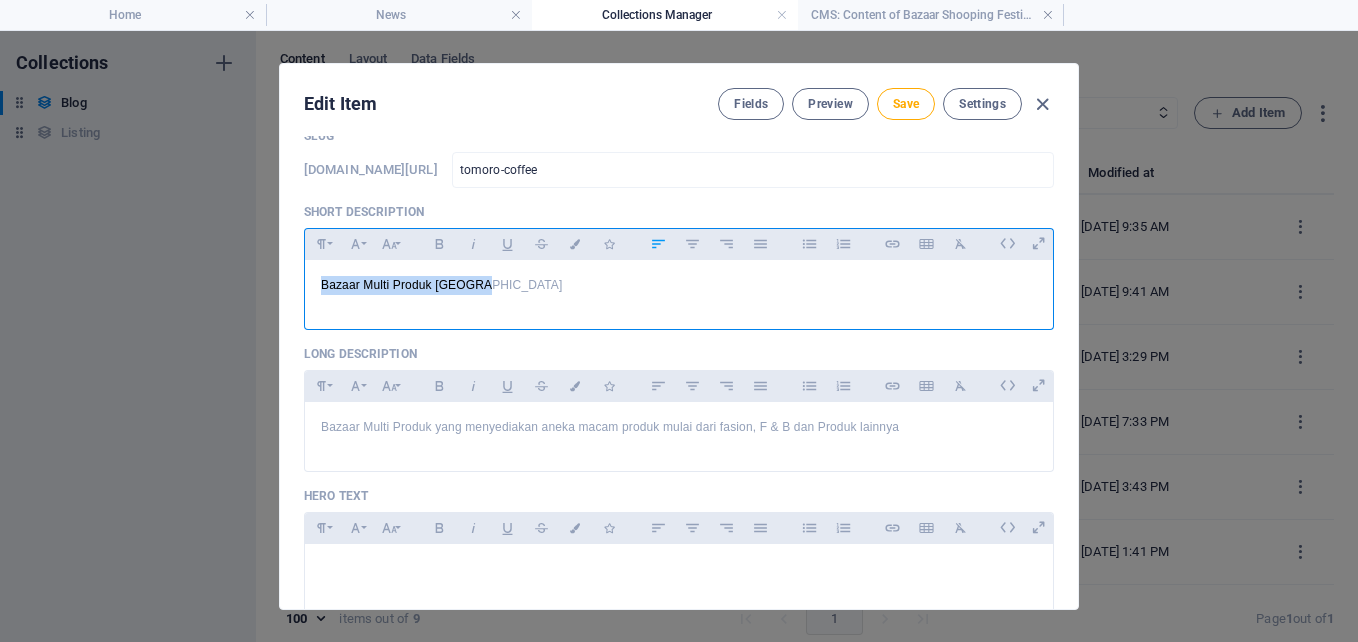 drag, startPoint x: 482, startPoint y: 281, endPoint x: 296, endPoint y: 272, distance: 186.21762 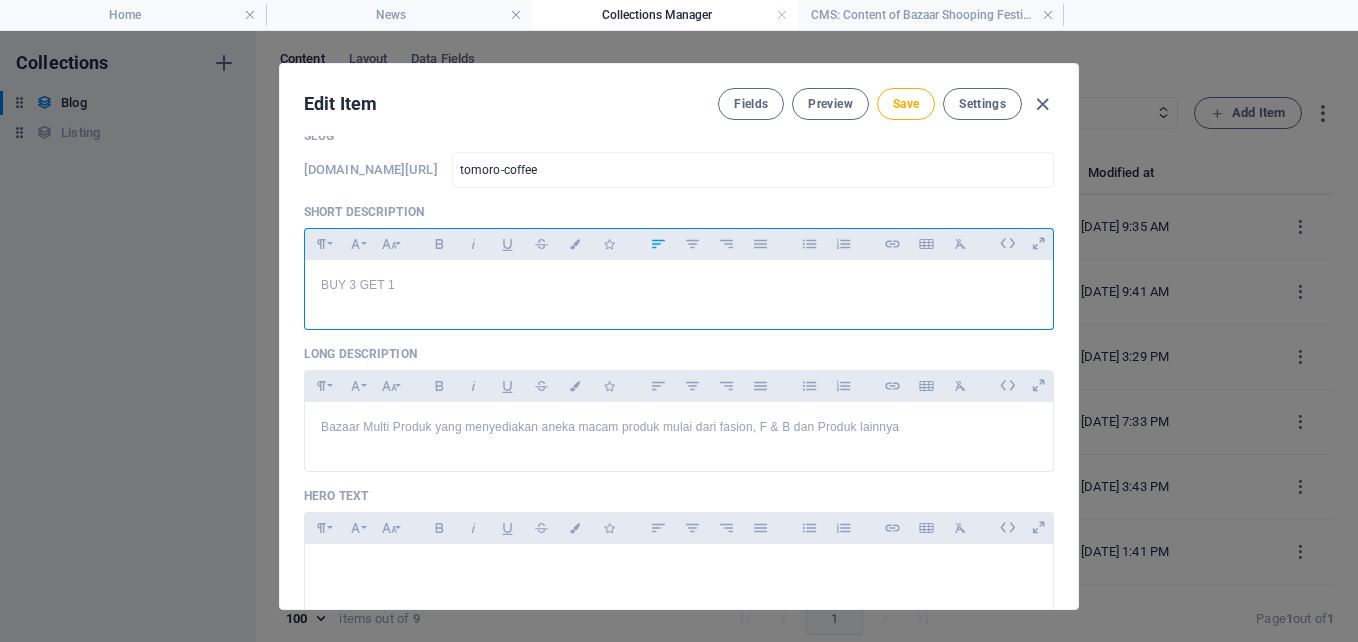 scroll, scrollTop: 0, scrollLeft: 6, axis: horizontal 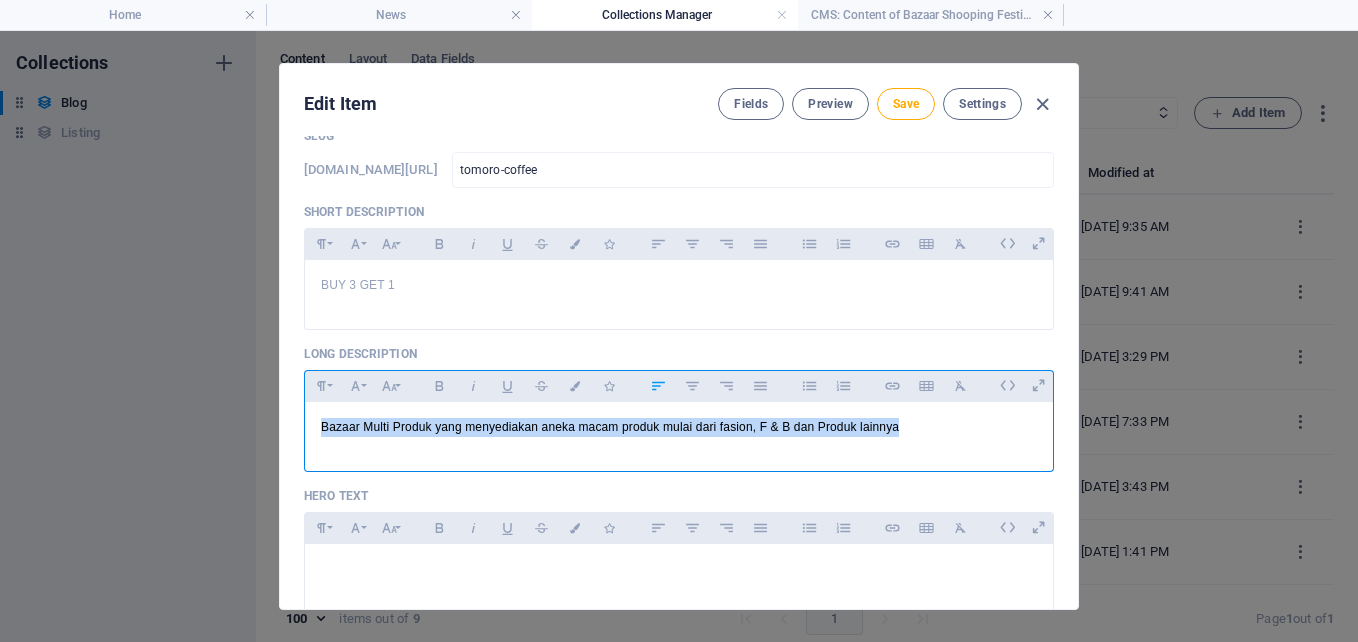 drag, startPoint x: 907, startPoint y: 427, endPoint x: 319, endPoint y: 419, distance: 588.05444 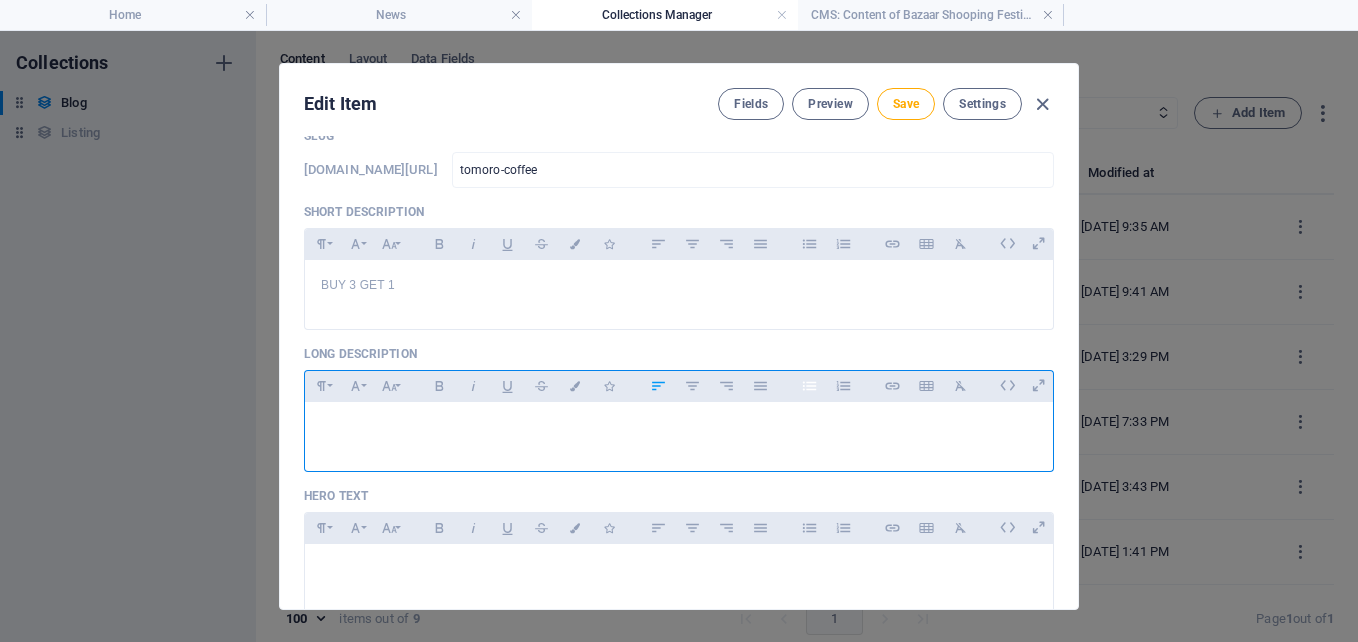click on "Unordered List" at bounding box center (809, 386) 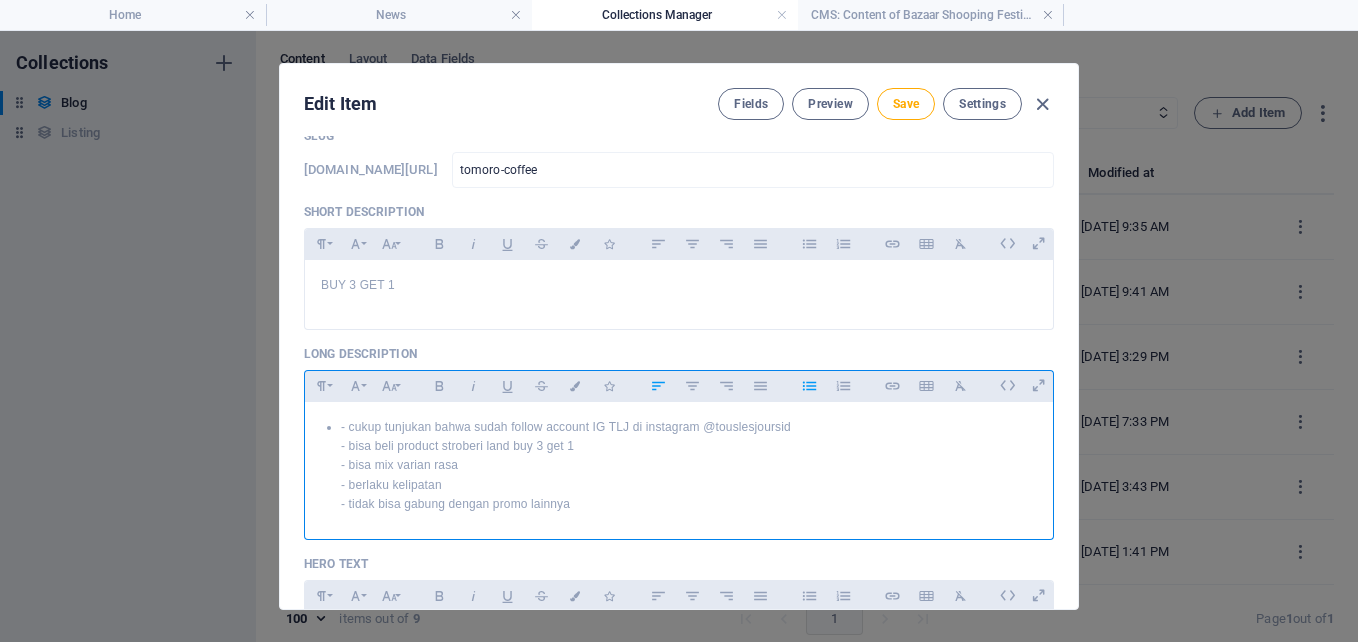 scroll, scrollTop: 2560, scrollLeft: 6, axis: both 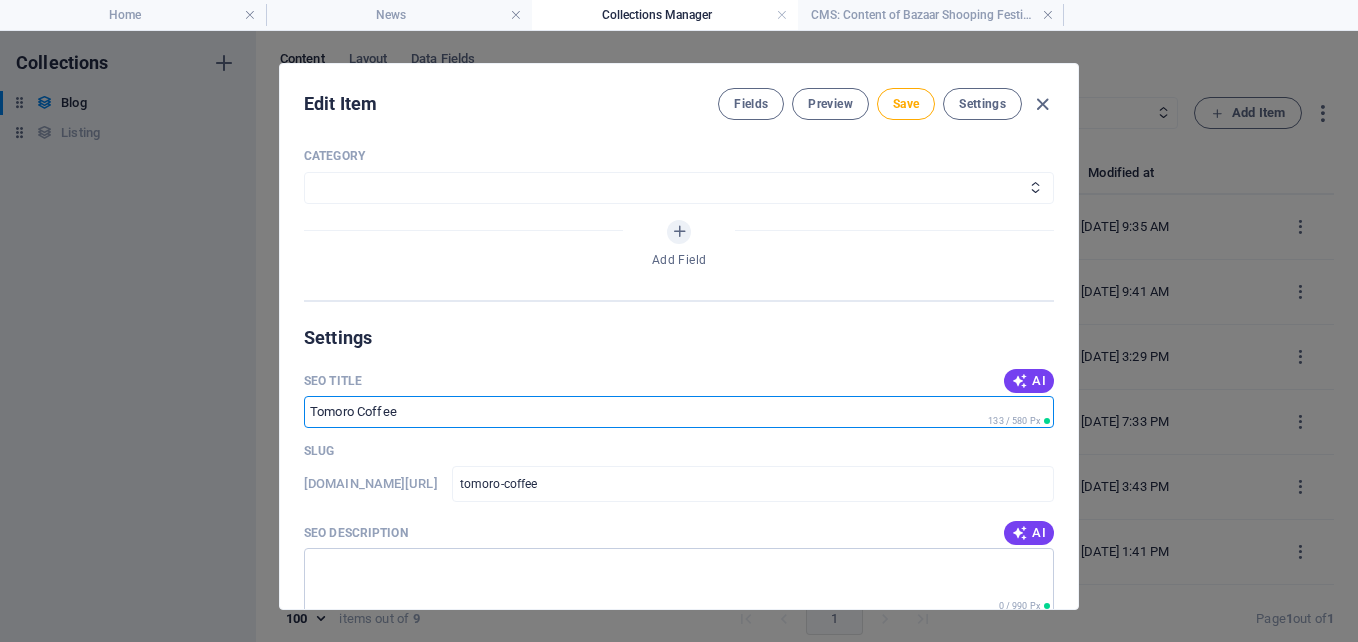 drag, startPoint x: 502, startPoint y: 409, endPoint x: 324, endPoint y: 409, distance: 178 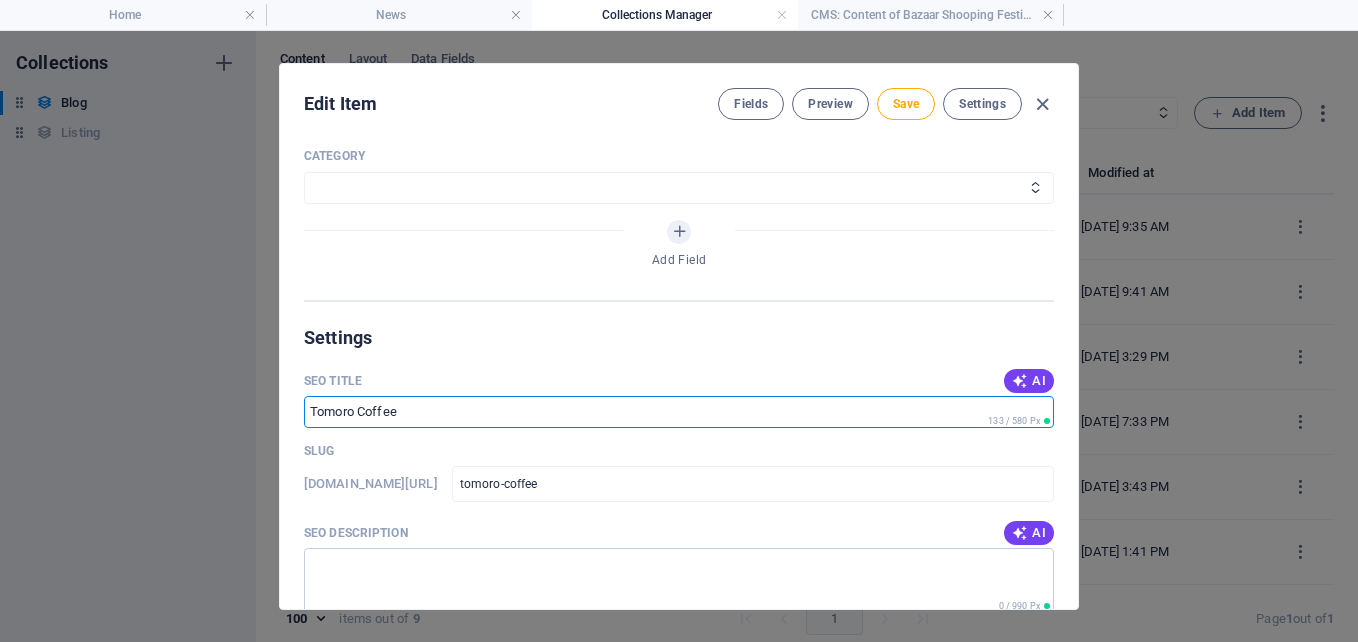click on "SEO Title" at bounding box center (679, 412) 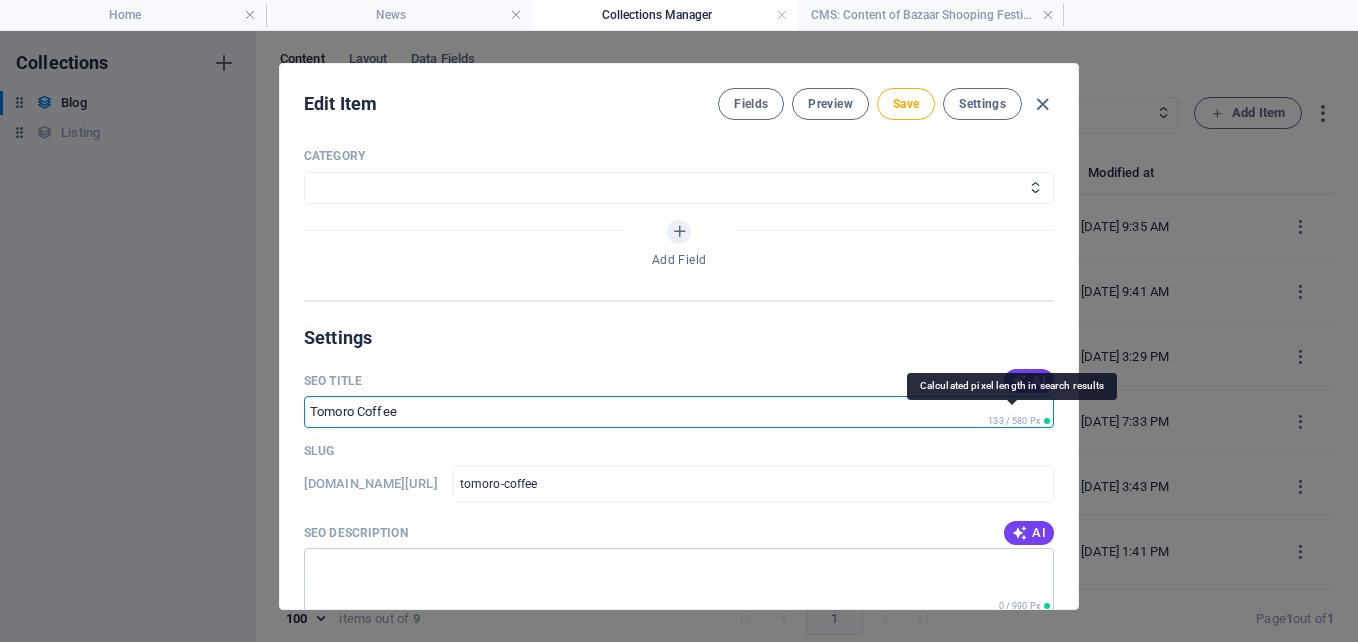 click on "133 / 580 Px" at bounding box center (1019, 421) 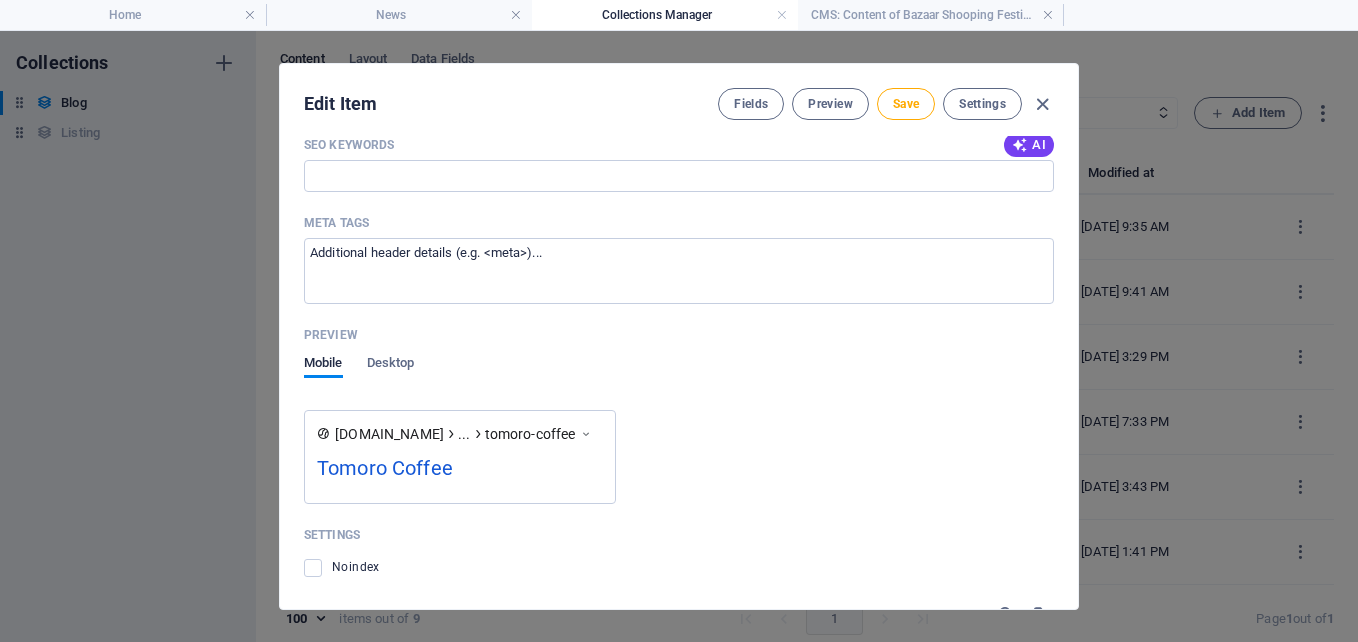 scroll, scrollTop: 1800, scrollLeft: 0, axis: vertical 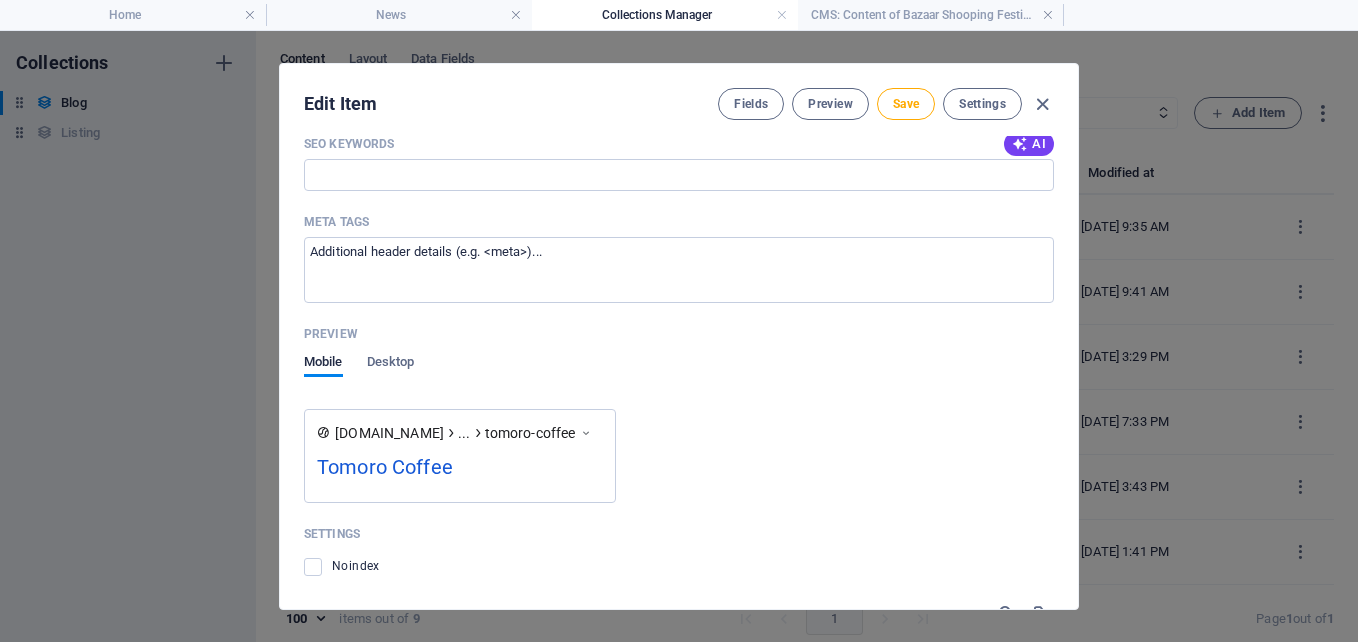 click on "Tomoro Coffee" at bounding box center (460, 471) 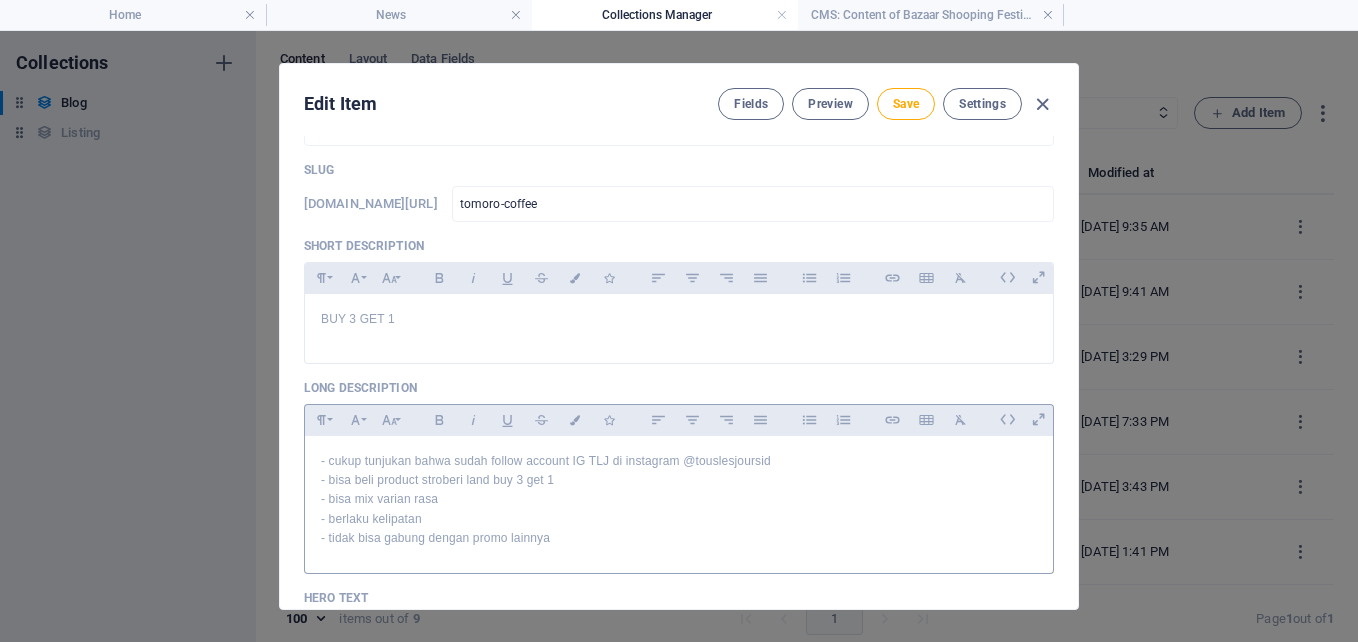 scroll, scrollTop: 0, scrollLeft: 0, axis: both 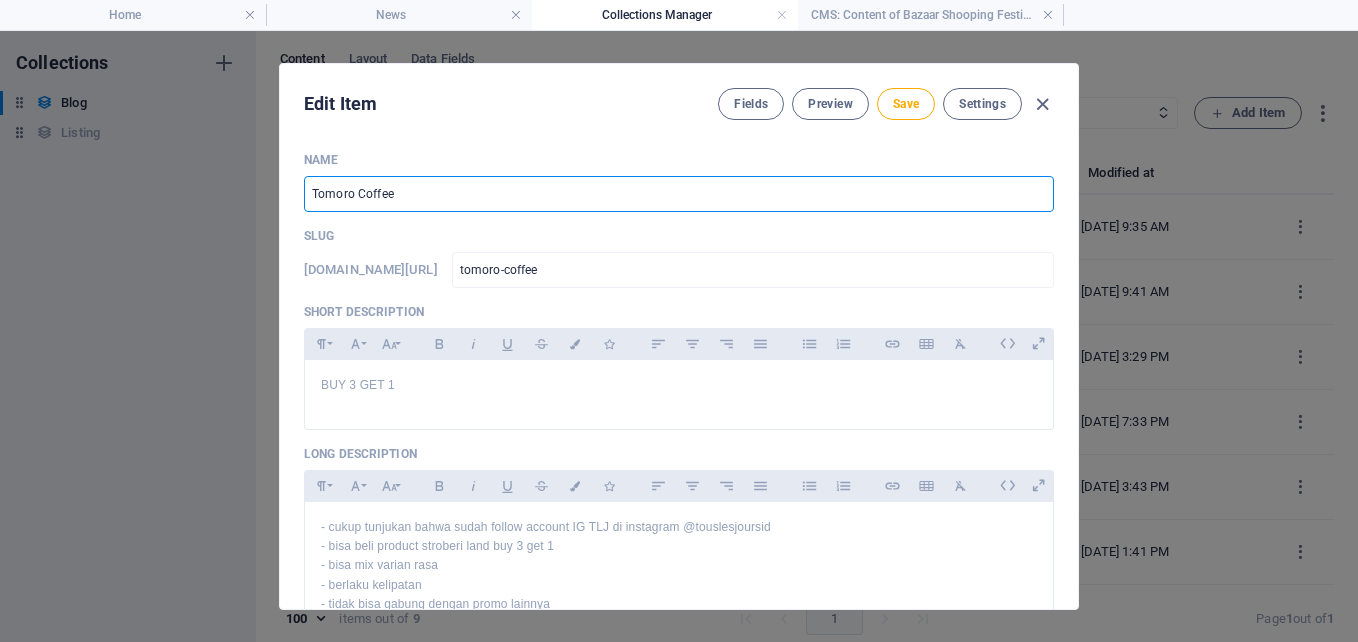 drag, startPoint x: 421, startPoint y: 204, endPoint x: 291, endPoint y: 204, distance: 130 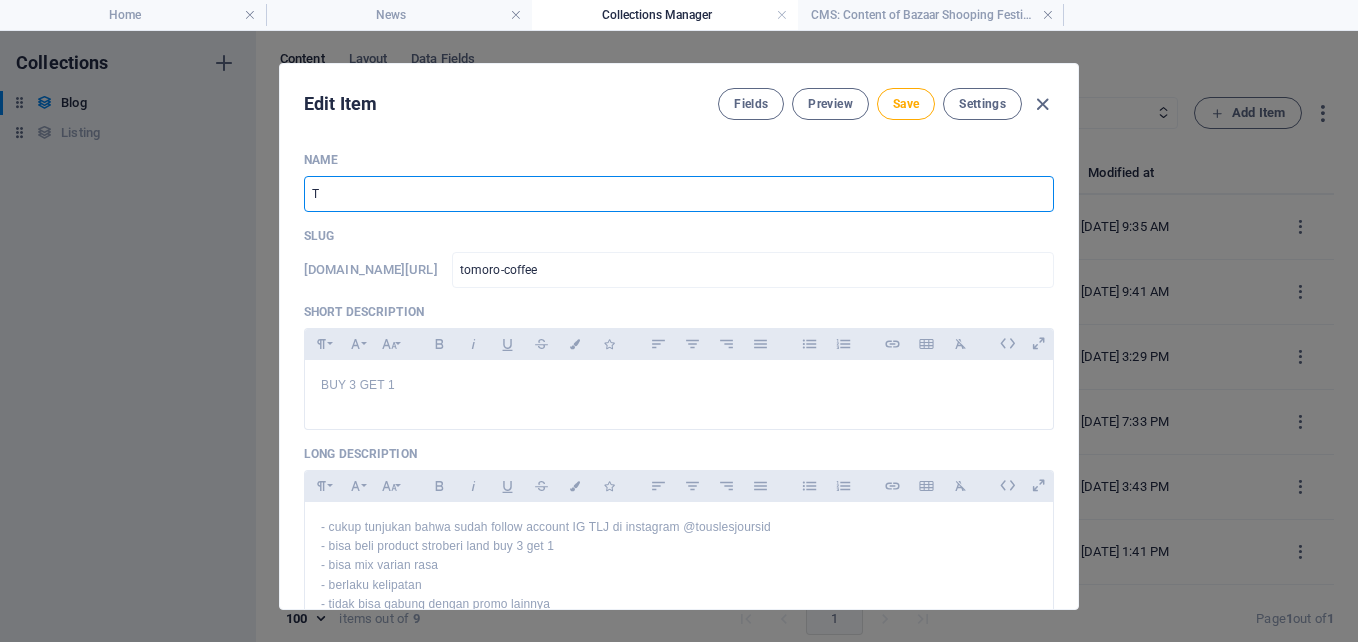 type on "t" 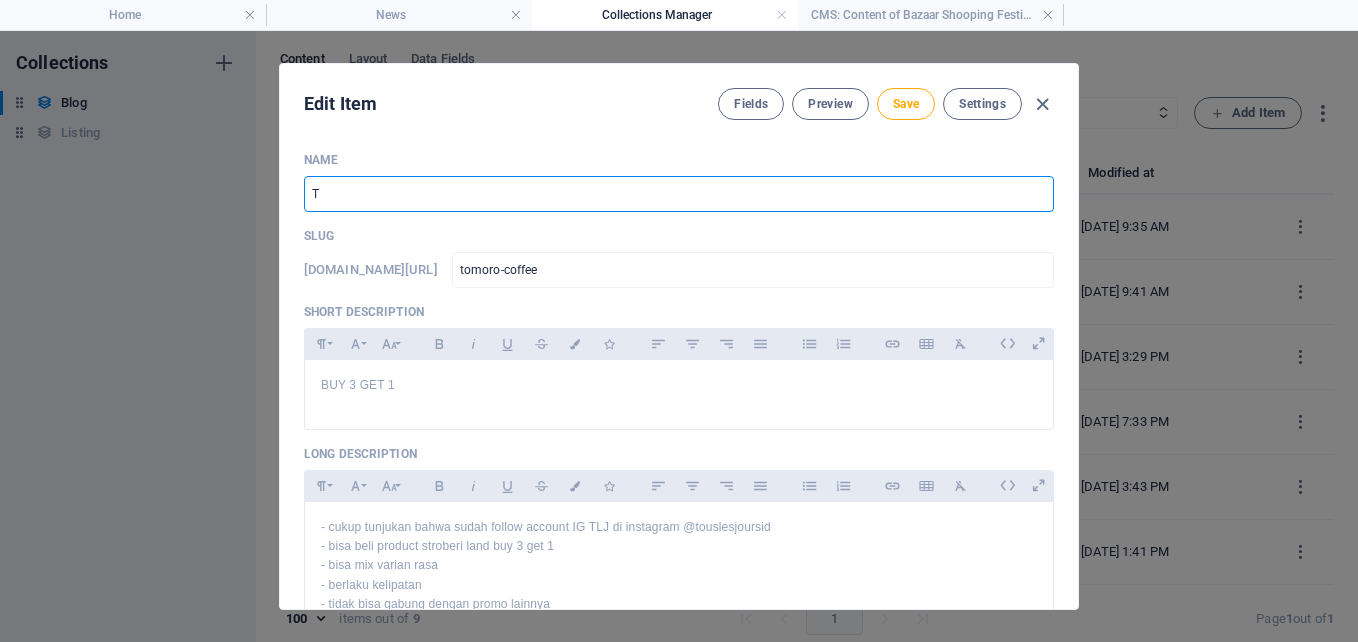 type on "t" 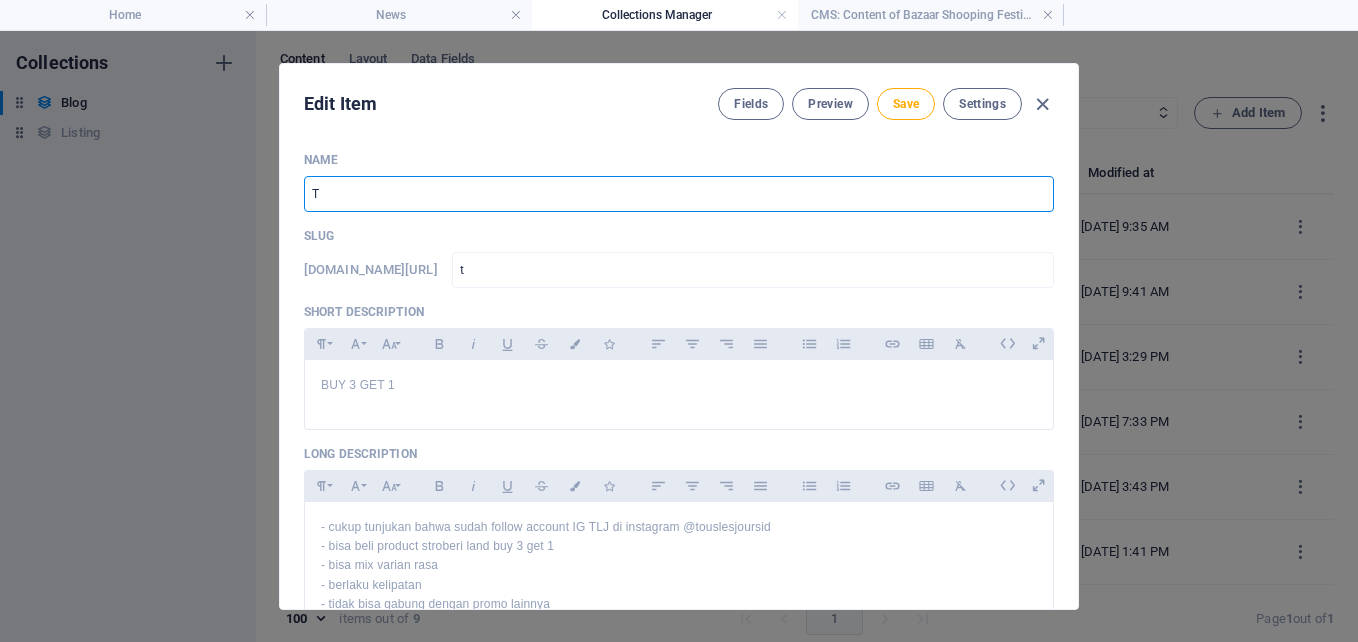 type on "To" 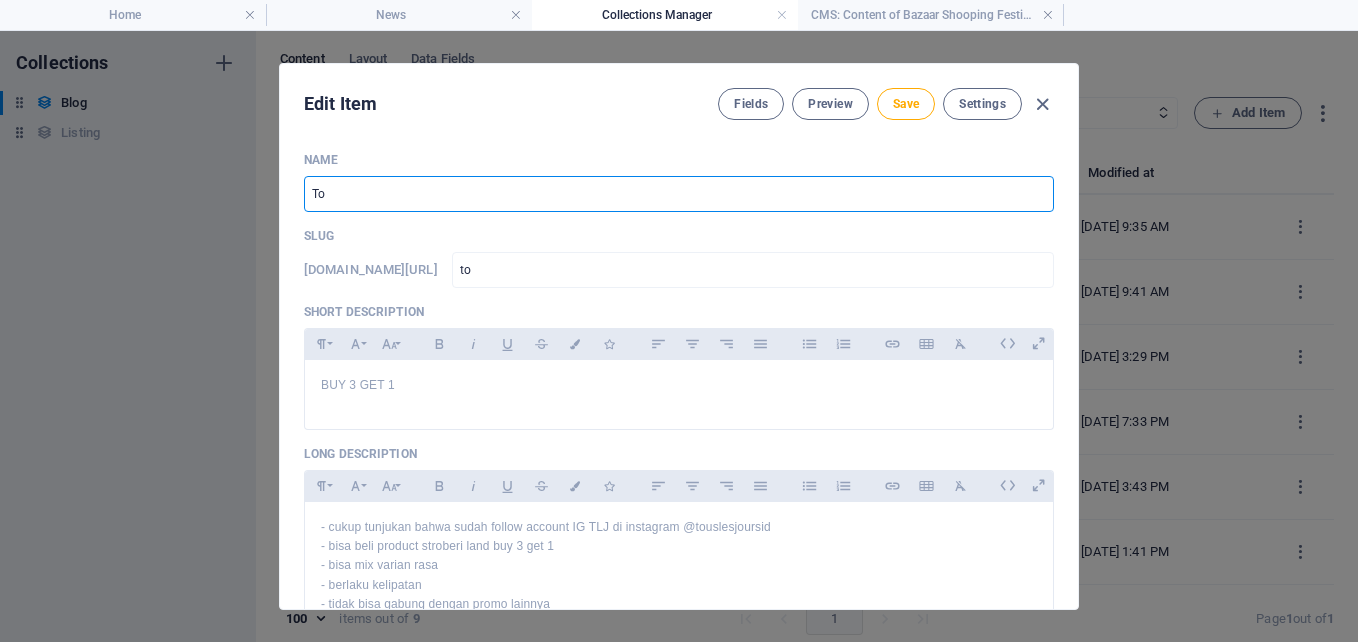 type on "Tou" 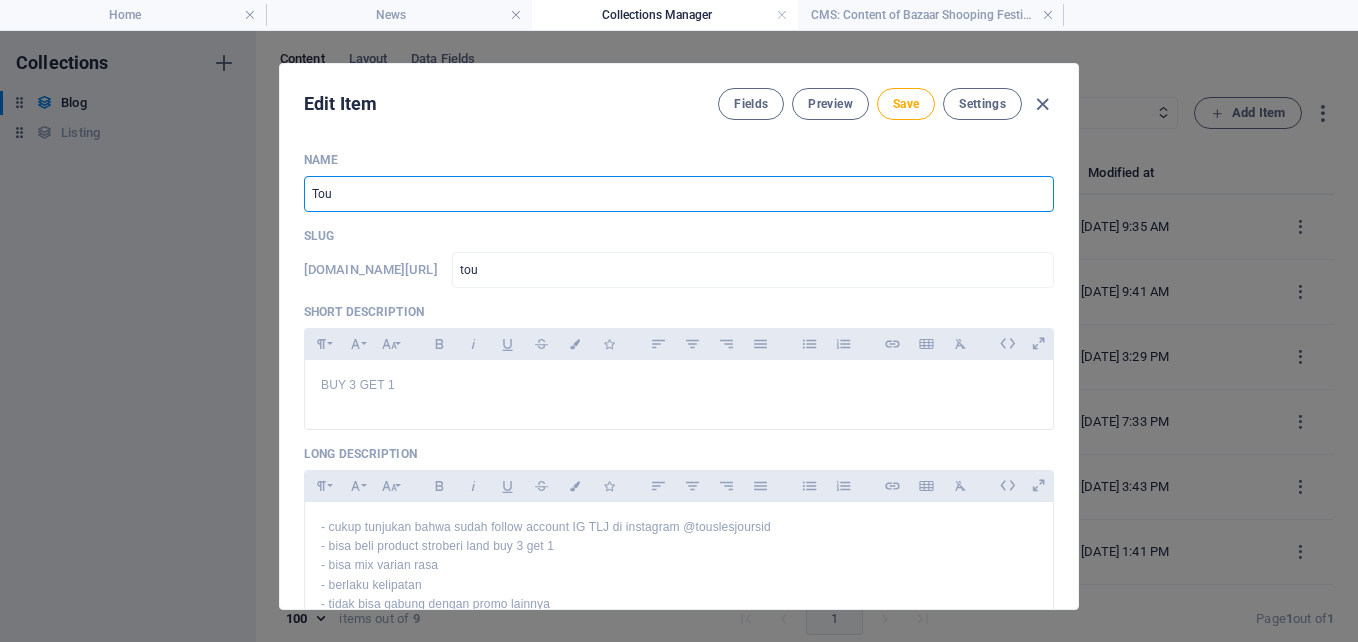 type on "Tous" 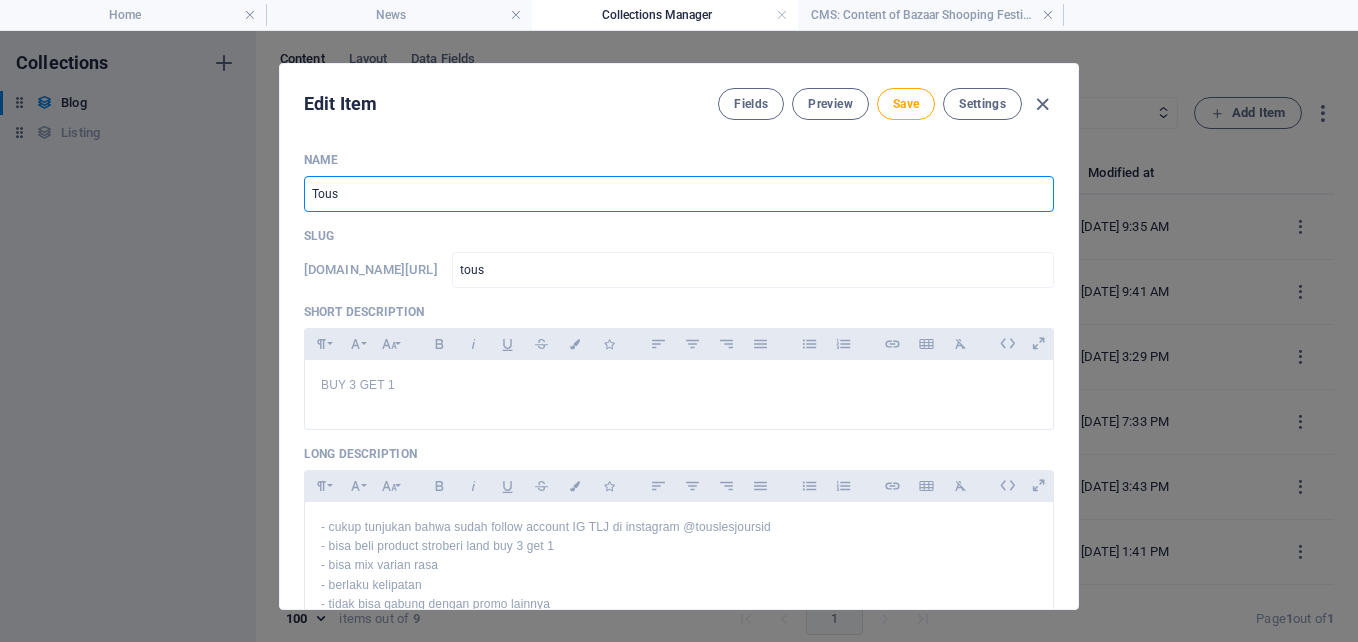 type on "Tous L" 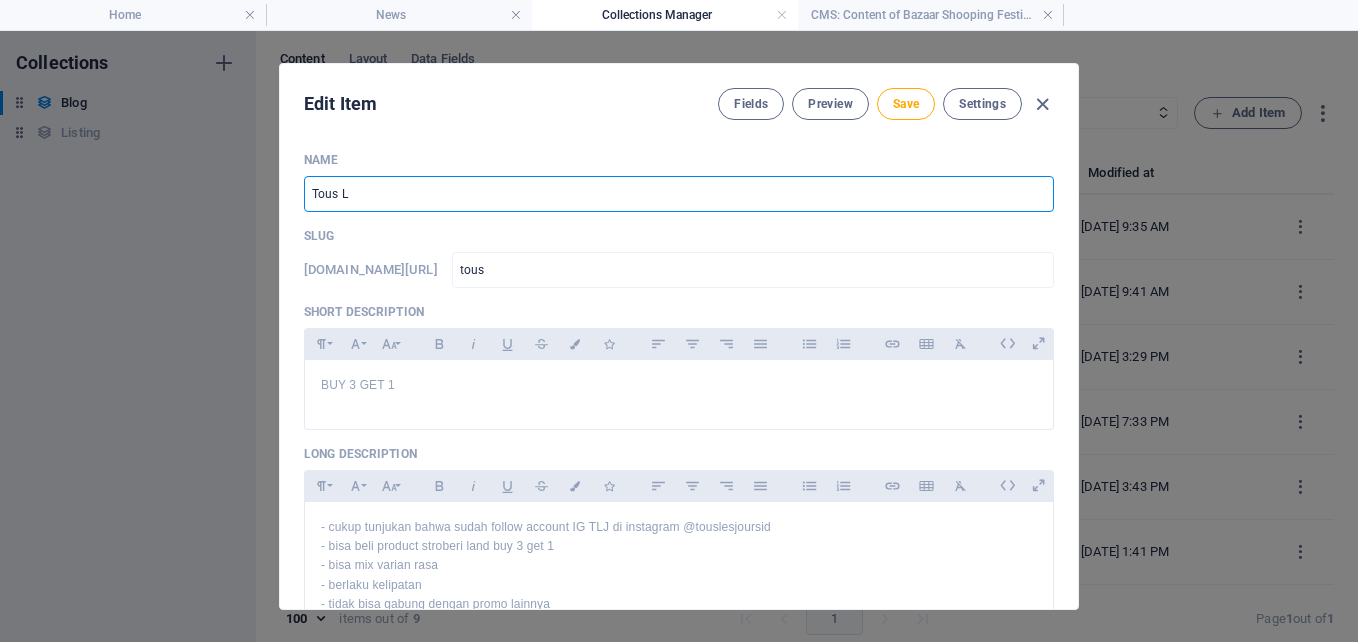 type on "tous-l" 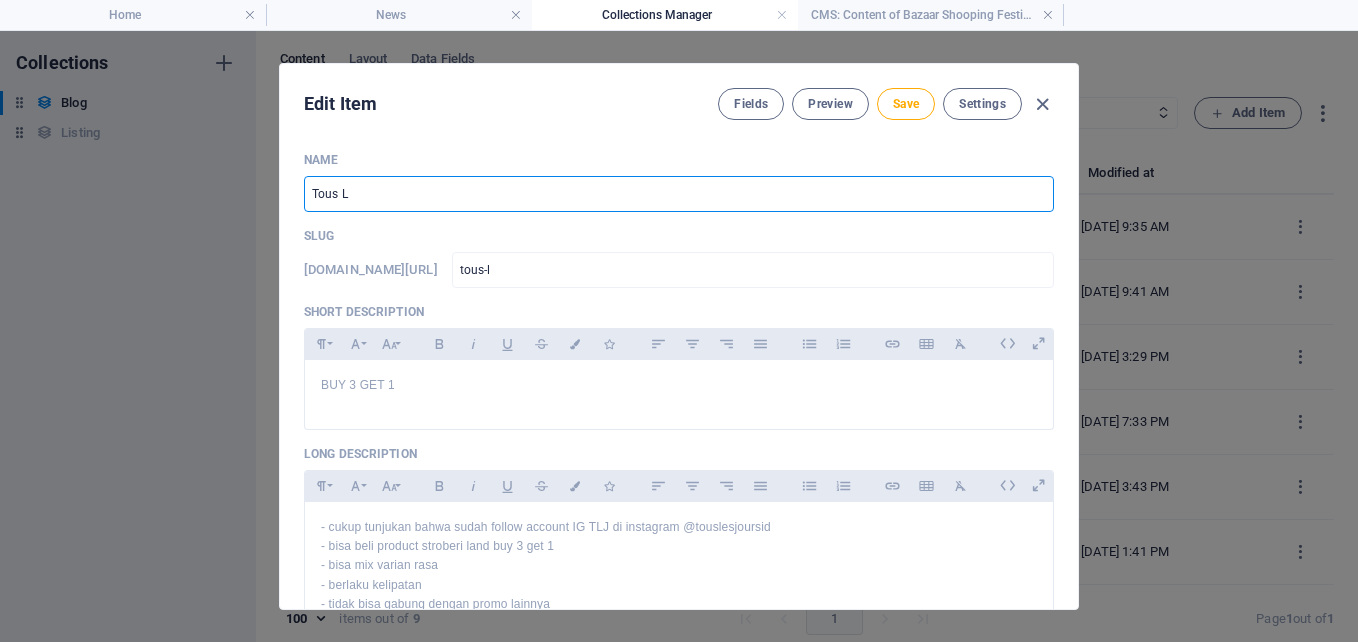 type on "Tous Le" 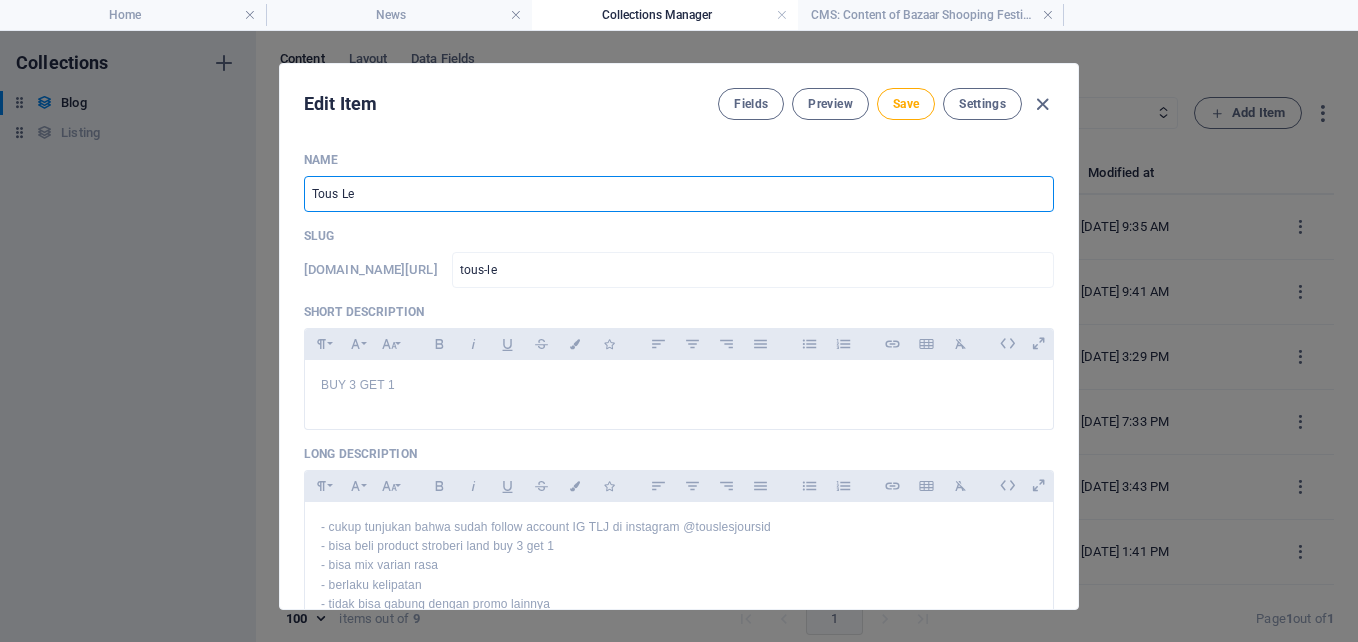 type on "Tous Le J" 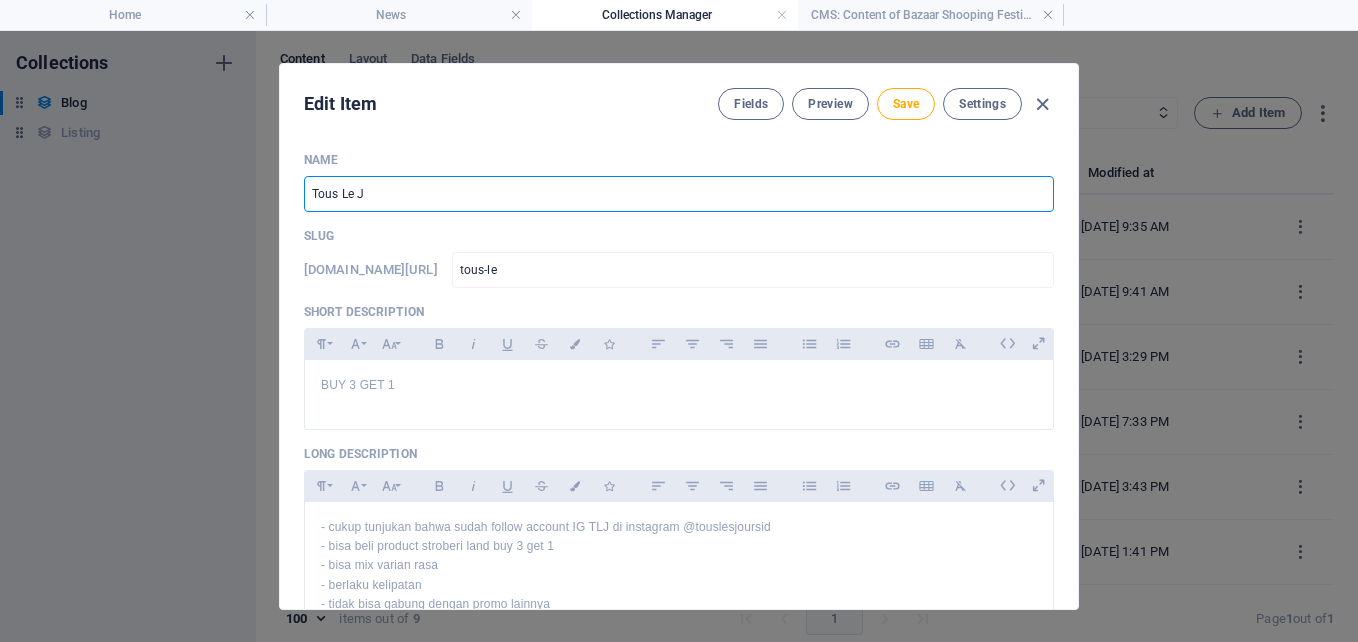type on "tous-le-j" 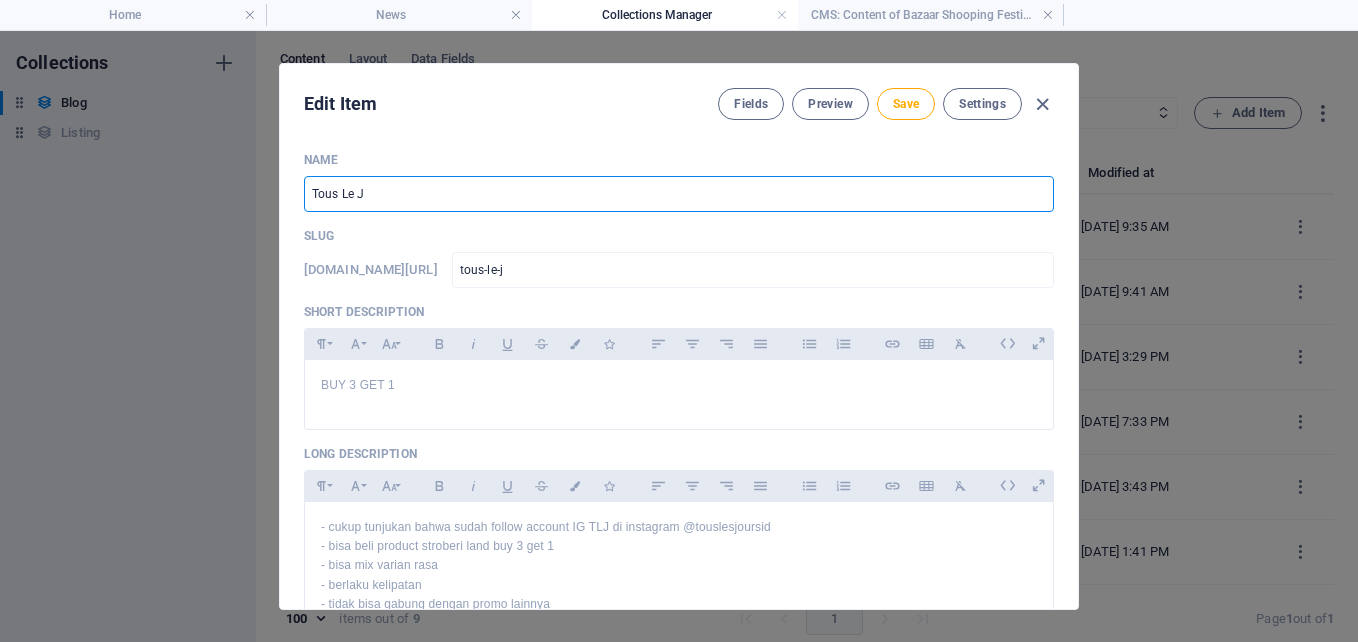 type on "Tous Le Jo" 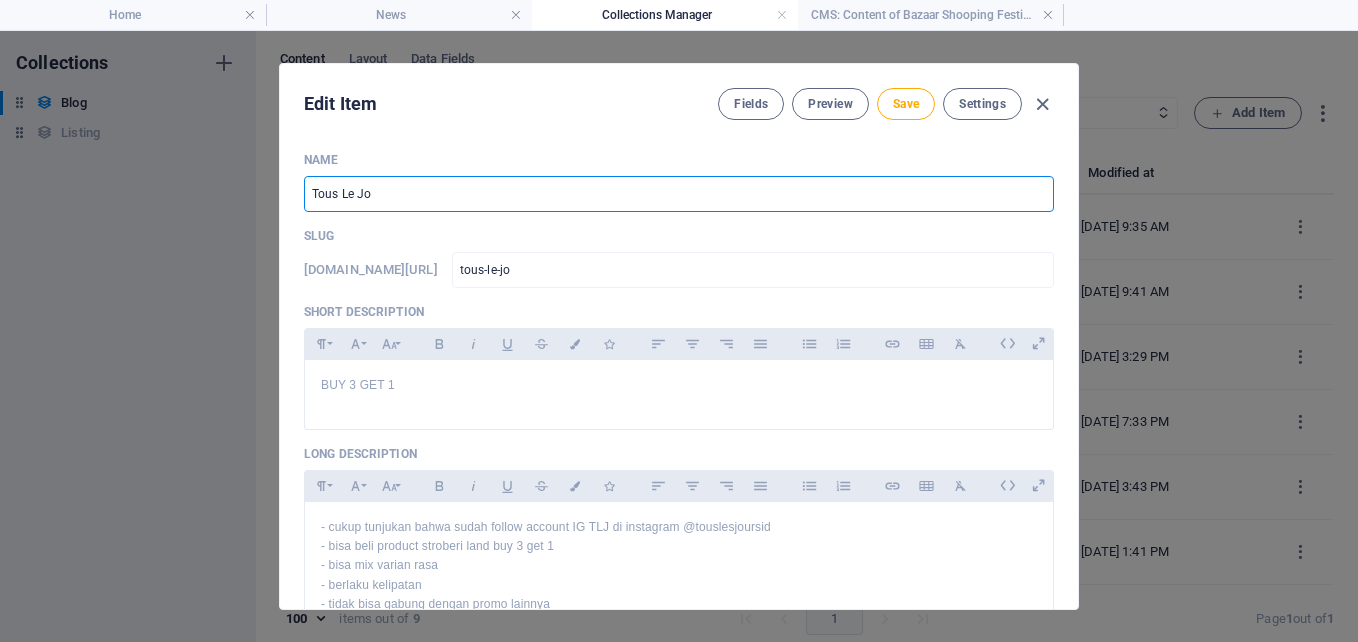 type on "Tous Le Jou" 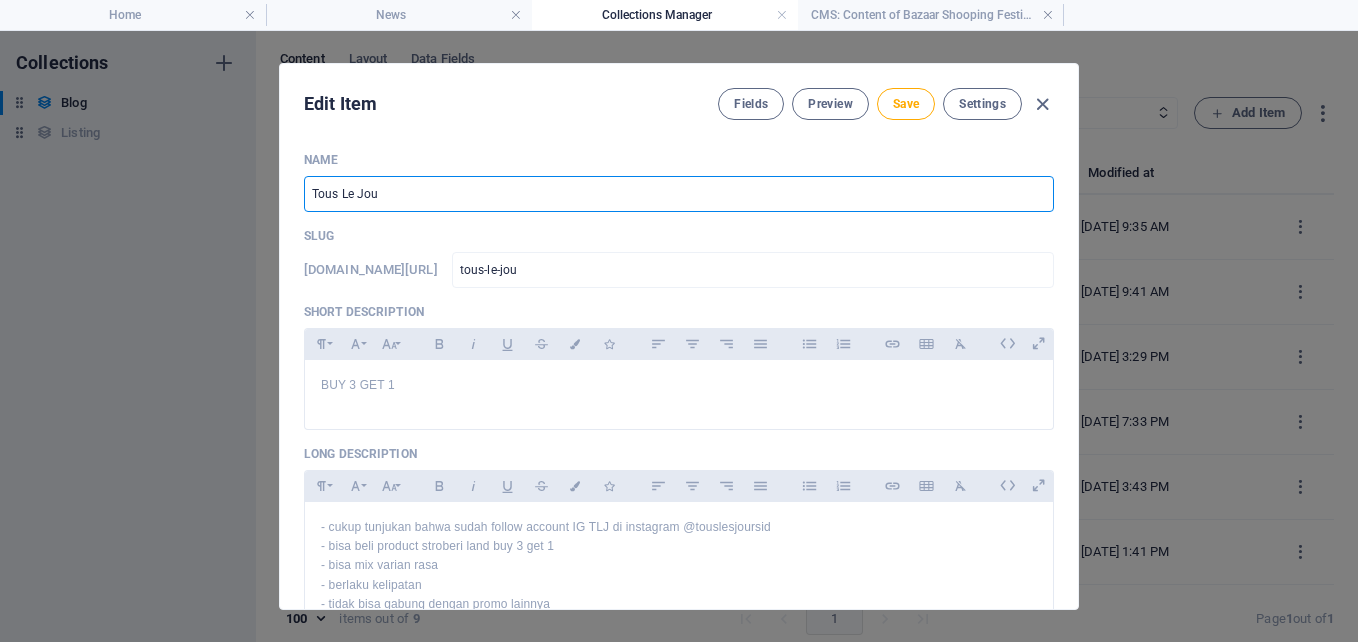 type on "Tous Le Jour" 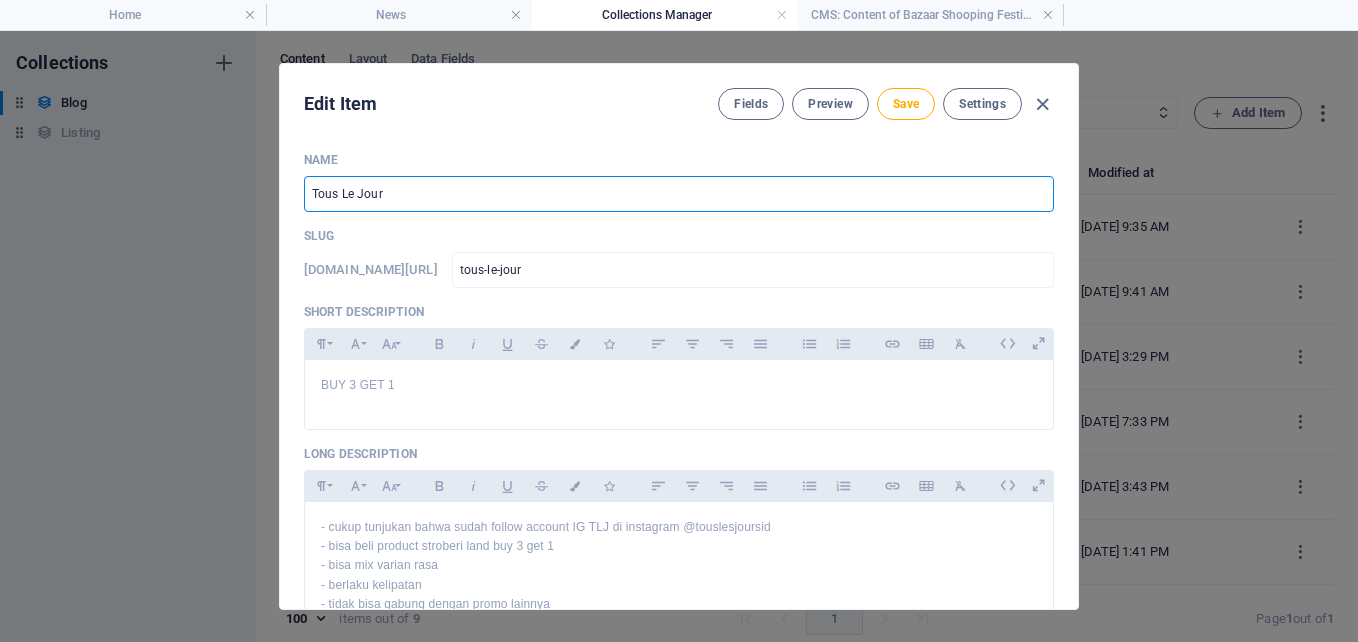type on "Tous Le Jours" 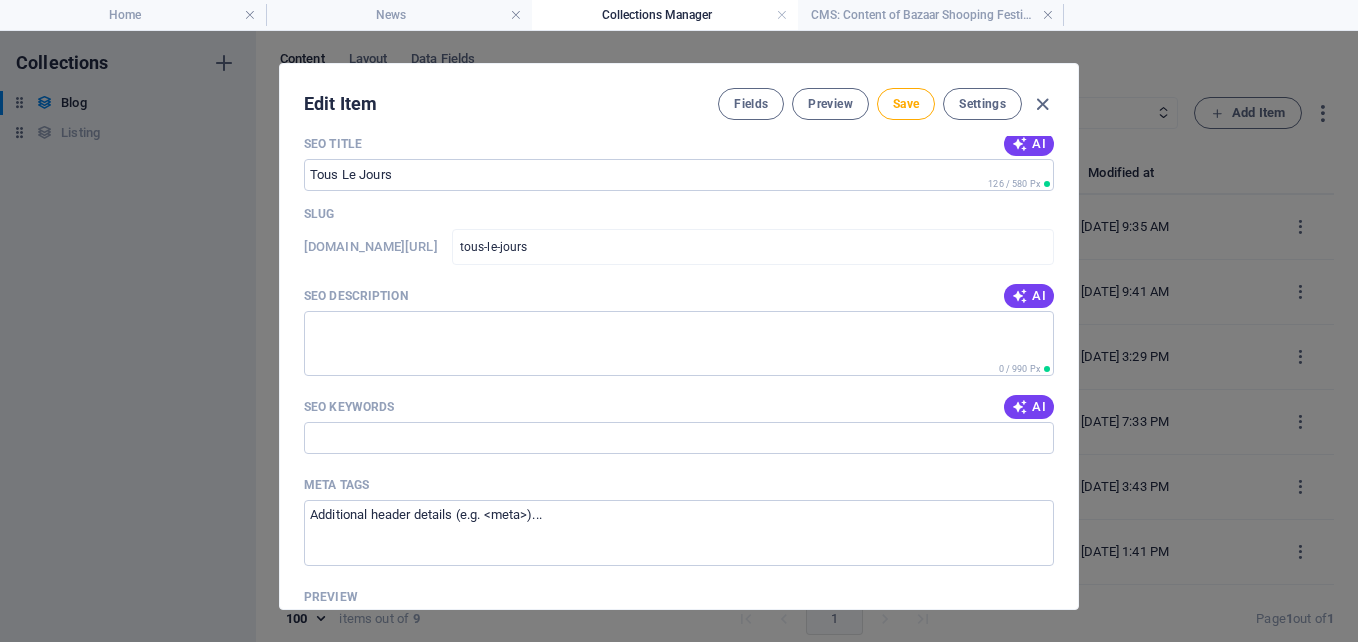 scroll, scrollTop: 1500, scrollLeft: 0, axis: vertical 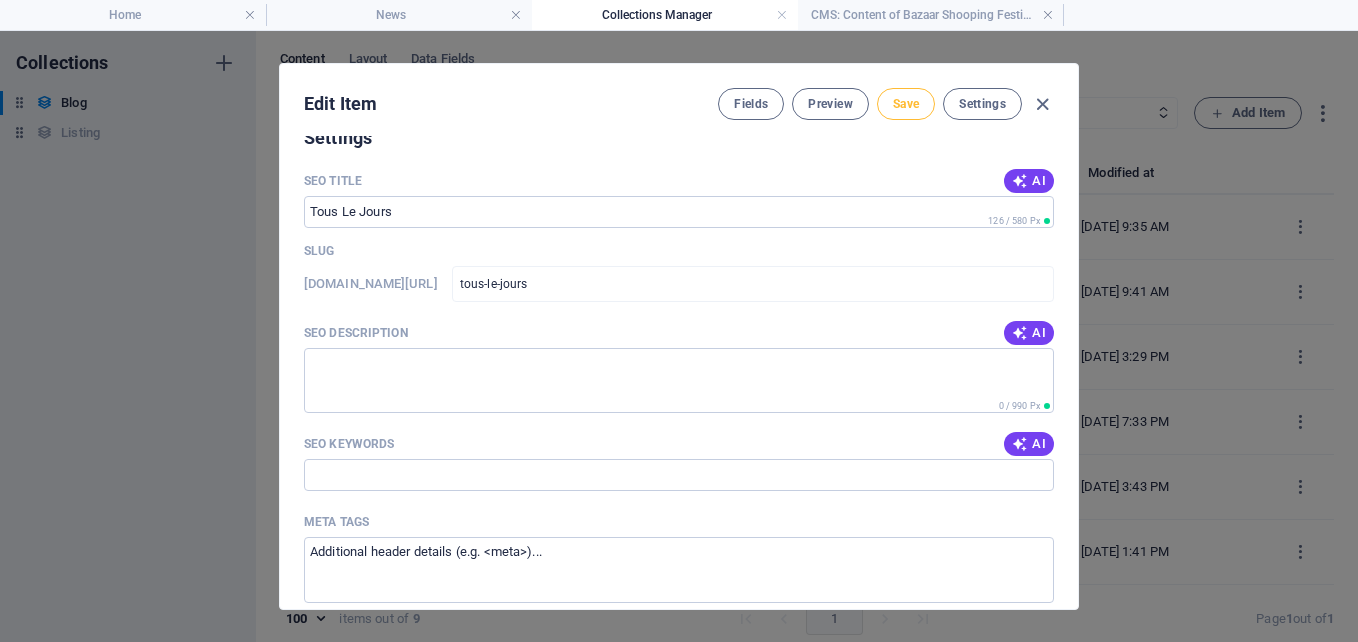 type on "Tous Le Jours" 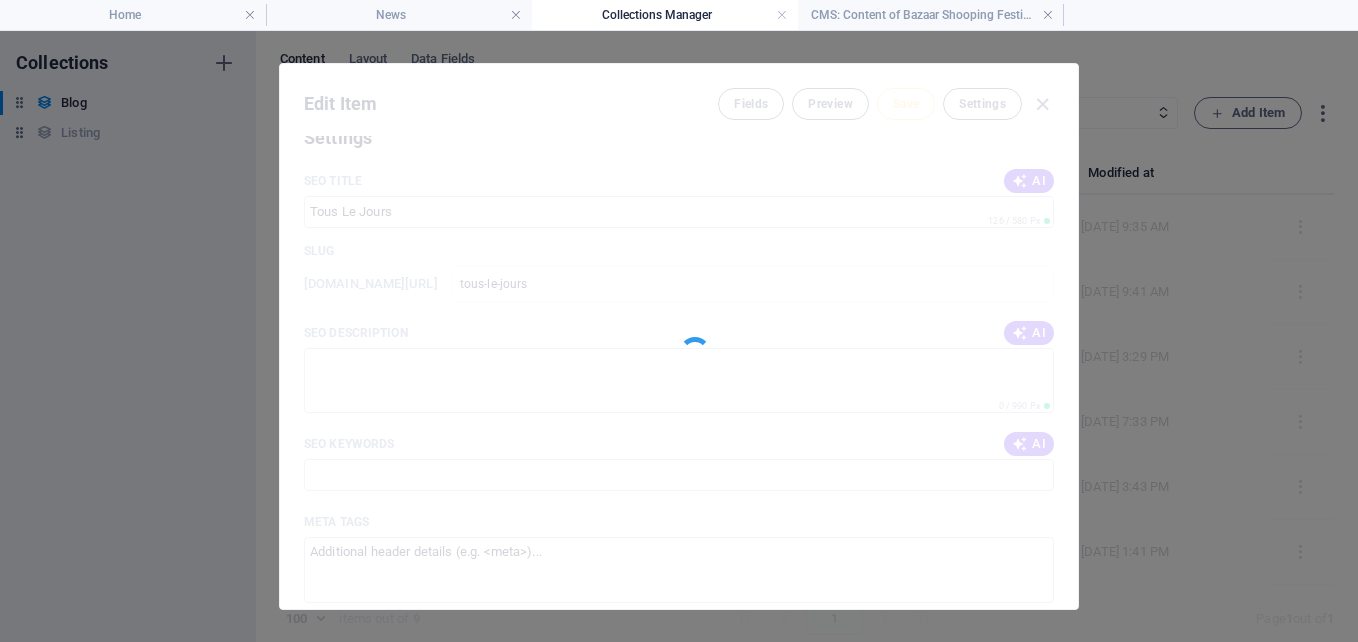 type on "tous-le-jours" 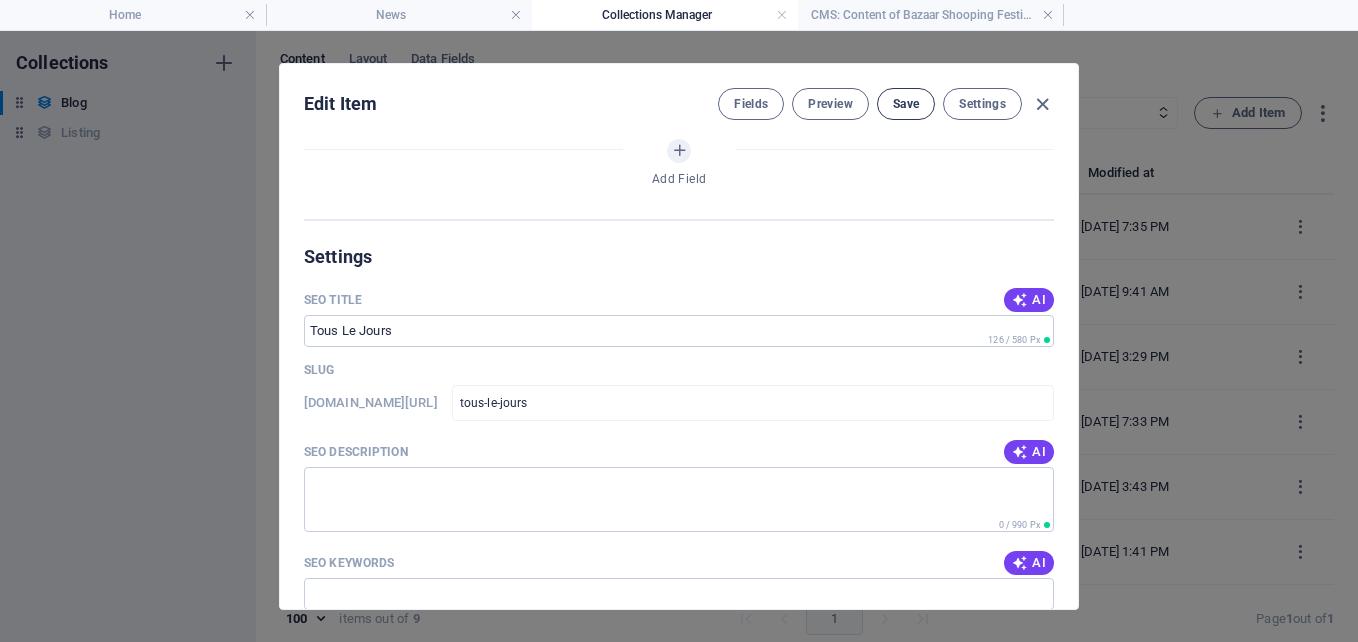 scroll, scrollTop: 1619, scrollLeft: 0, axis: vertical 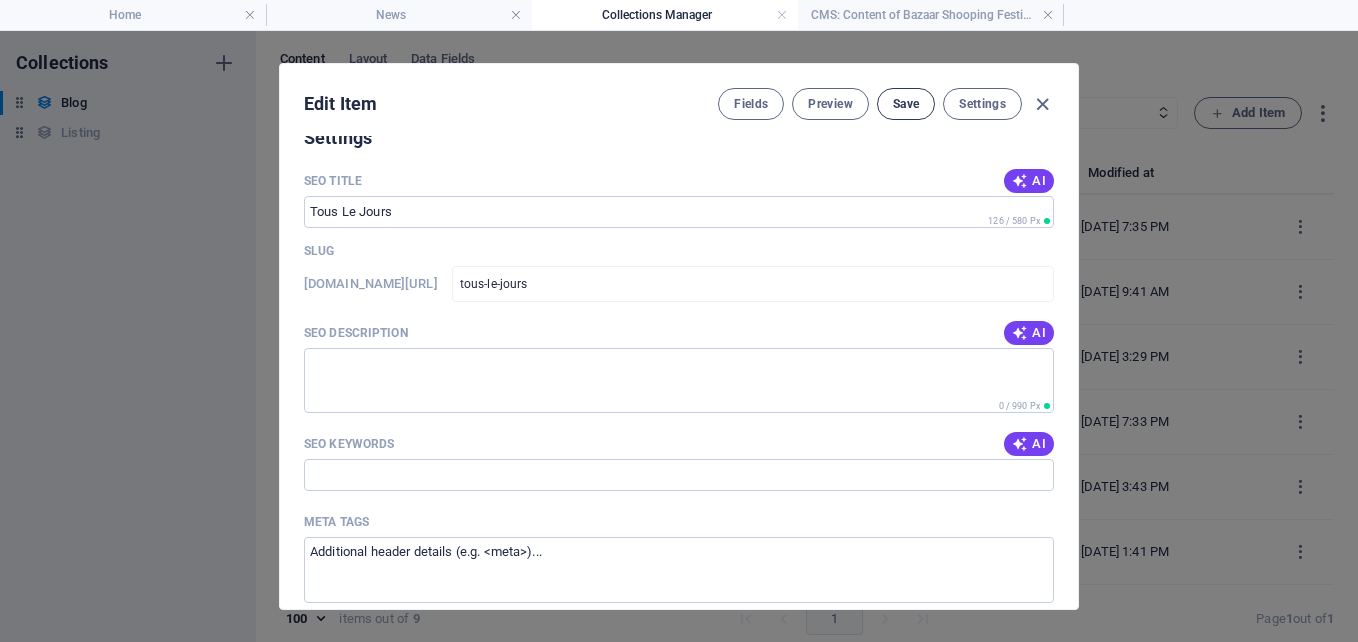 click on "Save" at bounding box center (906, 104) 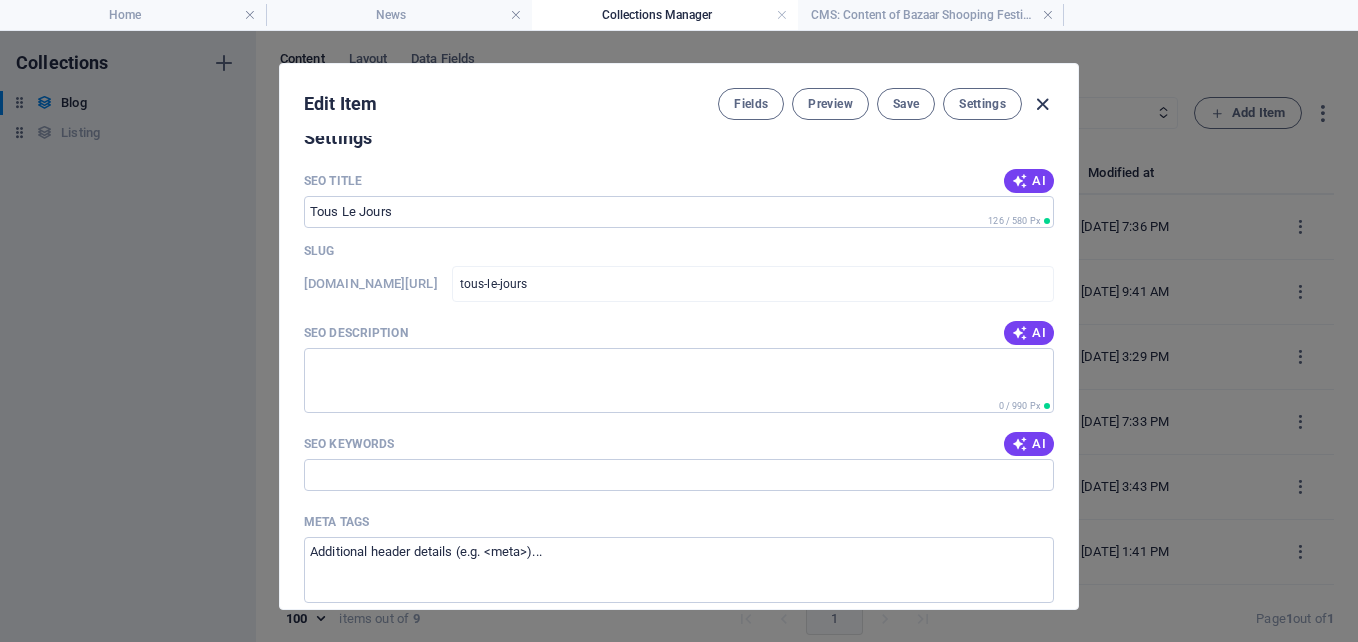 click at bounding box center (1042, 104) 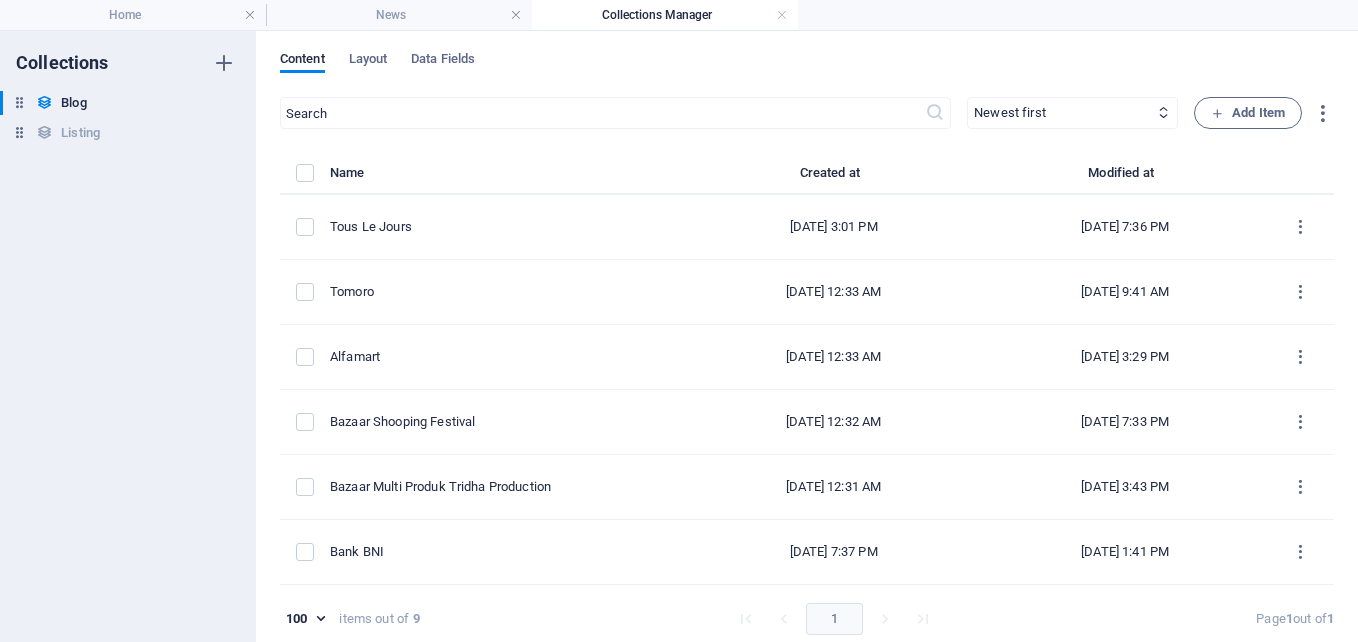 type on "[DATE]" 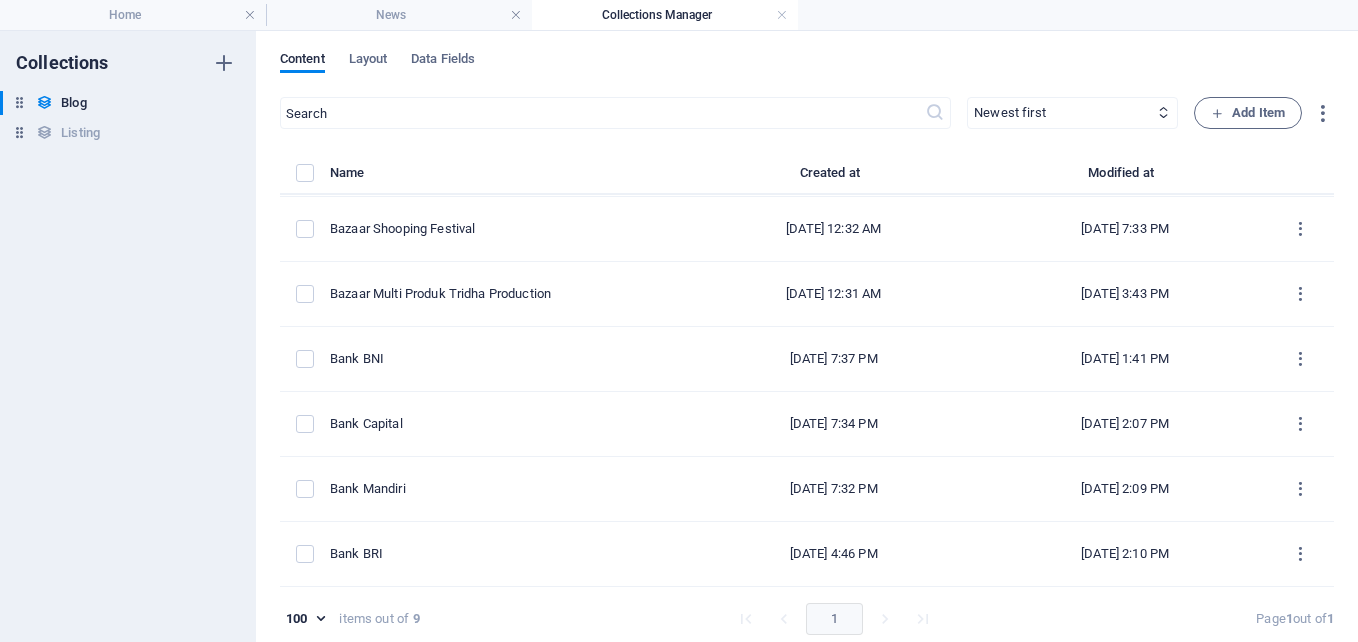 scroll, scrollTop: 0, scrollLeft: 0, axis: both 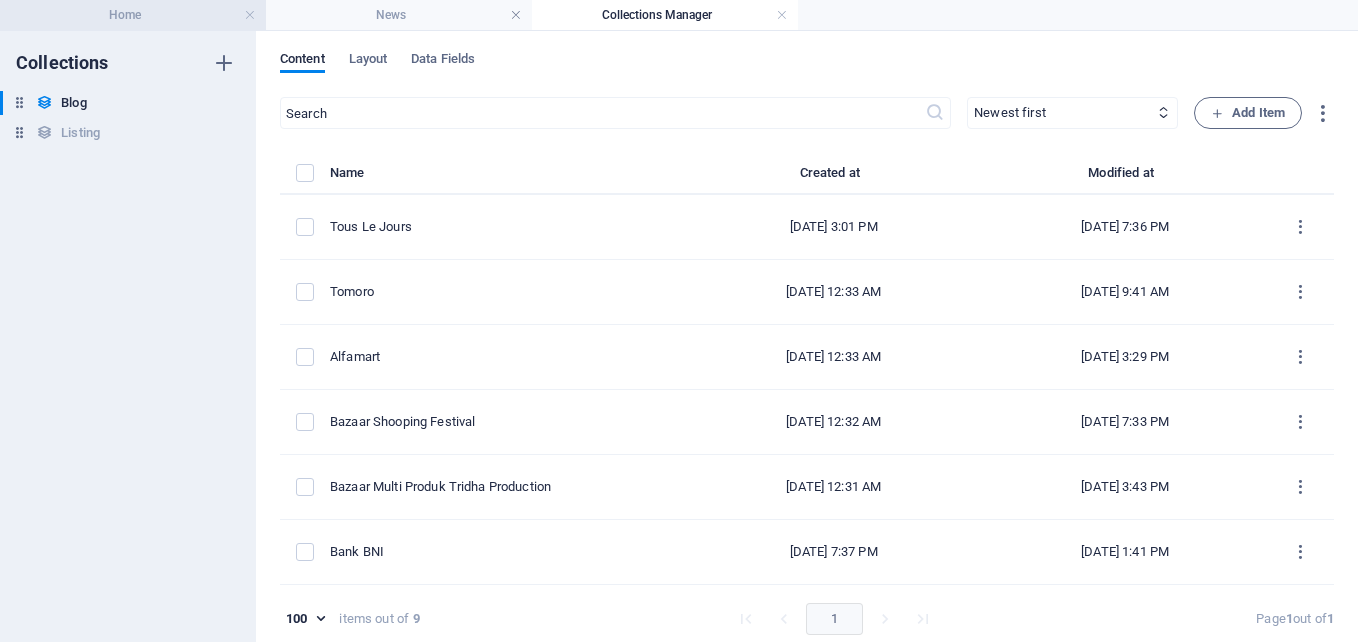 click on "Home" at bounding box center (133, 15) 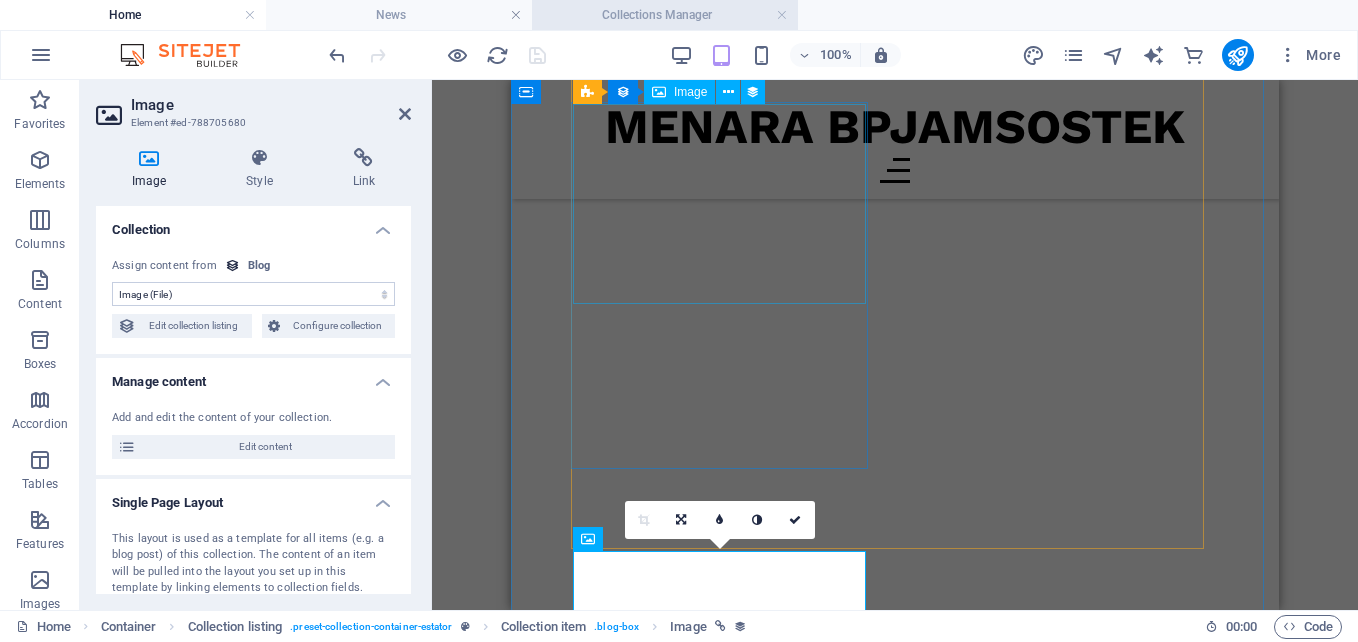 scroll, scrollTop: 15472, scrollLeft: 0, axis: vertical 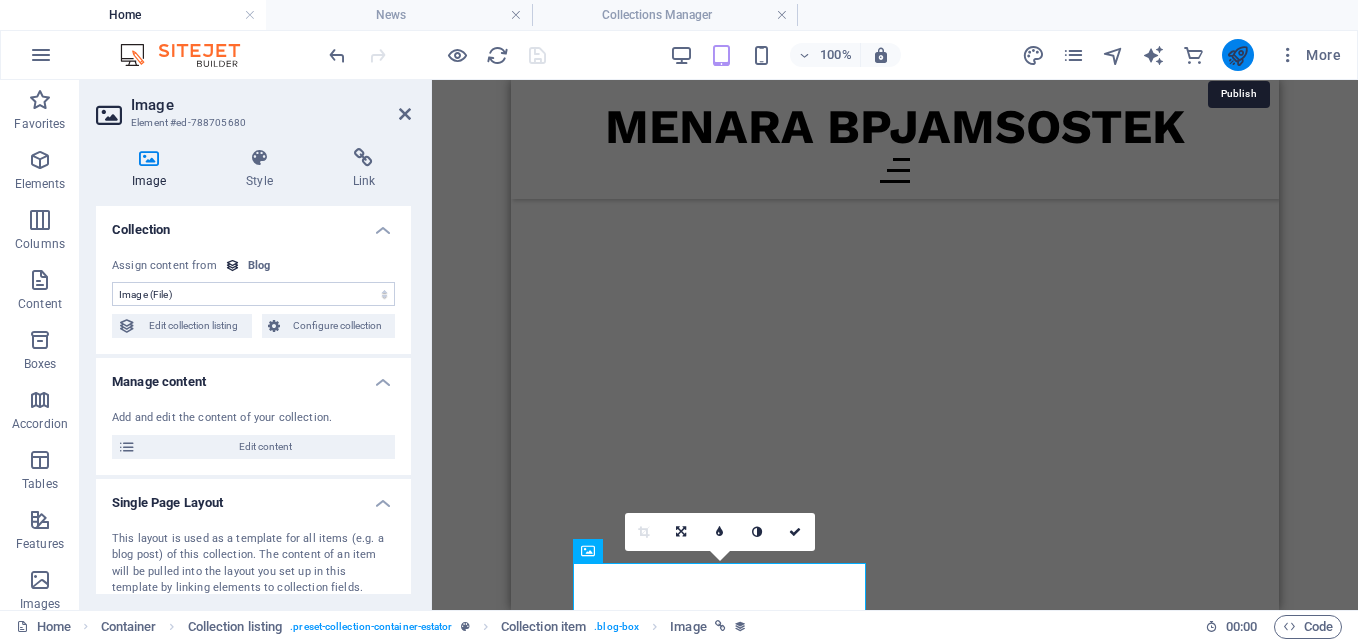 click at bounding box center [1237, 55] 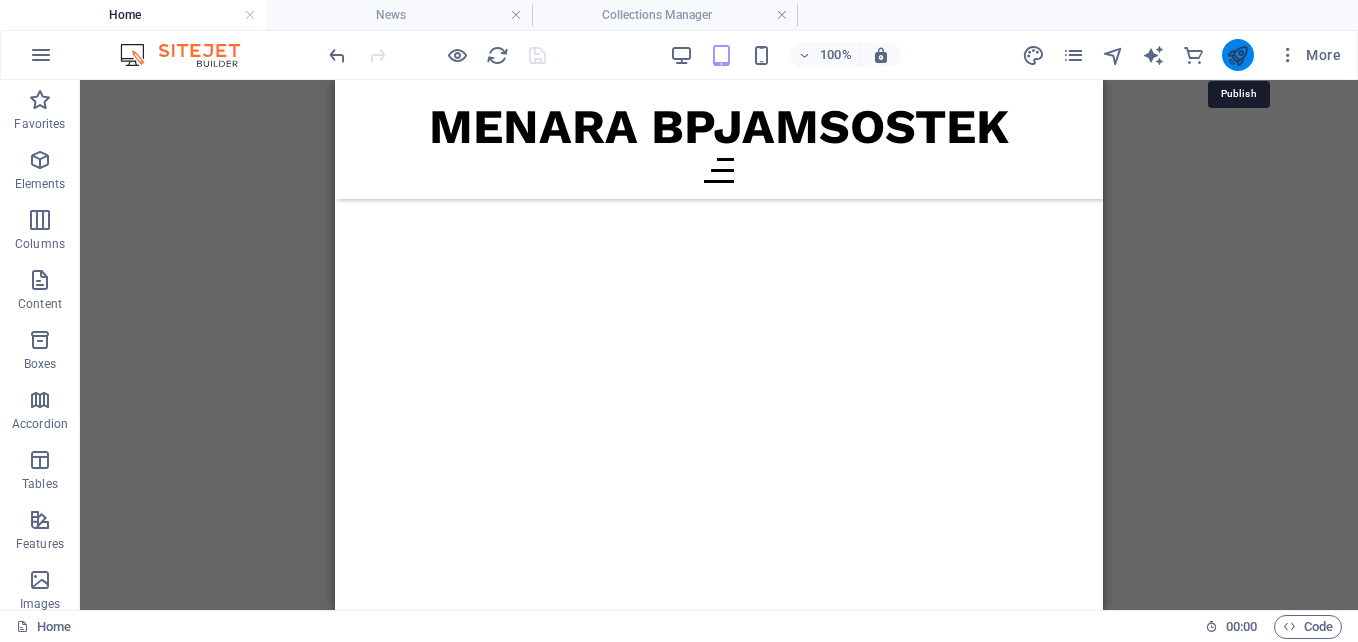 click at bounding box center [1237, 55] 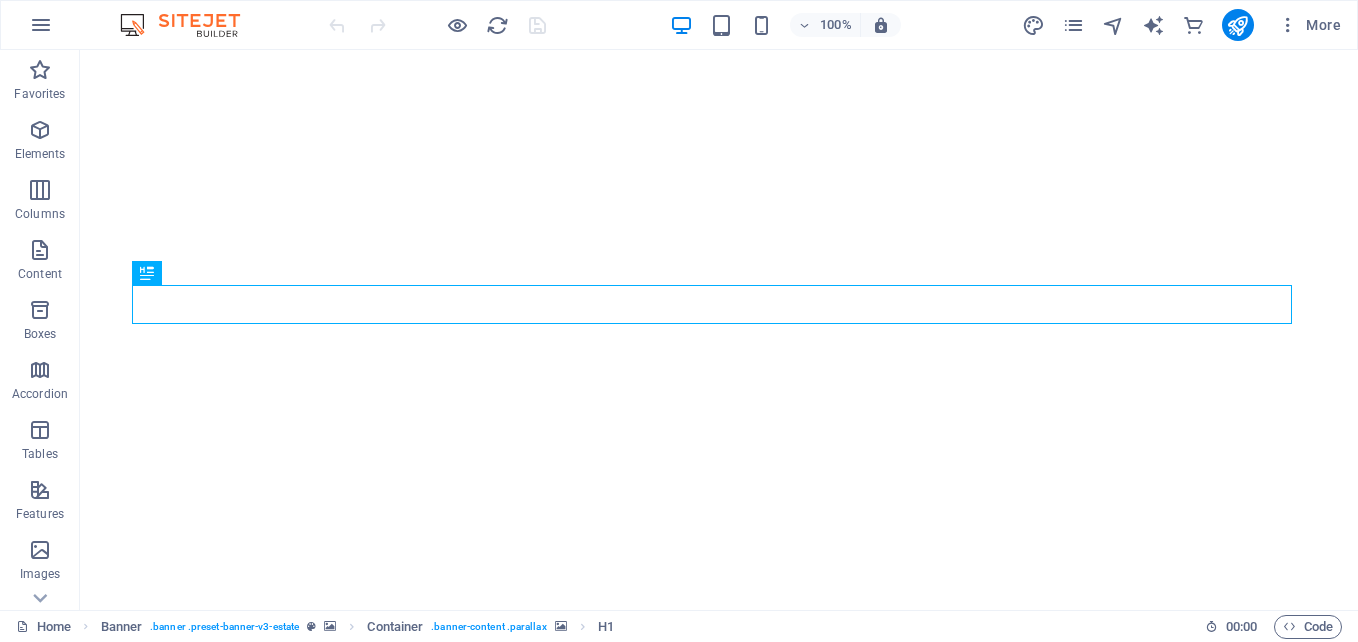 scroll, scrollTop: 0, scrollLeft: 0, axis: both 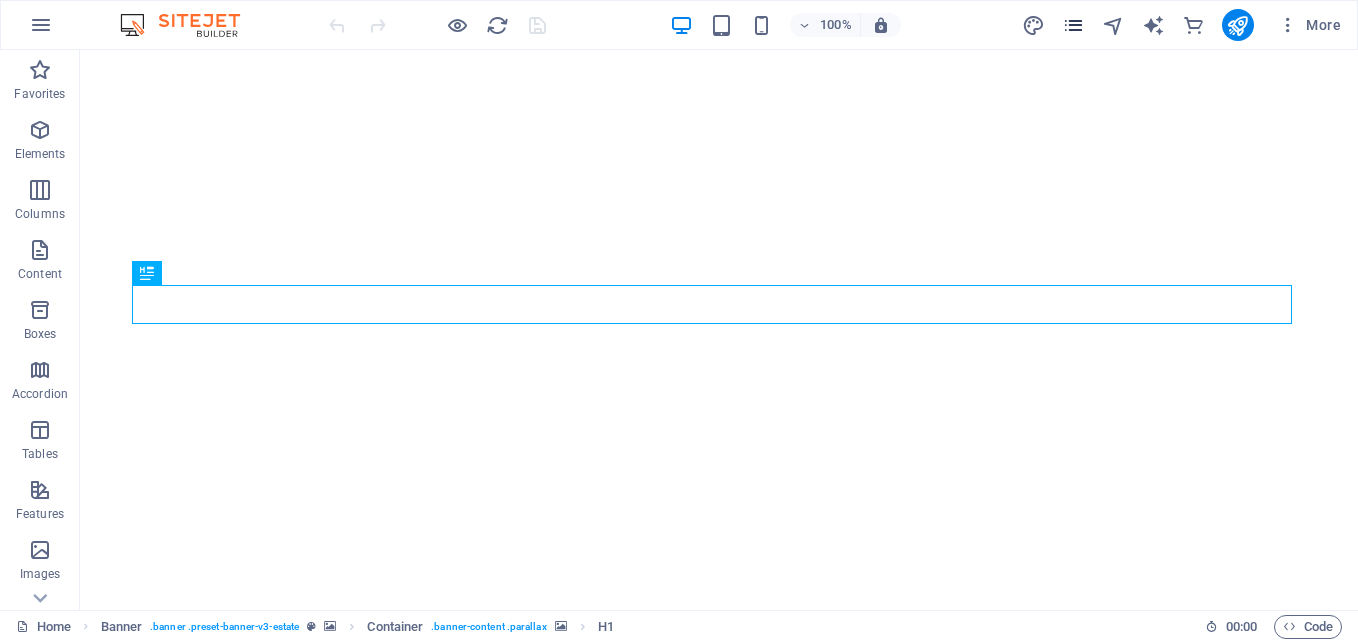 click at bounding box center (1073, 25) 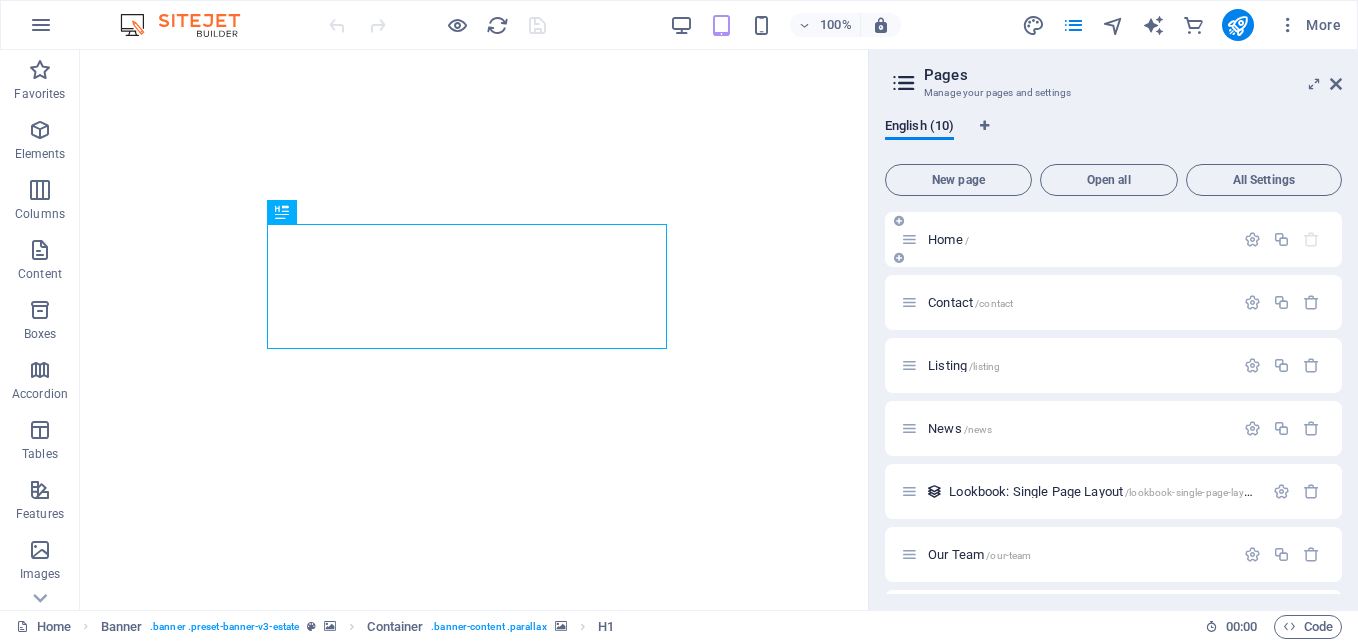 click at bounding box center (909, 239) 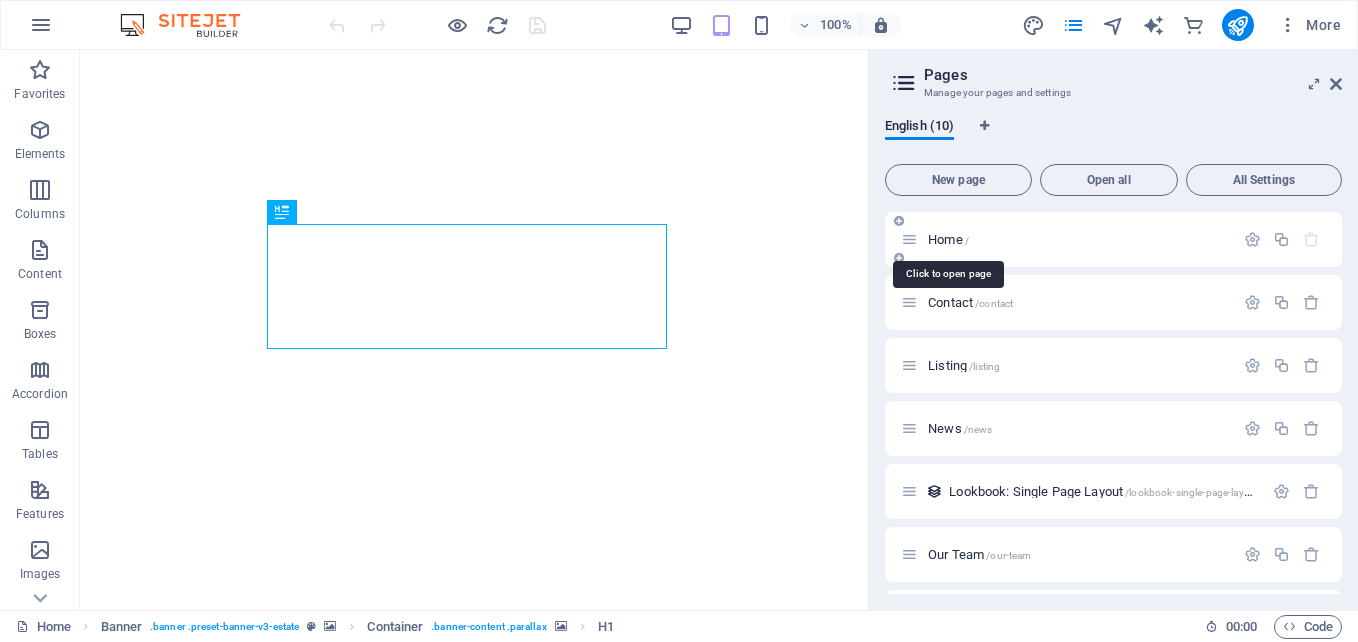 click on "Home /" at bounding box center [948, 239] 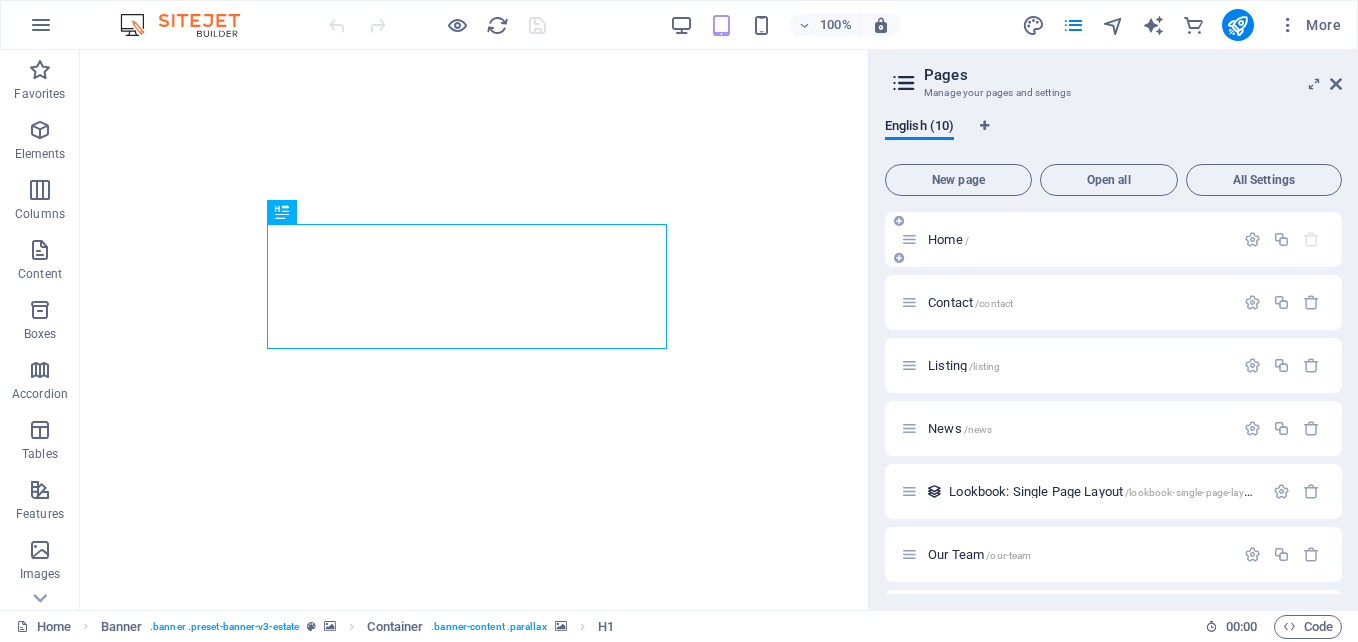 click on "Home /" at bounding box center (948, 239) 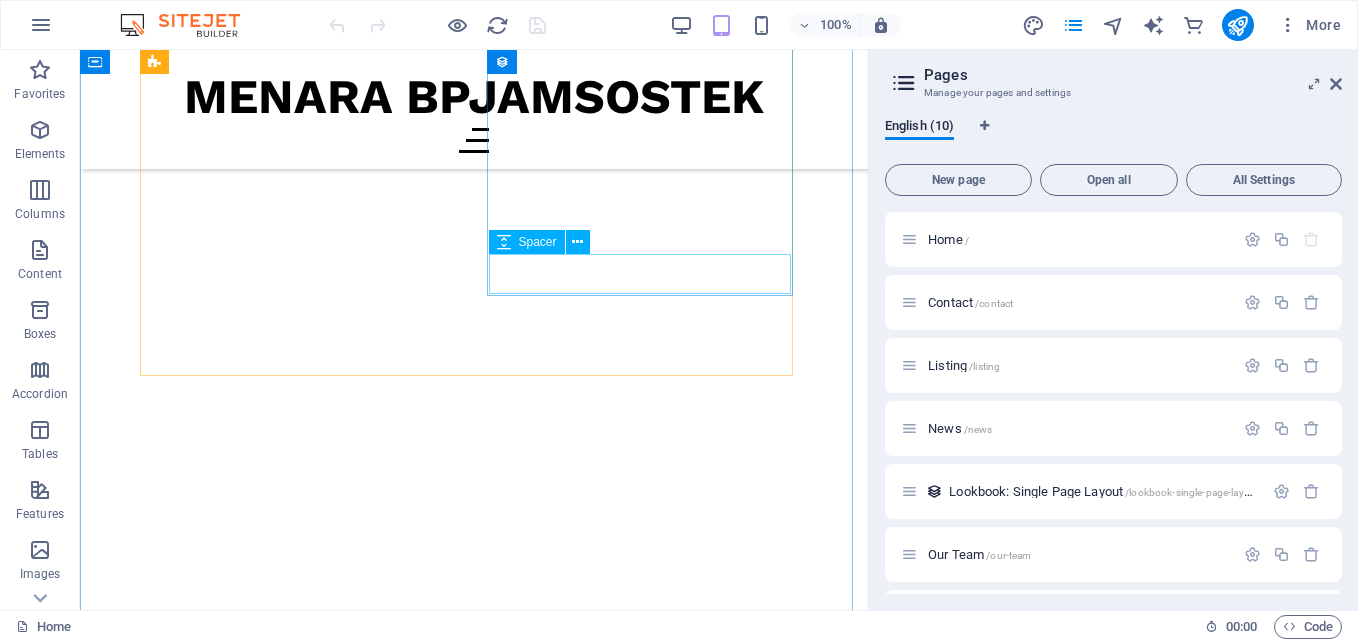 scroll, scrollTop: 15800, scrollLeft: 0, axis: vertical 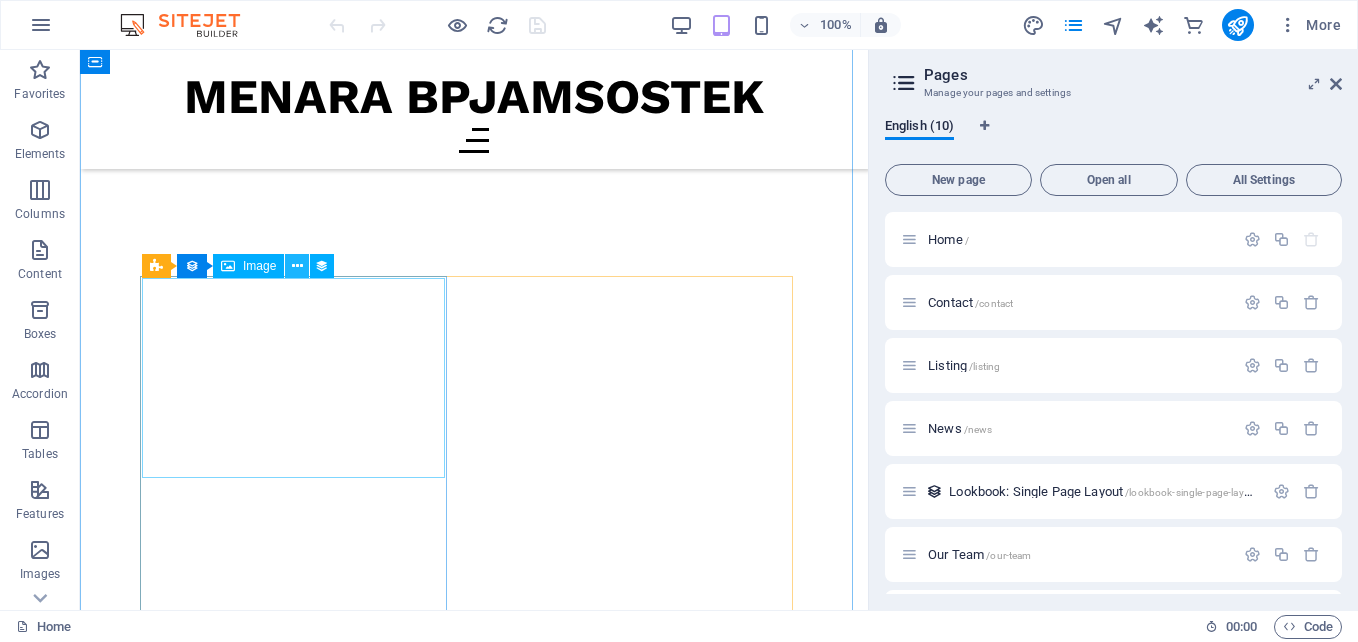 click at bounding box center (297, 266) 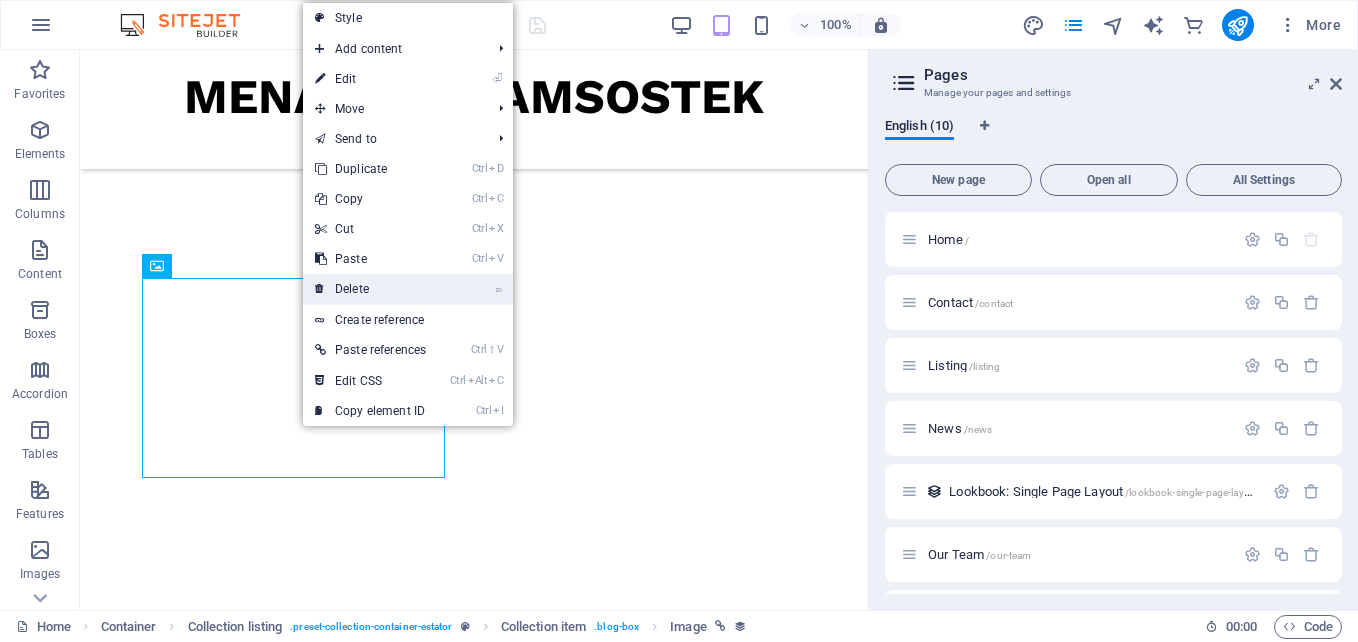 click on "⌦  Delete" at bounding box center (370, 289) 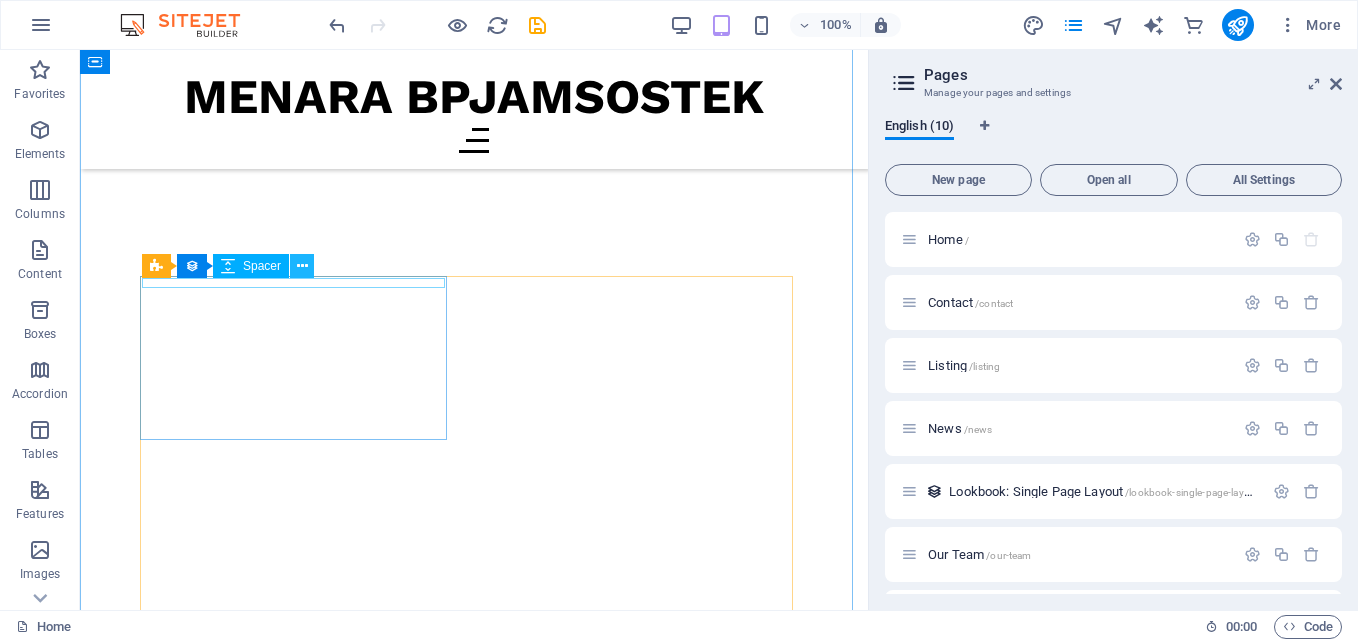click at bounding box center [302, 266] 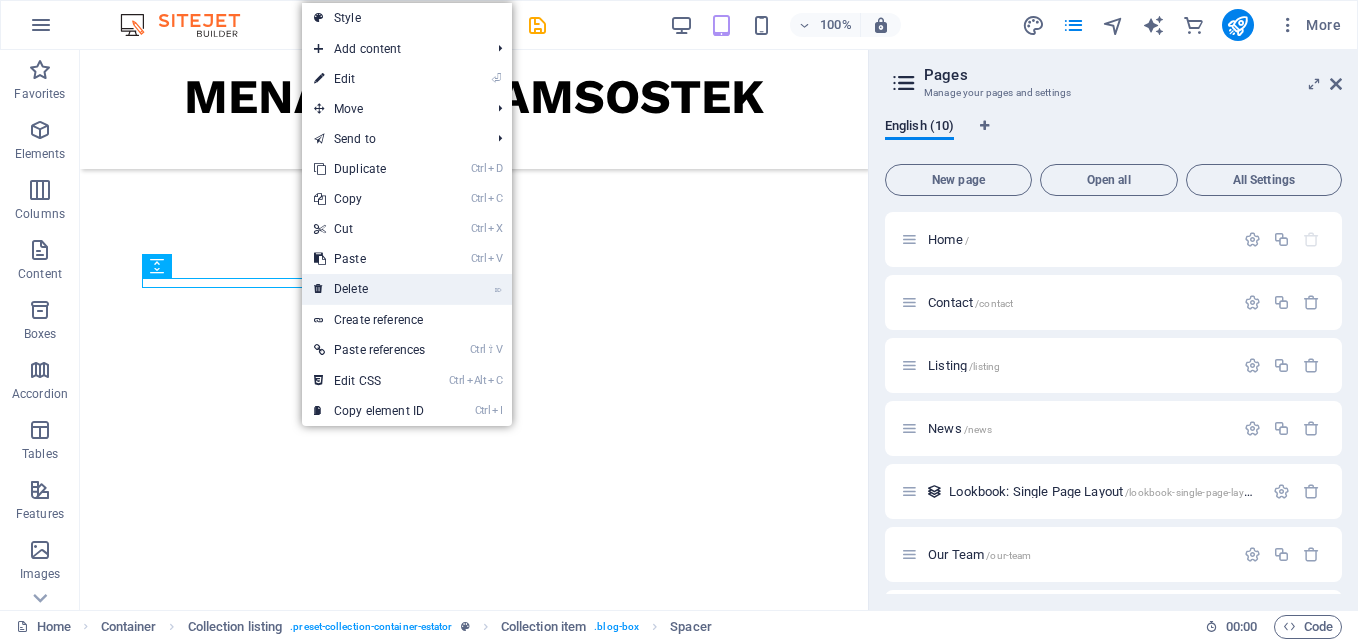 click on "⌦  Delete" at bounding box center [369, 289] 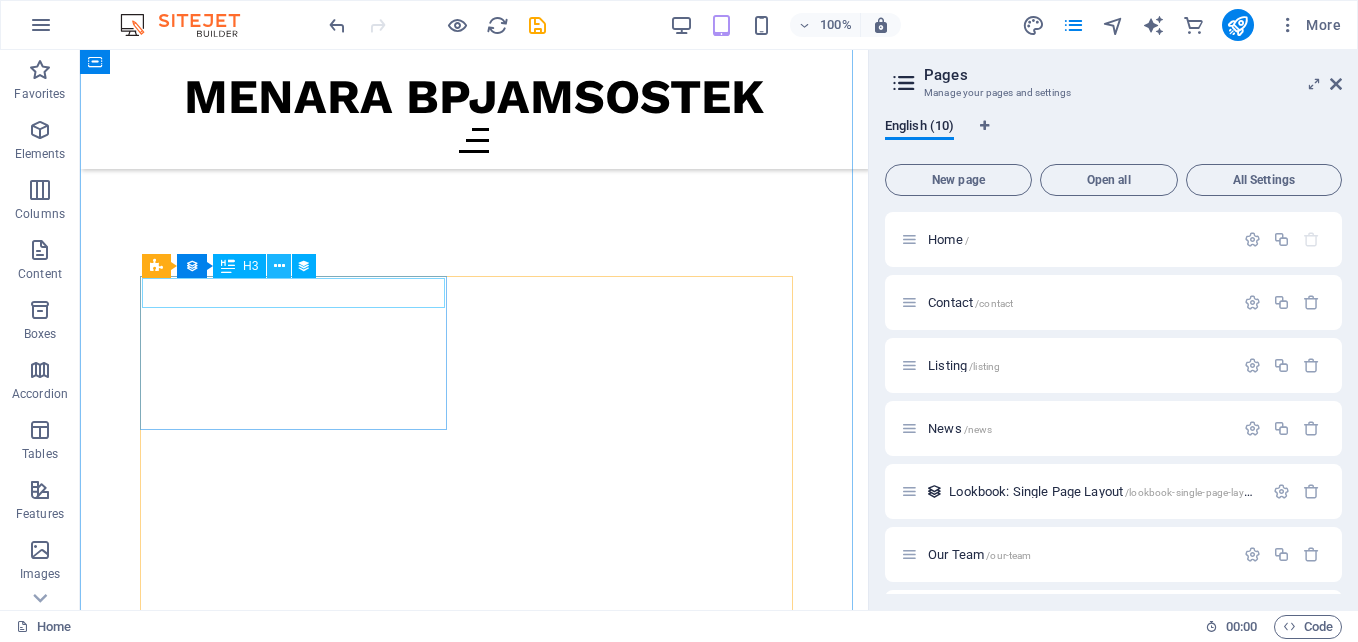 click at bounding box center [279, 266] 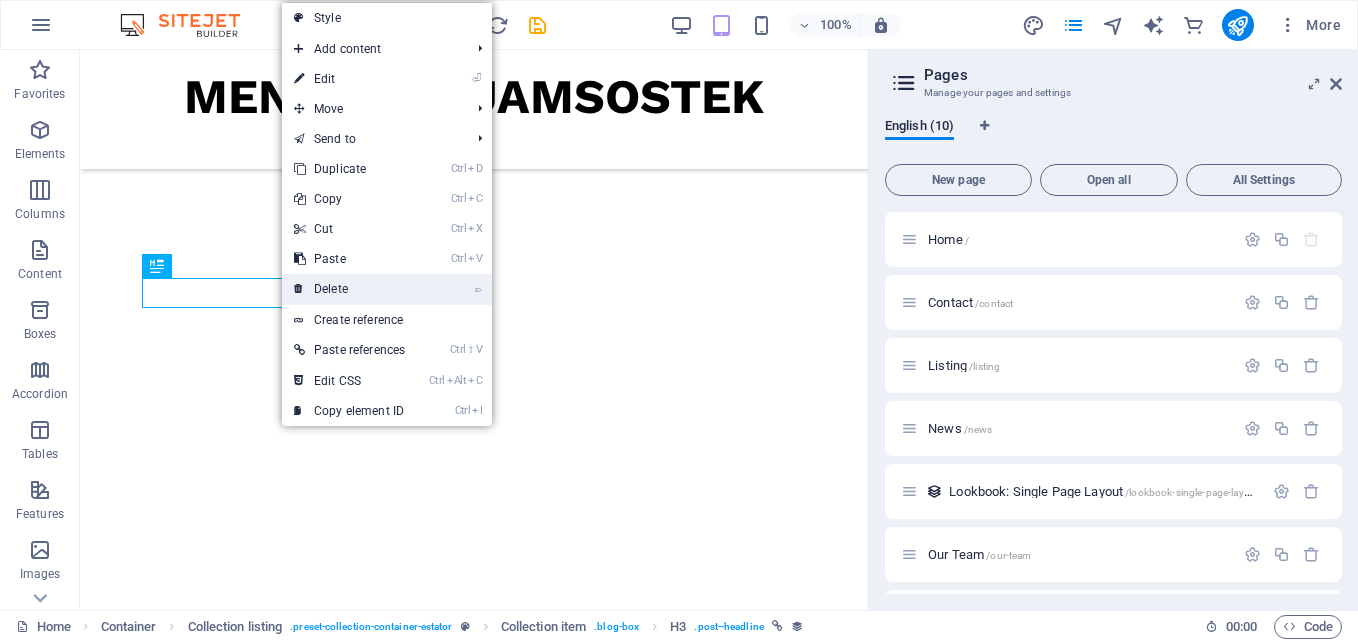 click on "⌦  Delete" at bounding box center (349, 289) 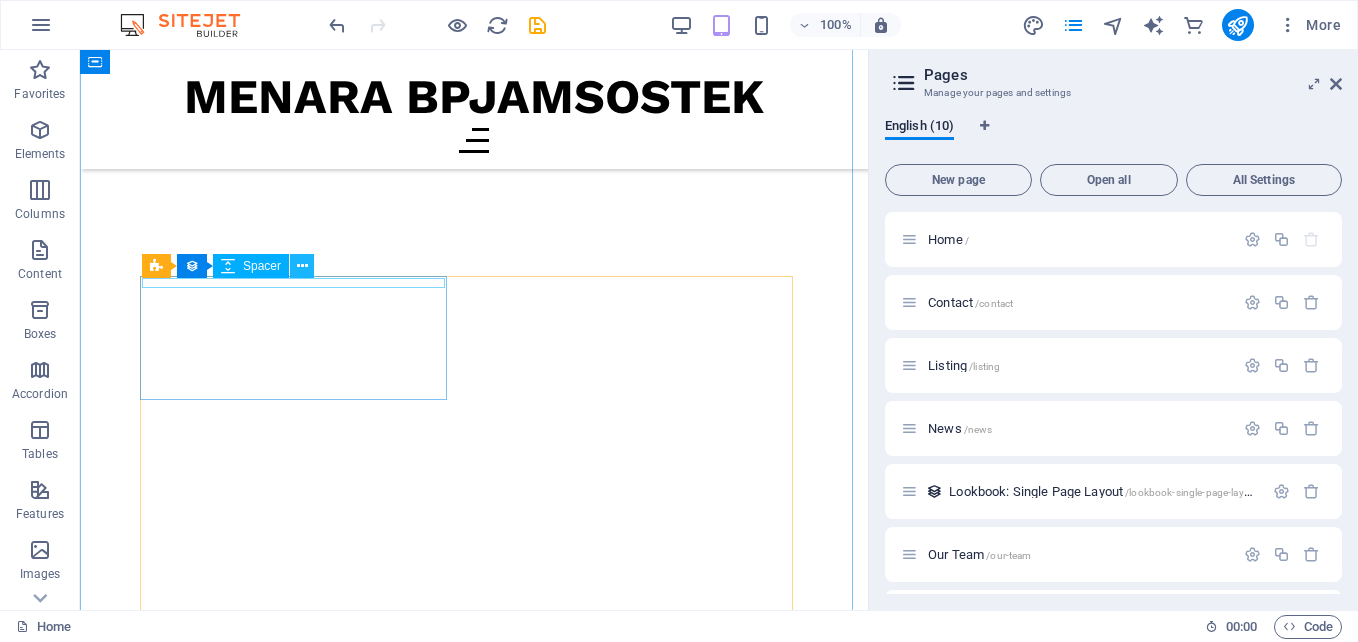 click at bounding box center (302, 266) 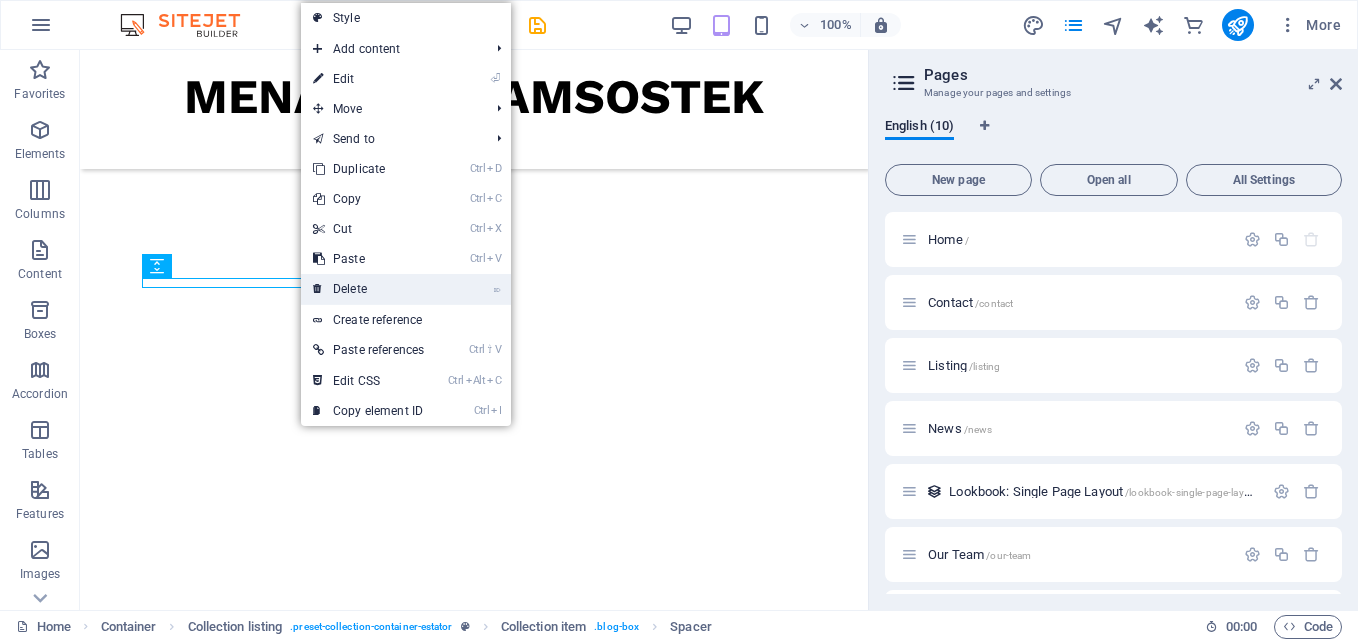click on "⌦  Delete" at bounding box center (368, 289) 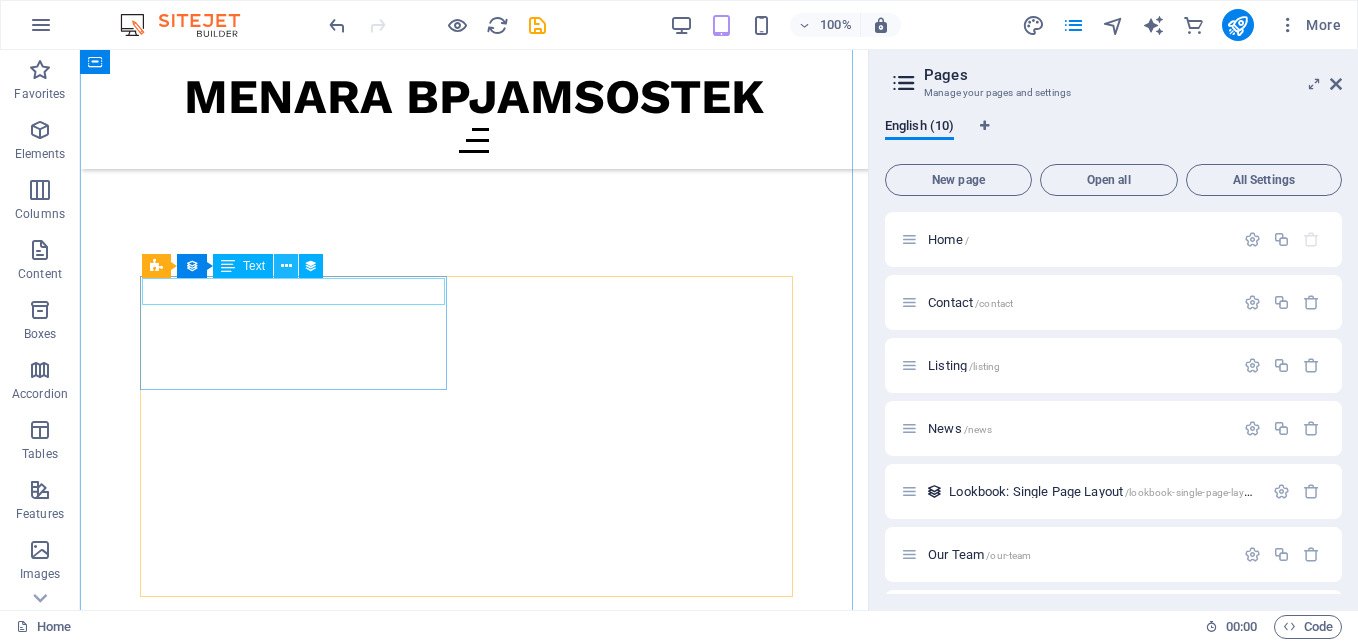 click at bounding box center (286, 266) 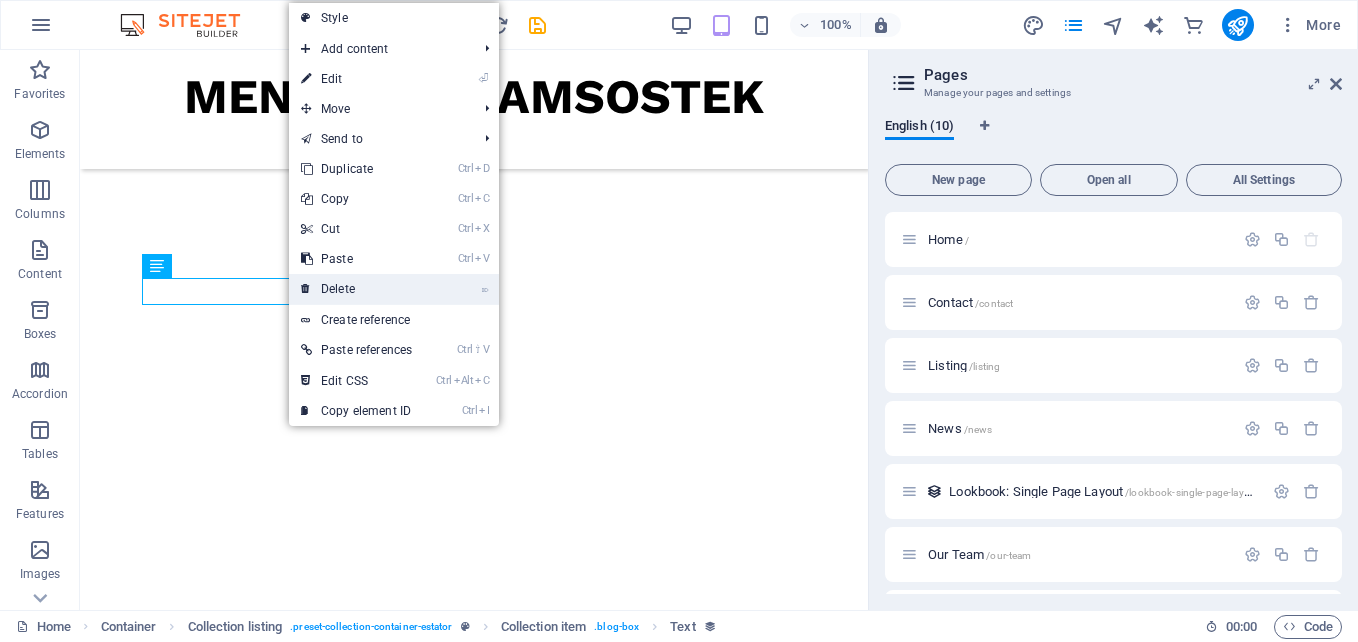 click on "⌦  Delete" at bounding box center [356, 289] 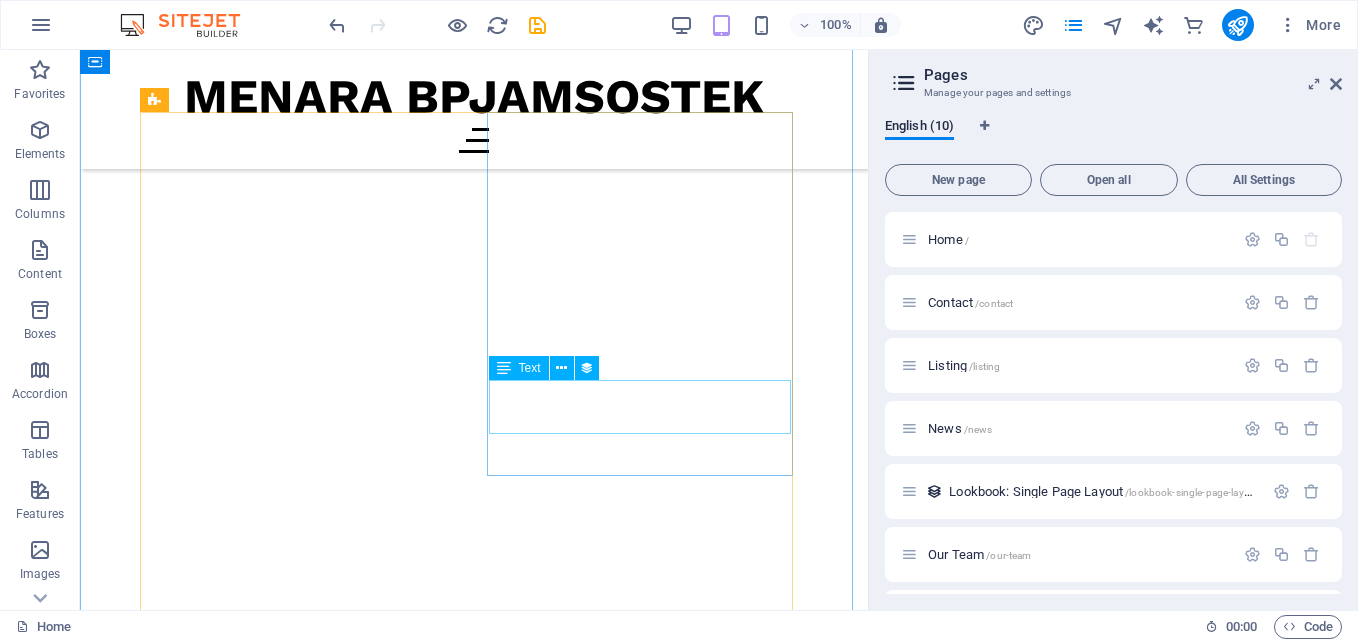 scroll, scrollTop: 15300, scrollLeft: 0, axis: vertical 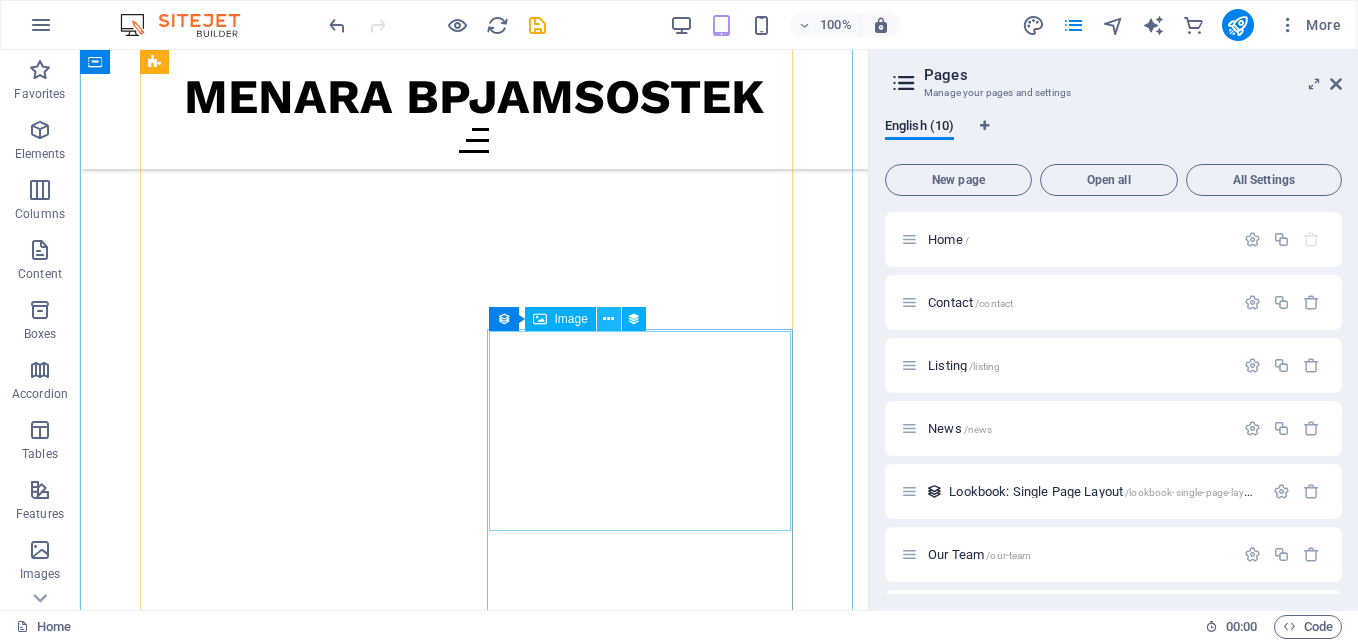 click at bounding box center (608, 319) 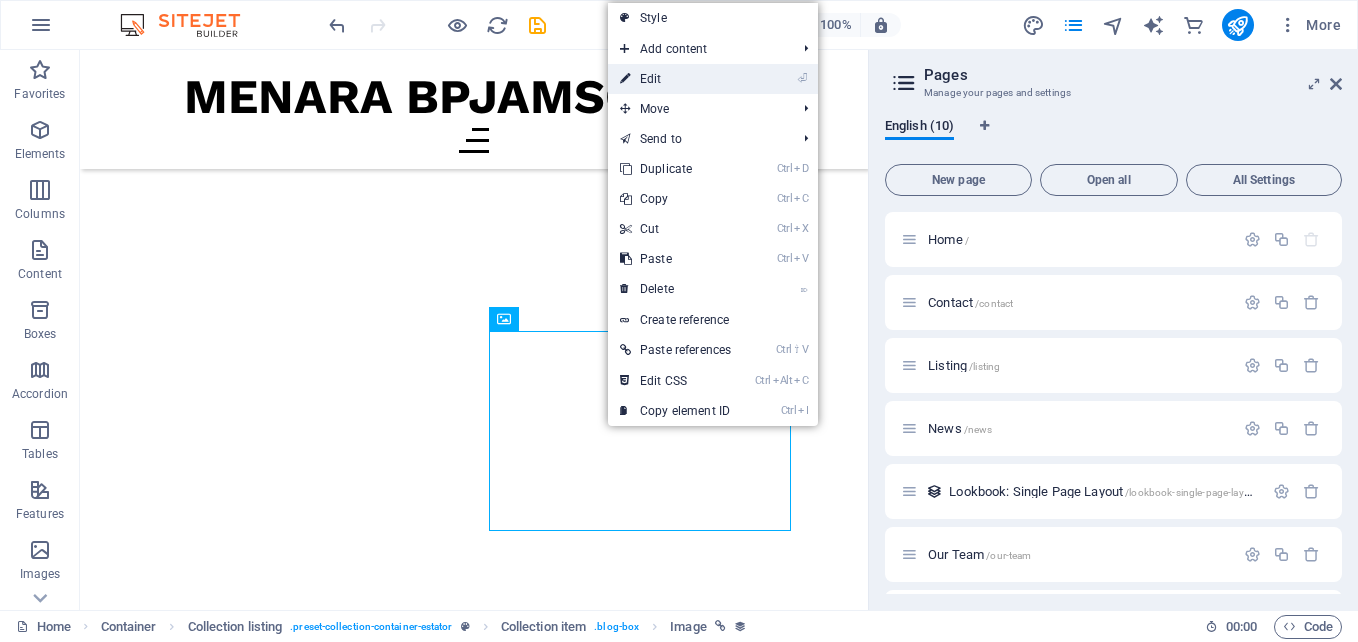 click on "⏎  Edit" at bounding box center [675, 79] 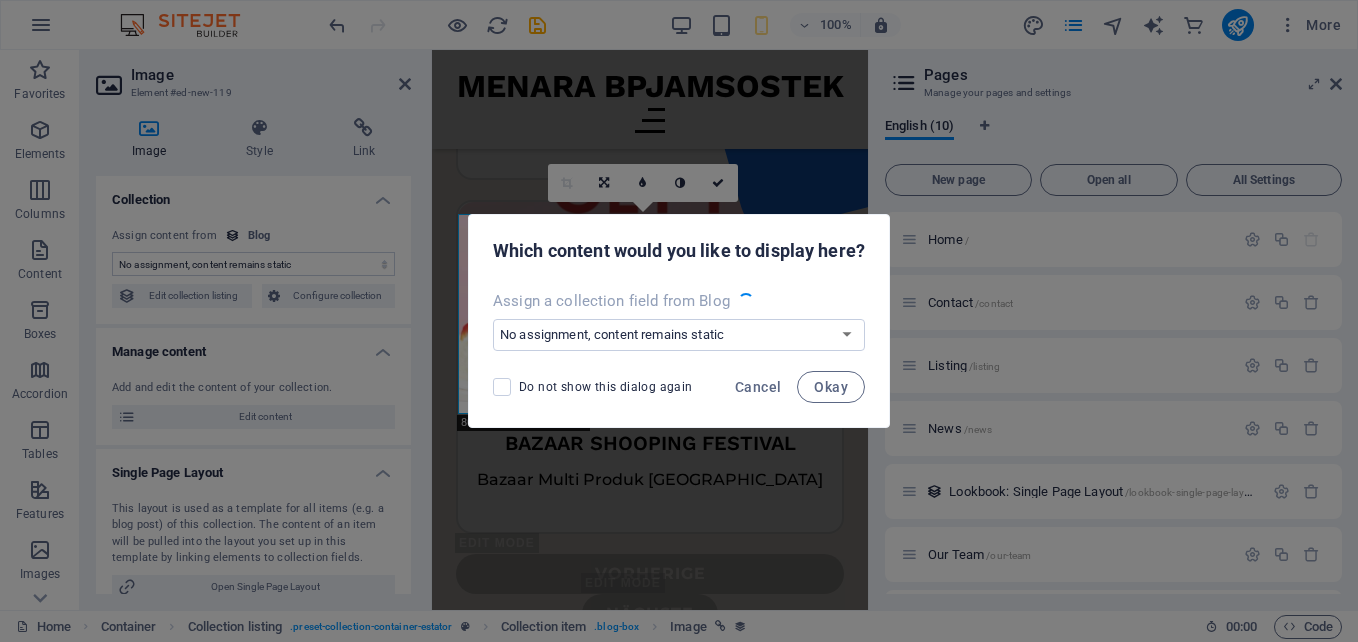 scroll, scrollTop: 13560, scrollLeft: 0, axis: vertical 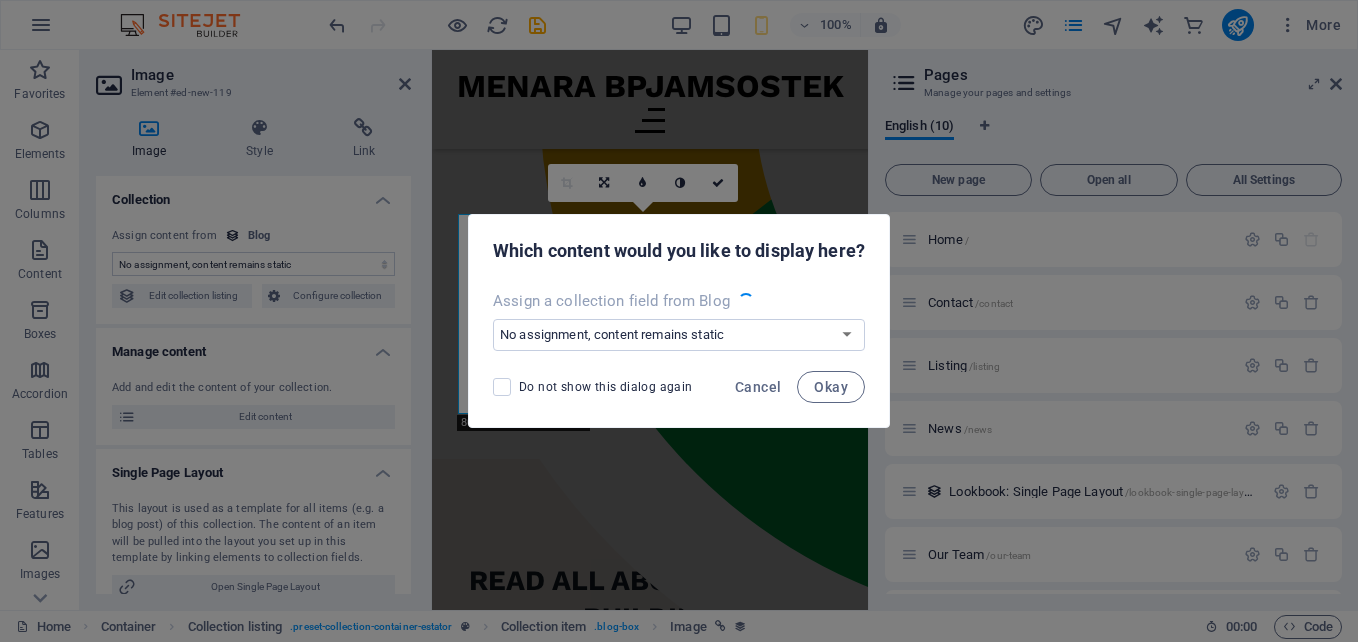 select on "image" 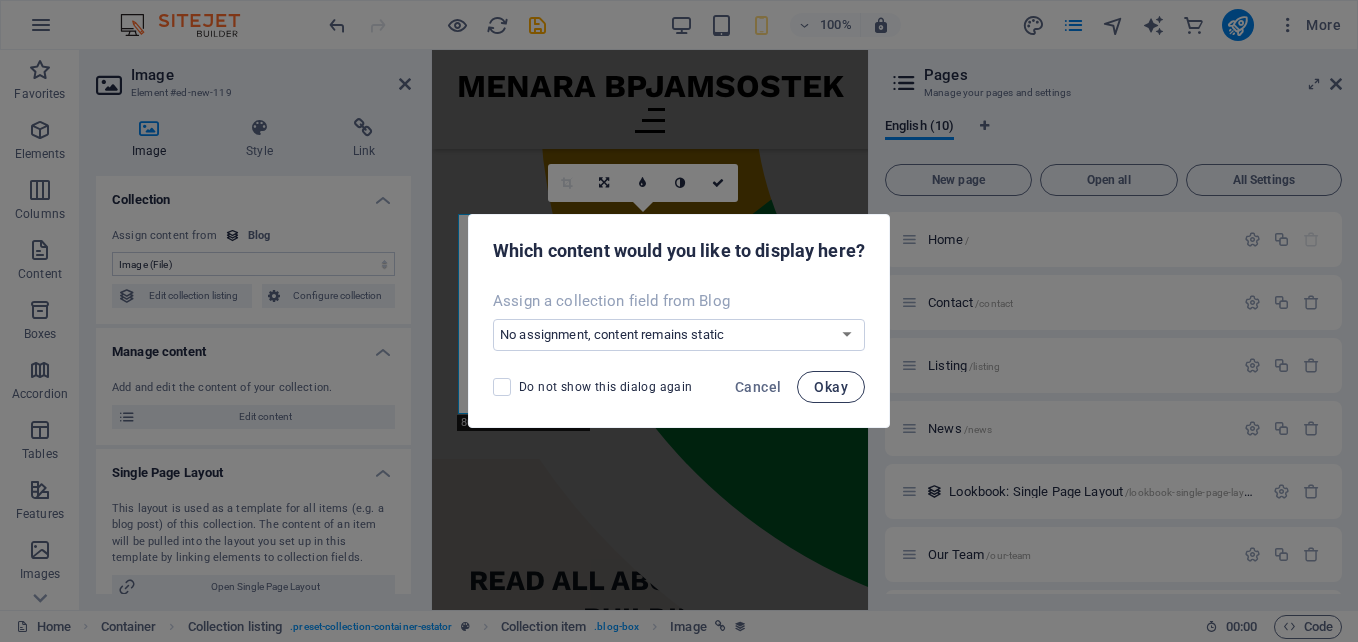 click on "Okay" at bounding box center [831, 387] 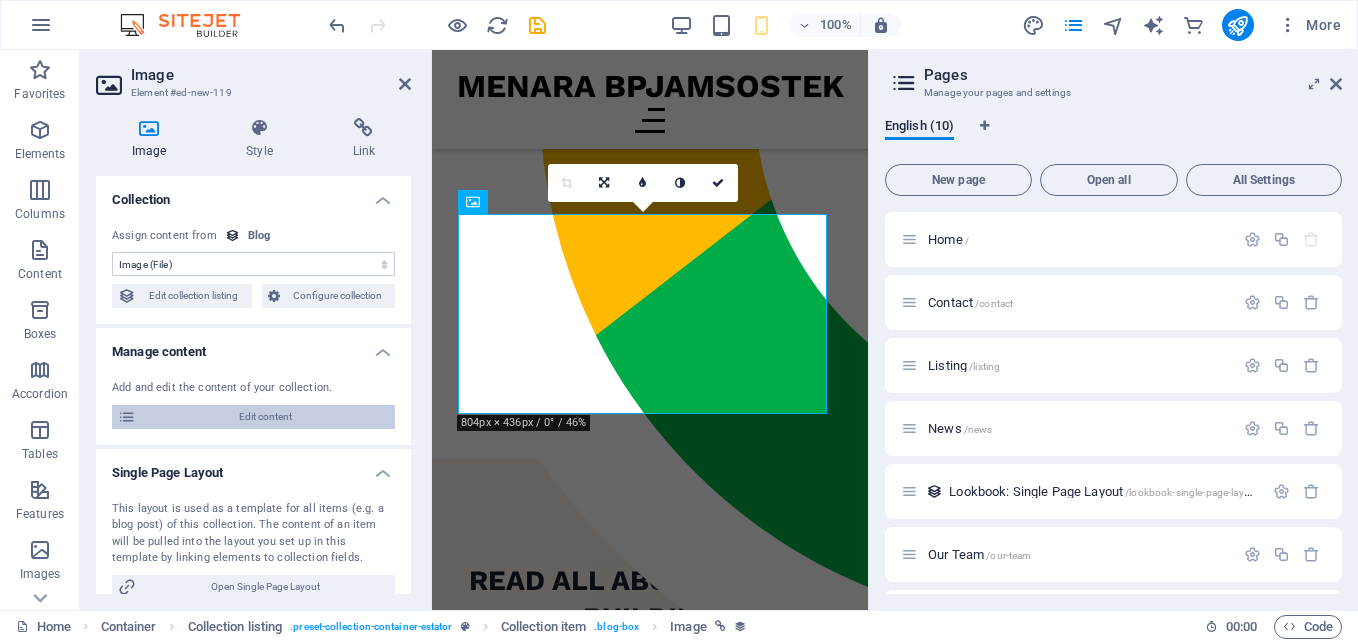 click on "Edit content" at bounding box center (265, 417) 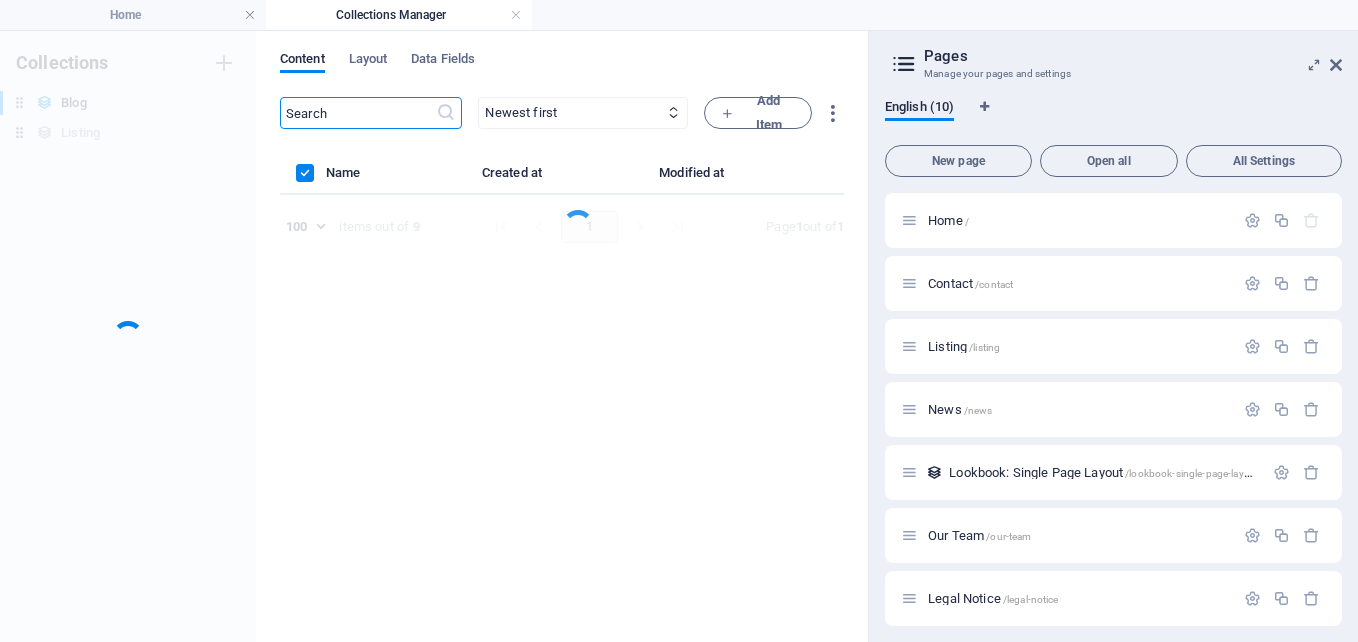 scroll, scrollTop: 0, scrollLeft: 0, axis: both 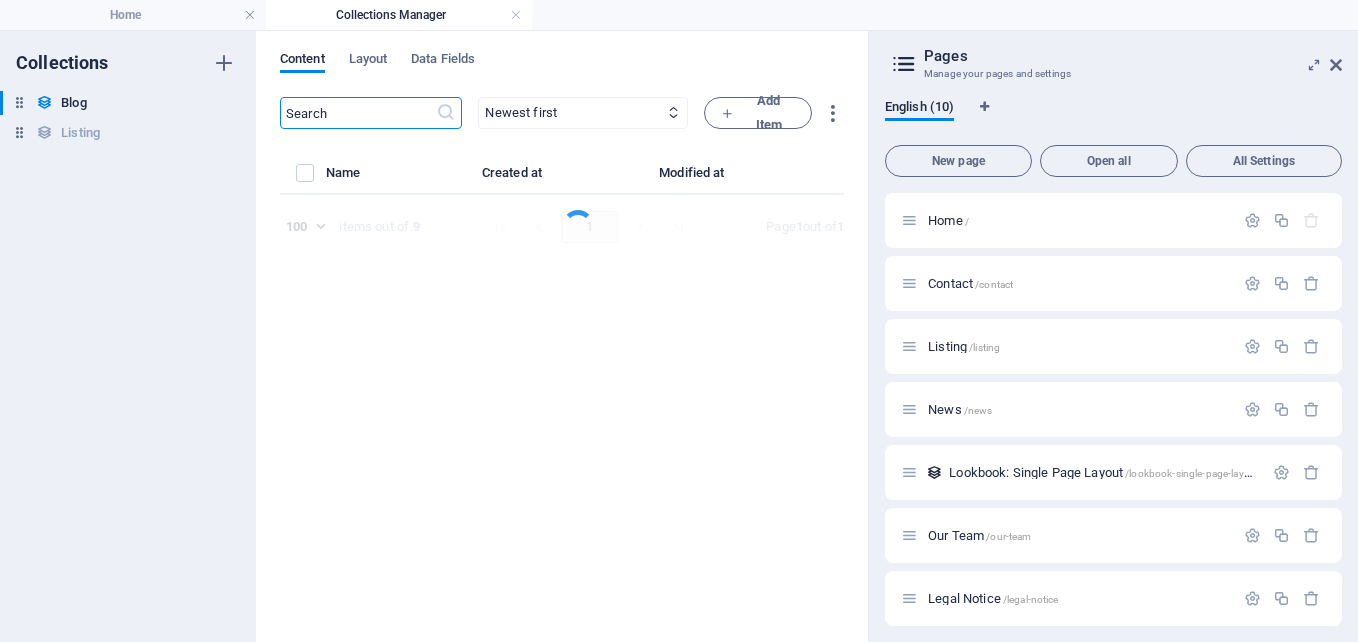 select on "Investment" 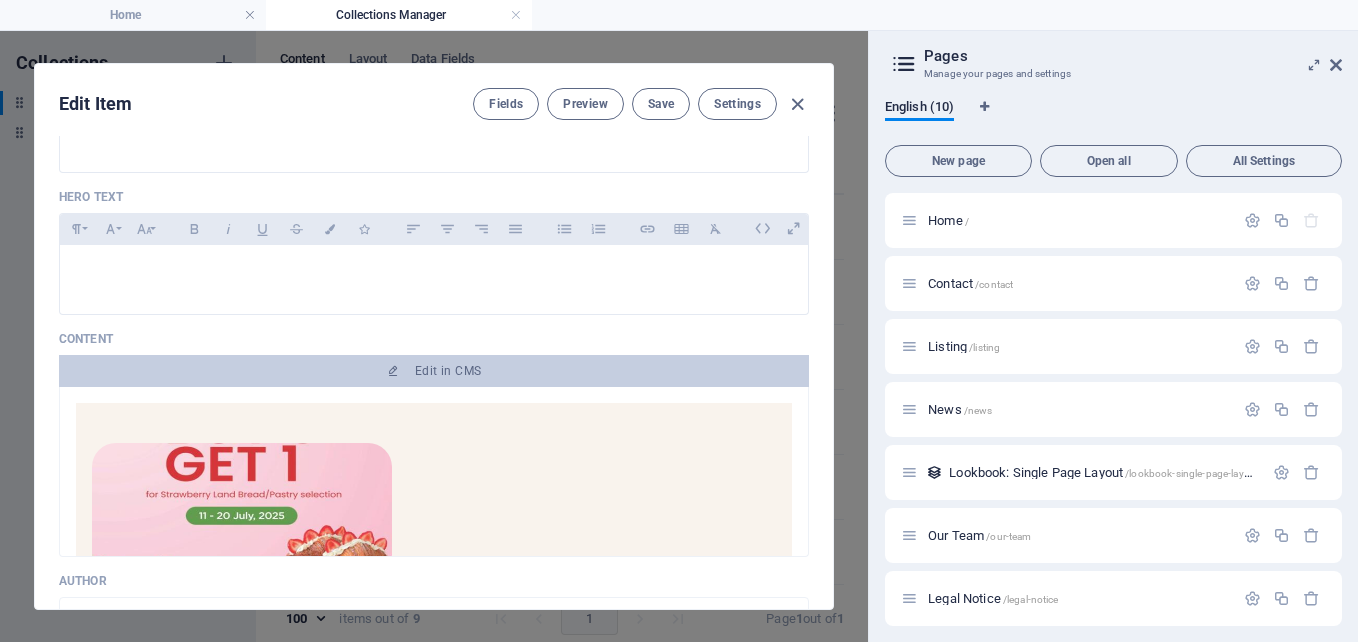 scroll, scrollTop: 400, scrollLeft: 0, axis: vertical 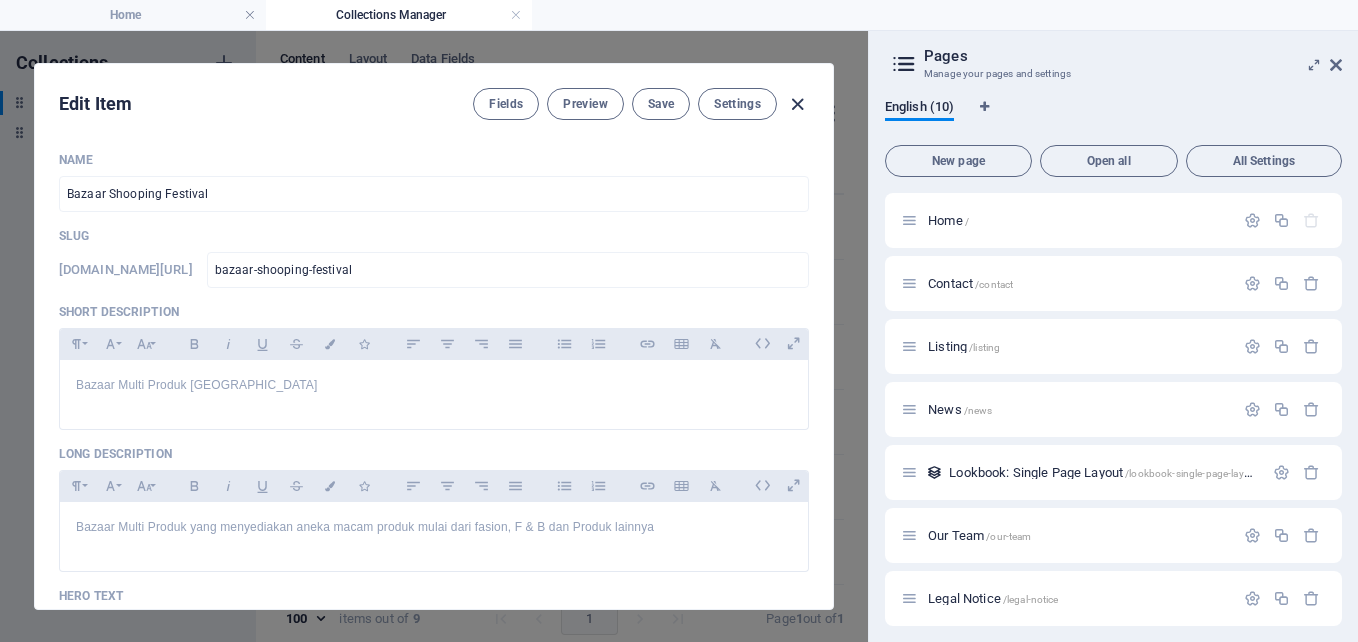 click at bounding box center [797, 104] 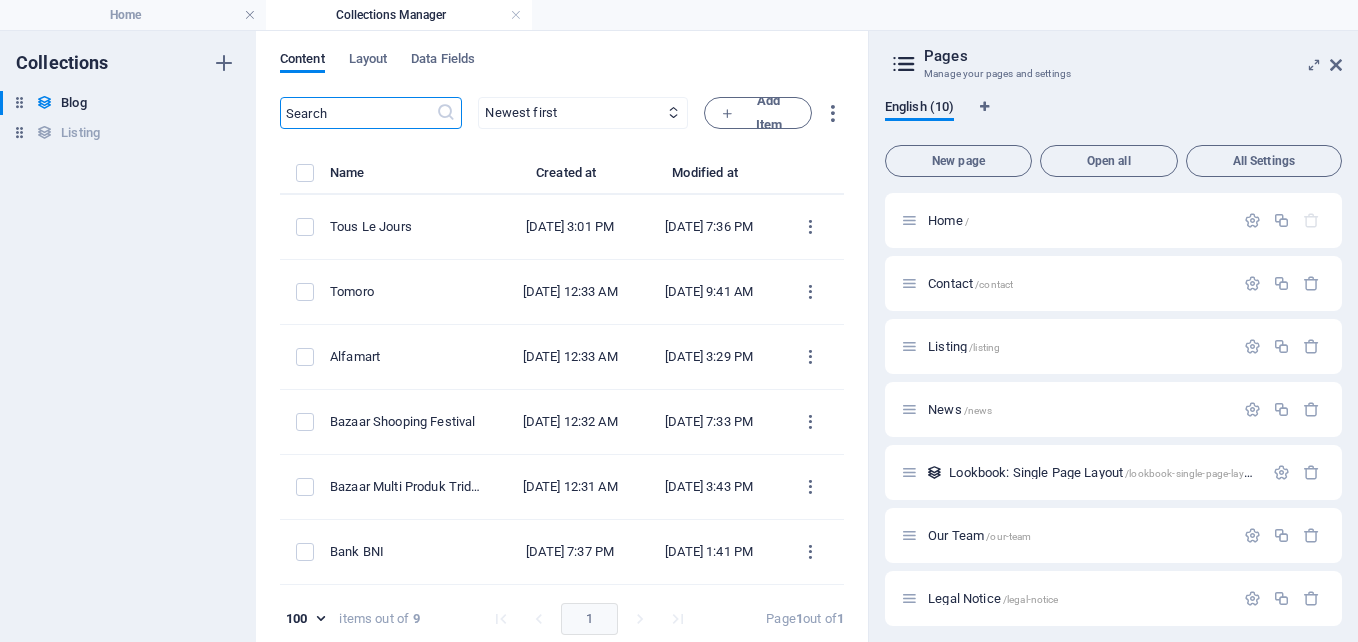 scroll, scrollTop: 0, scrollLeft: 0, axis: both 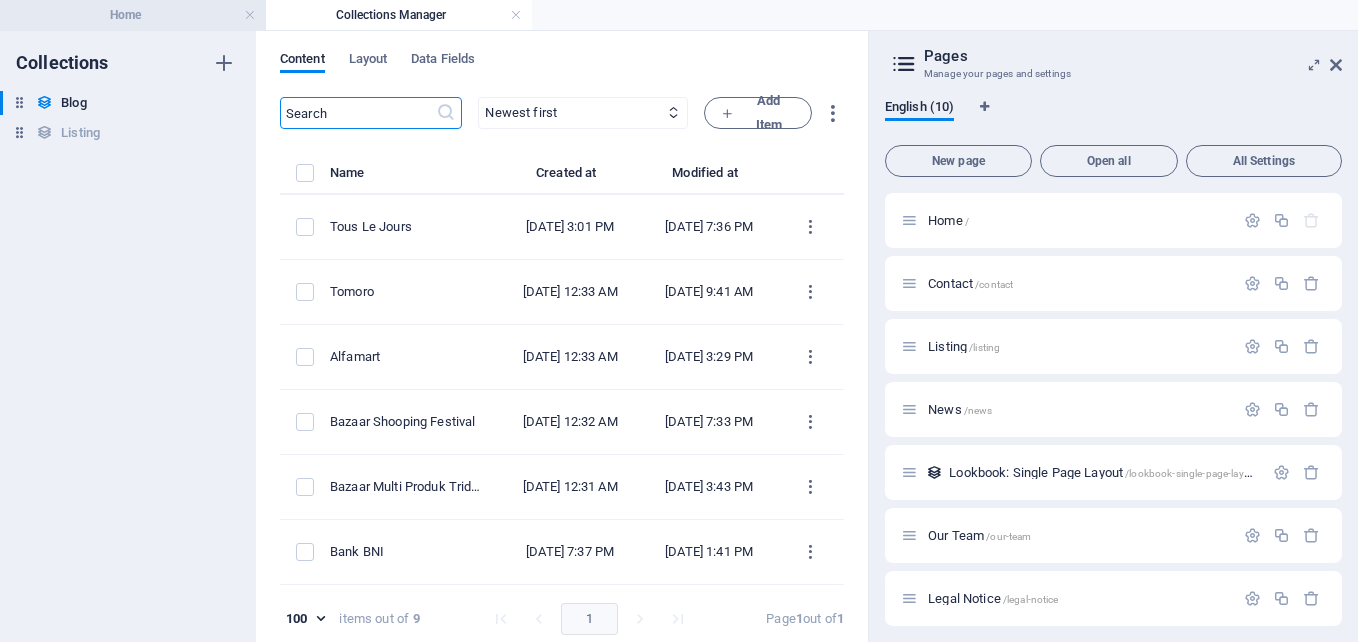 click on "Home" at bounding box center (133, 15) 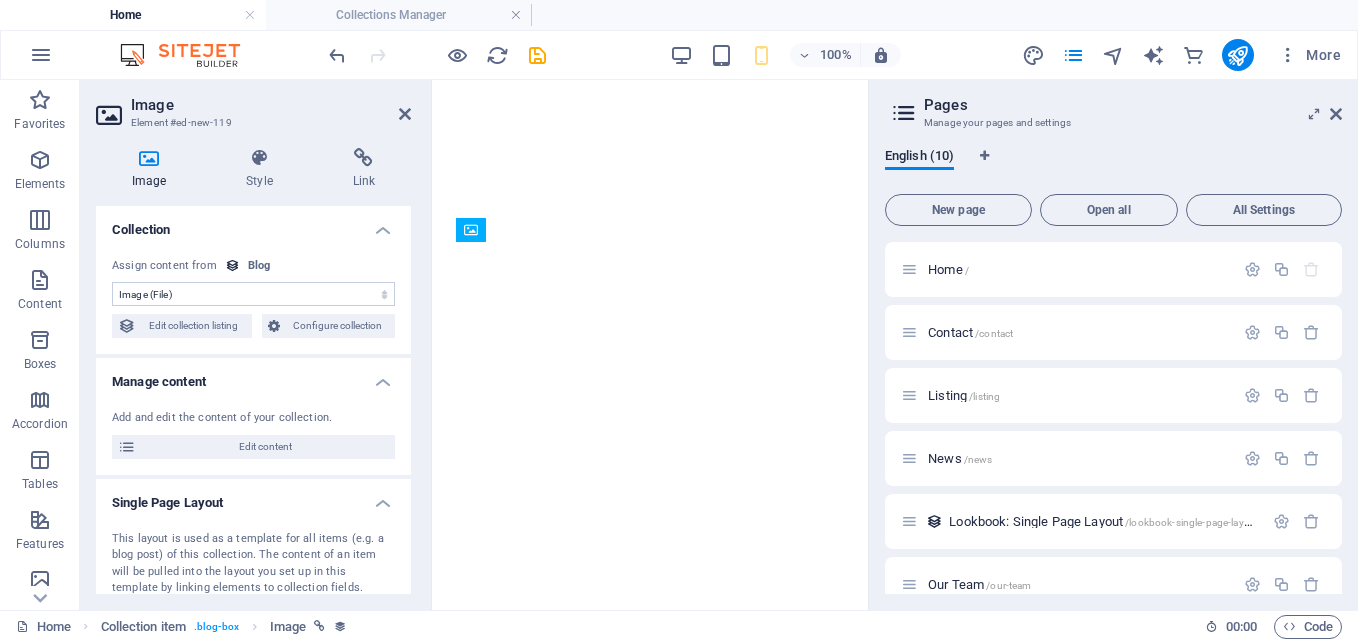 scroll, scrollTop: 13560, scrollLeft: 0, axis: vertical 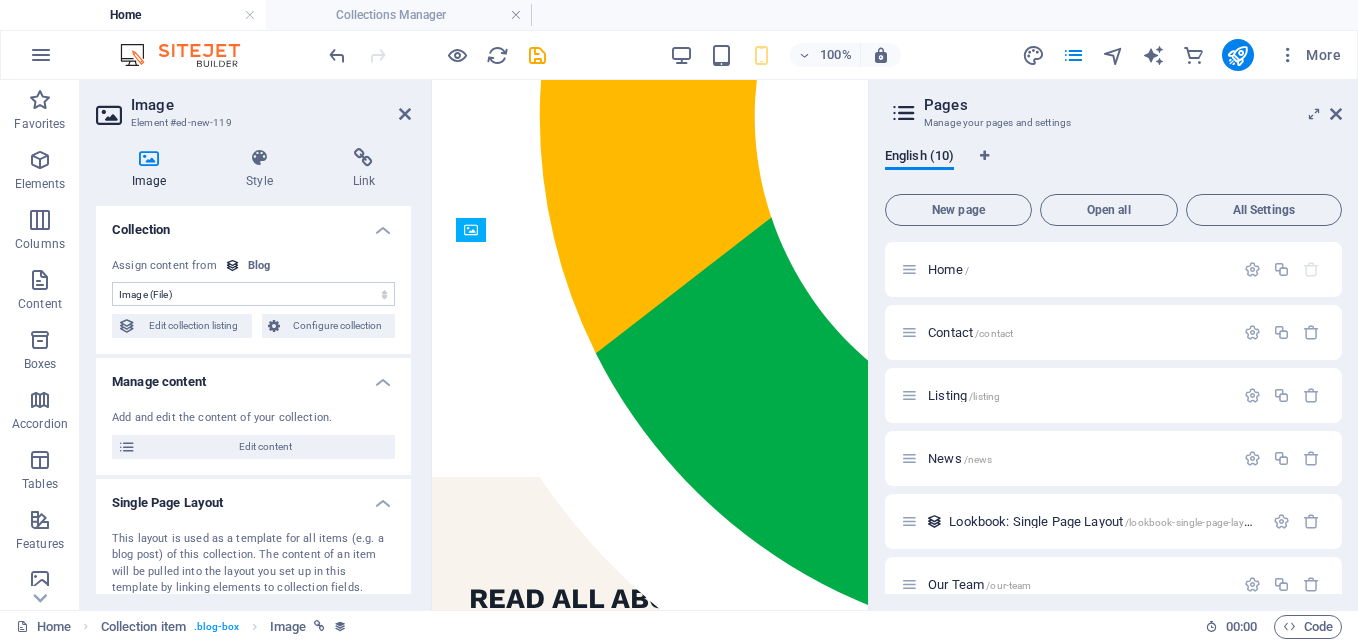 type 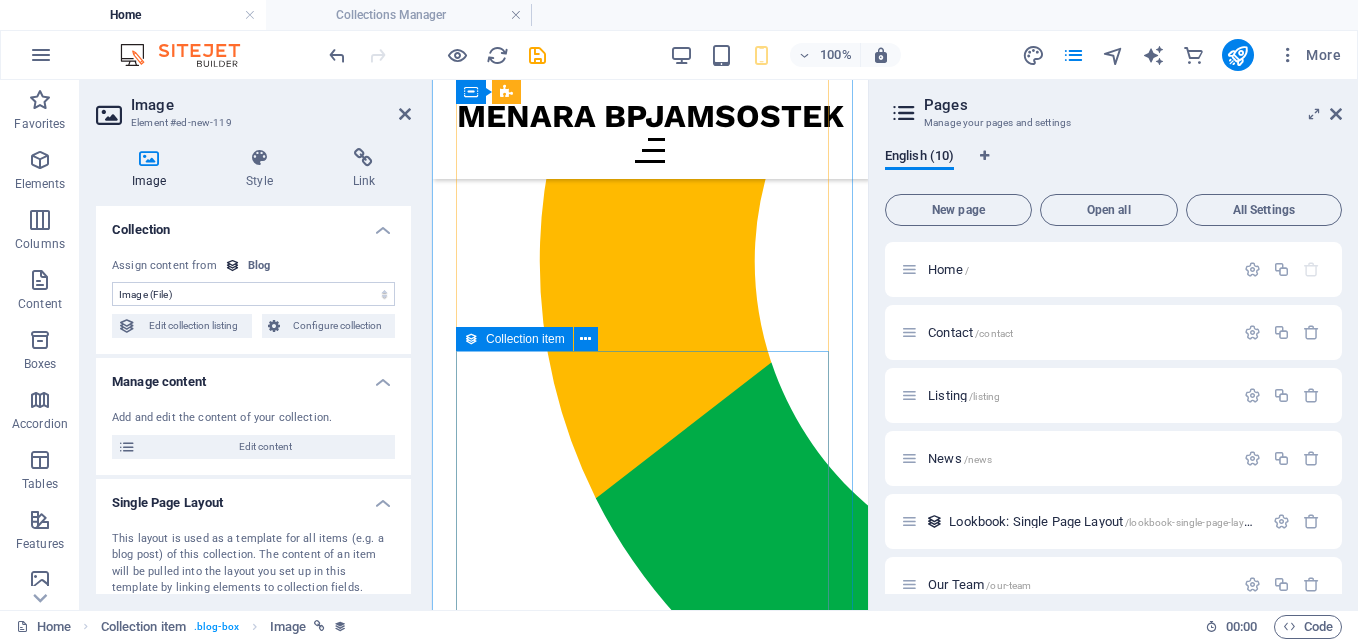 scroll, scrollTop: 13460, scrollLeft: 0, axis: vertical 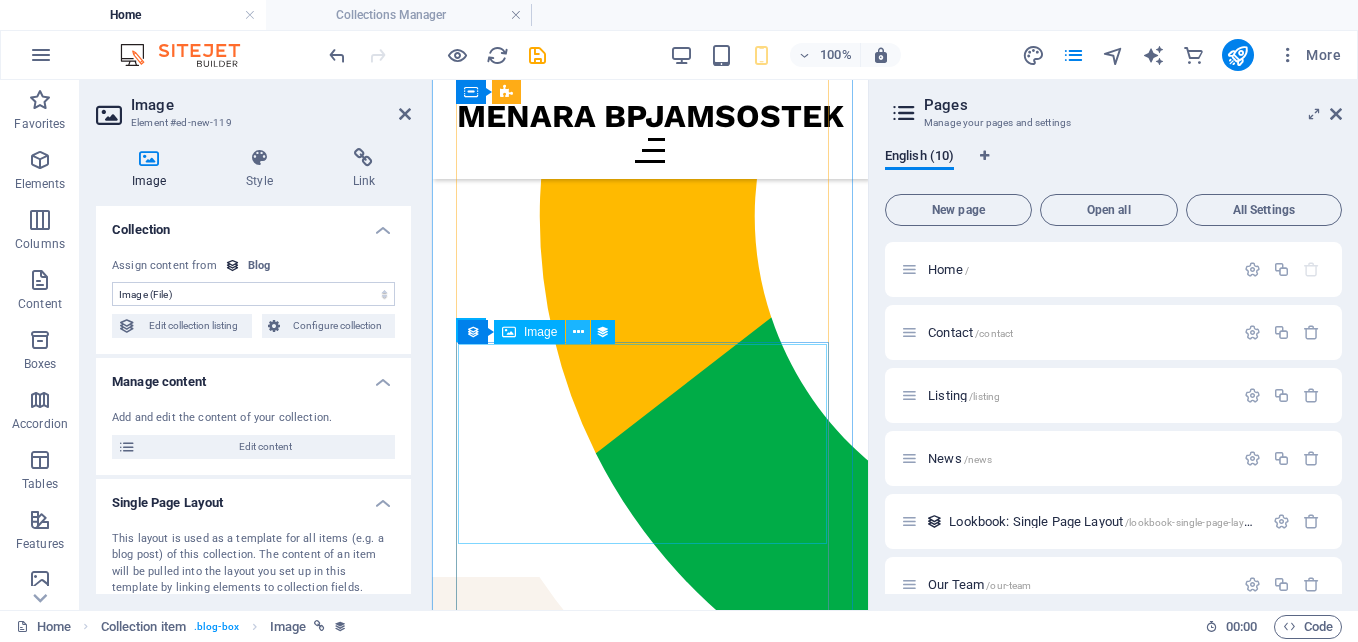 click at bounding box center (578, 332) 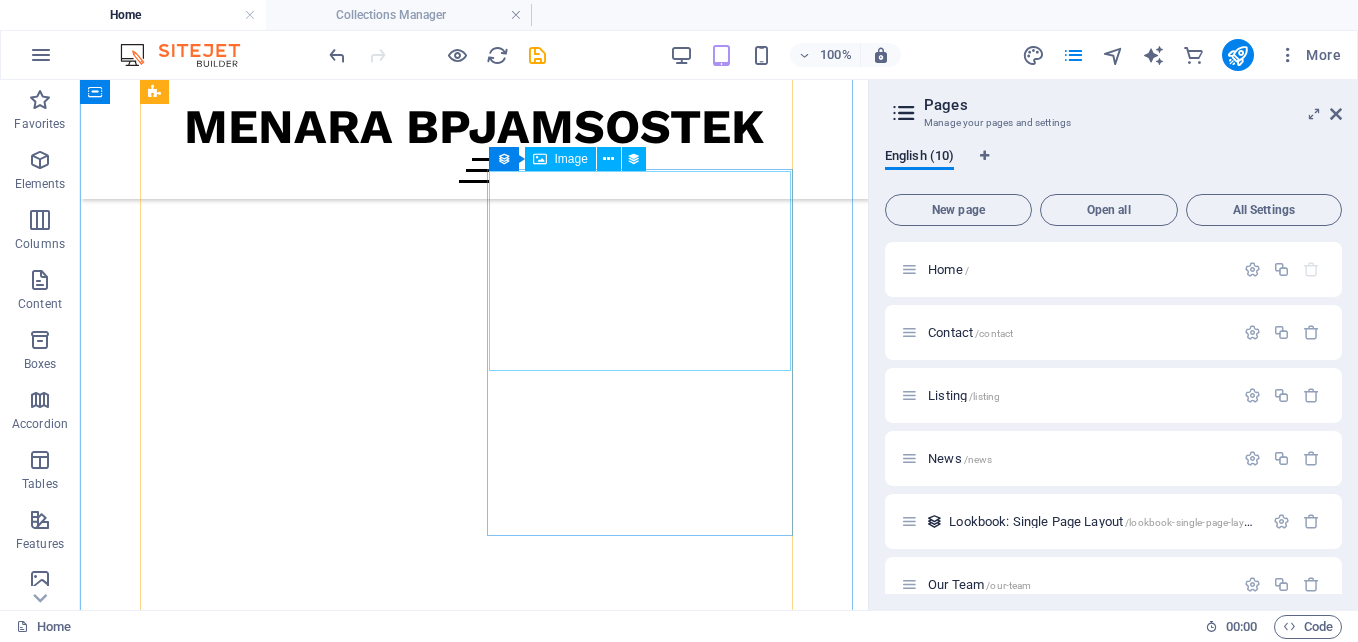 scroll, scrollTop: 15416, scrollLeft: 0, axis: vertical 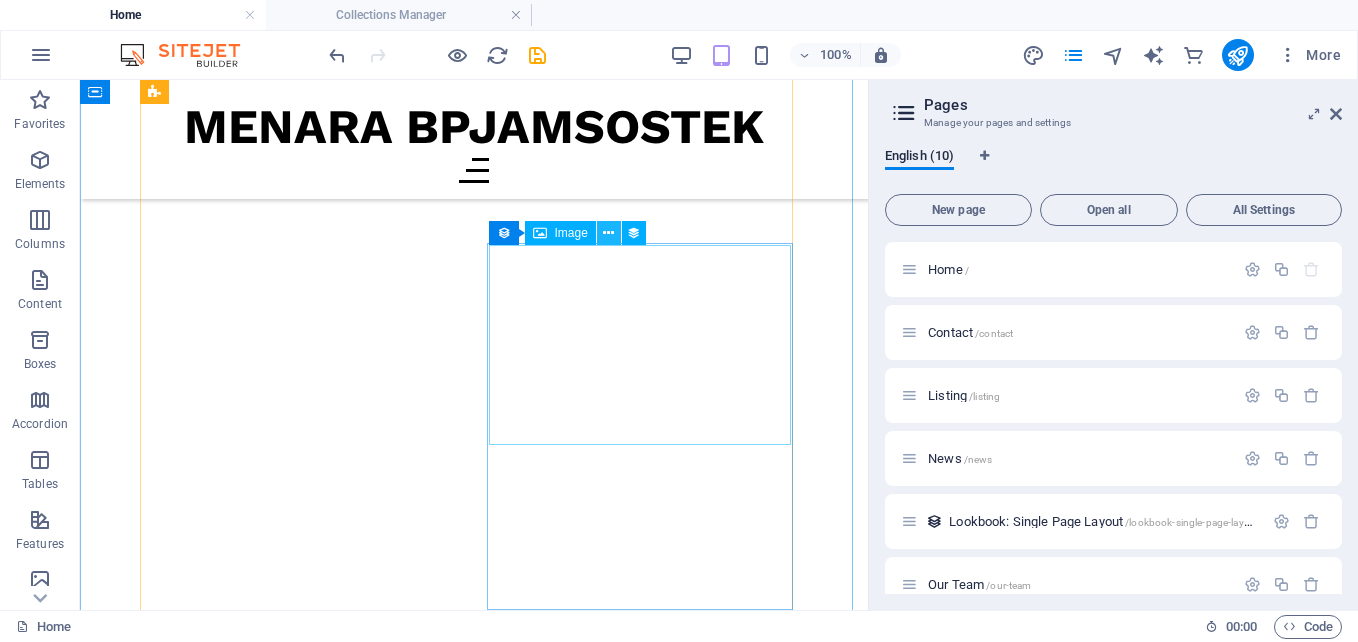 click at bounding box center [608, 233] 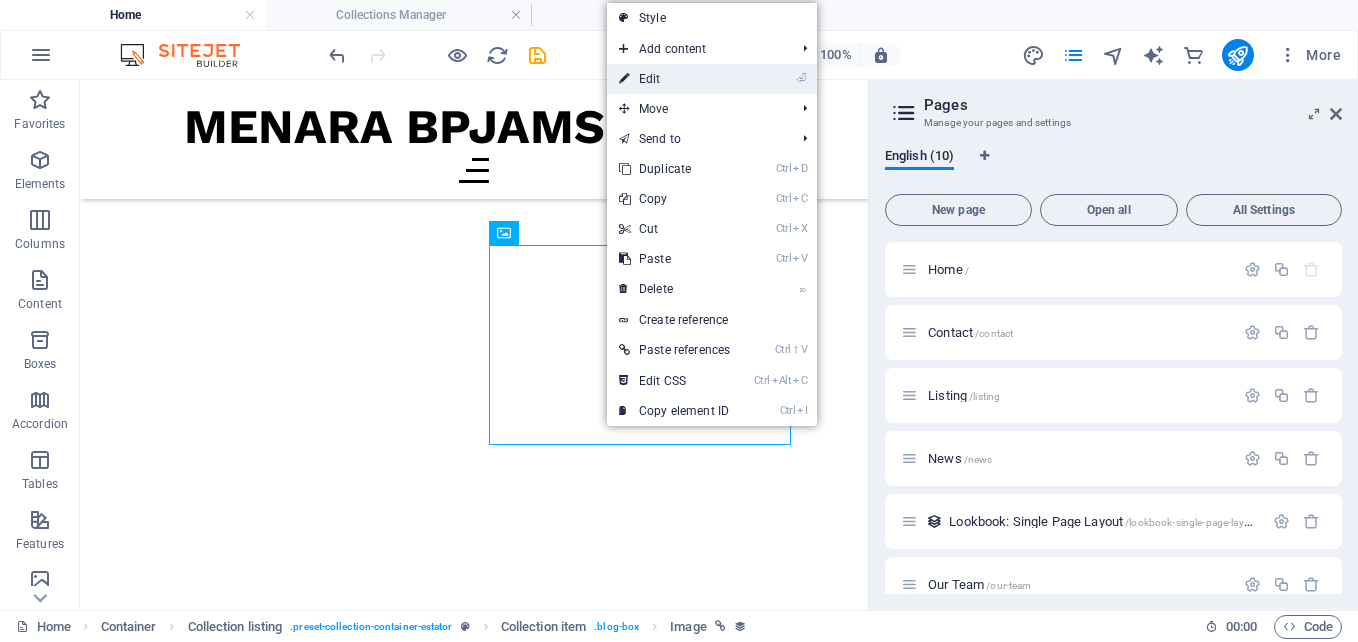click on "⏎  Edit" at bounding box center [674, 79] 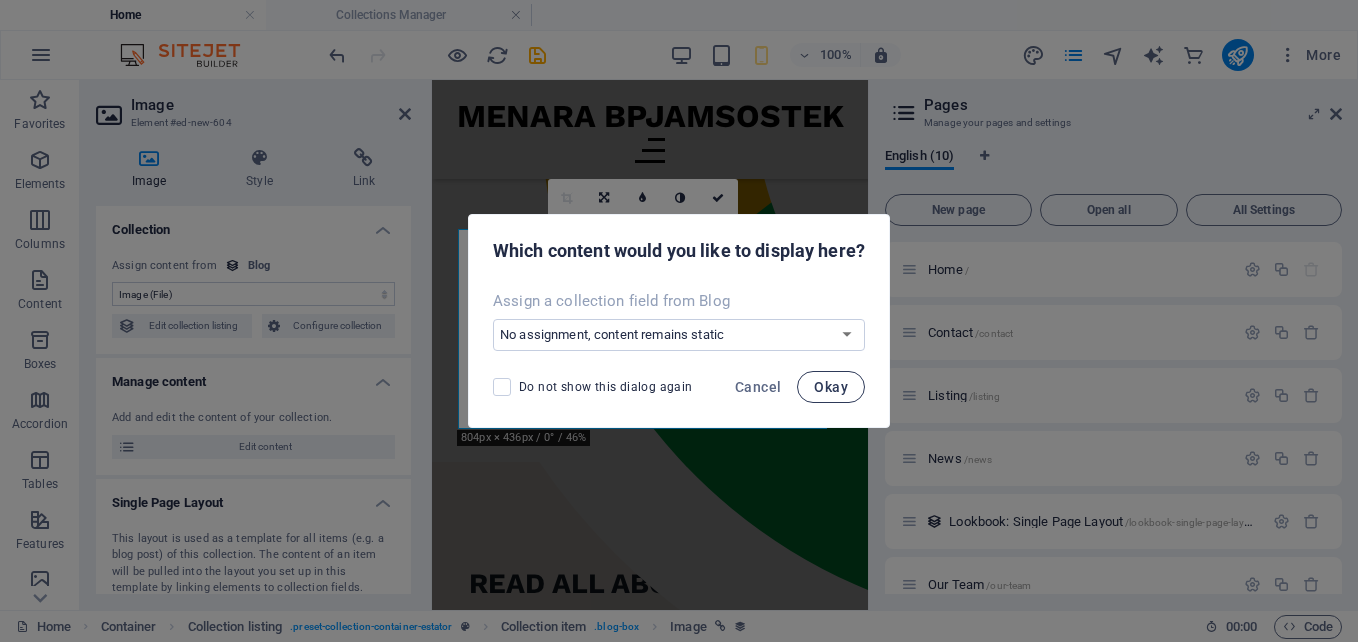 click on "Okay" at bounding box center (831, 387) 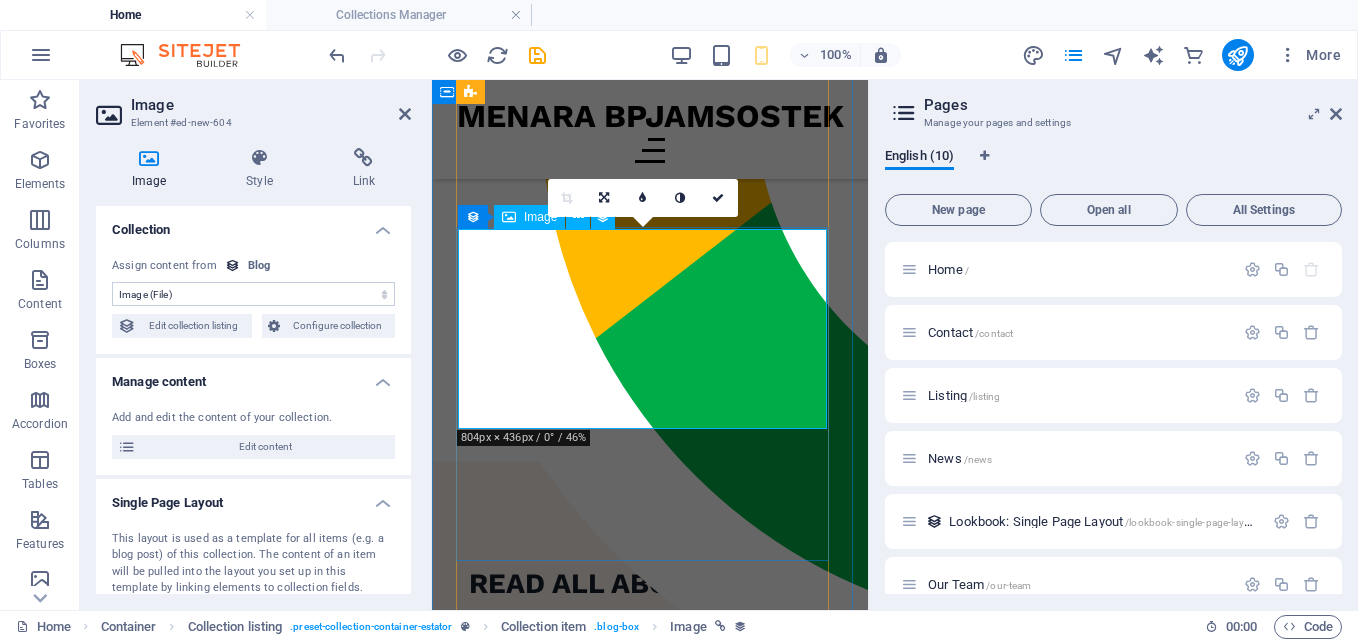 click at bounding box center [650, 2045] 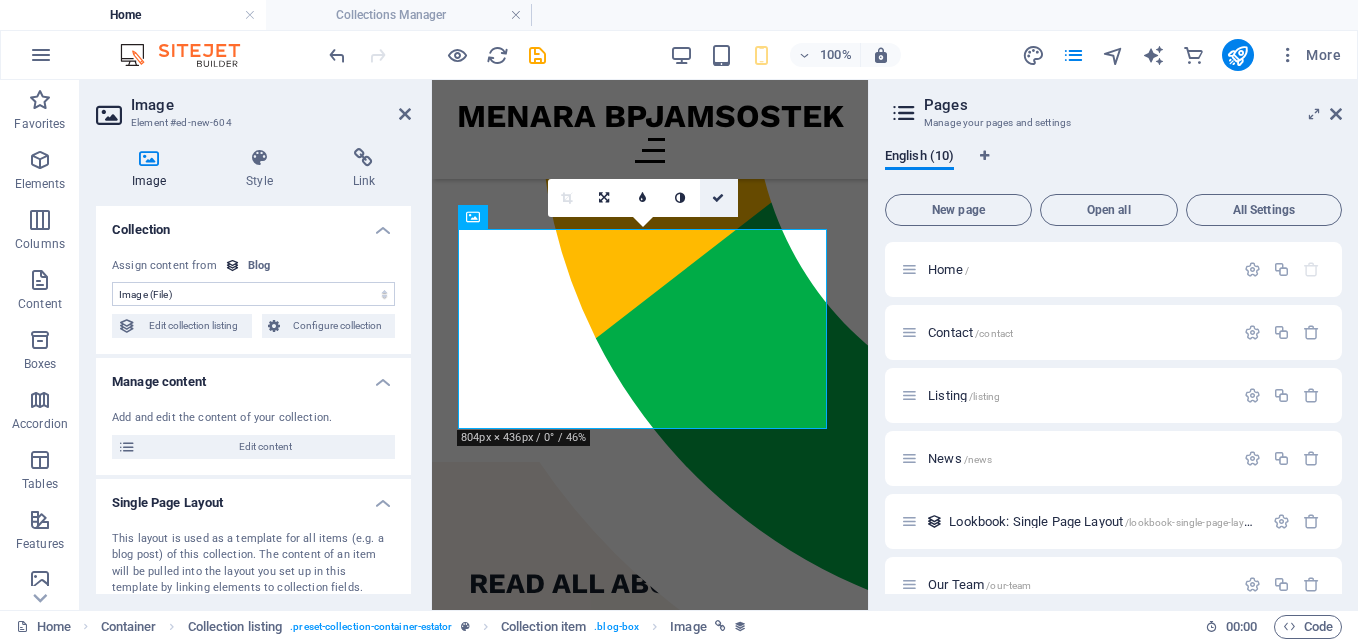 click at bounding box center (719, 198) 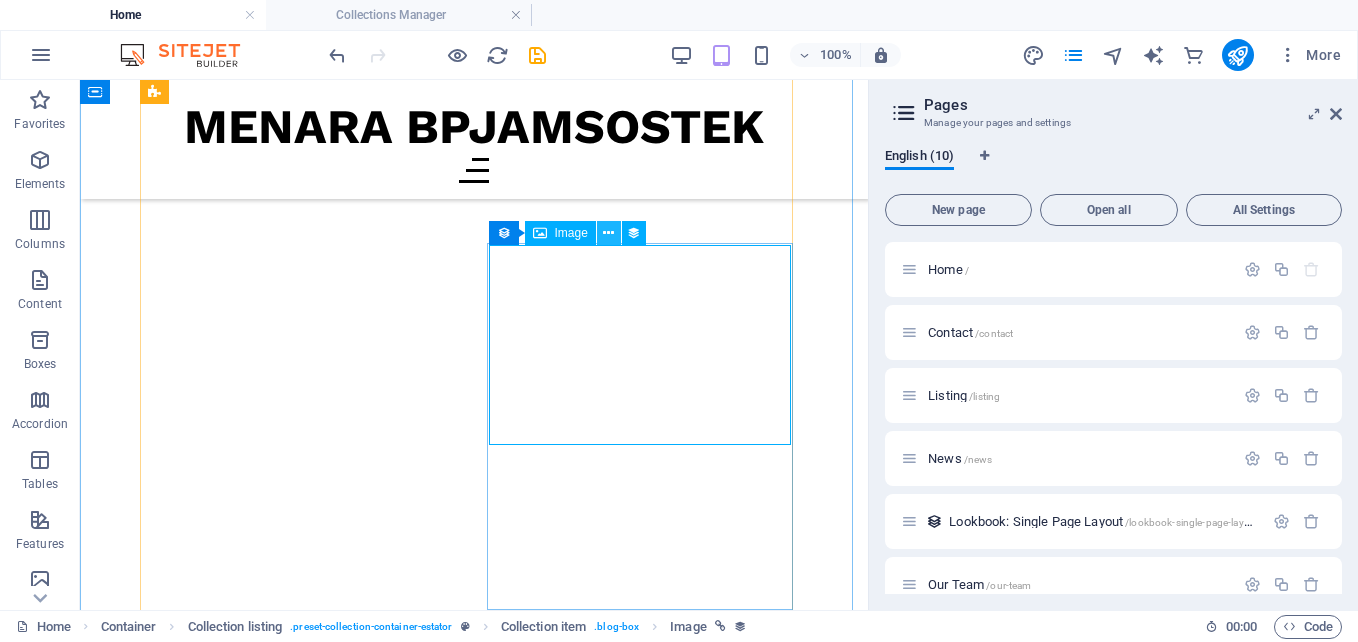click at bounding box center (608, 233) 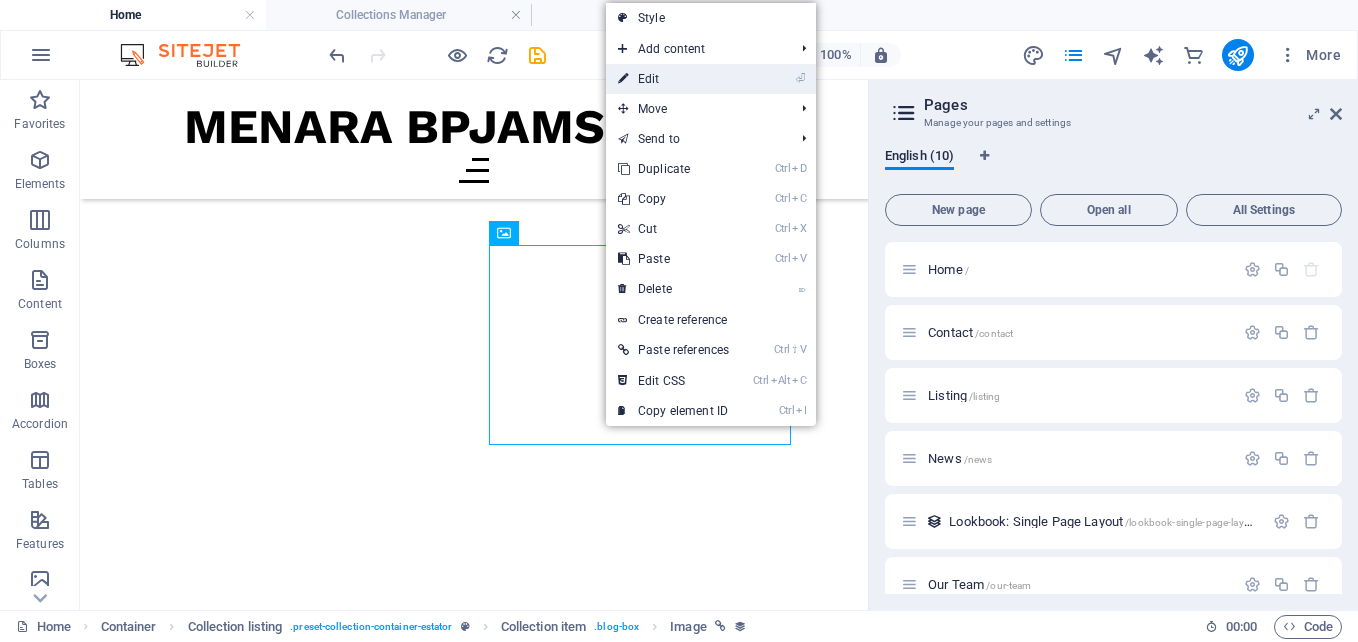 click on "⏎  Edit" at bounding box center (673, 79) 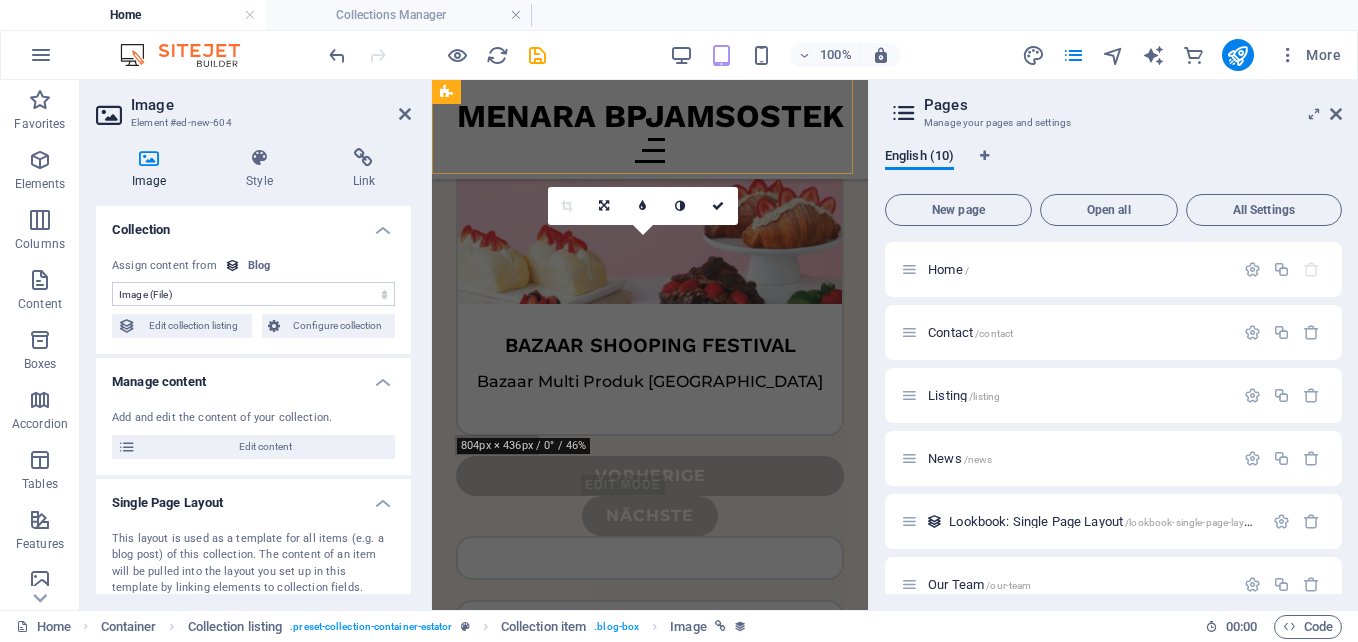 scroll, scrollTop: 13575, scrollLeft: 0, axis: vertical 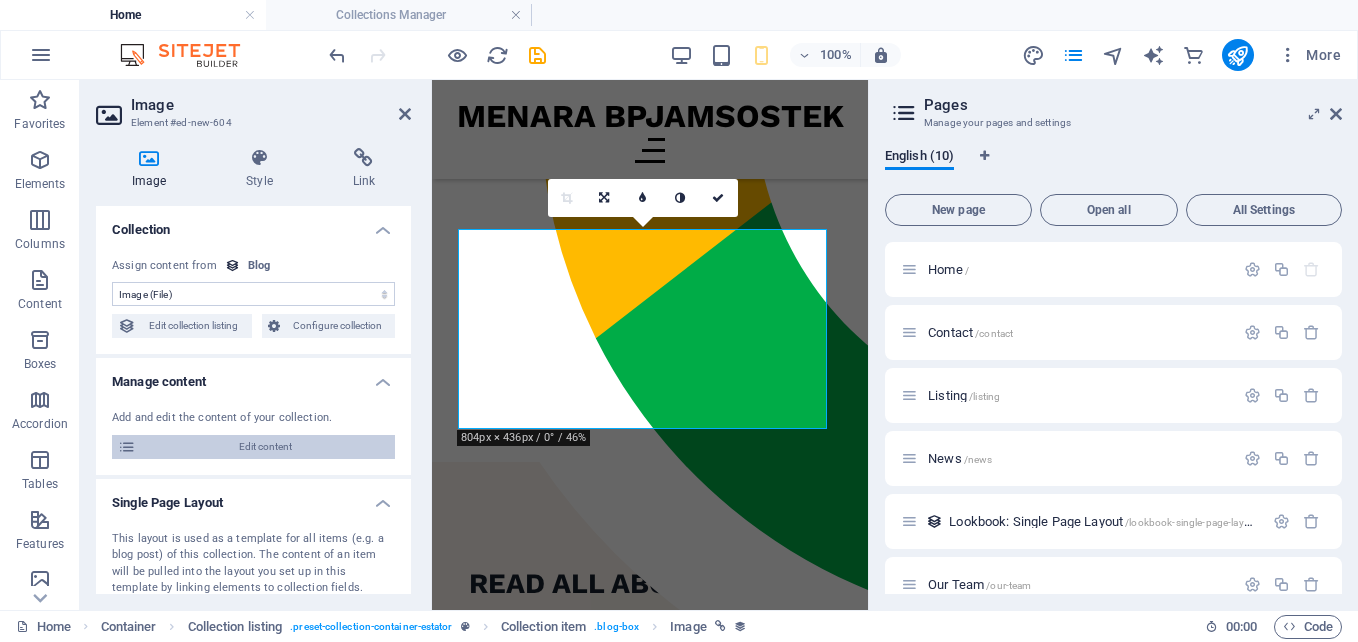 click on "Edit content" at bounding box center [265, 447] 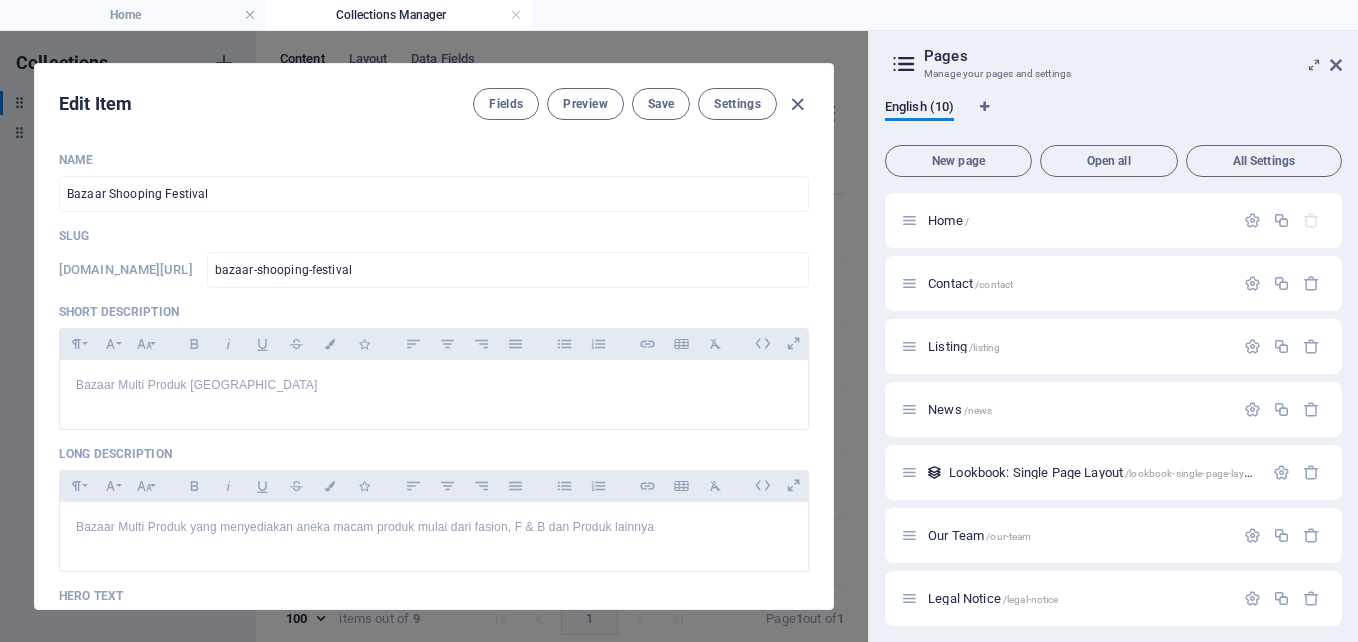 scroll, scrollTop: 0, scrollLeft: 0, axis: both 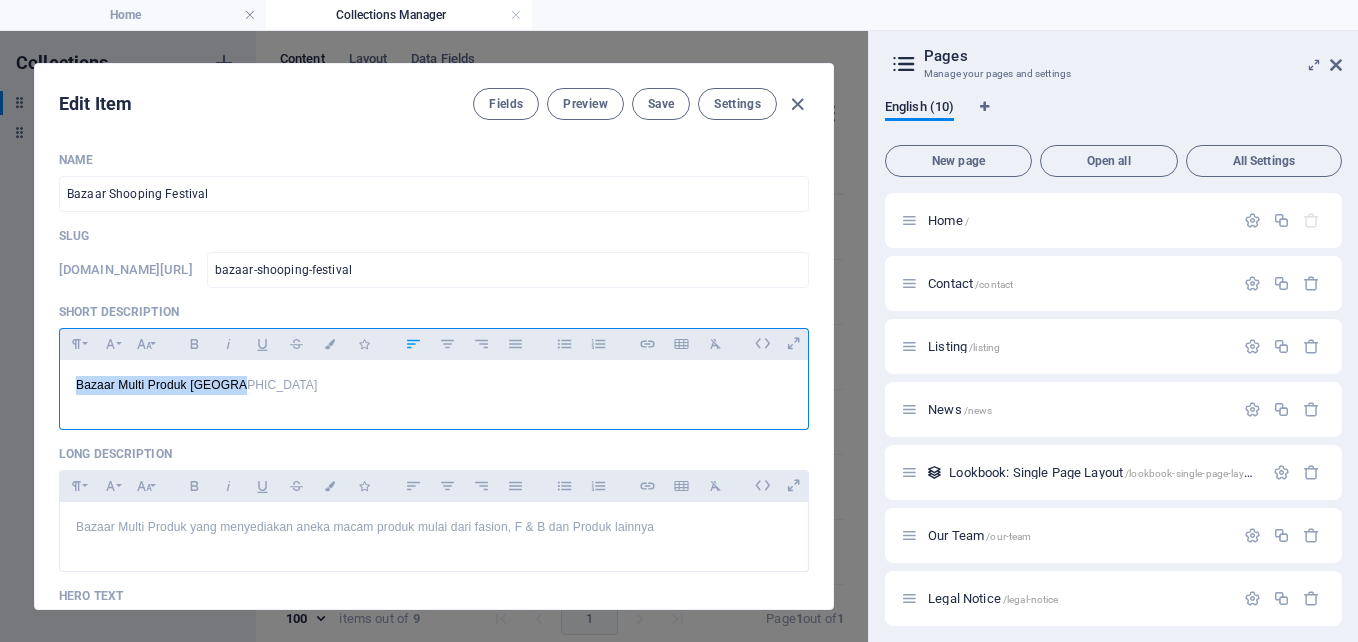 drag, startPoint x: 275, startPoint y: 383, endPoint x: 29, endPoint y: 380, distance: 246.0183 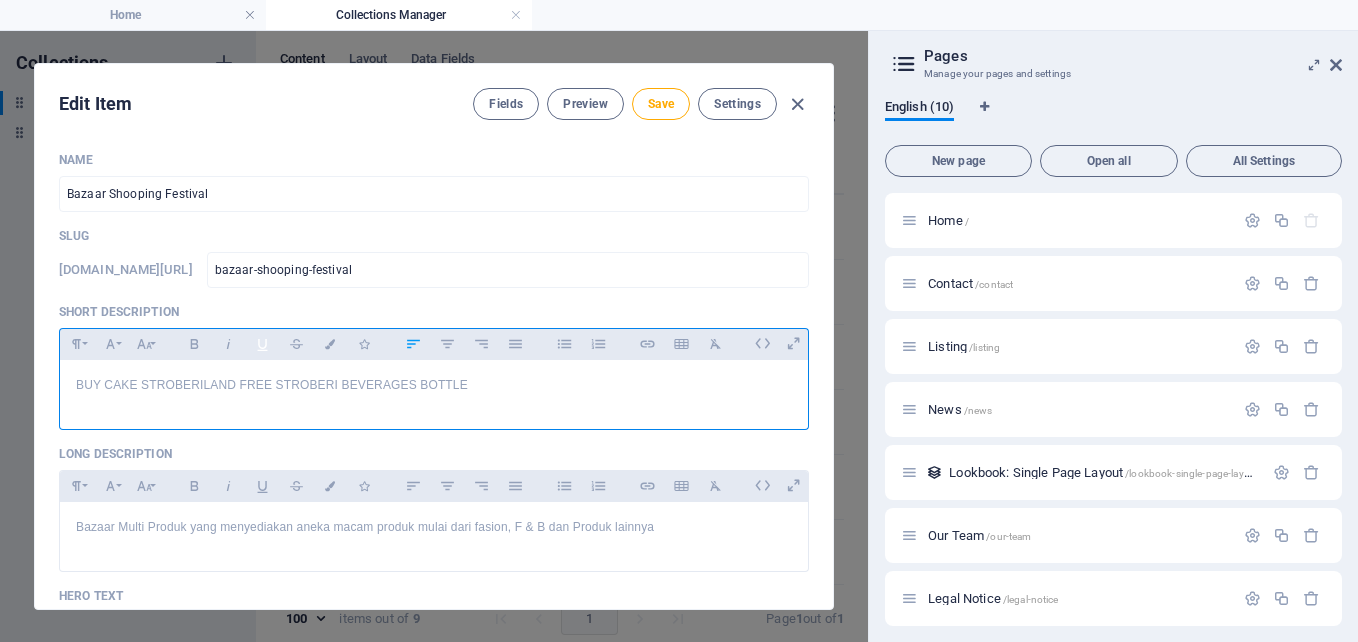 scroll, scrollTop: 194, scrollLeft: 6, axis: both 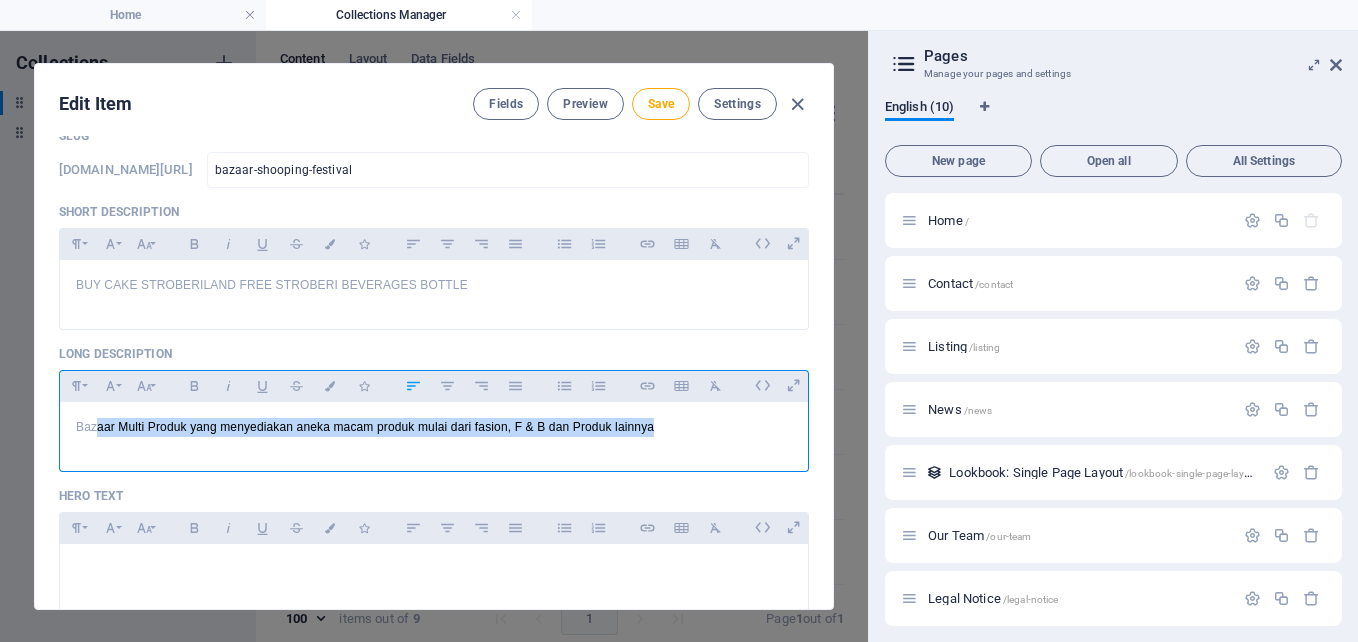 drag, startPoint x: 667, startPoint y: 429, endPoint x: 98, endPoint y: 417, distance: 569.1265 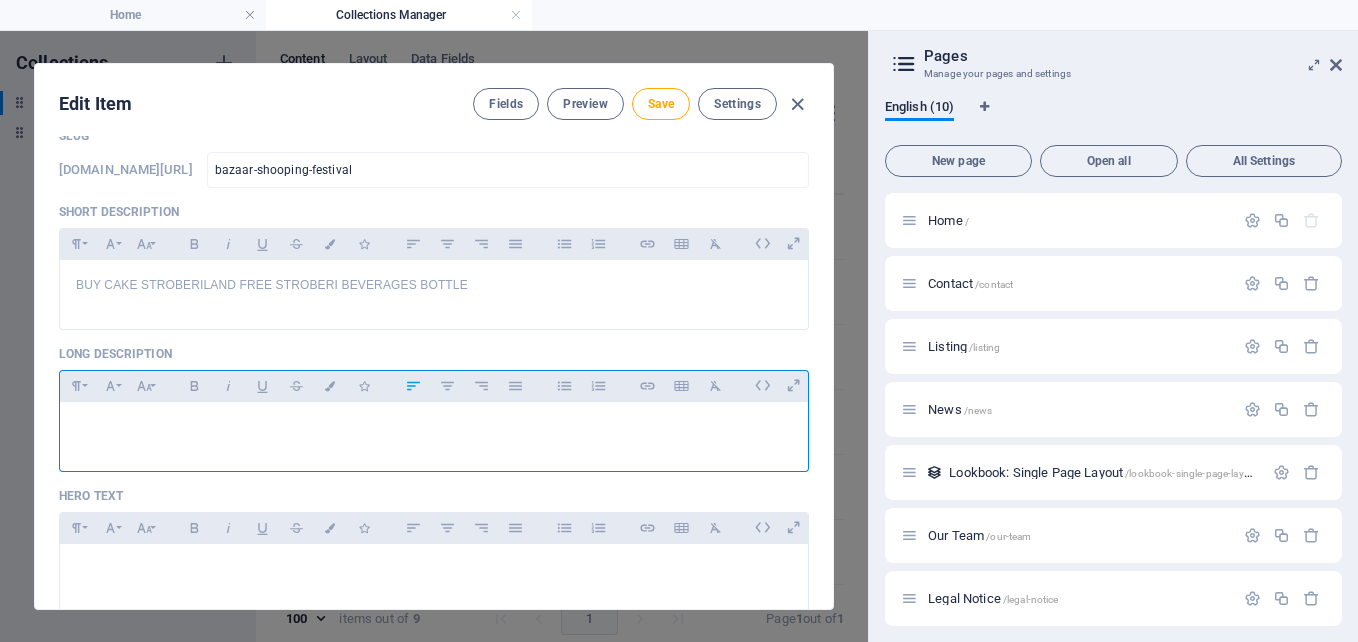 click on "​" at bounding box center [434, 427] 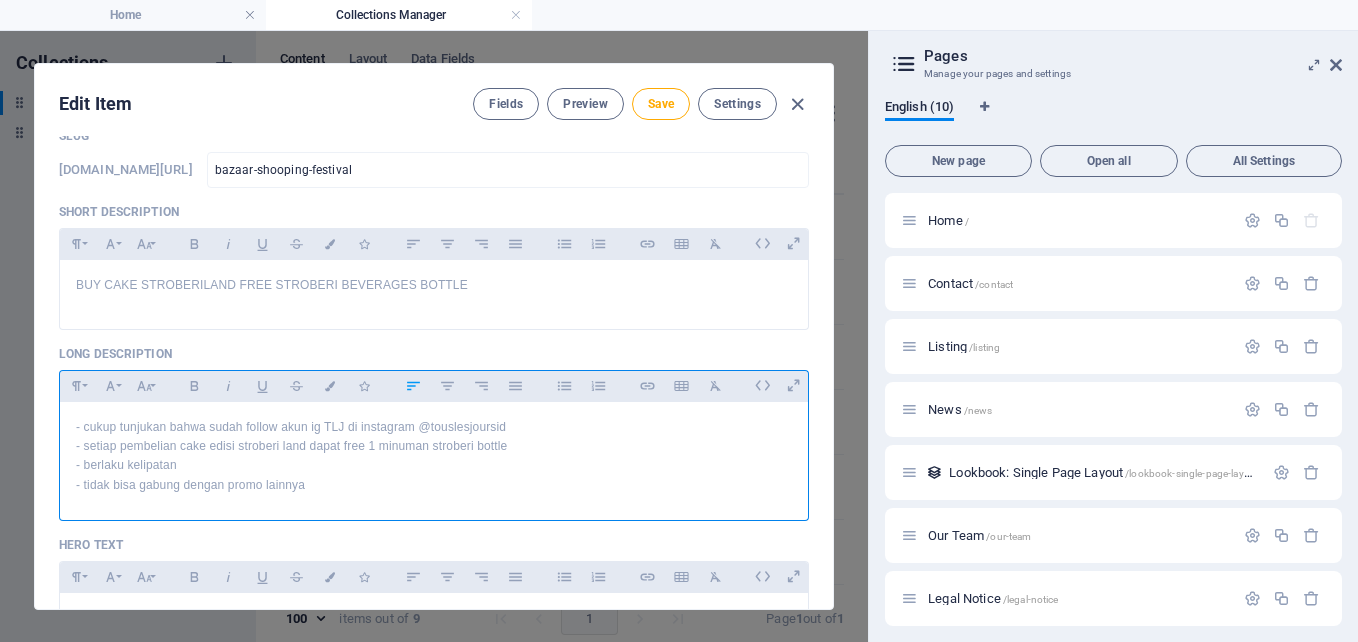 scroll, scrollTop: 2706, scrollLeft: 6, axis: both 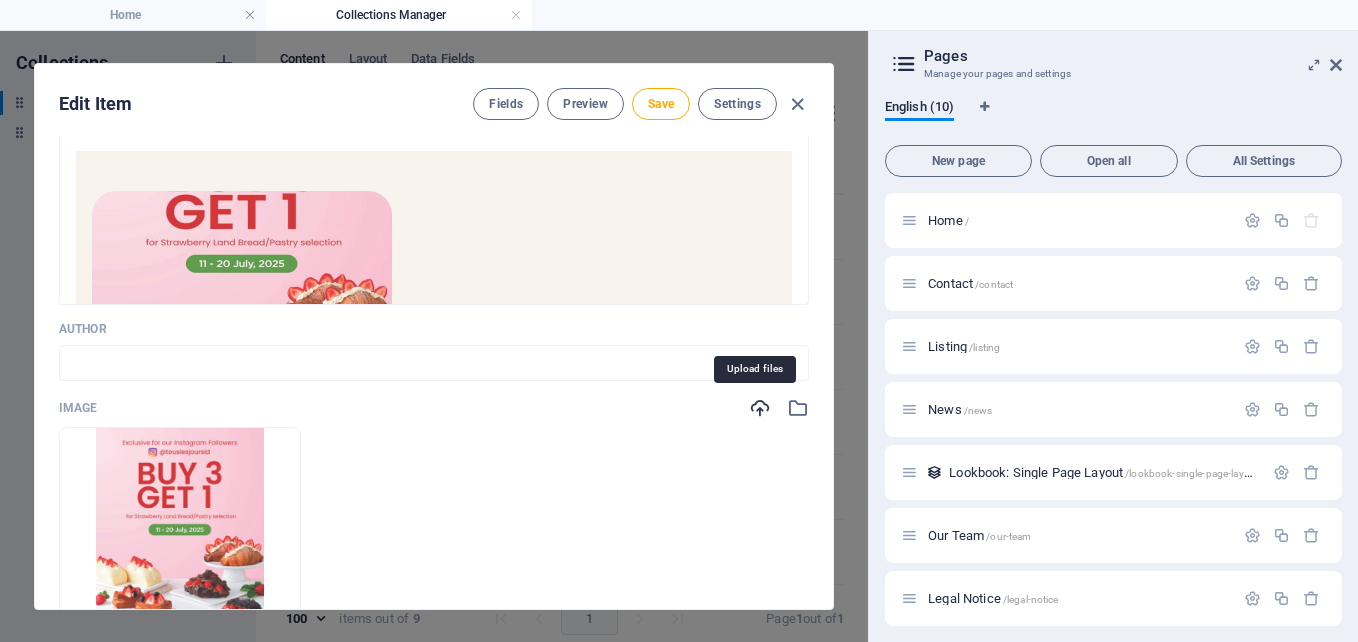 click at bounding box center [760, 408] 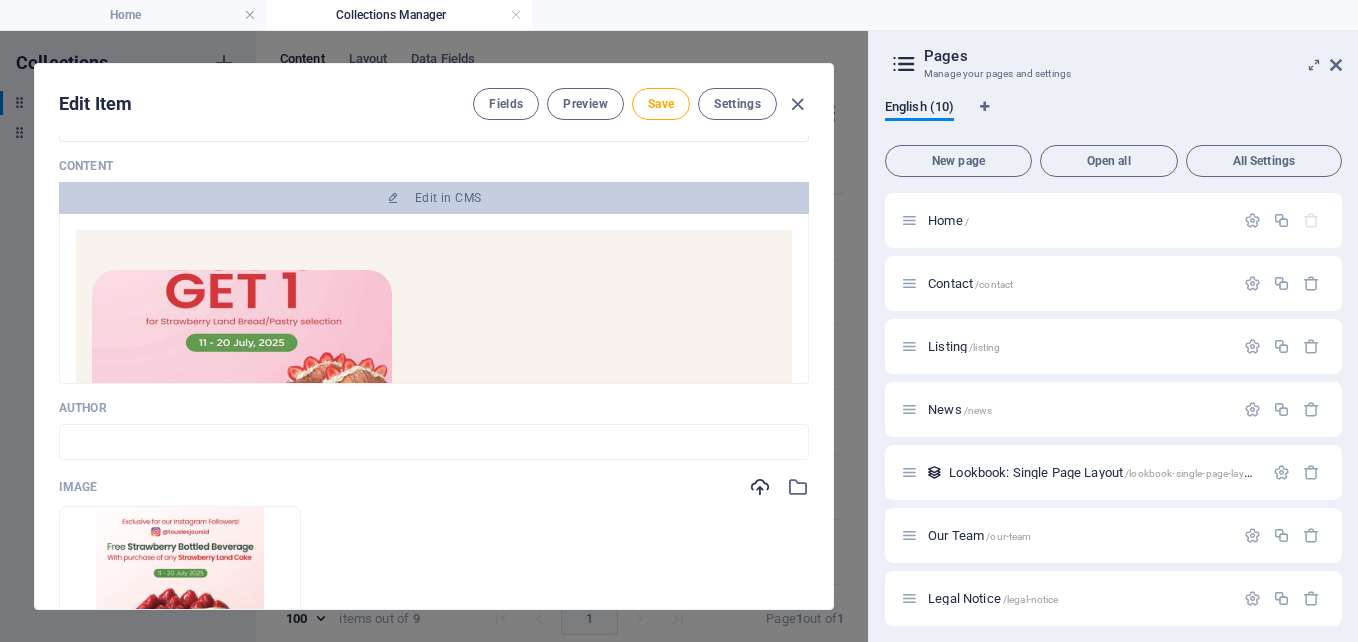scroll, scrollTop: 600, scrollLeft: 0, axis: vertical 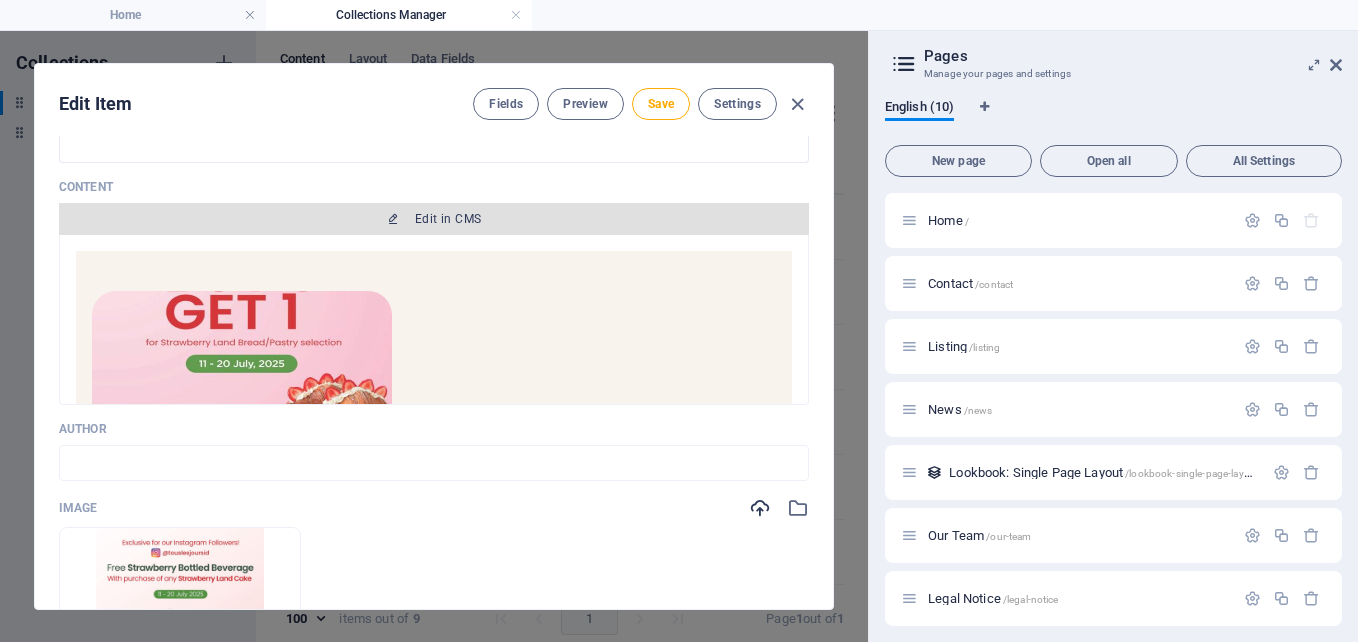 click on "Edit in CMS" at bounding box center (448, 219) 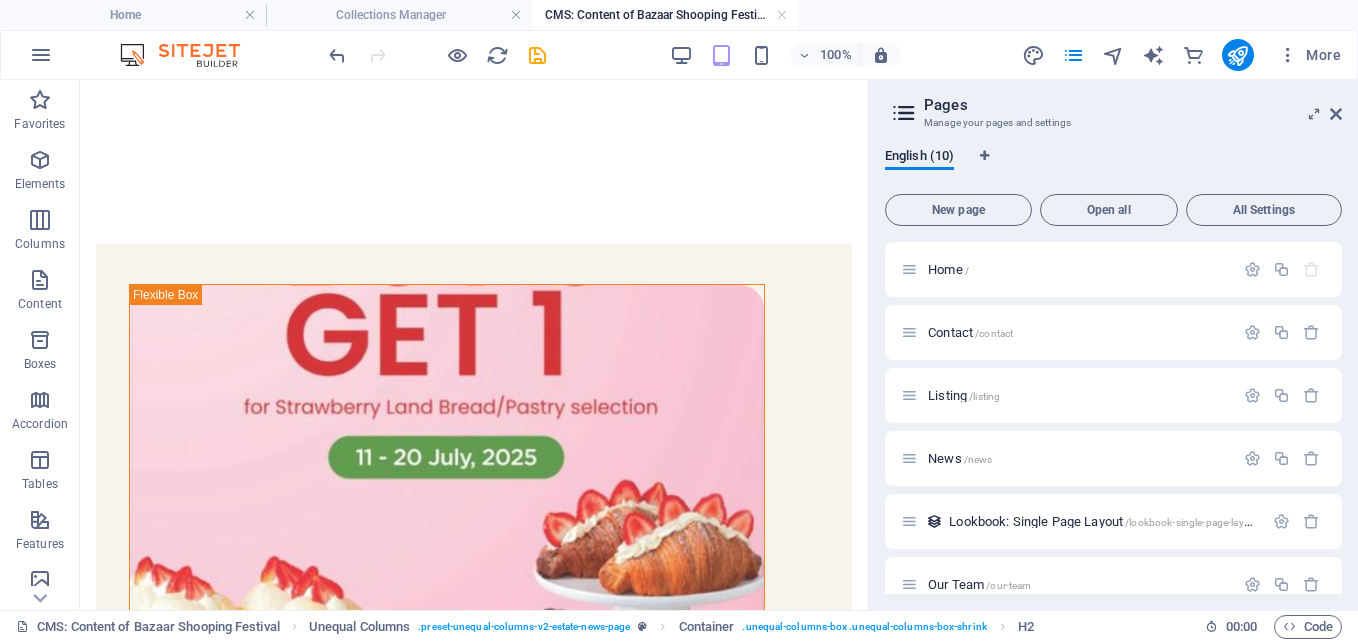 scroll, scrollTop: 0, scrollLeft: 0, axis: both 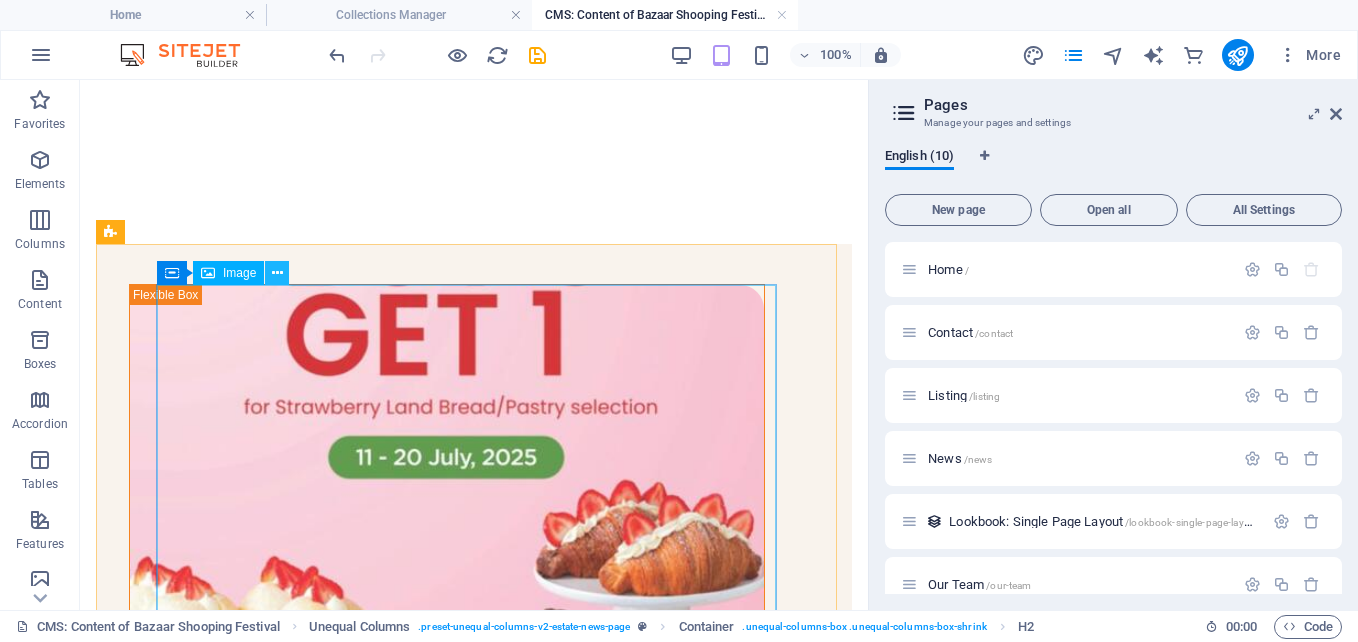 click at bounding box center (277, 273) 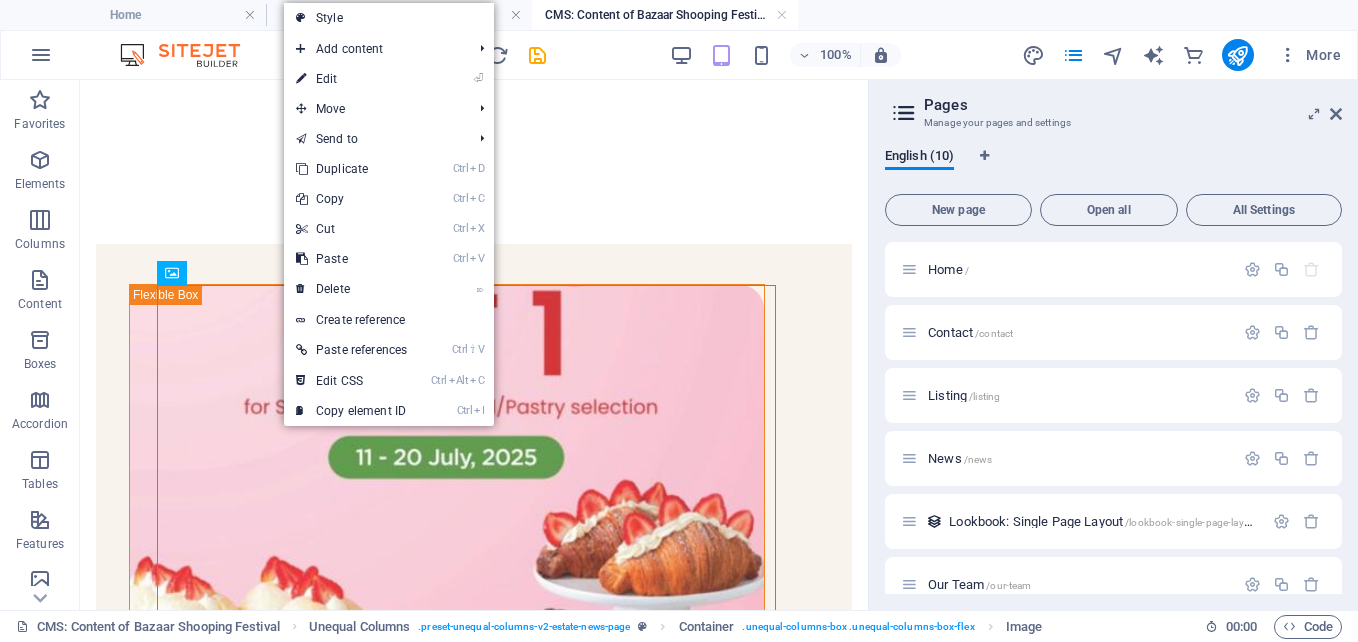 click on "⏎  Edit" at bounding box center (351, 79) 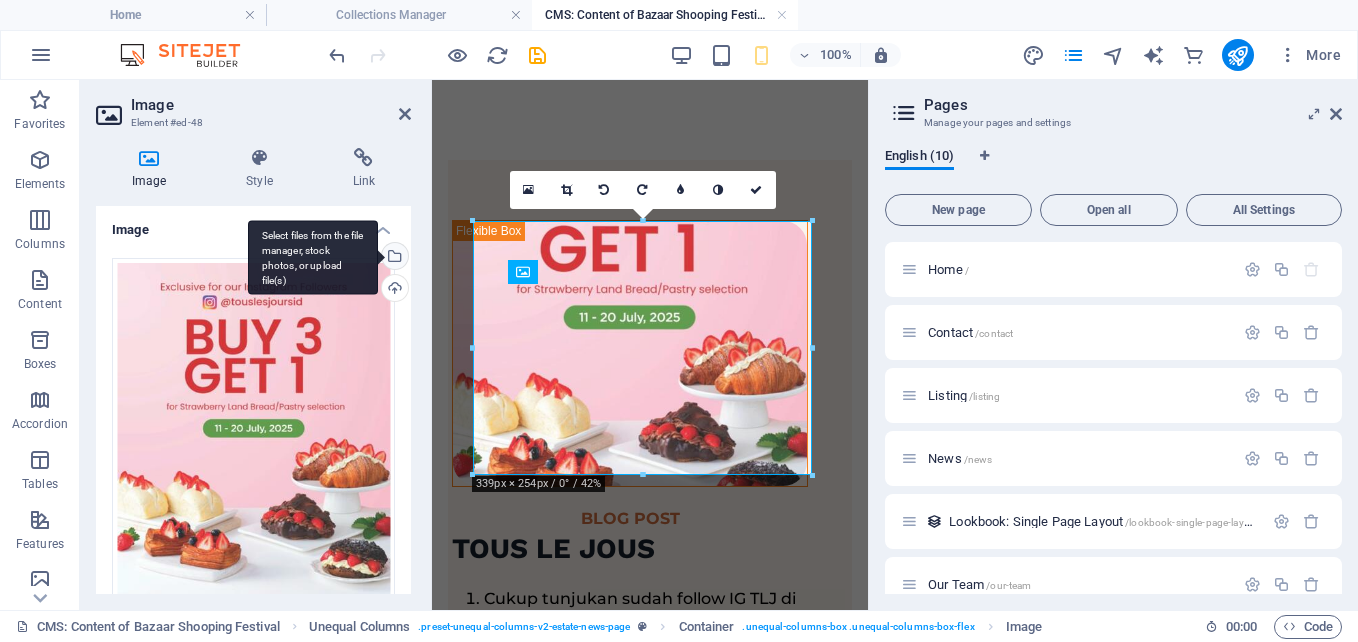 click on "Select files from the file manager, stock photos, or upload file(s)" at bounding box center [313, 257] 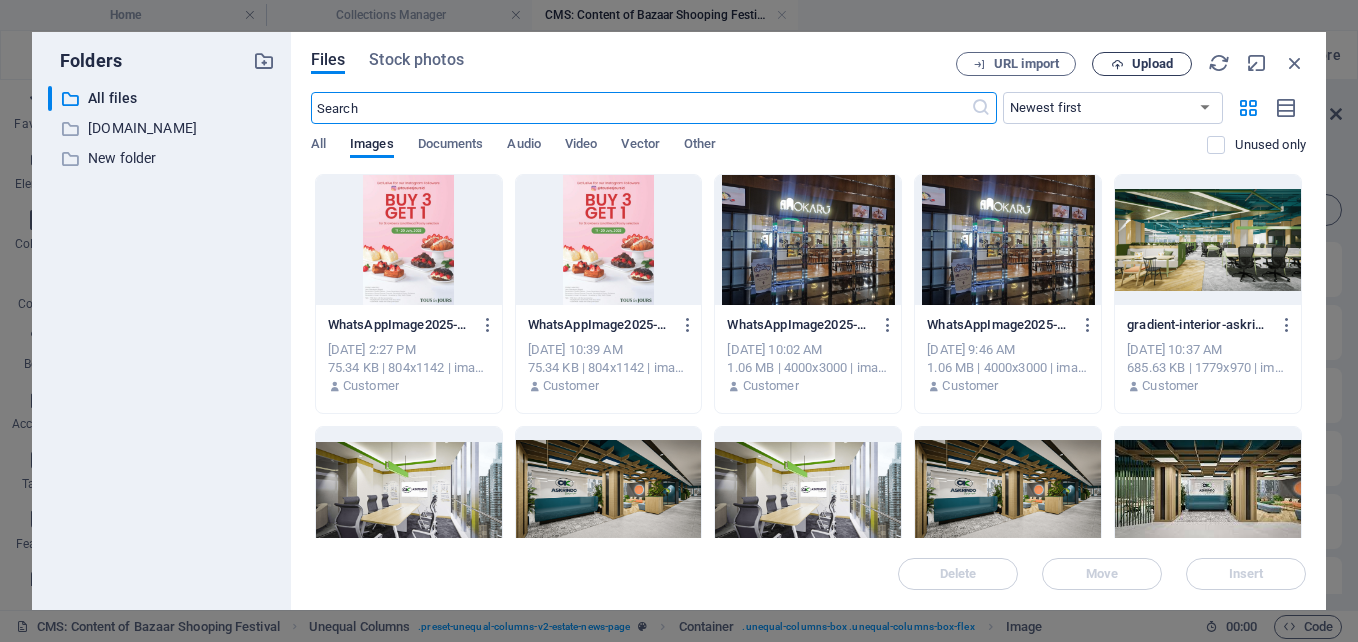 click on "Upload" at bounding box center (1152, 64) 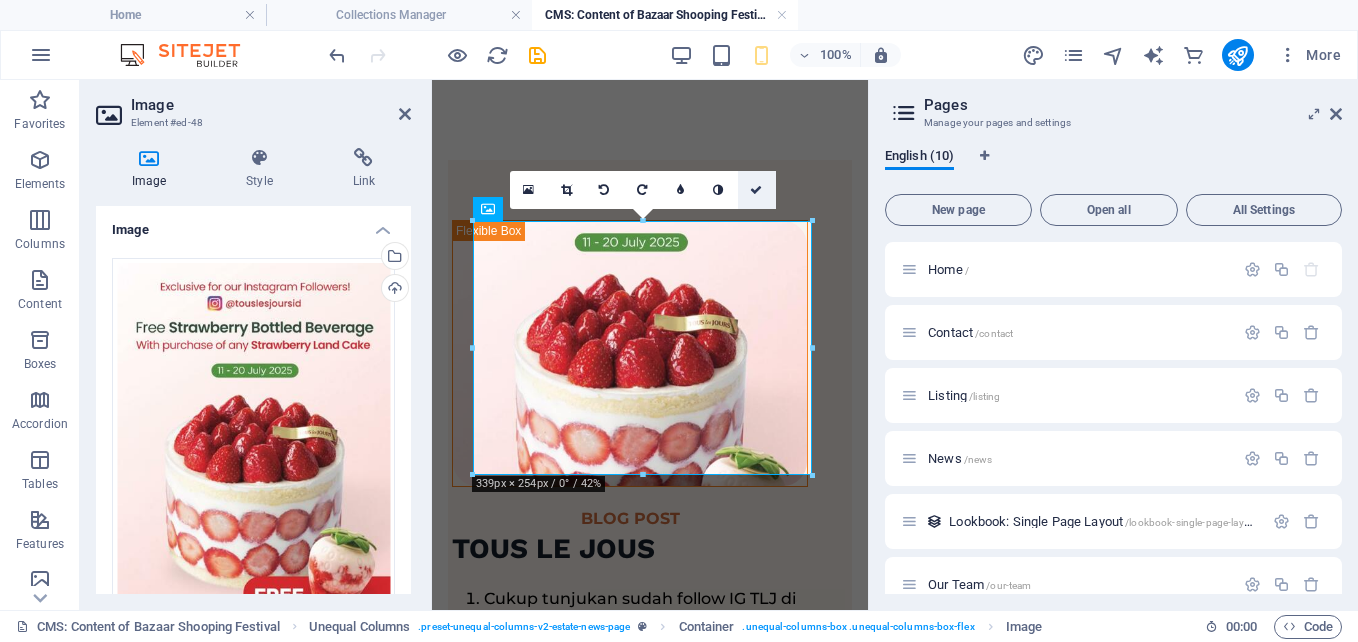 click at bounding box center [757, 190] 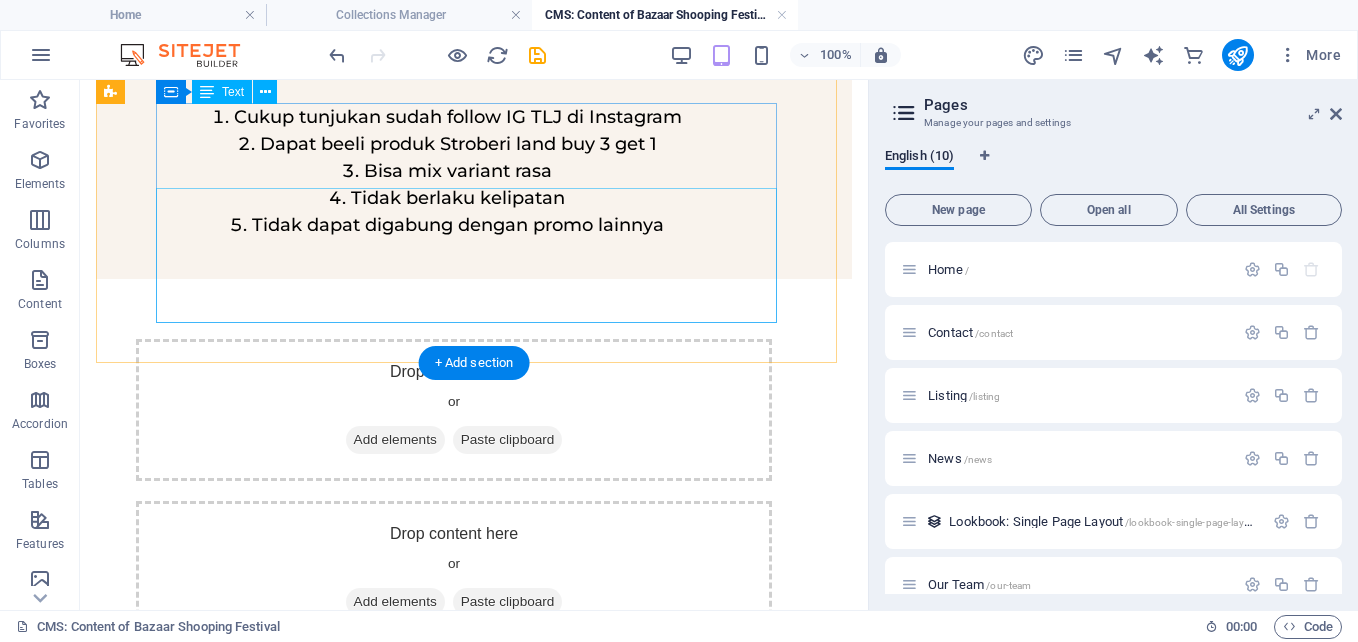 scroll, scrollTop: 700, scrollLeft: 0, axis: vertical 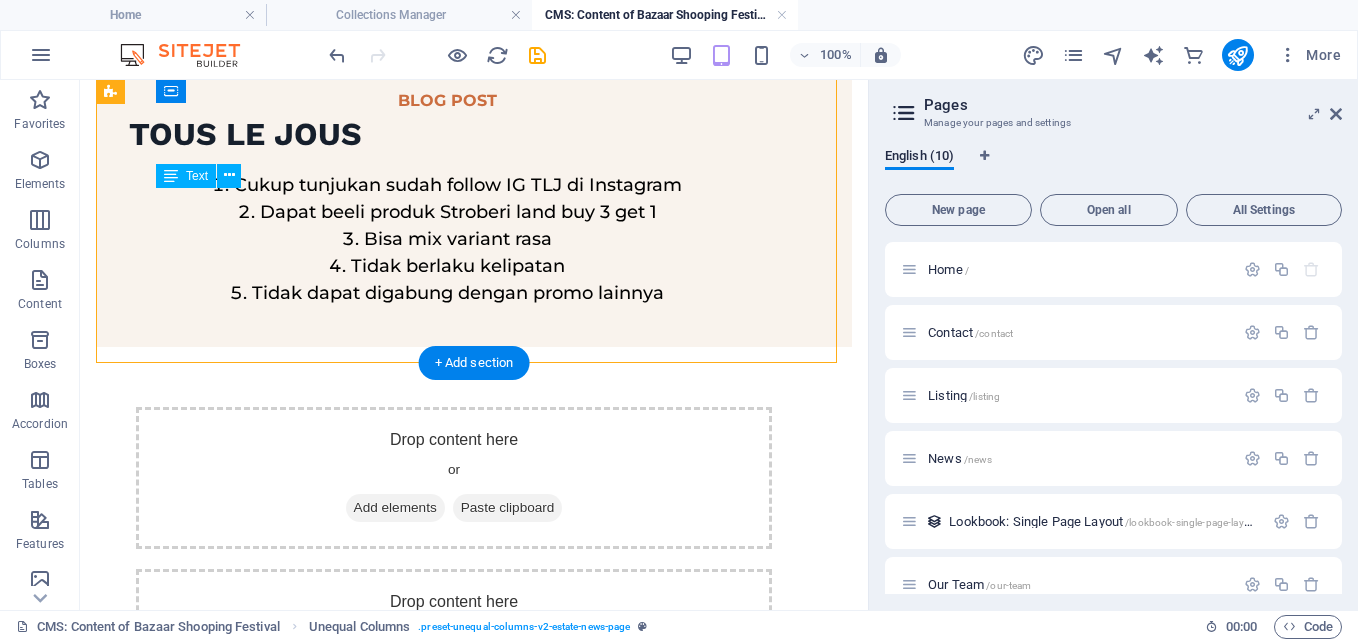 drag, startPoint x: 704, startPoint y: 304, endPoint x: 287, endPoint y: 170, distance: 438.00113 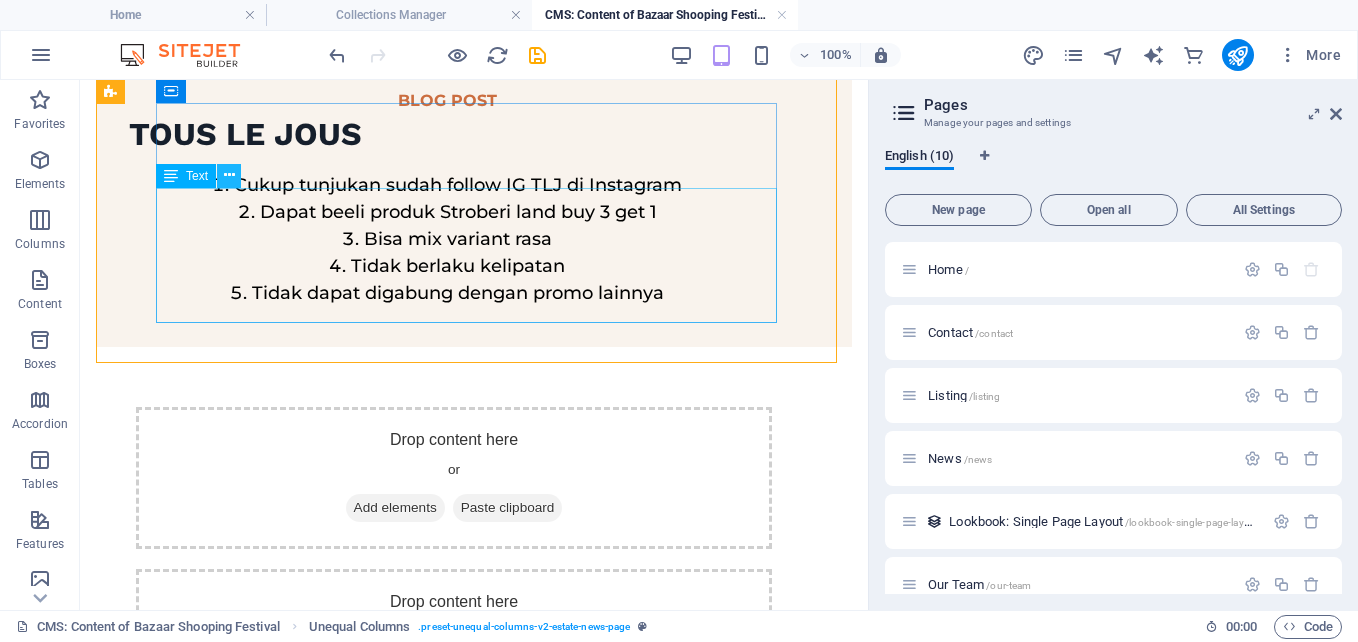 click at bounding box center (229, 175) 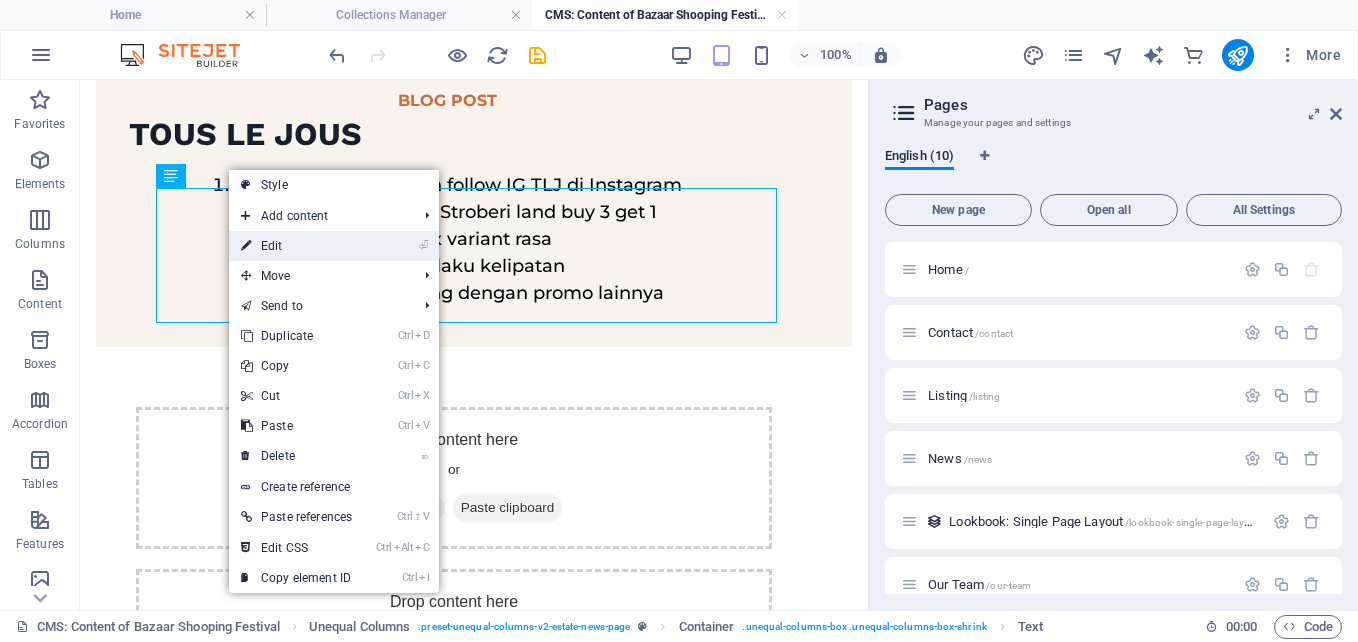 click on "⏎  Edit" at bounding box center [296, 246] 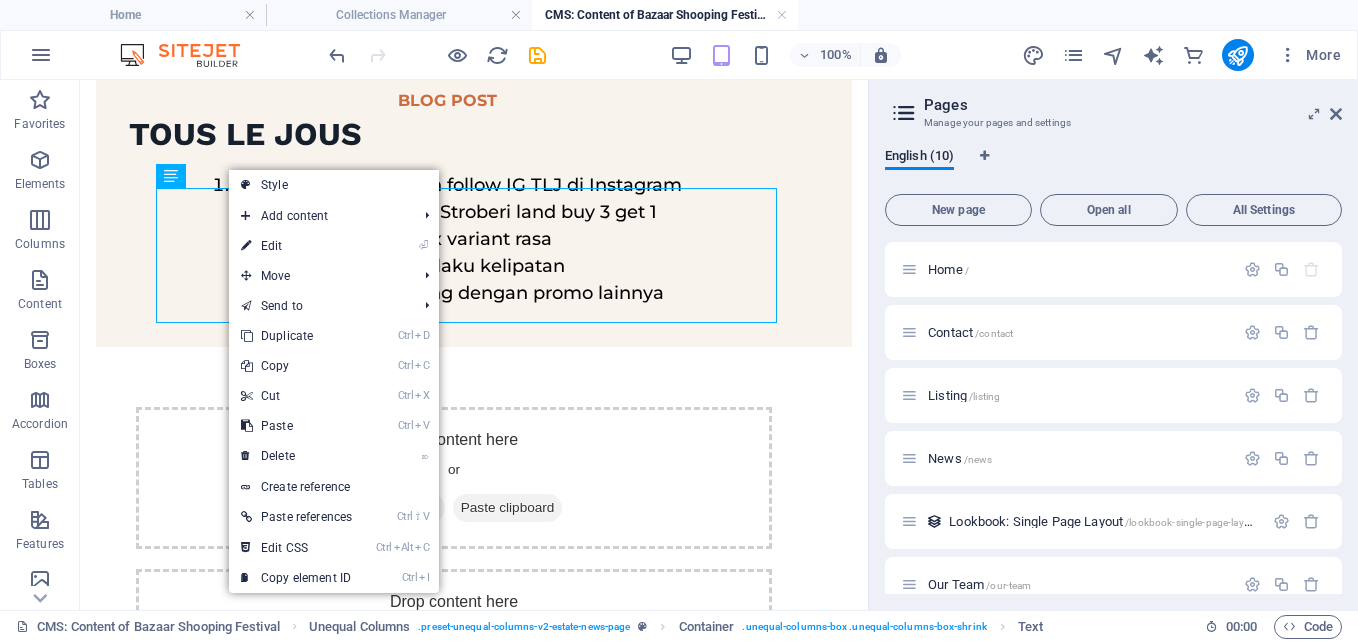 scroll, scrollTop: 263, scrollLeft: 0, axis: vertical 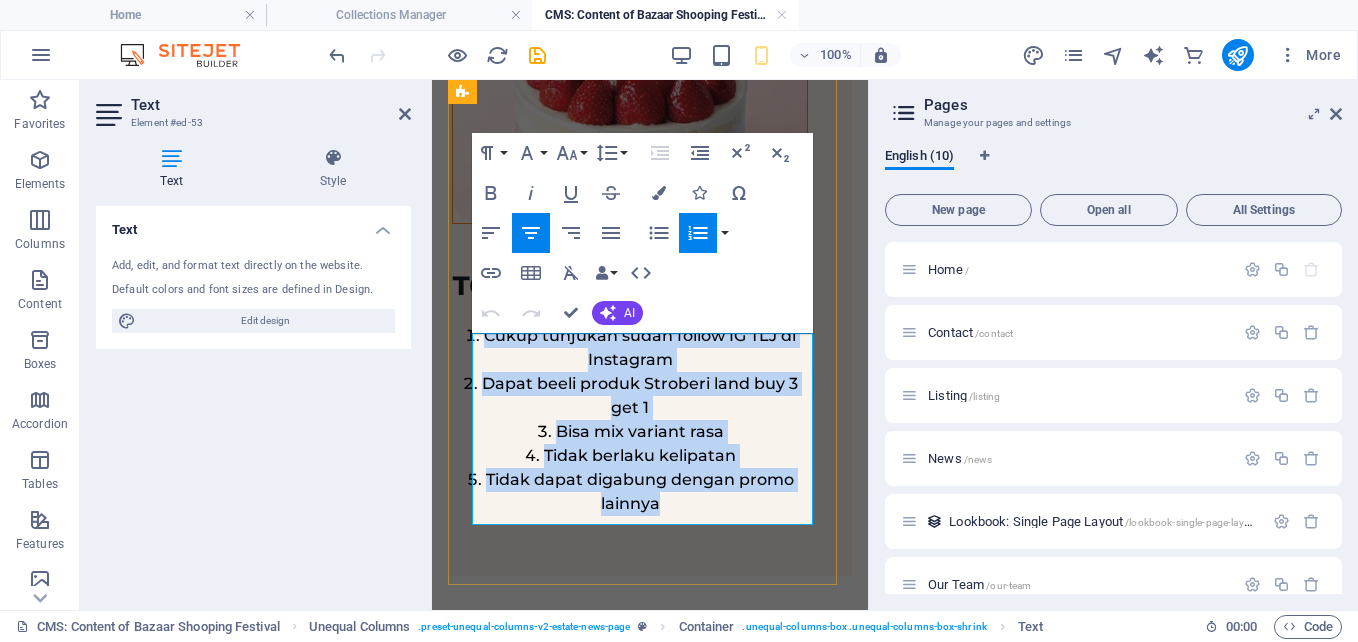 drag, startPoint x: 689, startPoint y: 516, endPoint x: 480, endPoint y: 320, distance: 286.52573 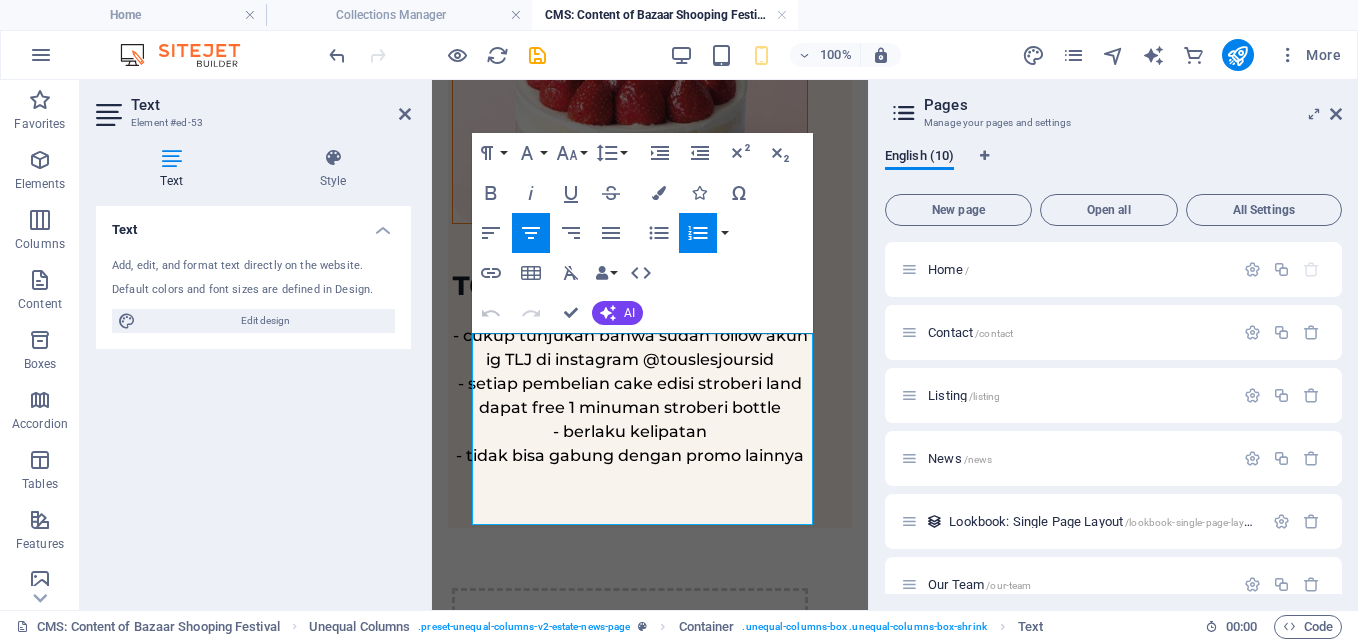 scroll, scrollTop: 3591, scrollLeft: 8, axis: both 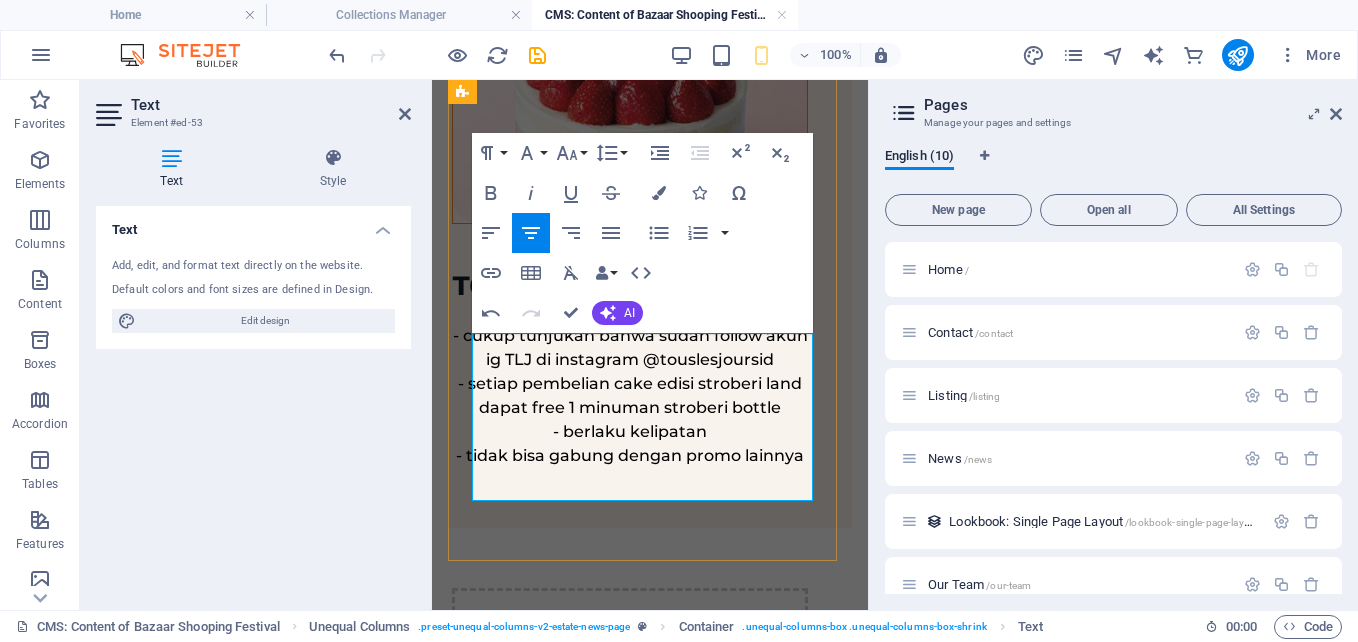 click on "- cukup tunjukan bahwa sudah follow akun ig TLJ di instagram @touslesjoursid - setiap pembelian cake edisi stroberi land dapat free 1 minuman stroberi bottle - berlaku kelipatan - tidak bisa gabung dengan promo lainnya" at bounding box center (630, 396) 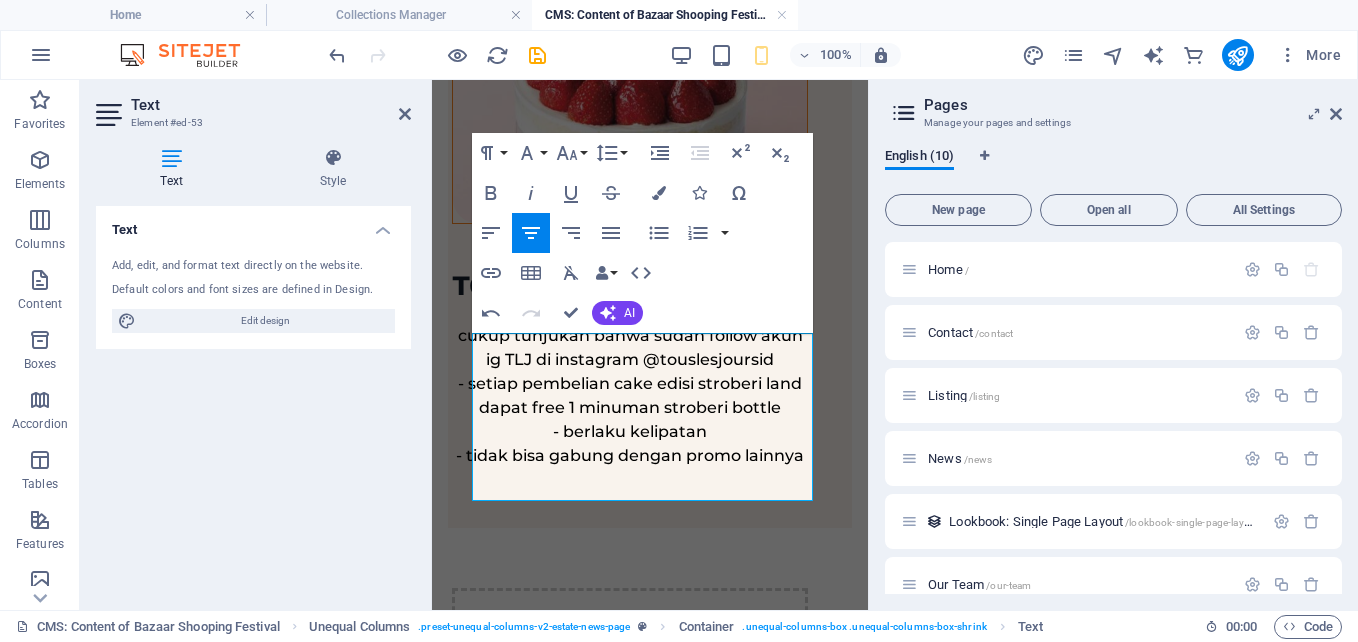 type 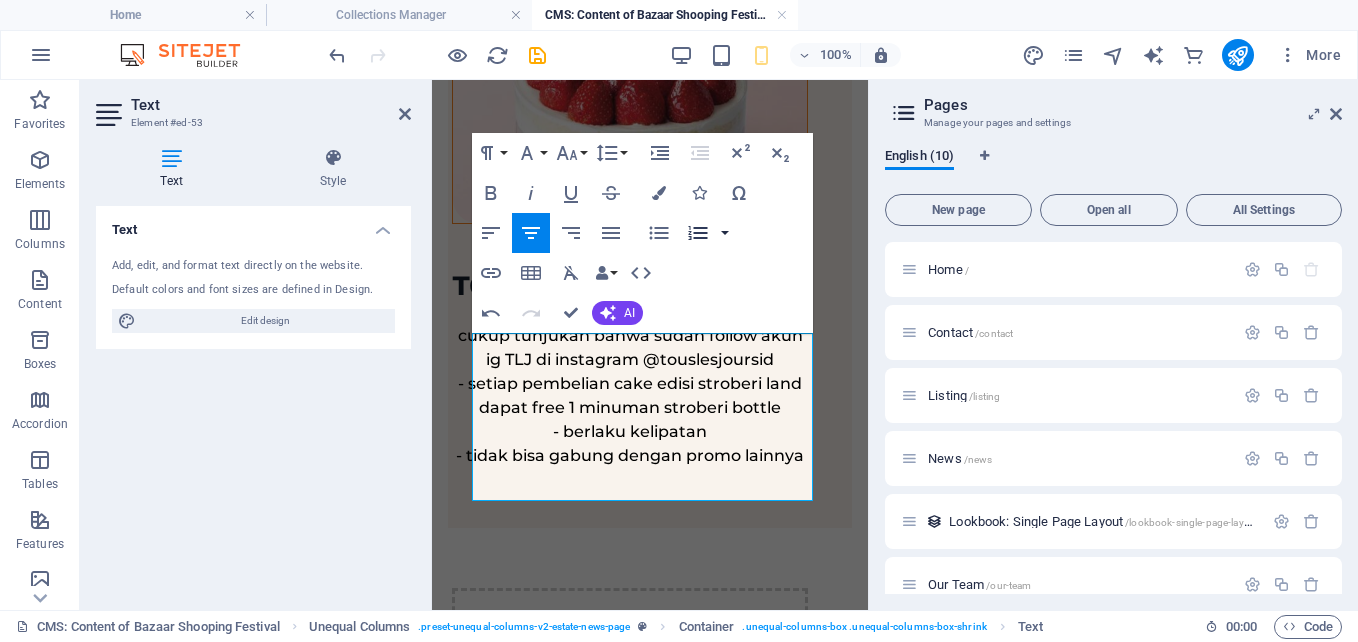 click at bounding box center (725, 233) 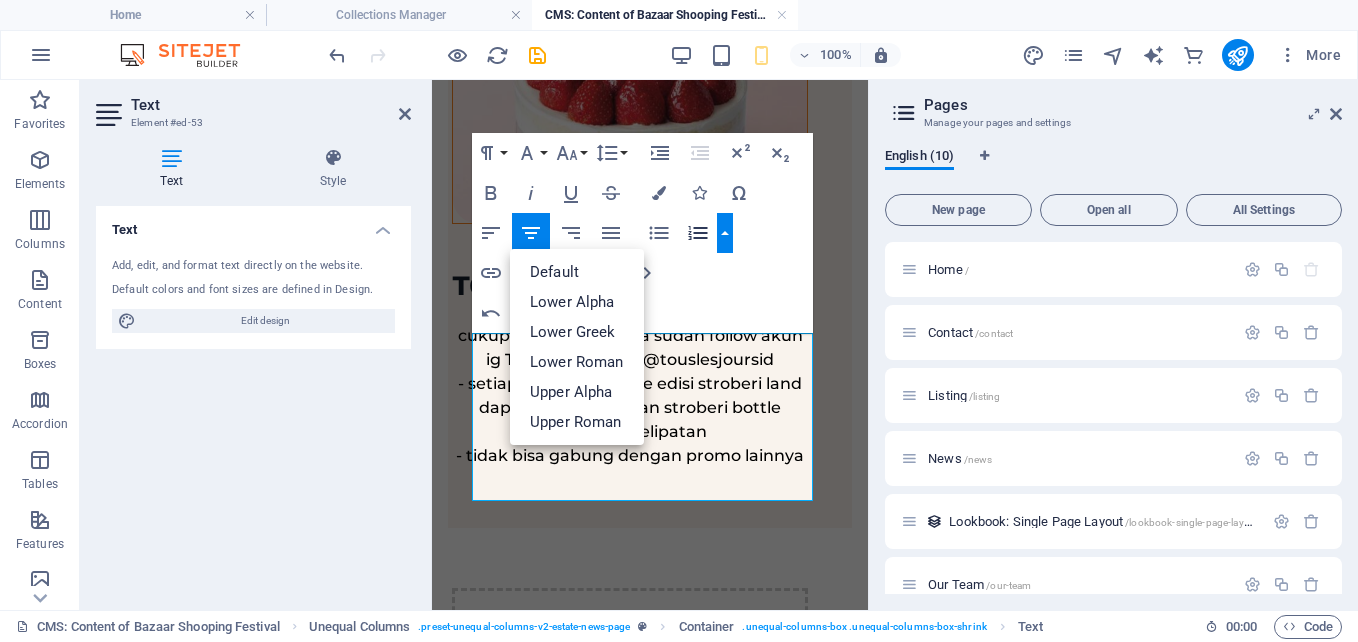 click at bounding box center [725, 233] 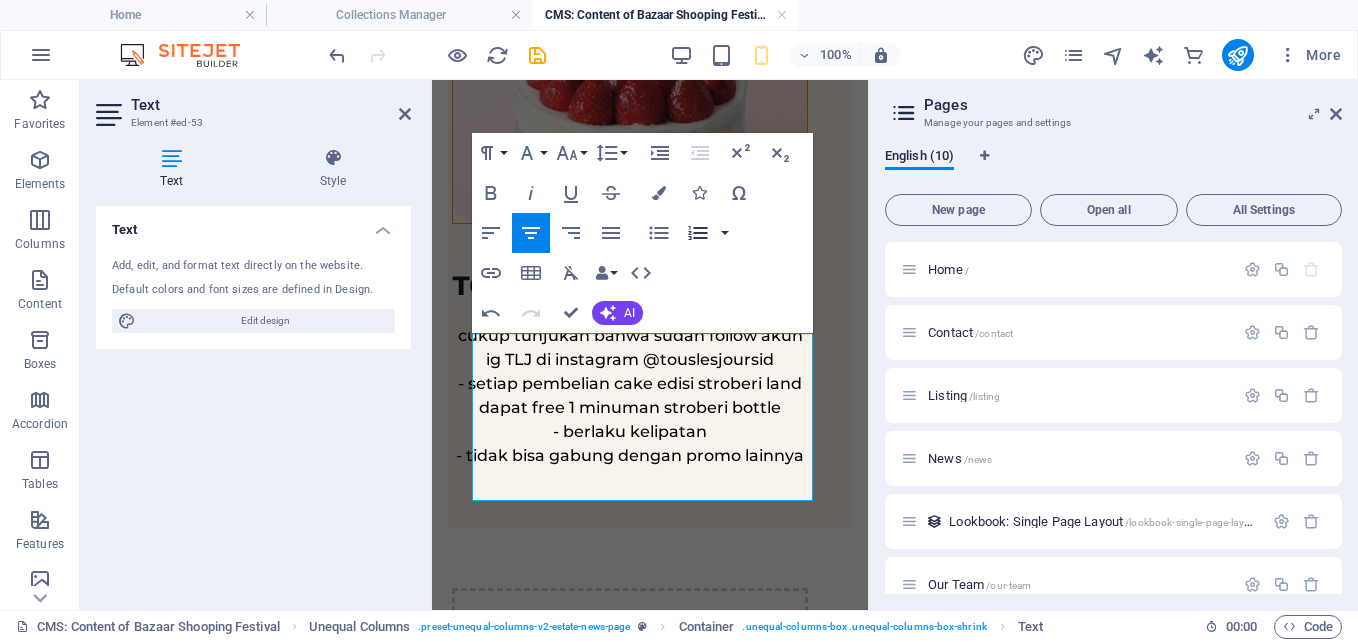 click on "Ordered List" at bounding box center (698, 233) 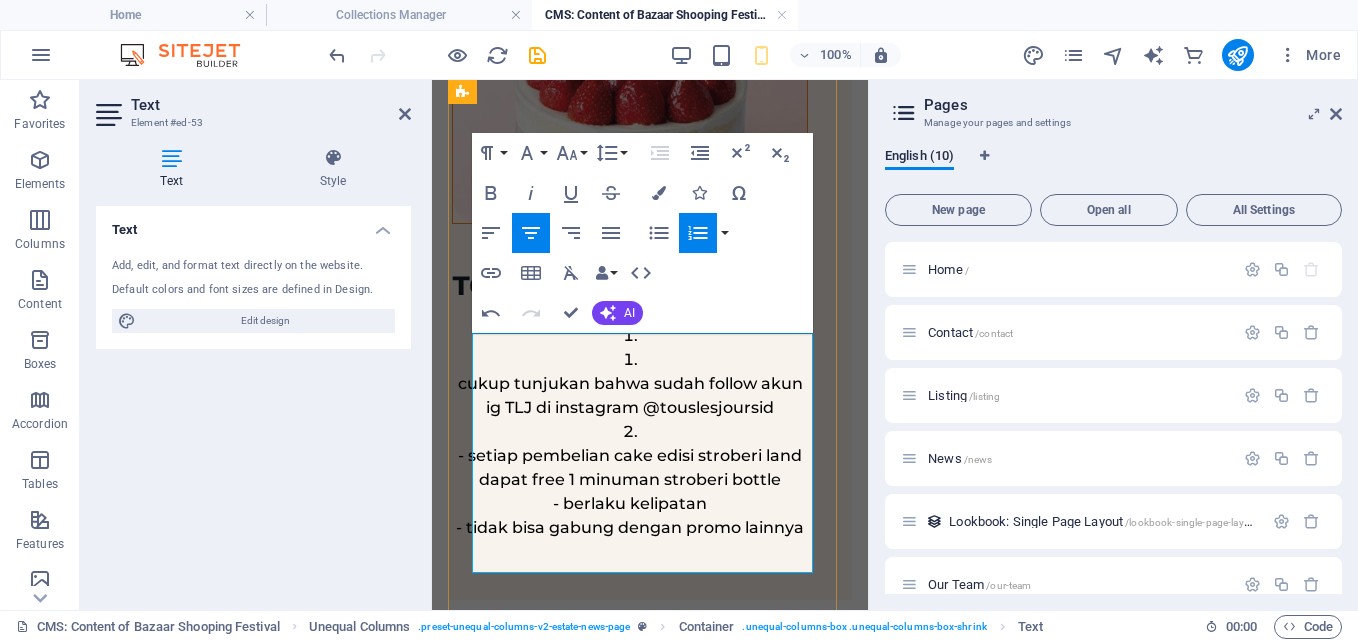 click at bounding box center (630, 360) 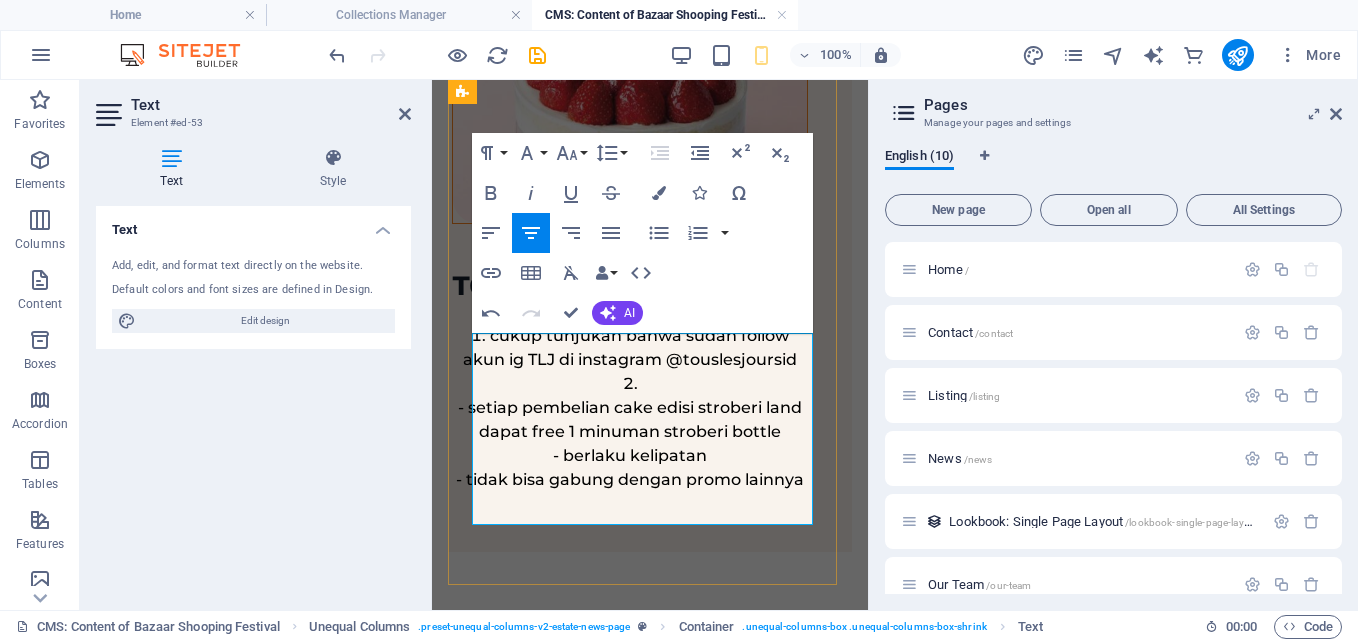 click on "- setiap pembelian cake edisi stroberi land dapat free 1 minuman stroberi bottle" at bounding box center (630, 420) 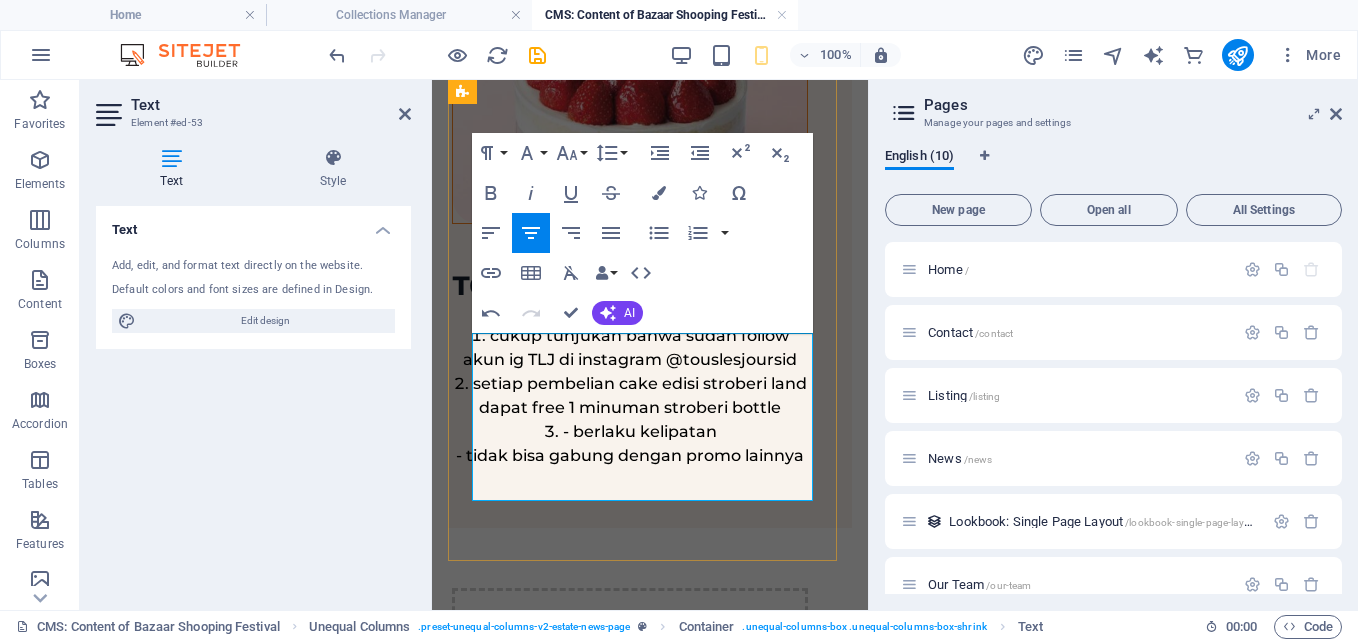 click on "- berlaku kelipatan - tidak bisa gabung dengan promo lainnya" at bounding box center (630, 444) 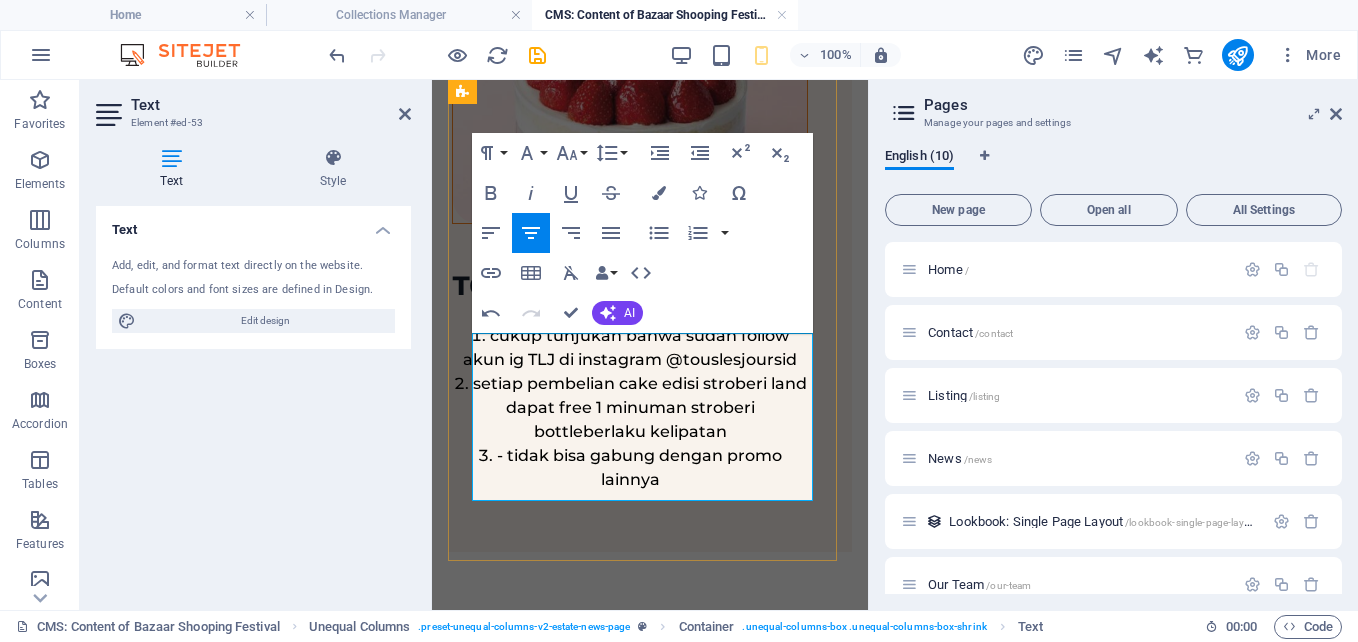 click on "- tidak bisa gabung dengan promo lainnya" at bounding box center [630, 468] 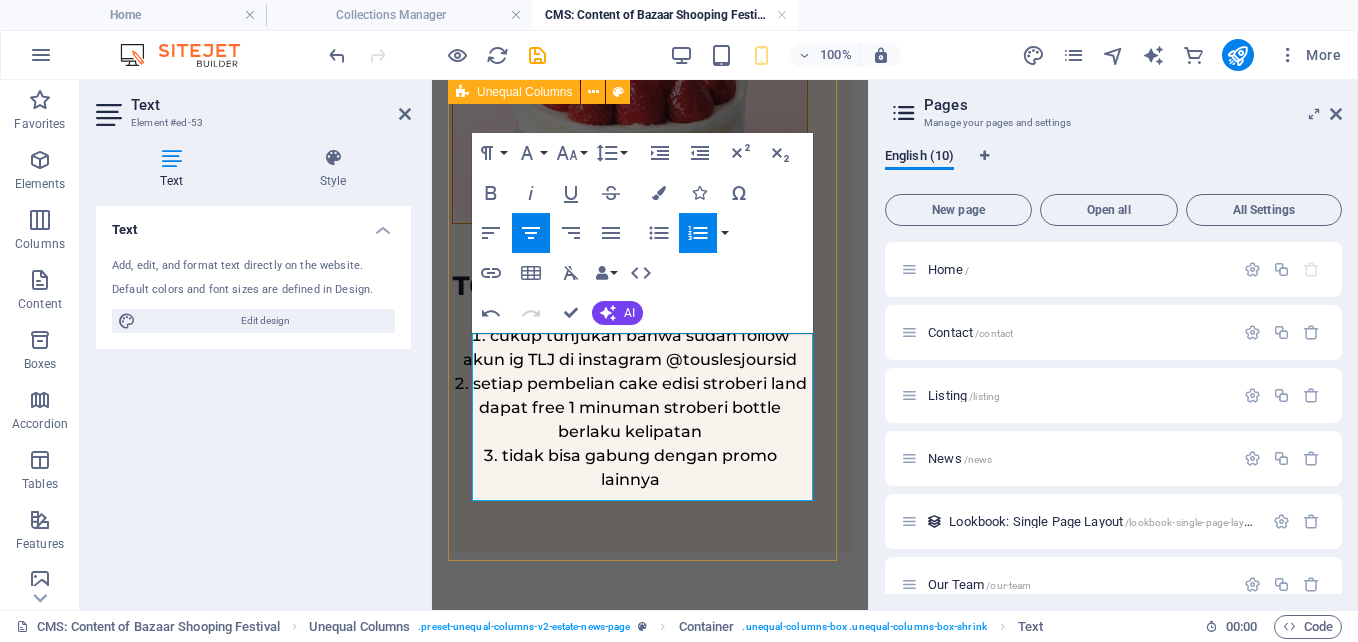 click on "BLOG POST
Tous Le Jous cukup tunjukan bahwa sudah follow akun ig TLJ di instagram @touslesjoursid setiap pembelian cake edisi stroberi land dapat free 1 minuman stroberi bottle berlaku kelipatan  tidak bisa gabung dengan promo lainnya - cukup tunjukan bahwa sudah follow akun ig TLJ di instagram @touslesjoursid - setiap pembelian cake edisi stroberi land dapat free 1 minuman stroberi bottle - berlaku kelipatan - tidak bisa gabung dengan promo lainnya" at bounding box center (650, 224) 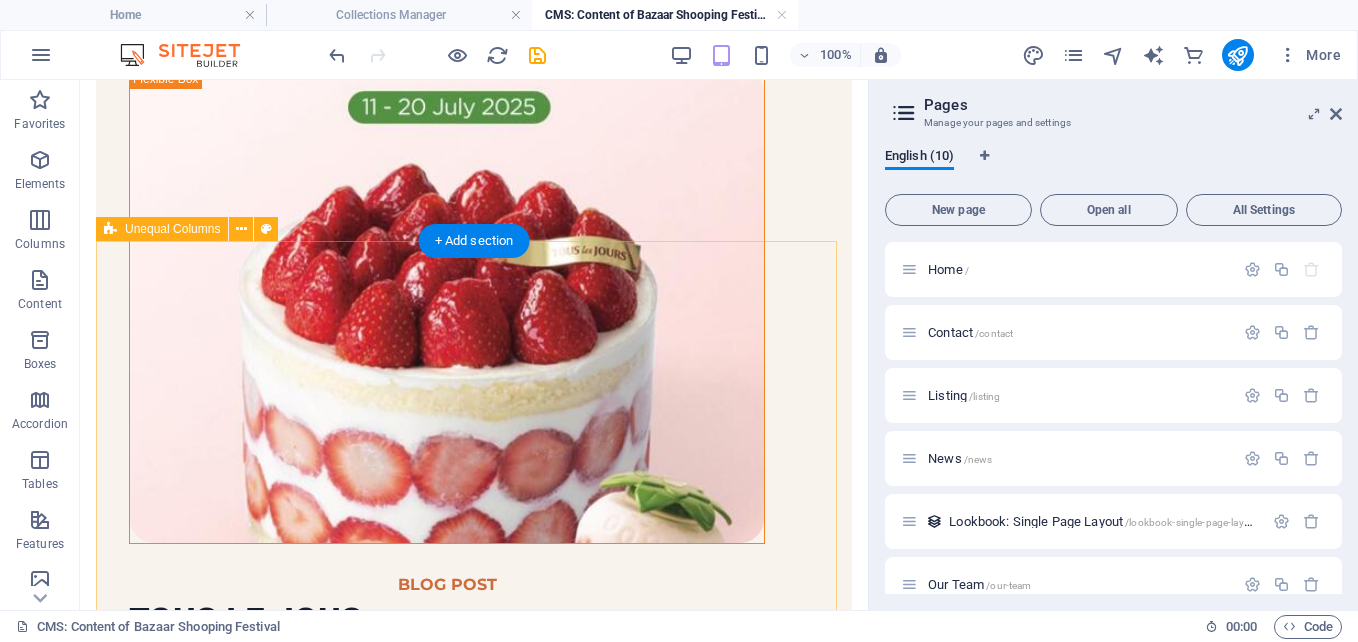 scroll, scrollTop: 0, scrollLeft: 0, axis: both 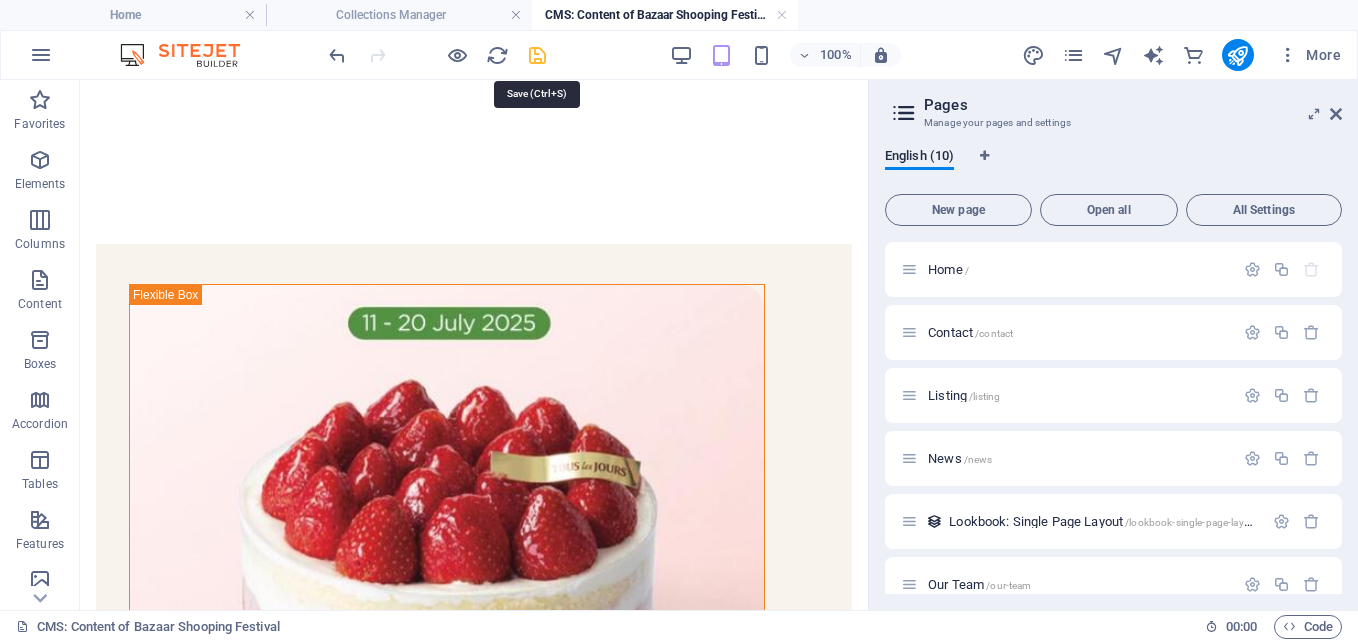 click at bounding box center (537, 55) 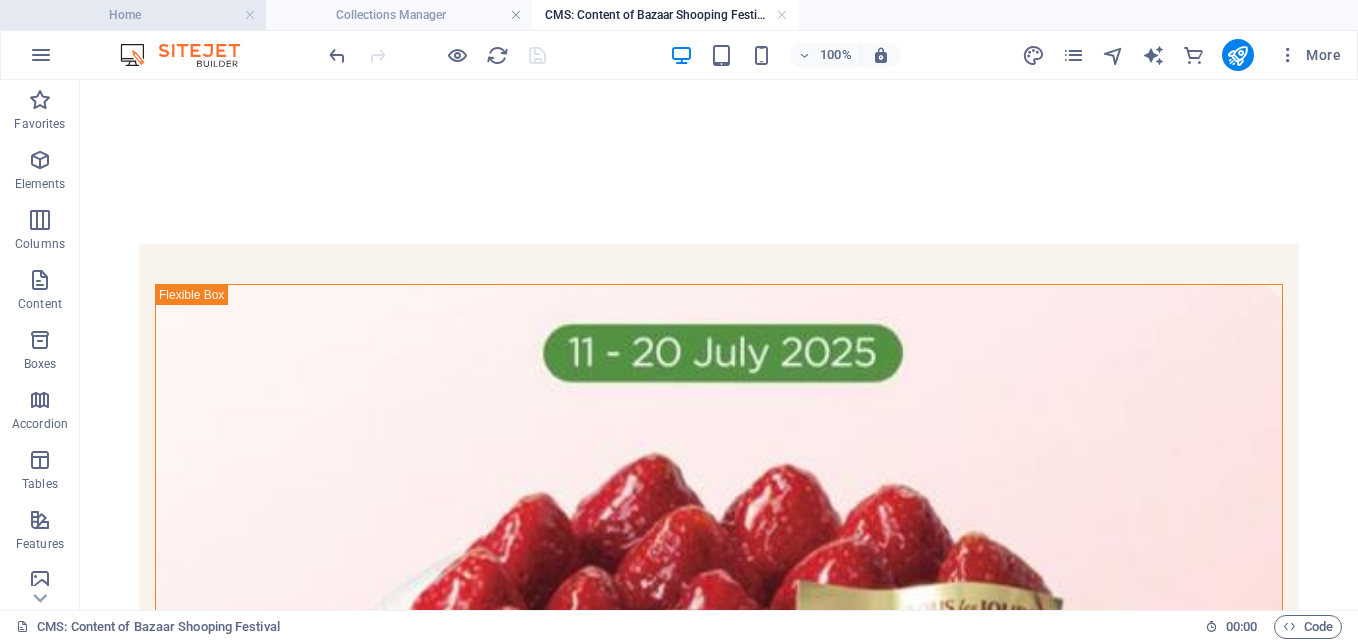 click on "Home" at bounding box center (133, 15) 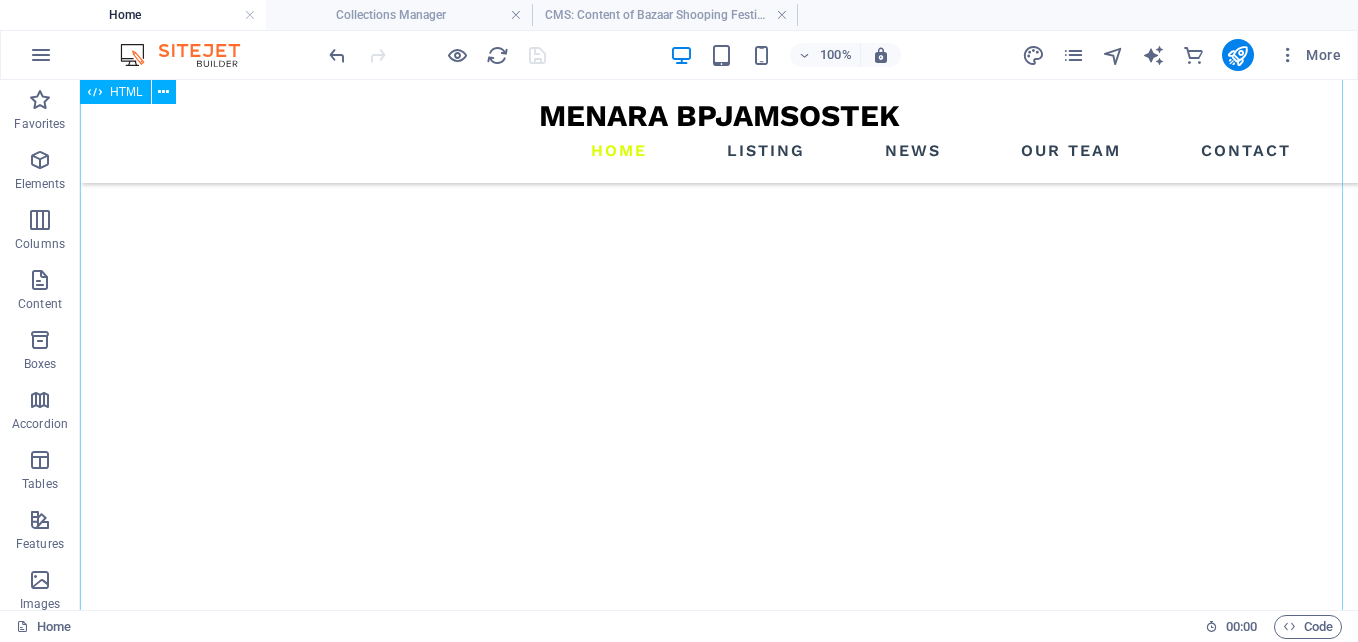 scroll, scrollTop: 13675, scrollLeft: 0, axis: vertical 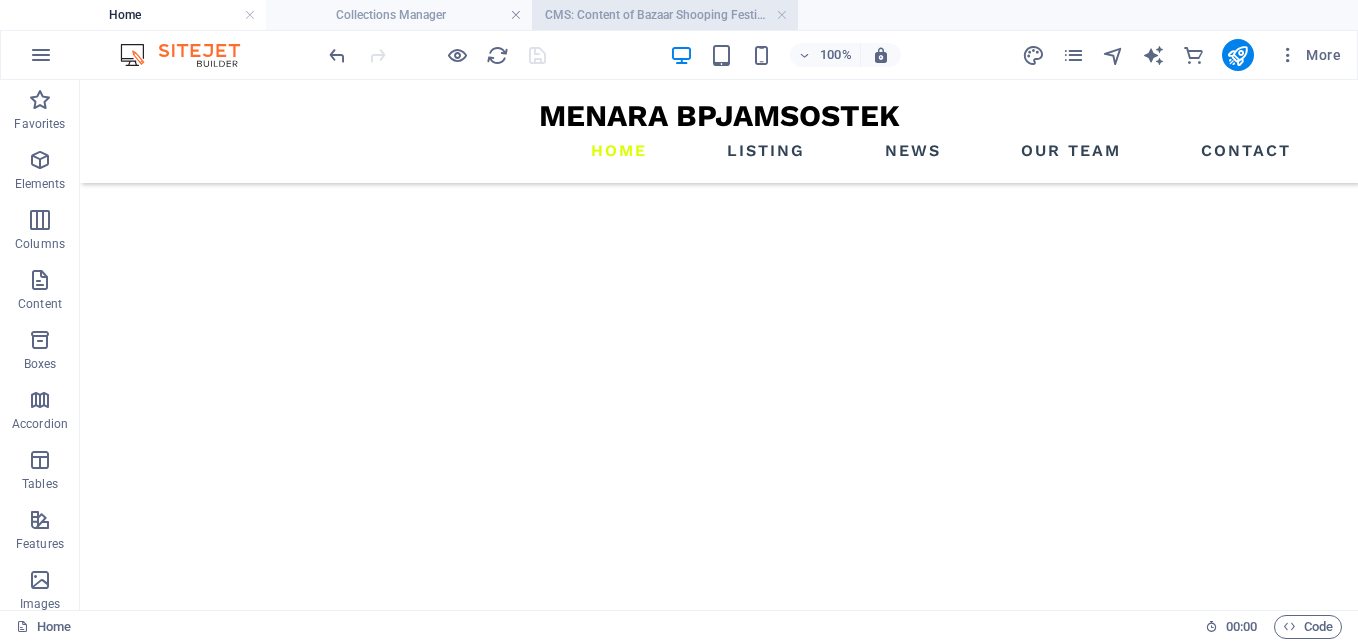 click on "CMS: Content of Bazaar Shooping Festival" at bounding box center [665, 15] 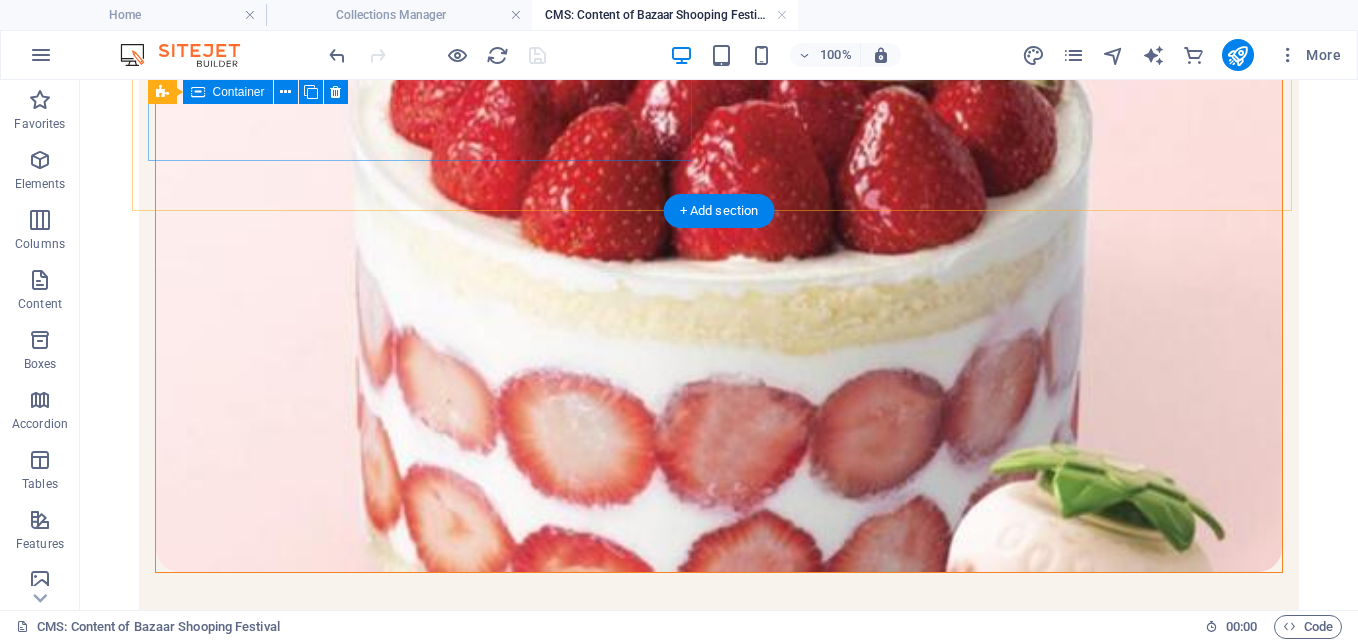scroll, scrollTop: 460, scrollLeft: 0, axis: vertical 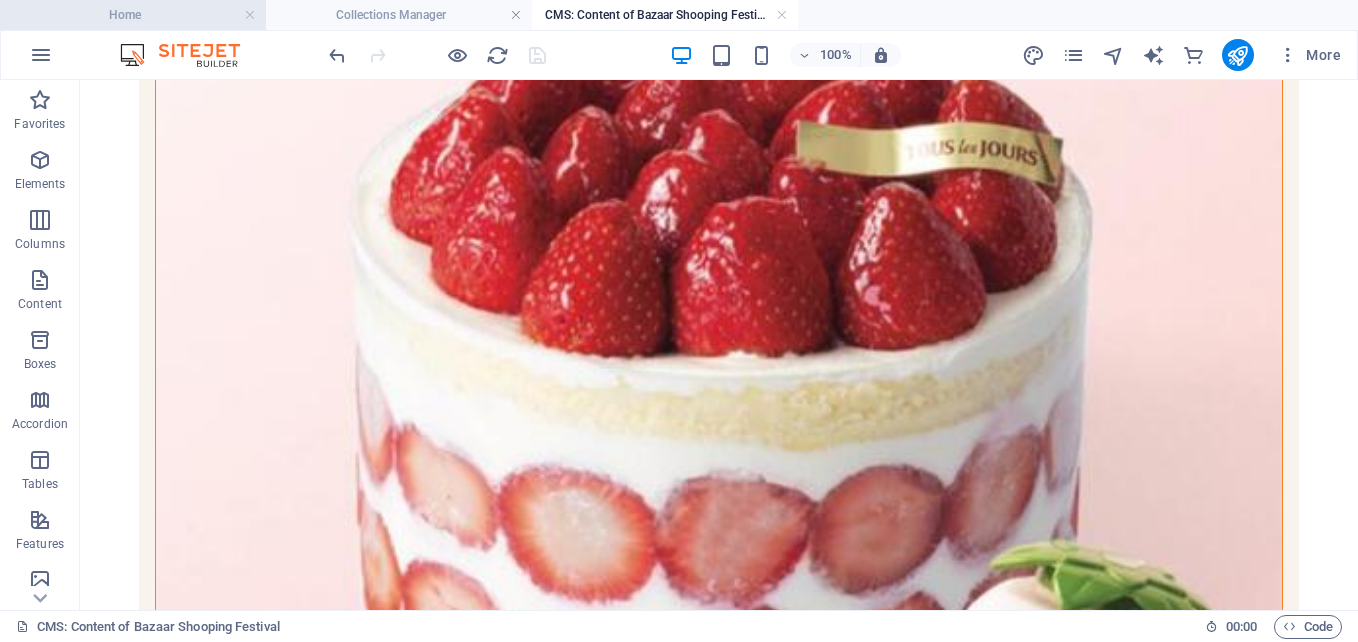 click on "Home" at bounding box center [133, 15] 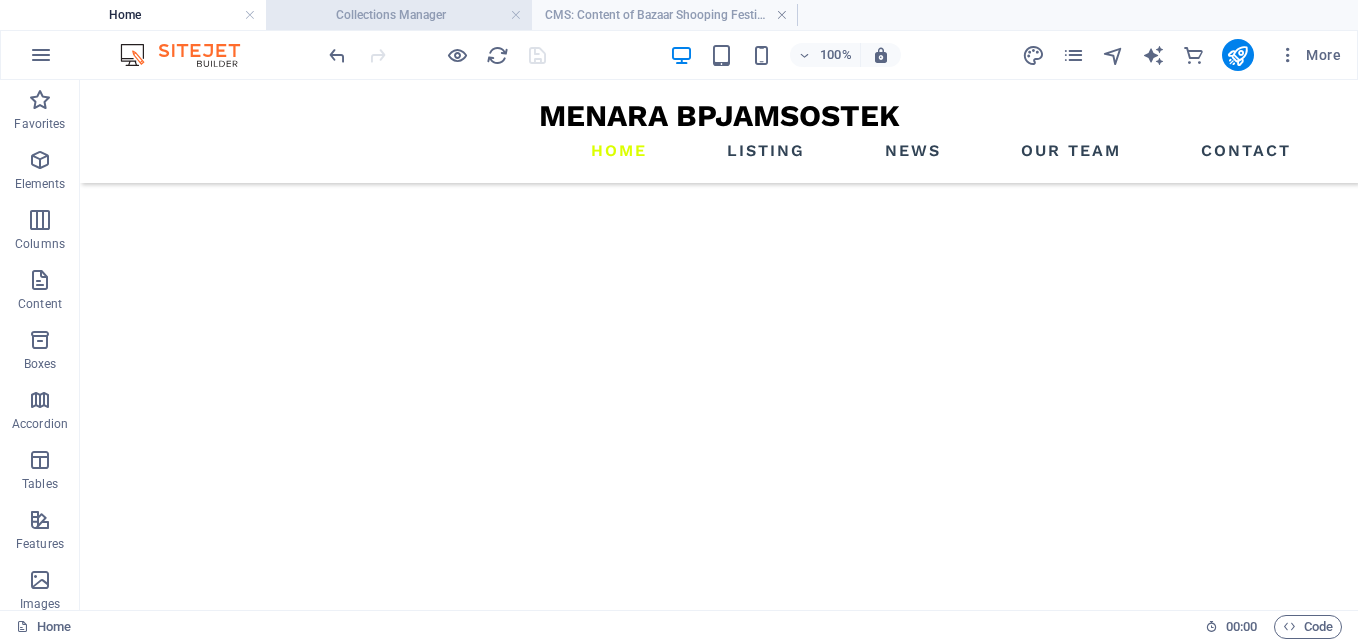 click on "Collections Manager" at bounding box center (399, 15) 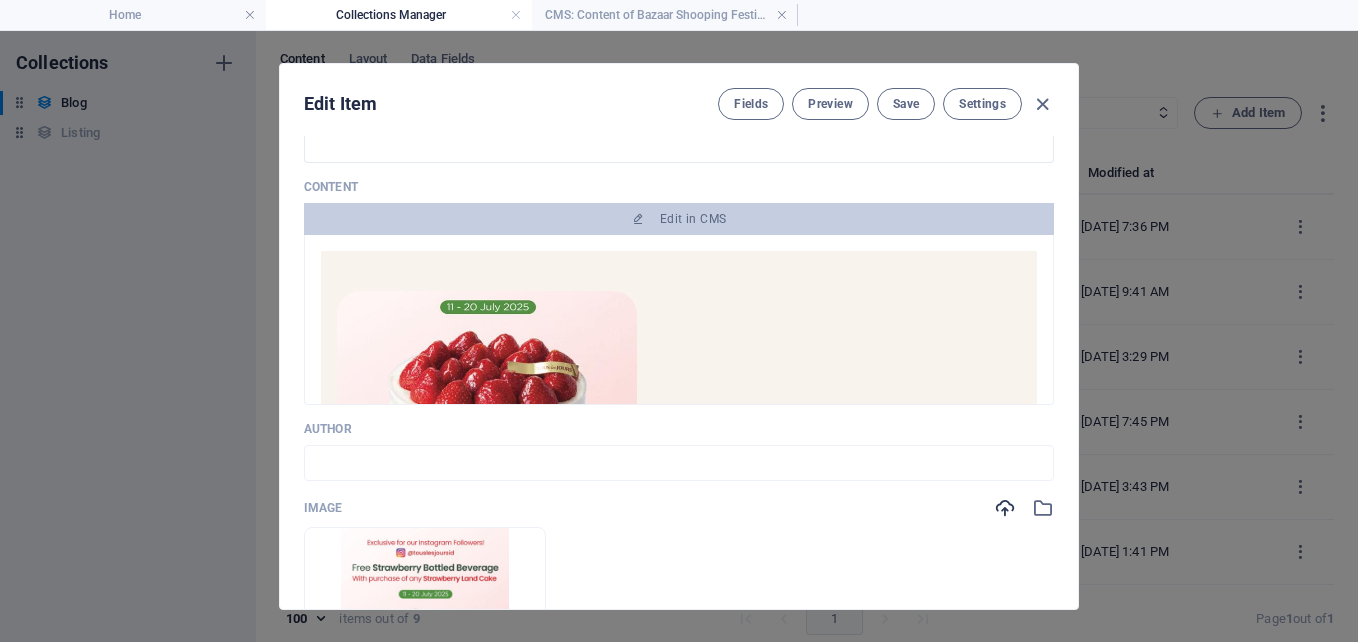 scroll, scrollTop: 689, scrollLeft: 0, axis: vertical 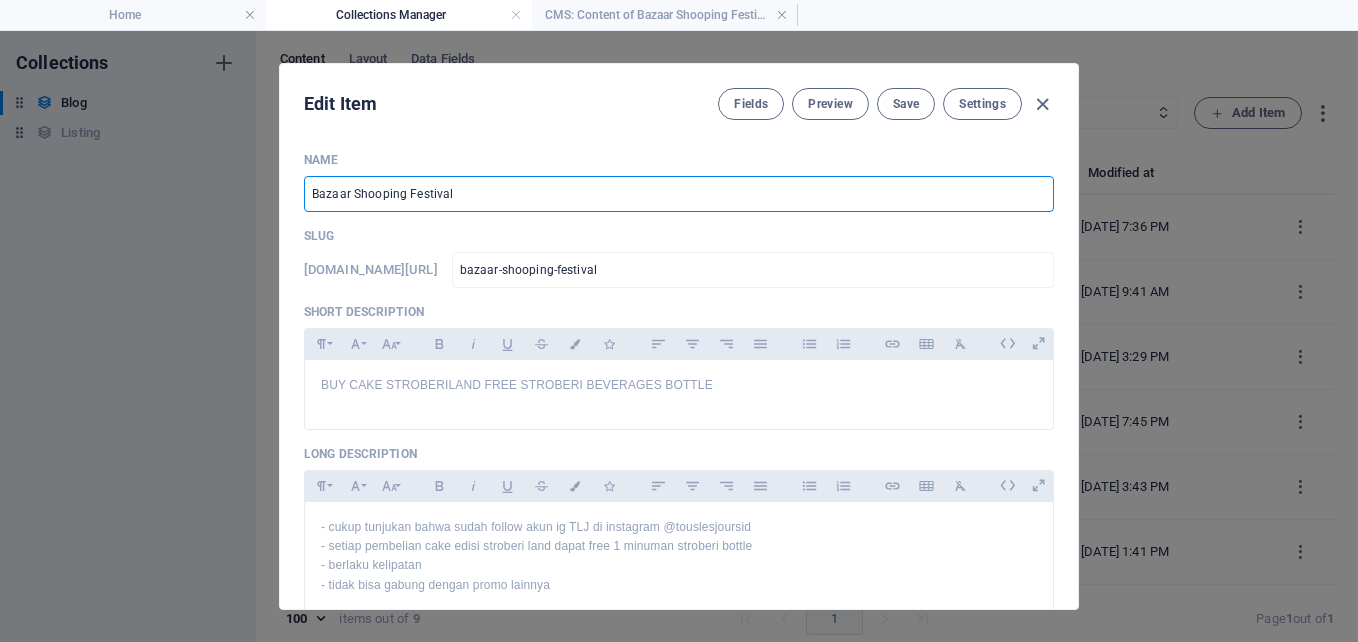 drag, startPoint x: 526, startPoint y: 205, endPoint x: 267, endPoint y: 195, distance: 259.193 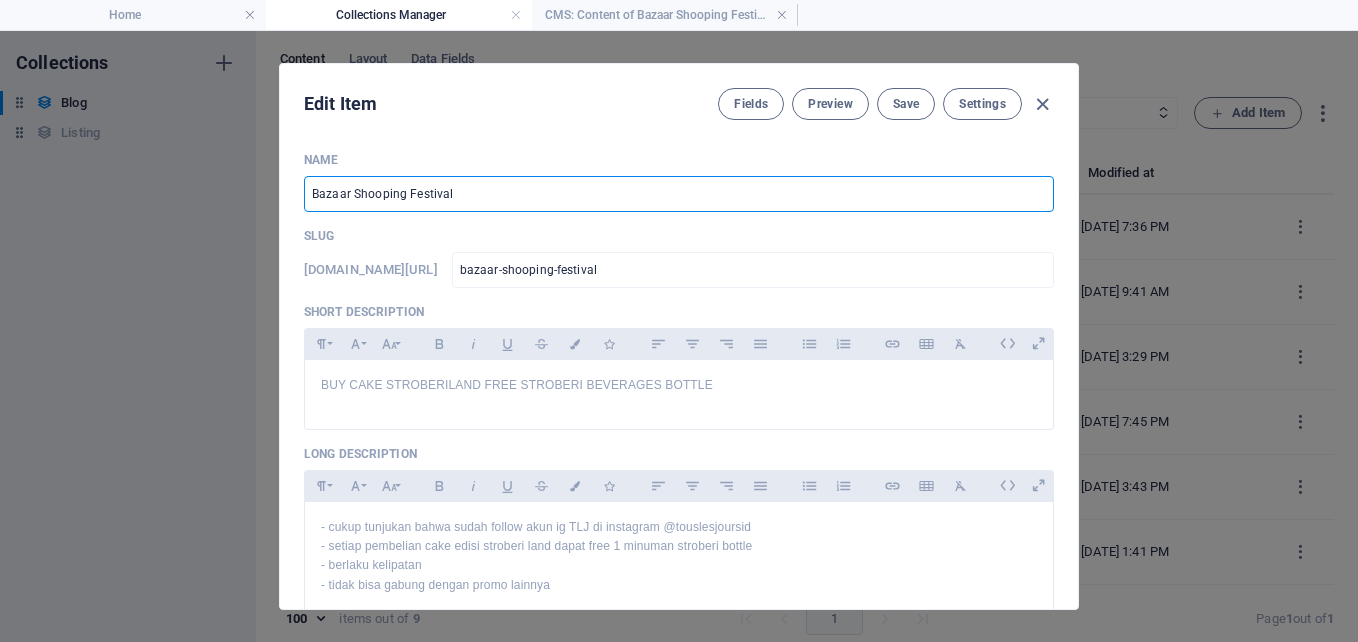 type on "T" 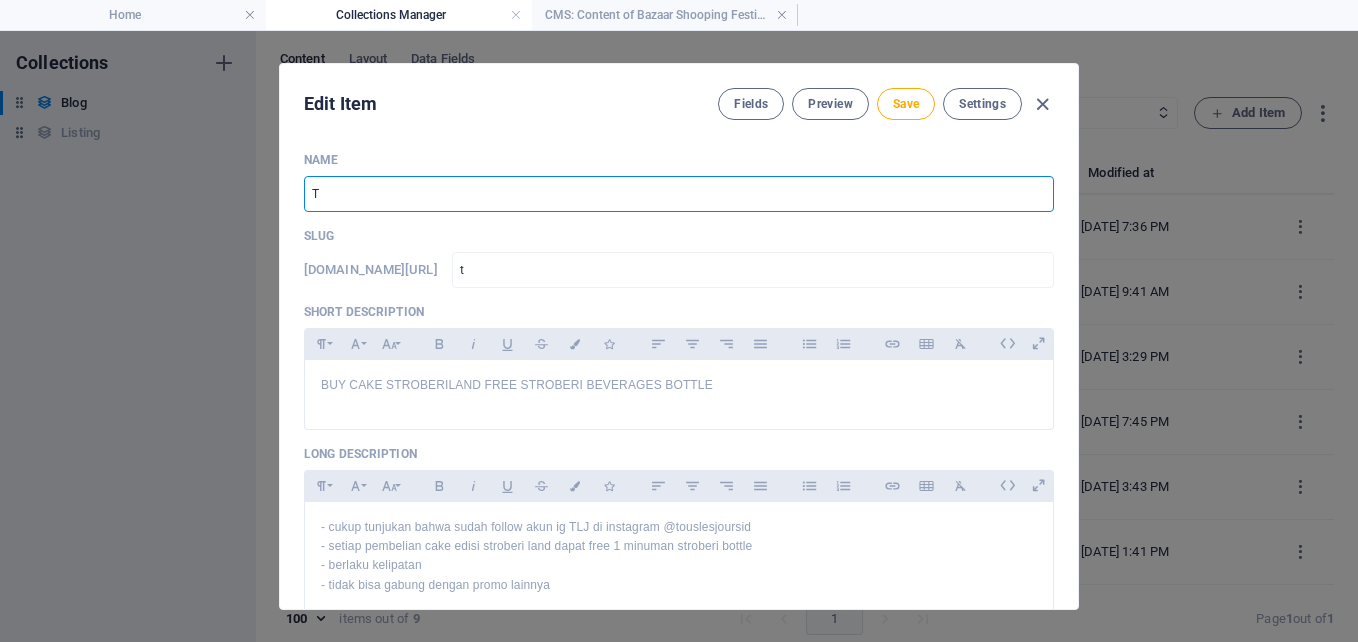 type on "To" 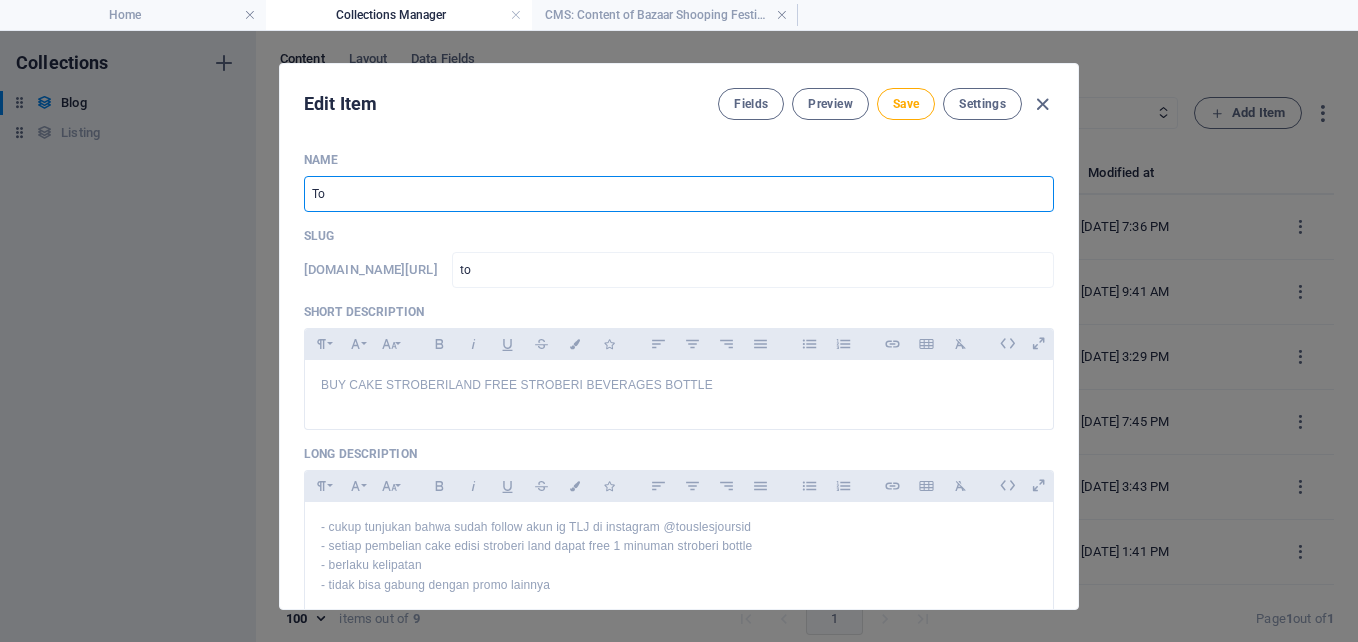 type on "Tou" 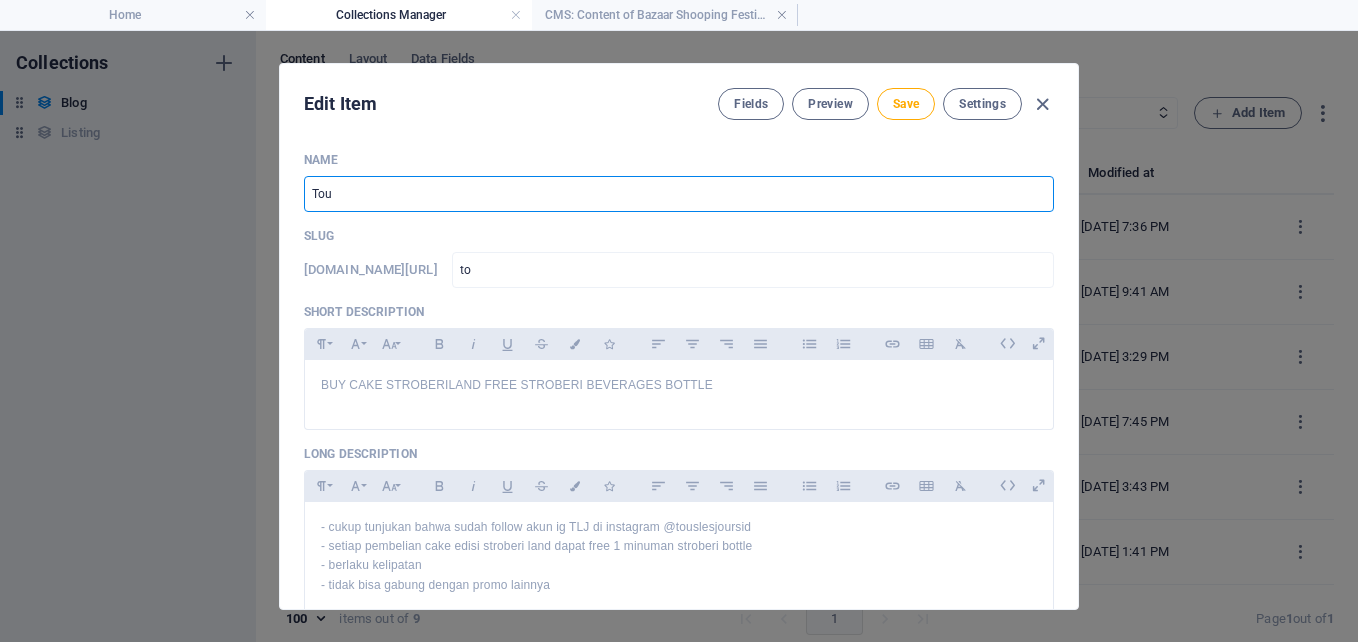 type on "tou" 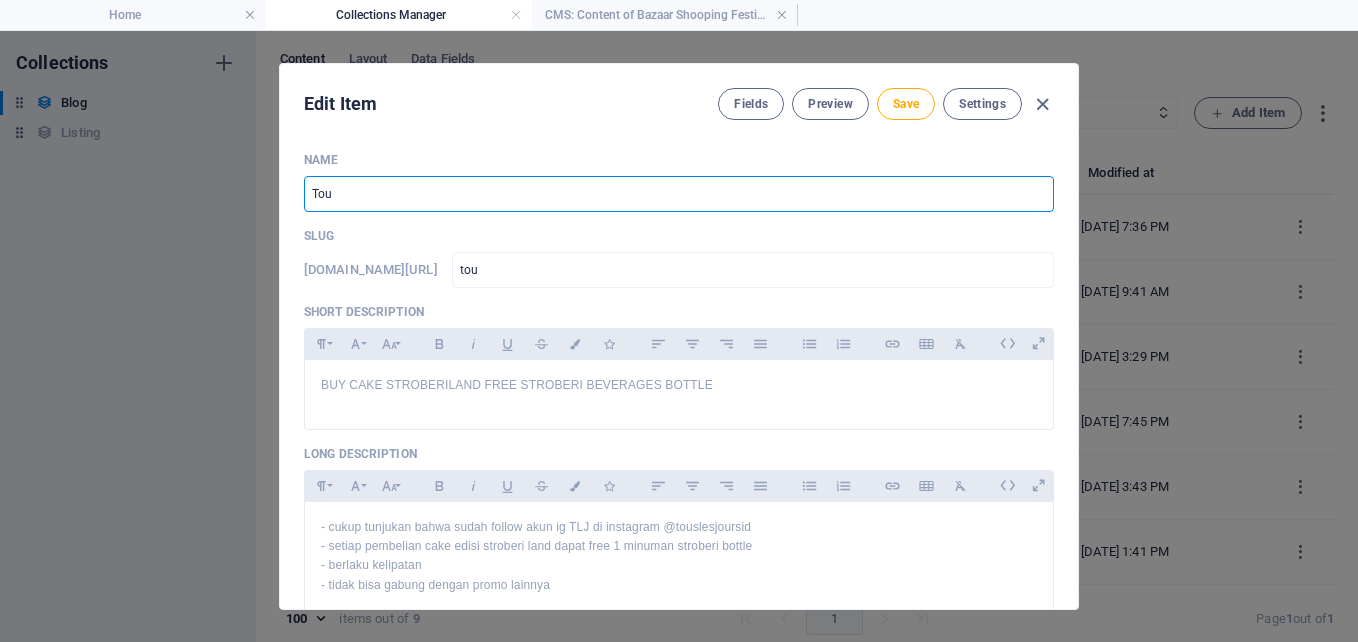 type on "Tous" 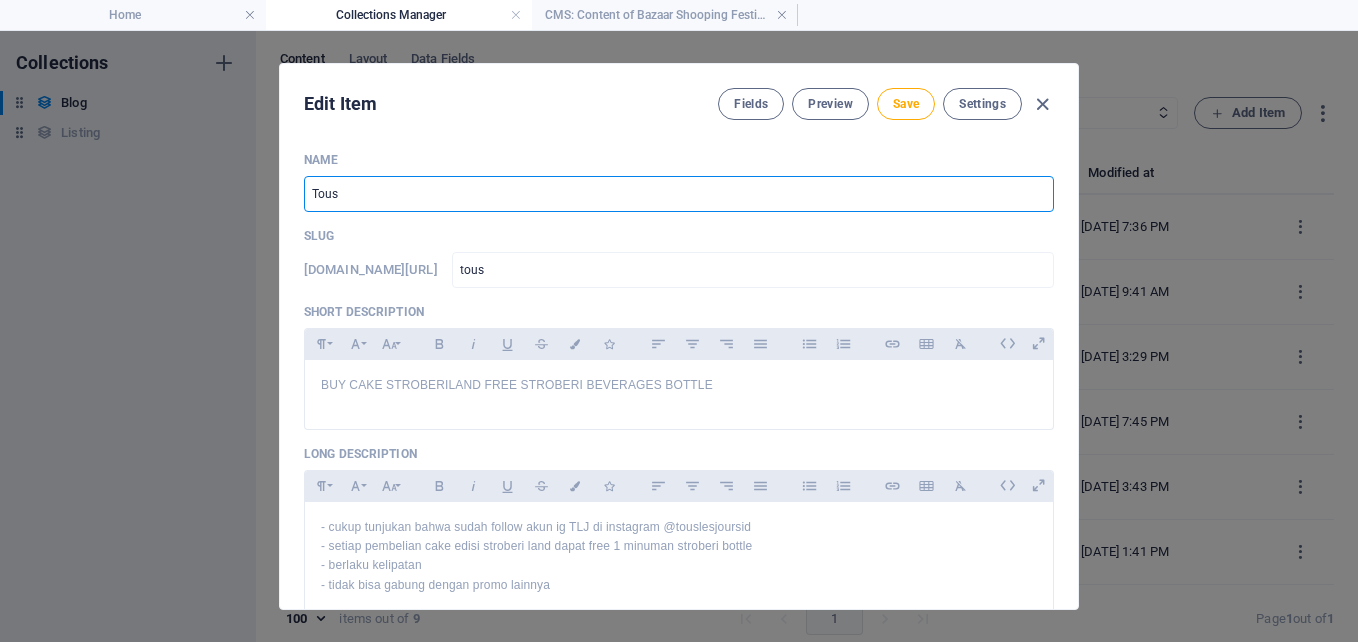 type on "Tous L" 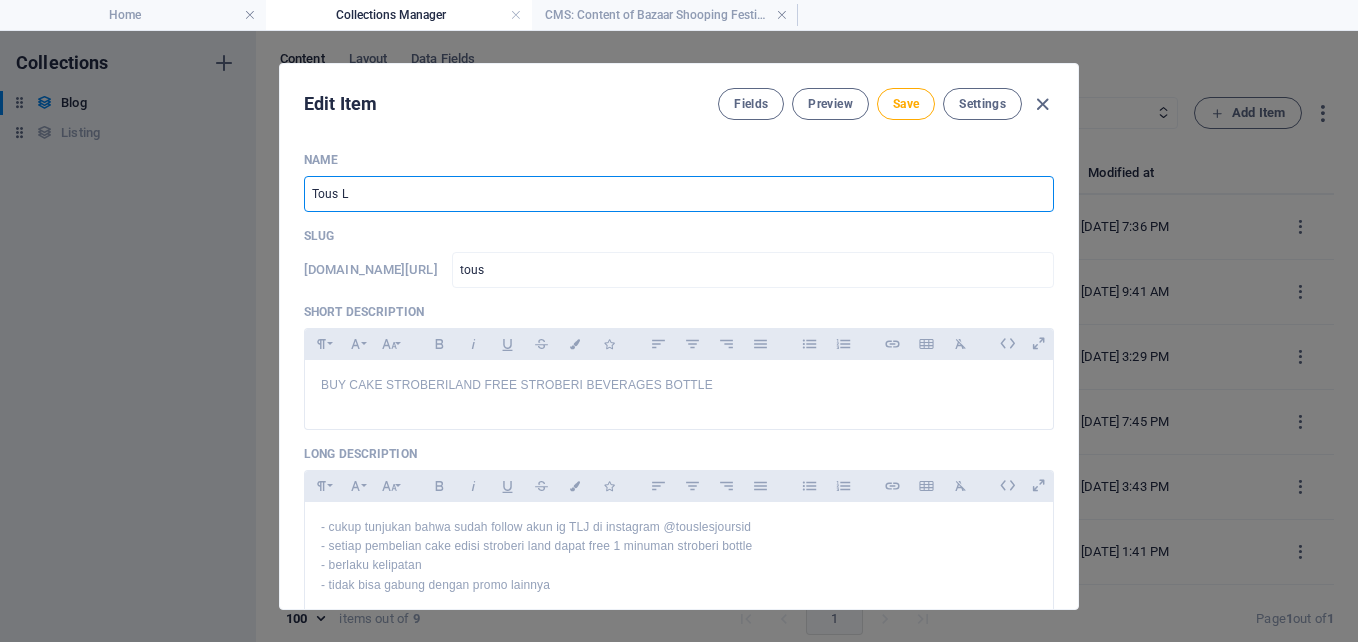 type on "tous-l" 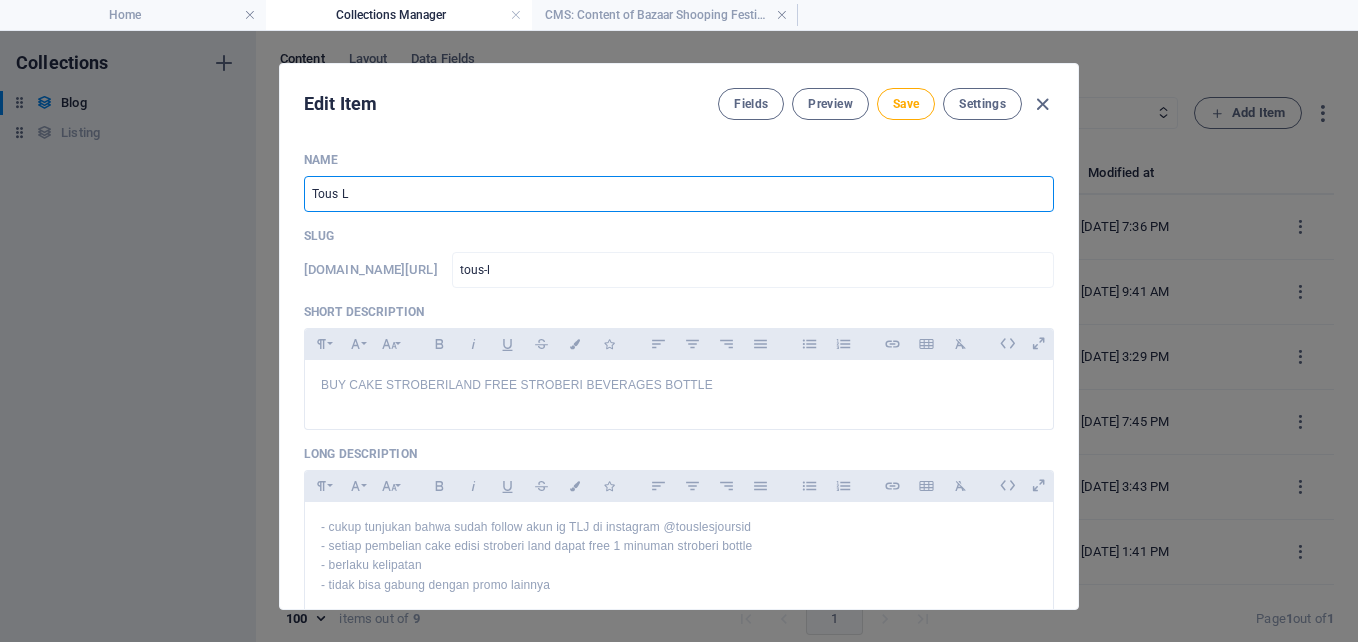 type on "Tous Le" 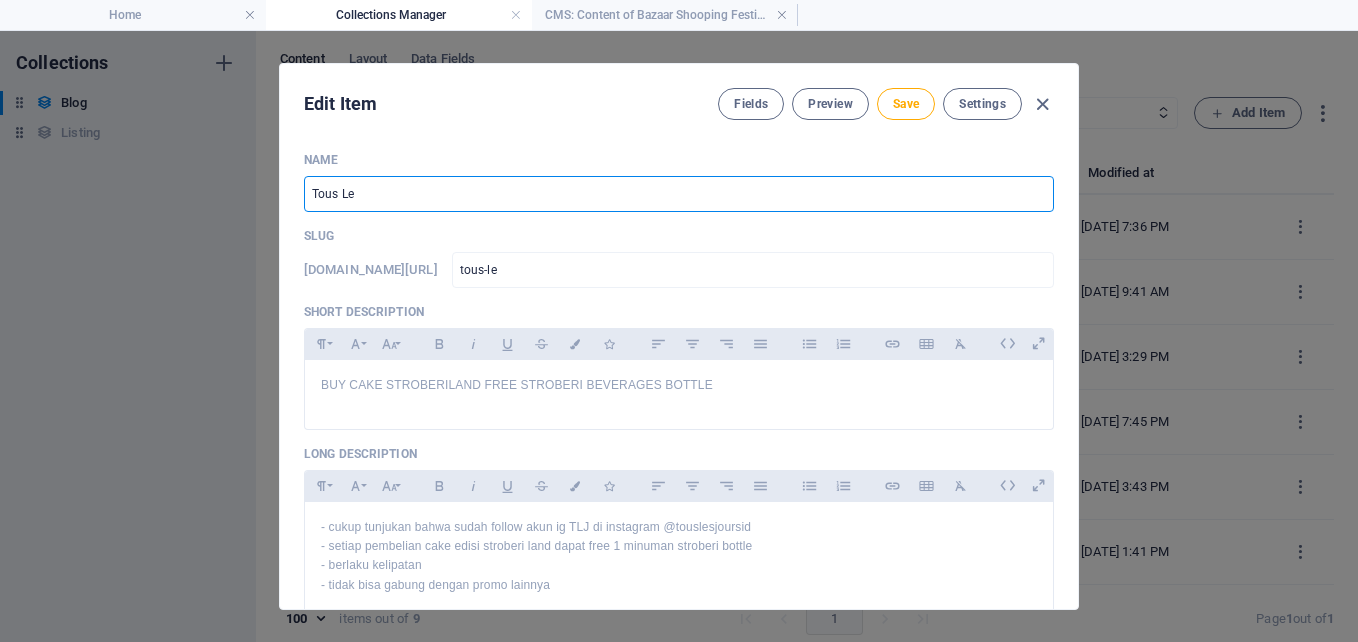 type on "Tous Le j" 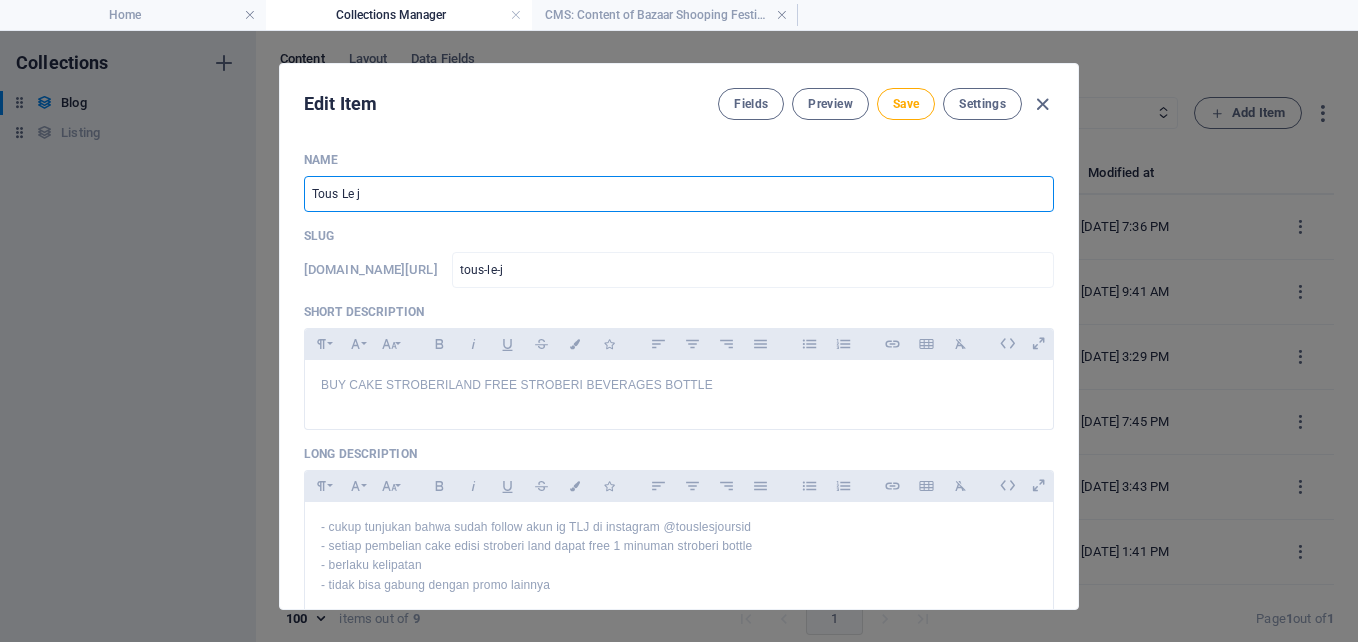 type on "Tous Le jo" 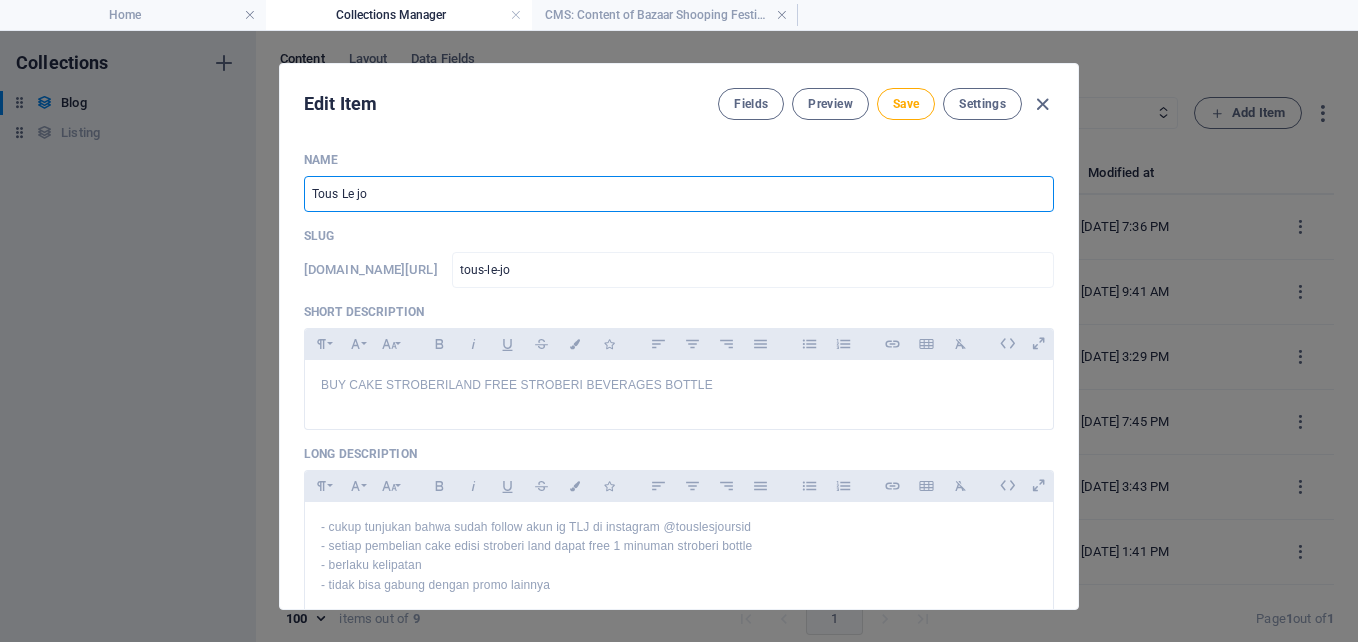 type on "Tous Le jou" 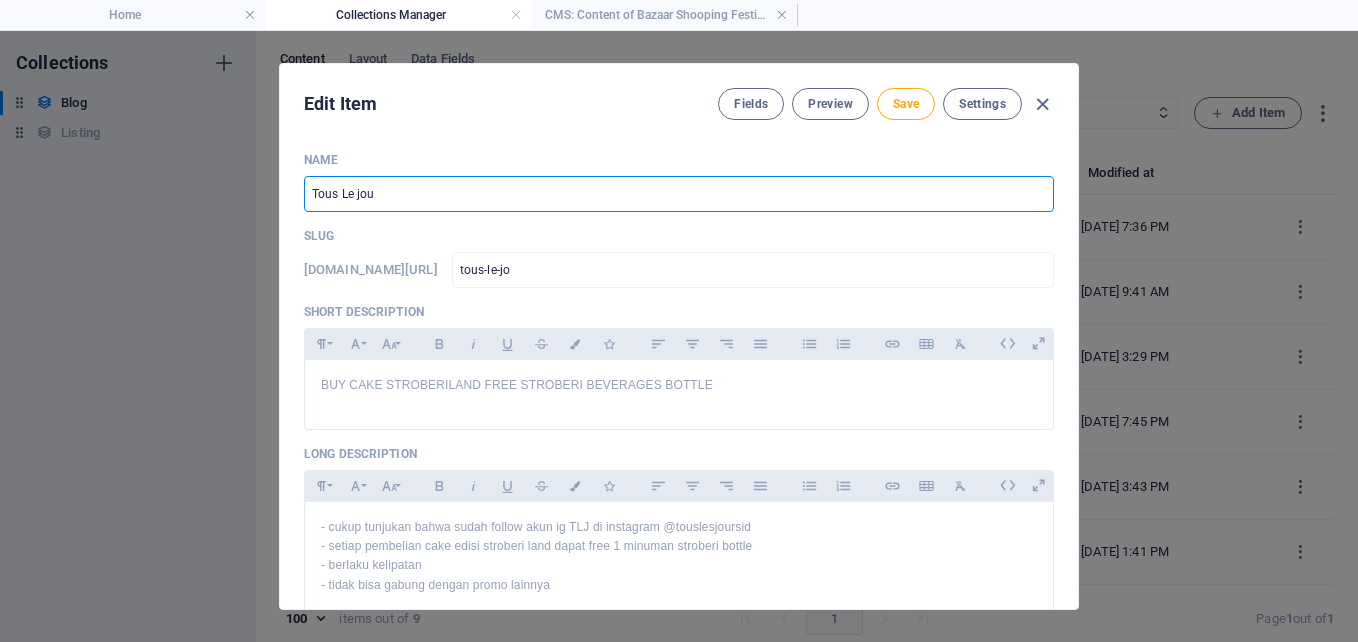 type on "tous-le-jou" 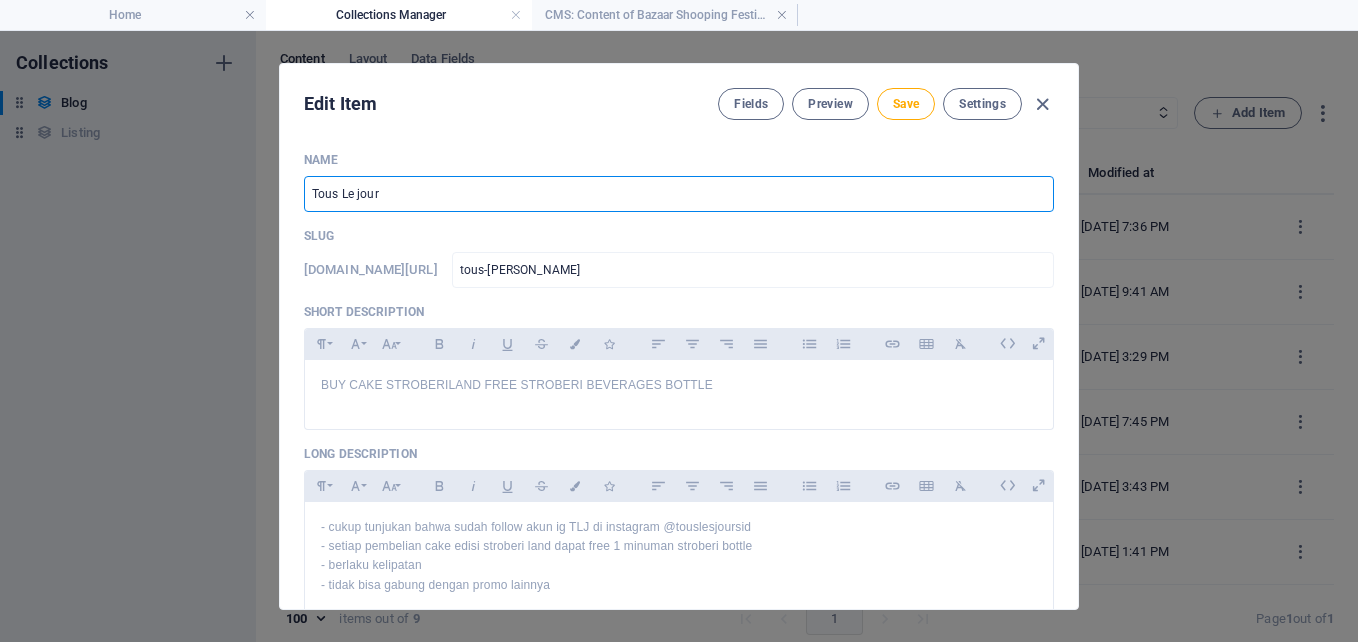 type on "Tous Le jours" 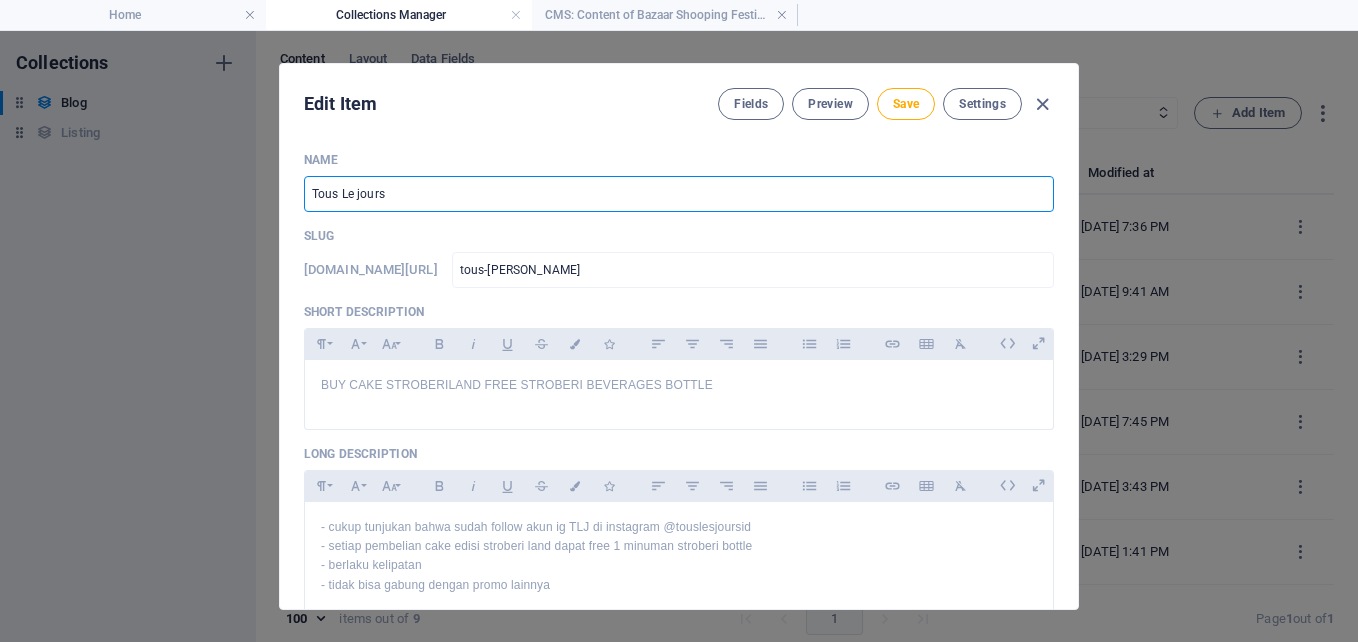 type on "tous-le-jours" 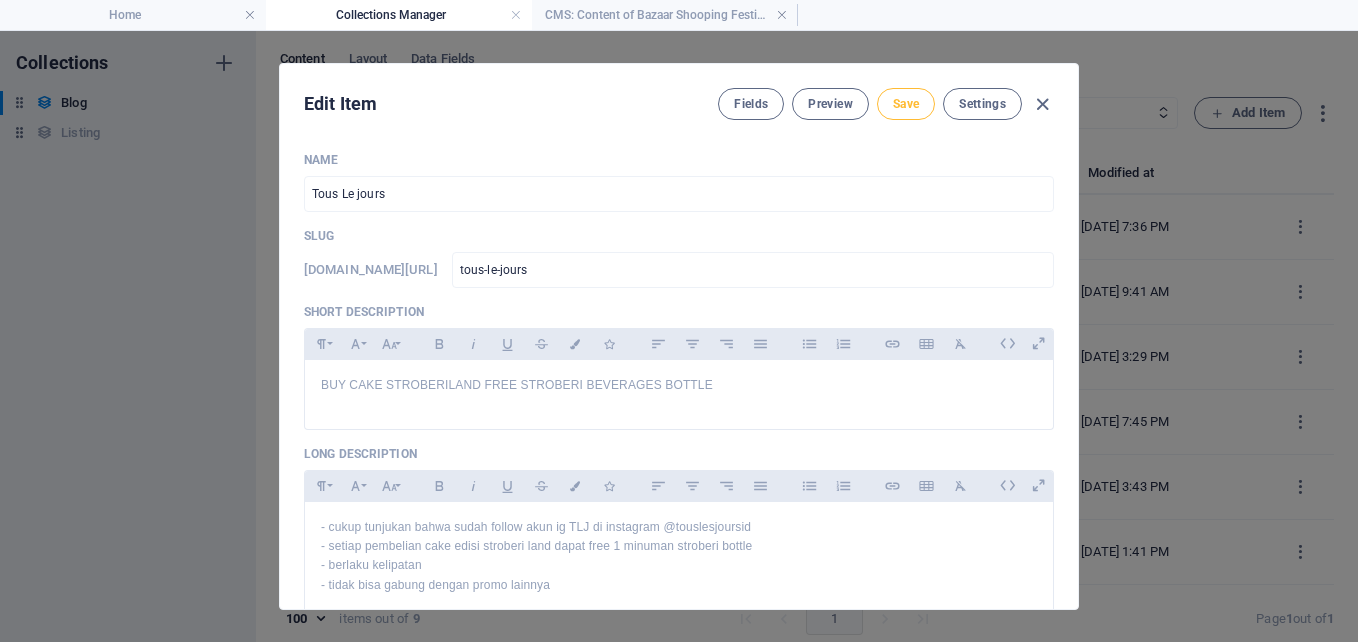 click on "Save" at bounding box center (906, 104) 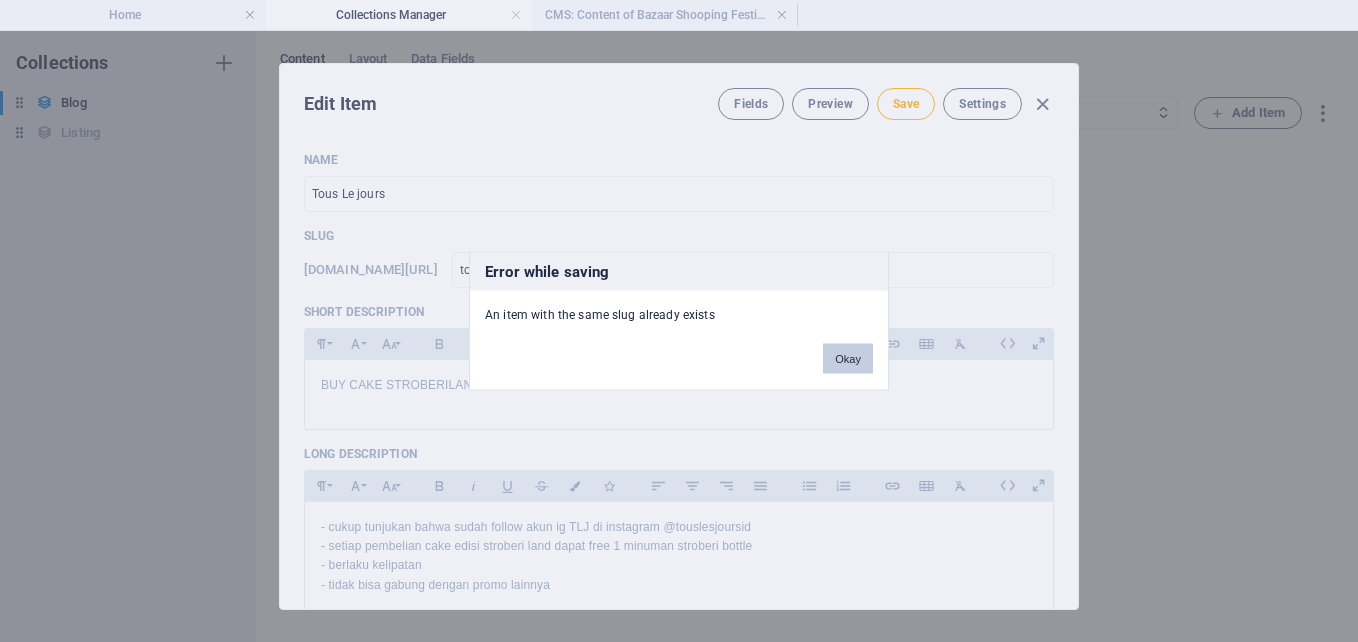 click on "Okay" at bounding box center (848, 359) 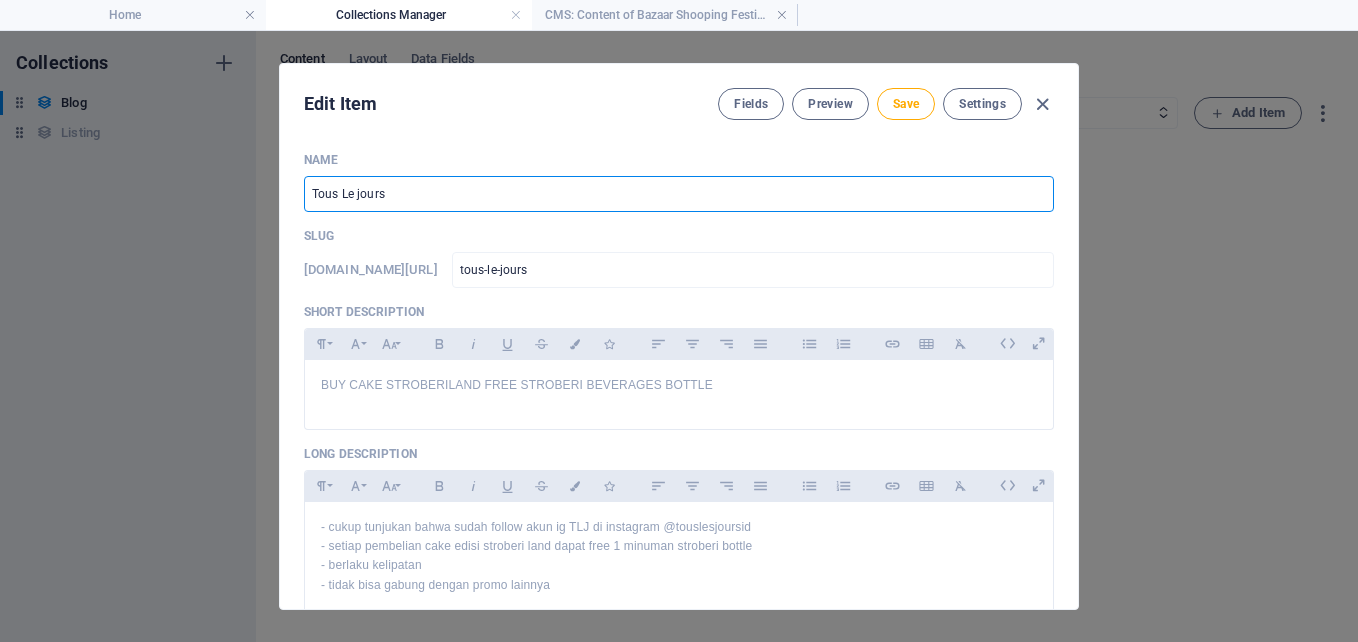 drag, startPoint x: 412, startPoint y: 204, endPoint x: 245, endPoint y: 196, distance: 167.19151 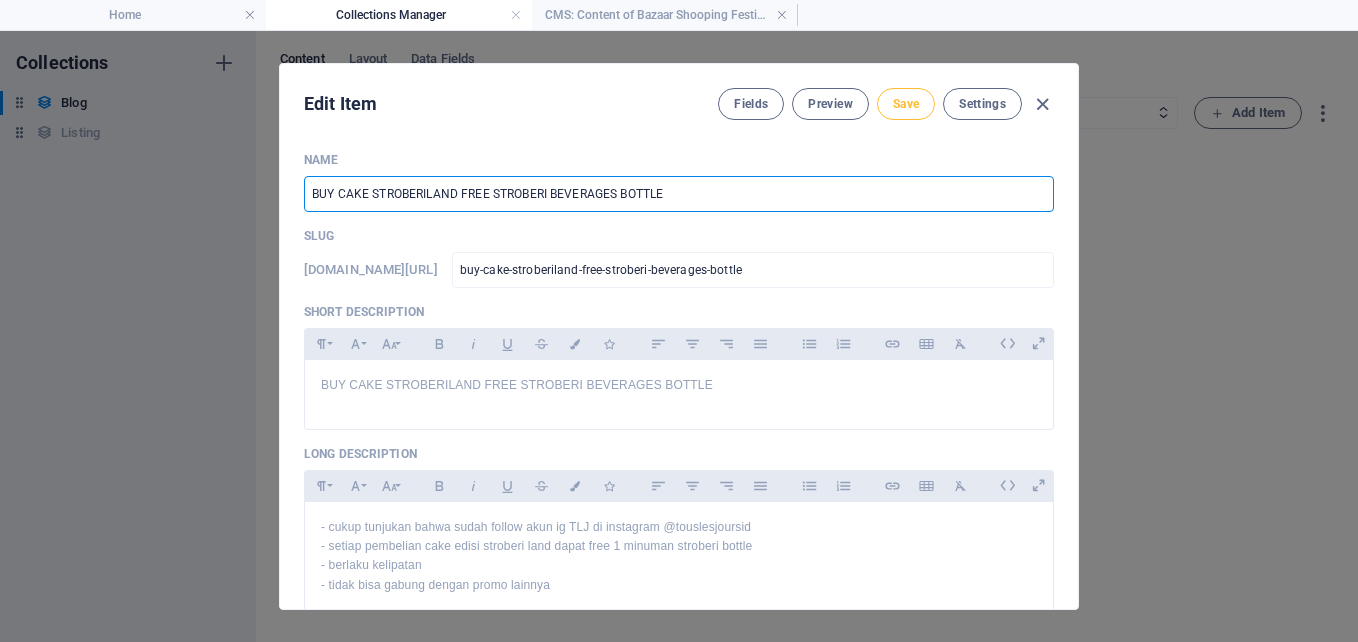 type on "BUY CAKE STROBERILAND FREE STROBERI BEVERAGES BOTTLE" 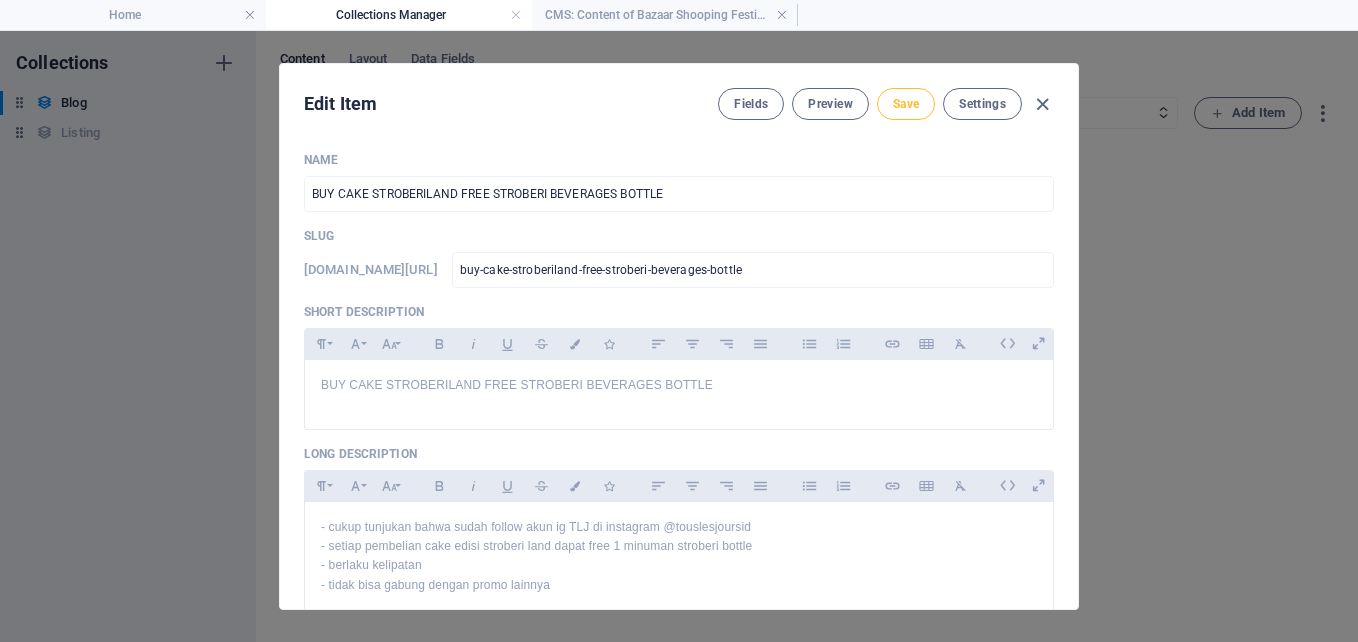 click on "Save" at bounding box center (906, 104) 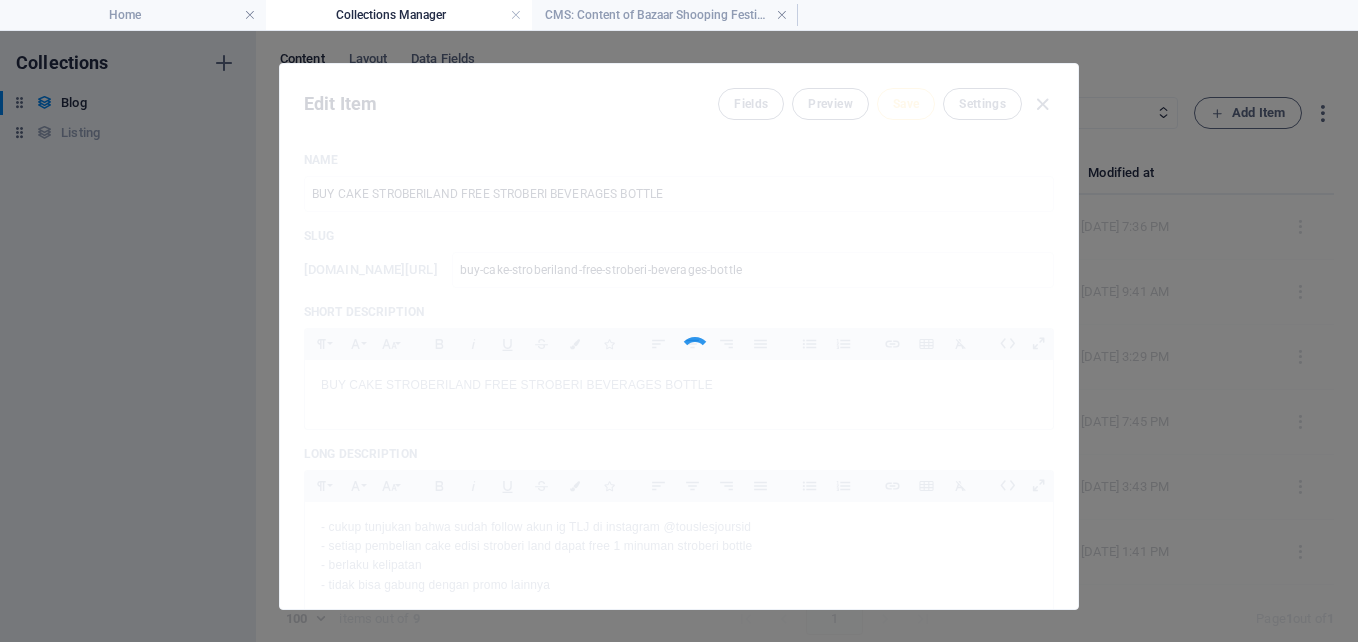 type on "buy-cake-stroberiland-free-stroberi-beverages-bottle" 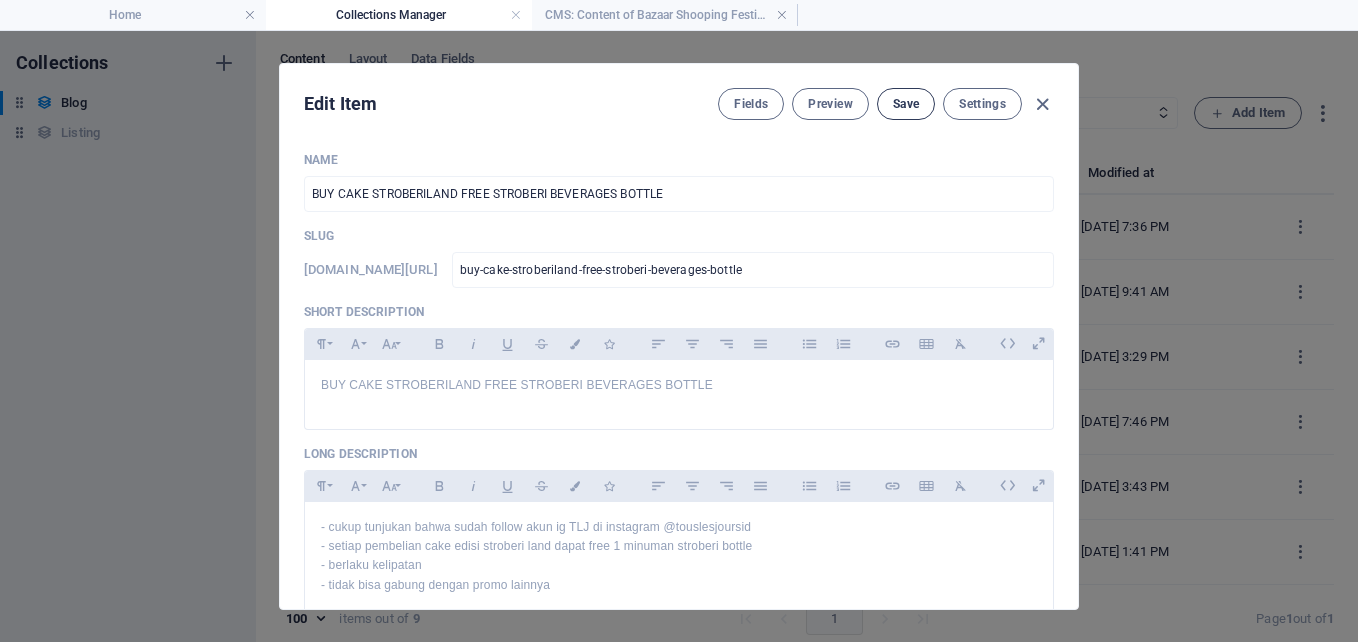 click on "Save" at bounding box center [906, 104] 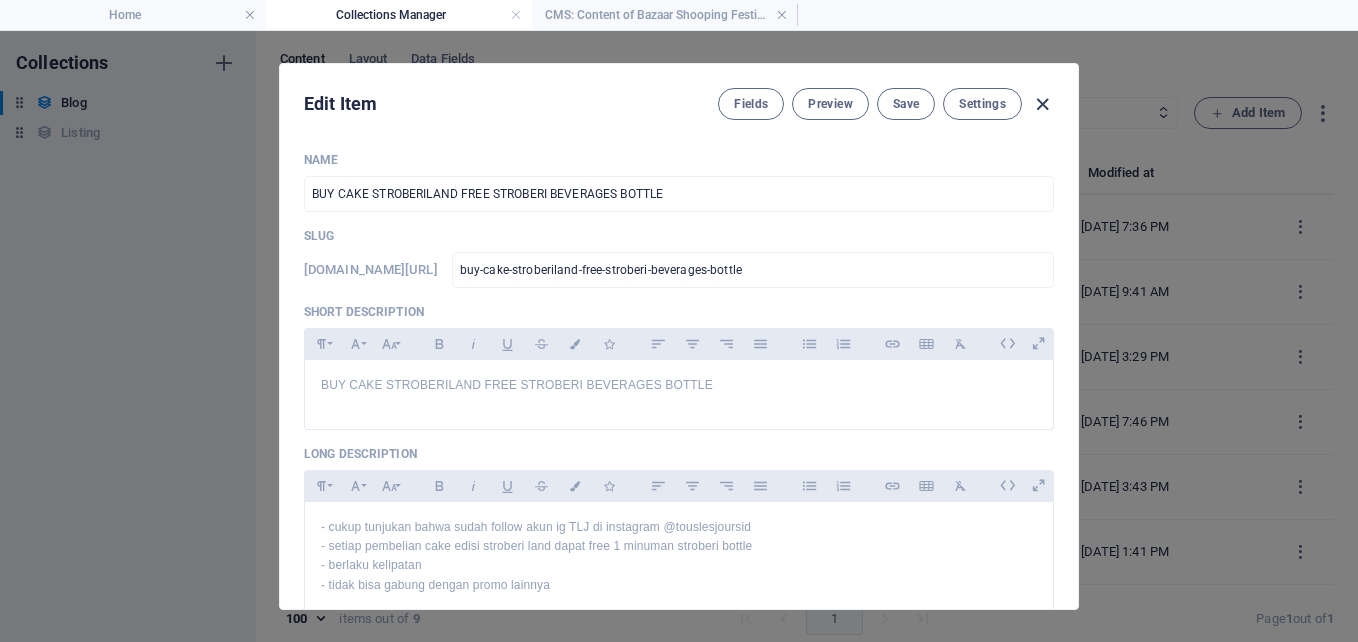 click at bounding box center [1042, 104] 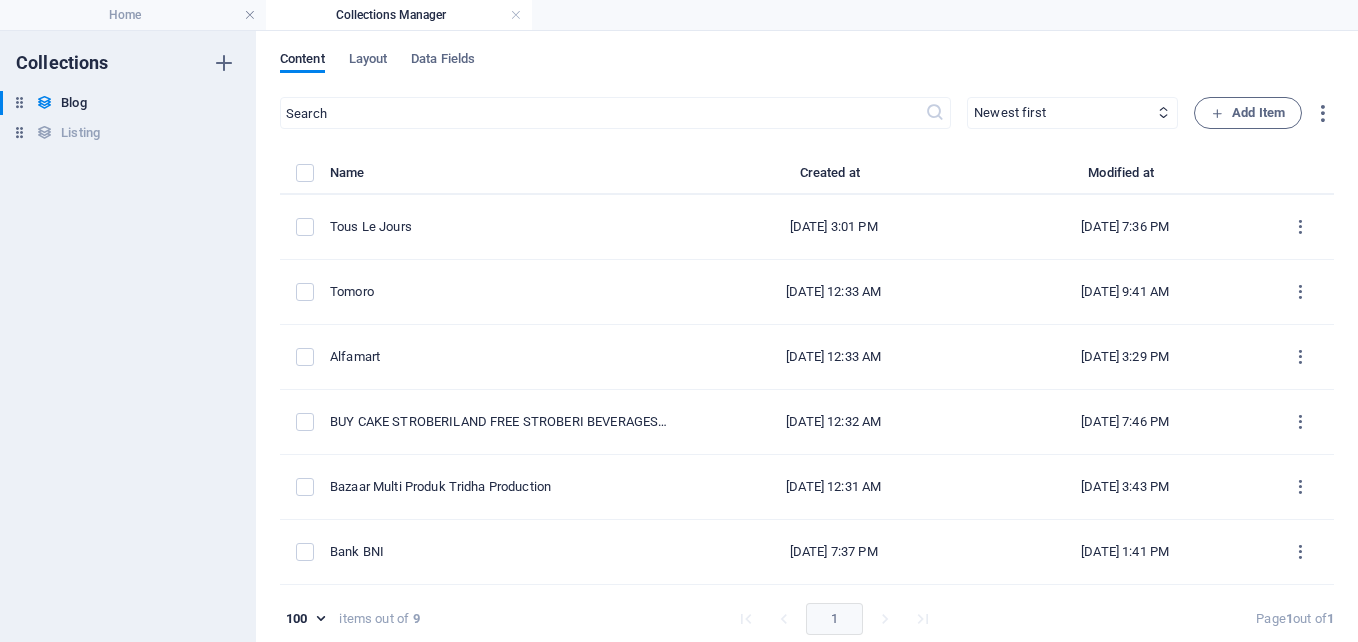 scroll, scrollTop: 0, scrollLeft: 0, axis: both 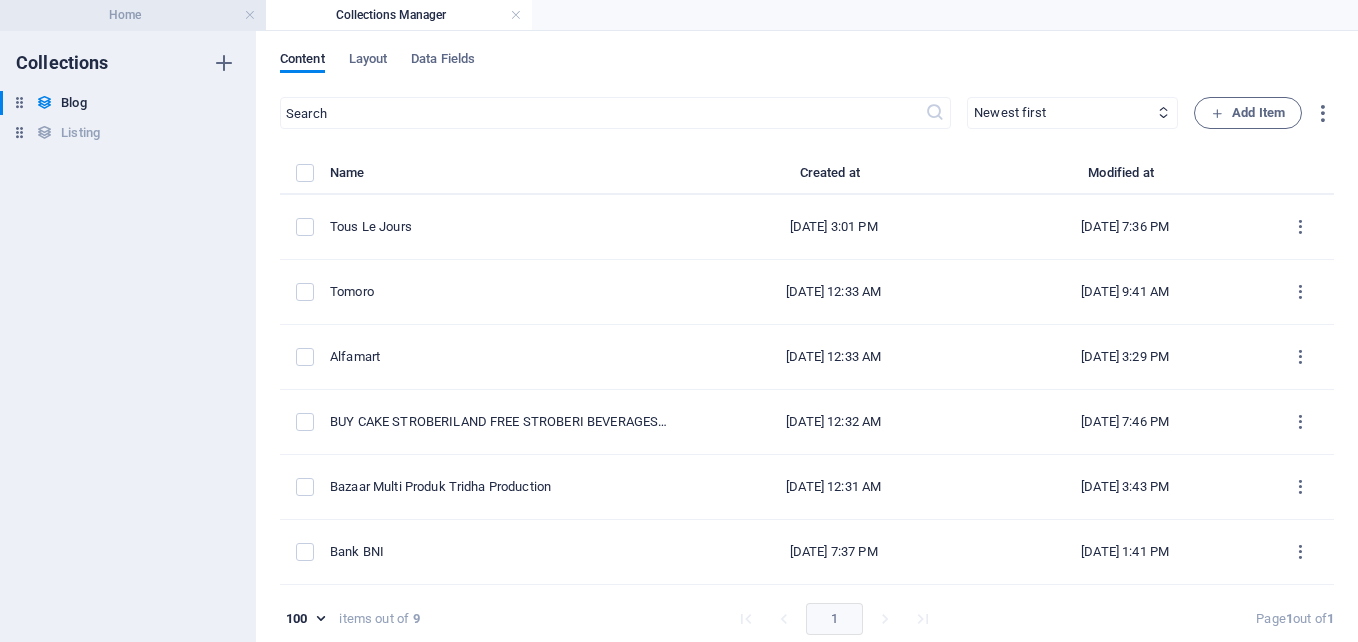 click on "Home" at bounding box center [133, 15] 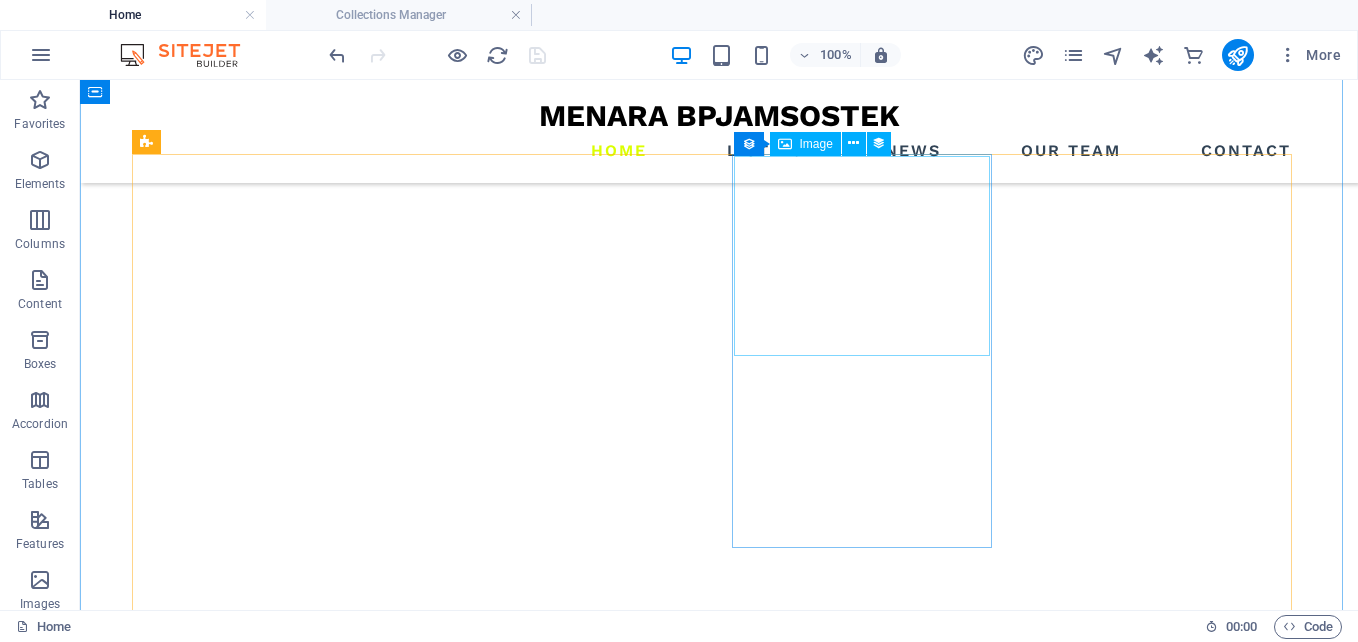 scroll, scrollTop: 18875, scrollLeft: 0, axis: vertical 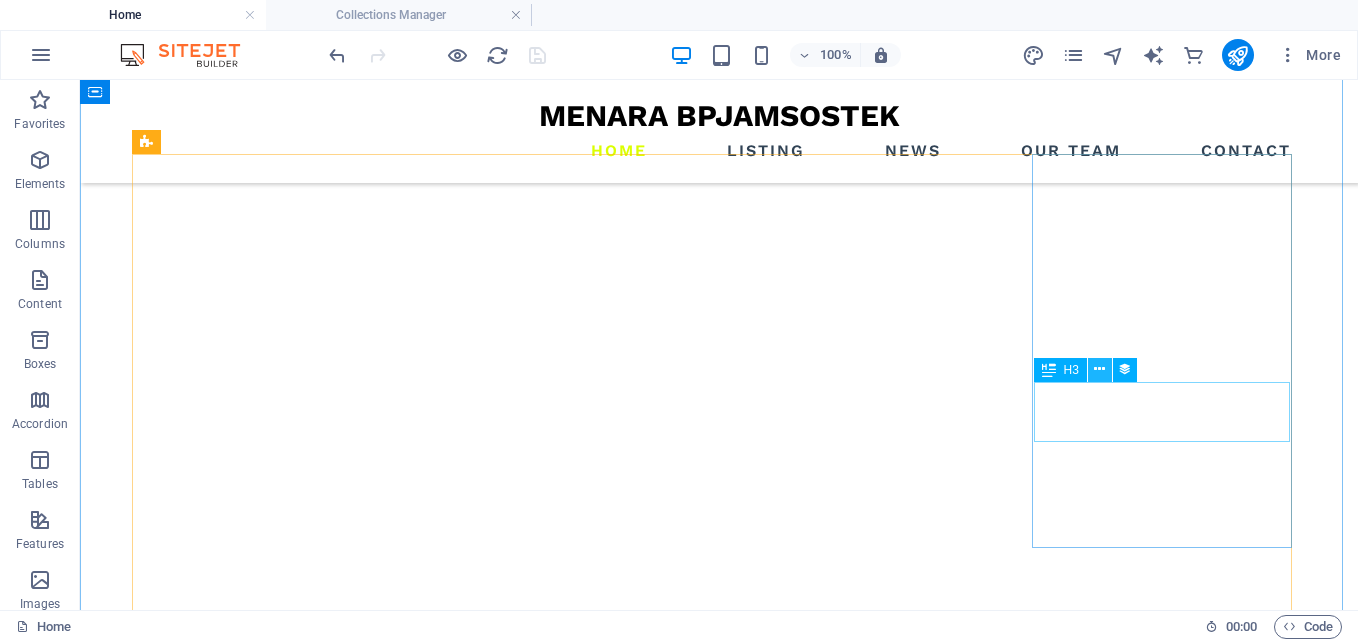 click at bounding box center [1099, 369] 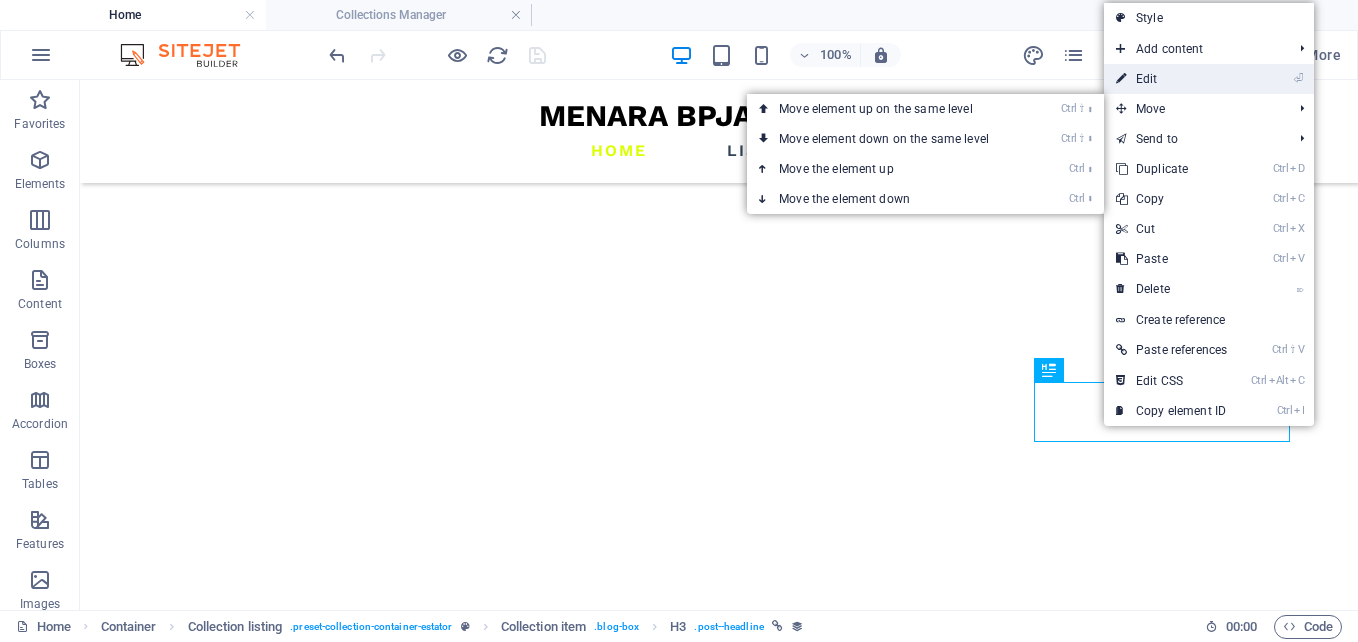 click on "⏎  Edit" at bounding box center (1171, 79) 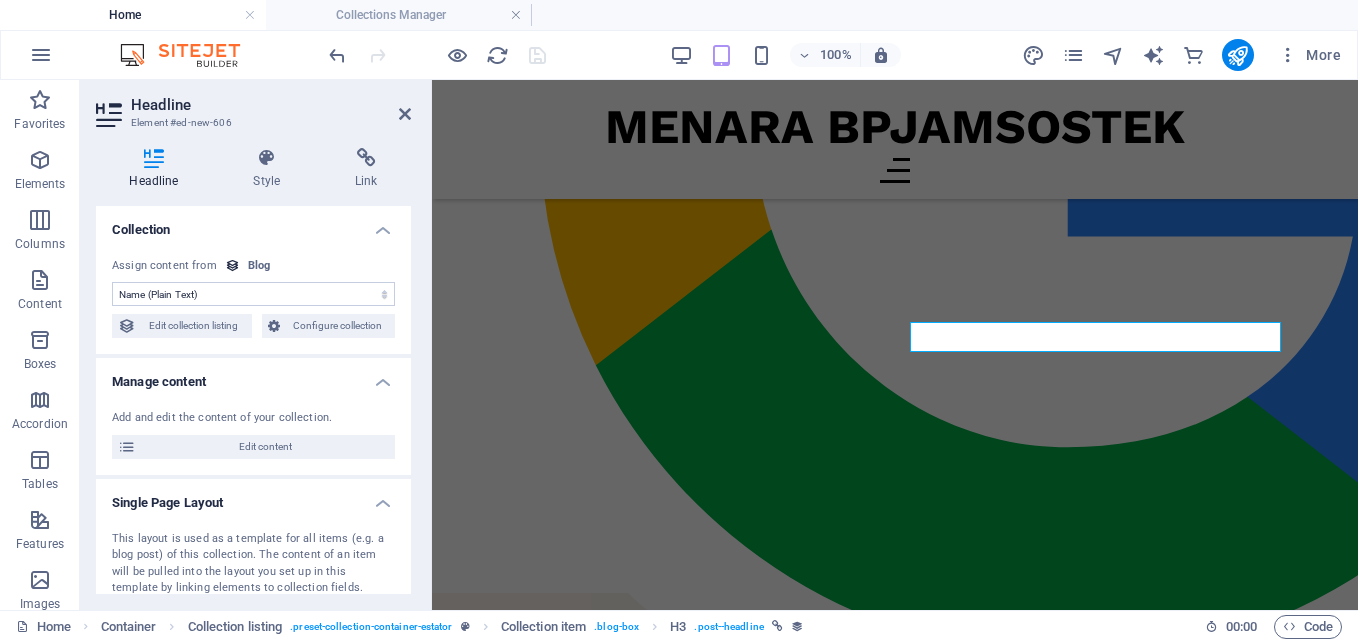 scroll, scrollTop: 16977, scrollLeft: 0, axis: vertical 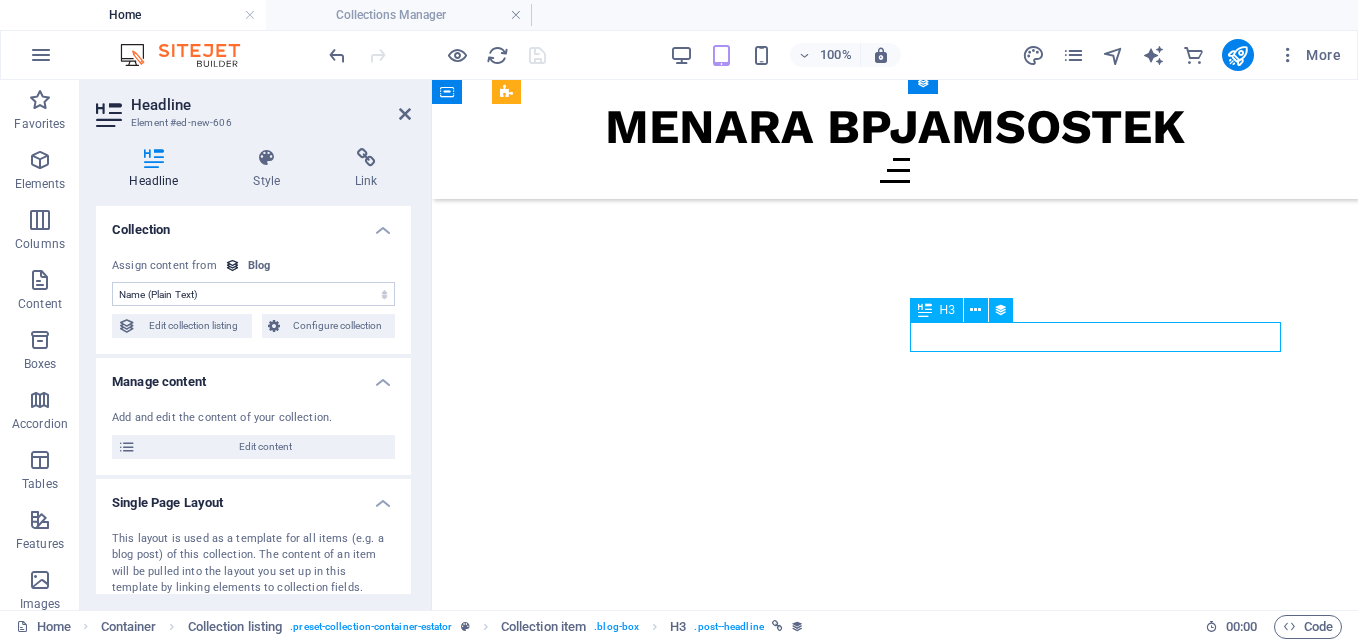 drag, startPoint x: 1254, startPoint y: 345, endPoint x: 1009, endPoint y: 346, distance: 245.00204 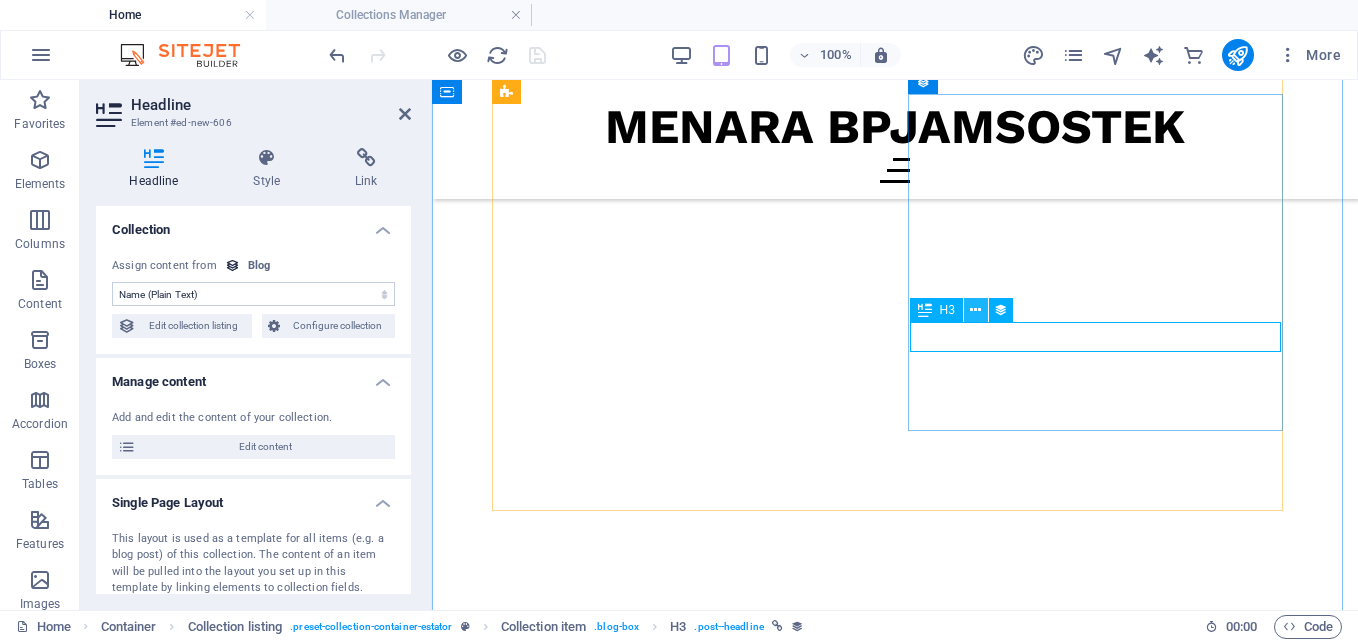 click at bounding box center (975, 310) 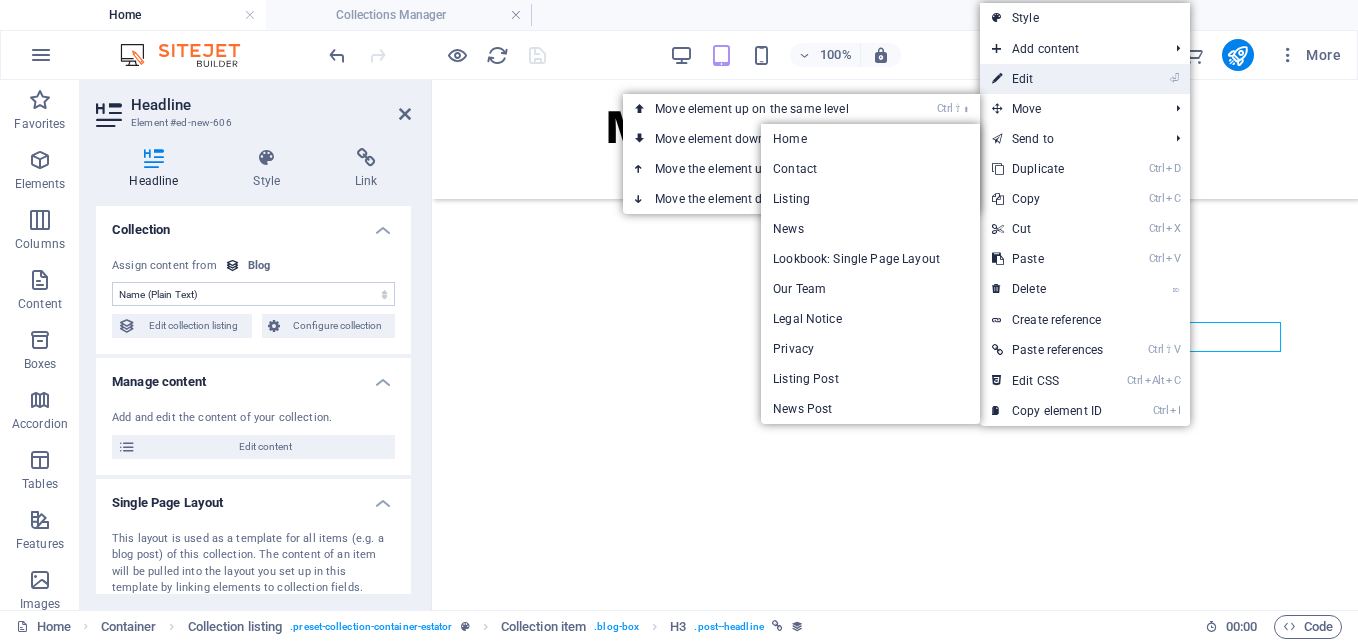 click on "⏎  Edit" at bounding box center (1047, 79) 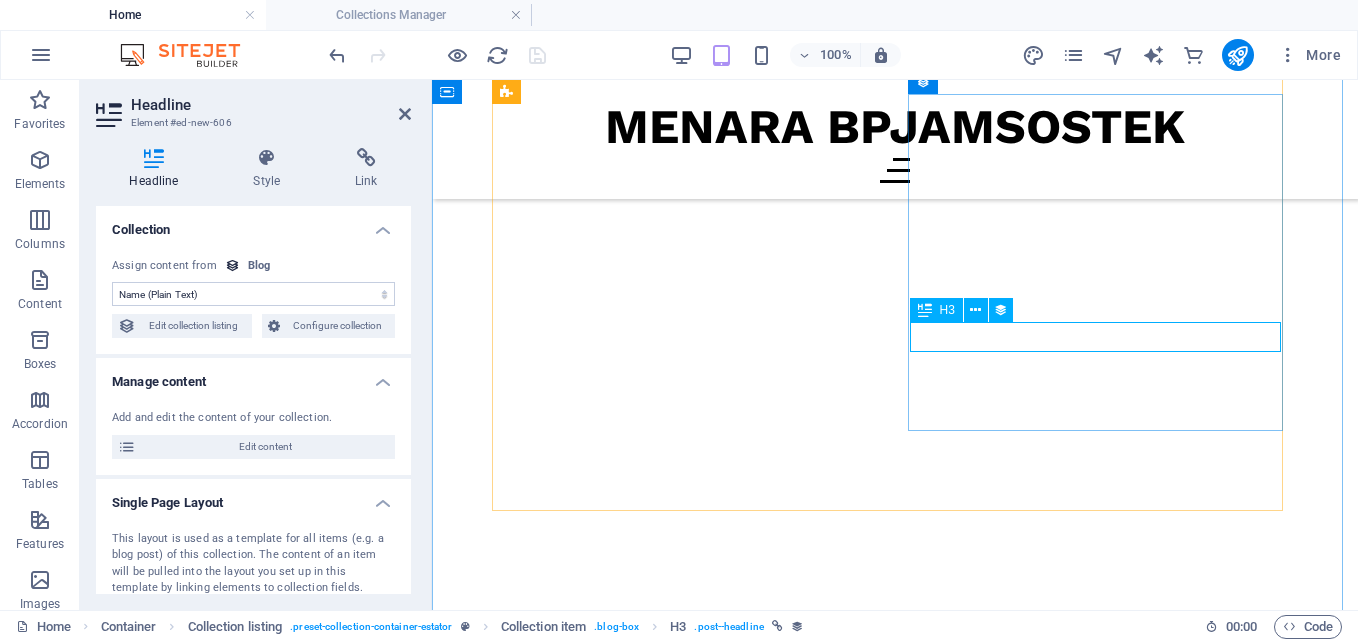 click on "Bazaar Shooping Festival" at bounding box center (895, 4171) 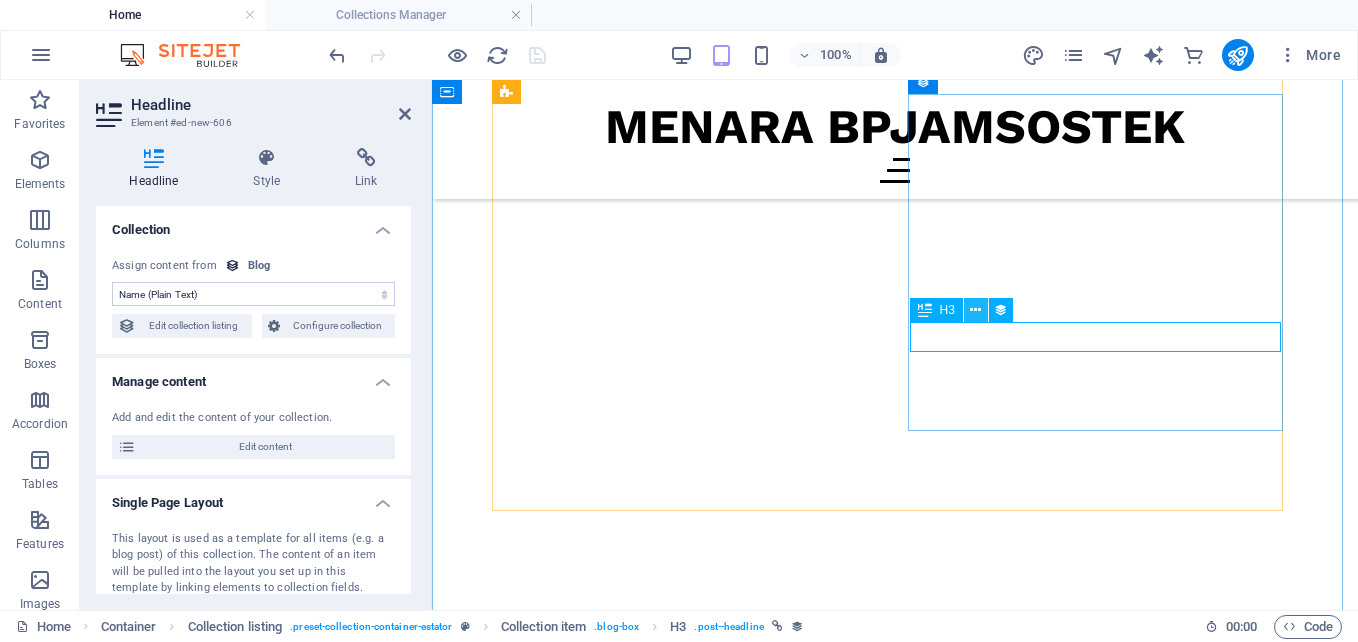 click at bounding box center (975, 310) 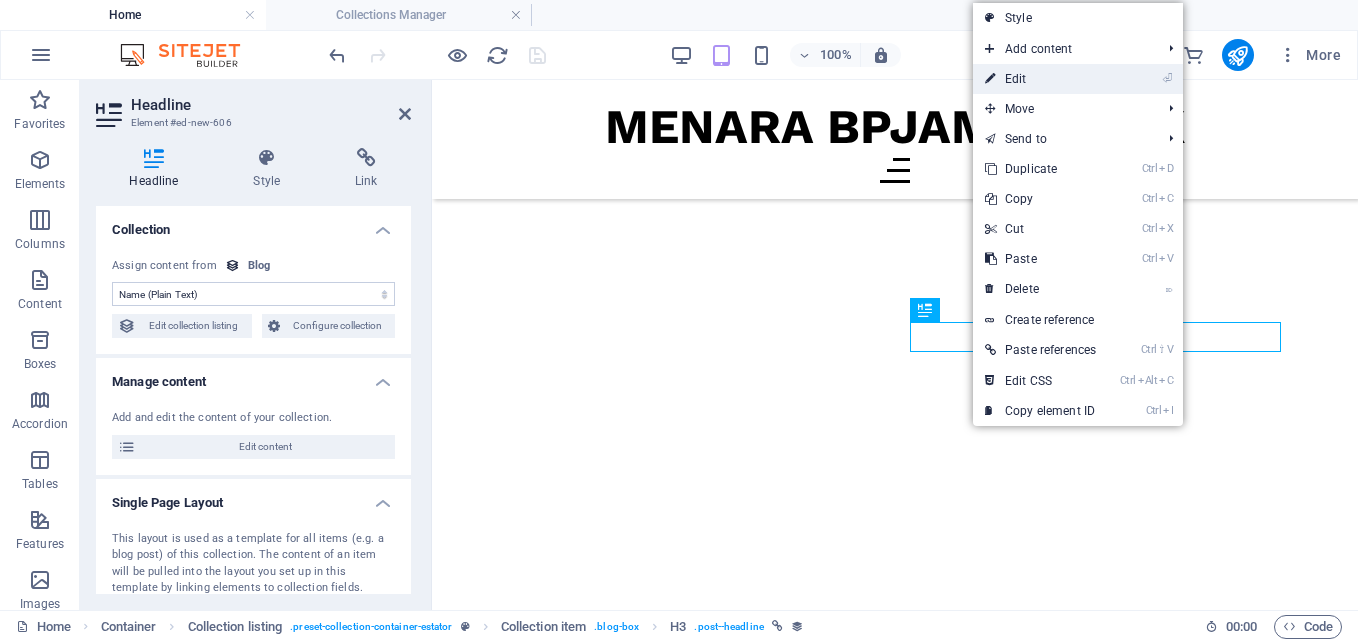 click at bounding box center (990, 79) 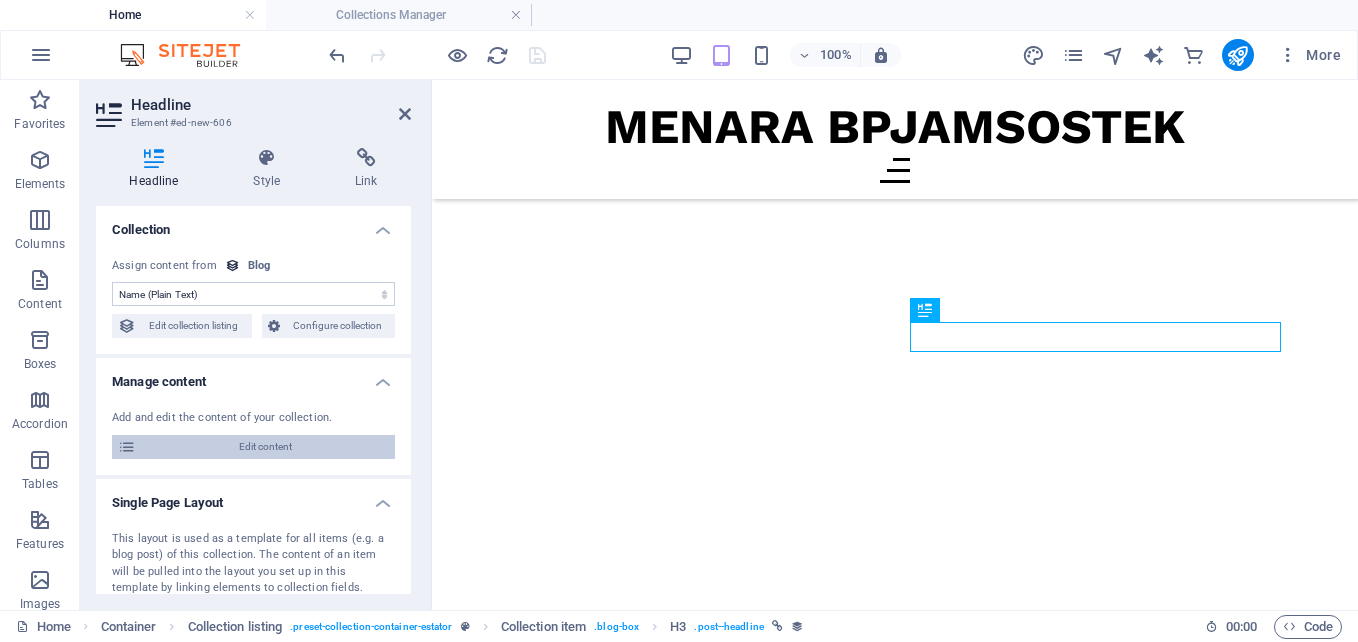 click on "Edit content" at bounding box center [265, 447] 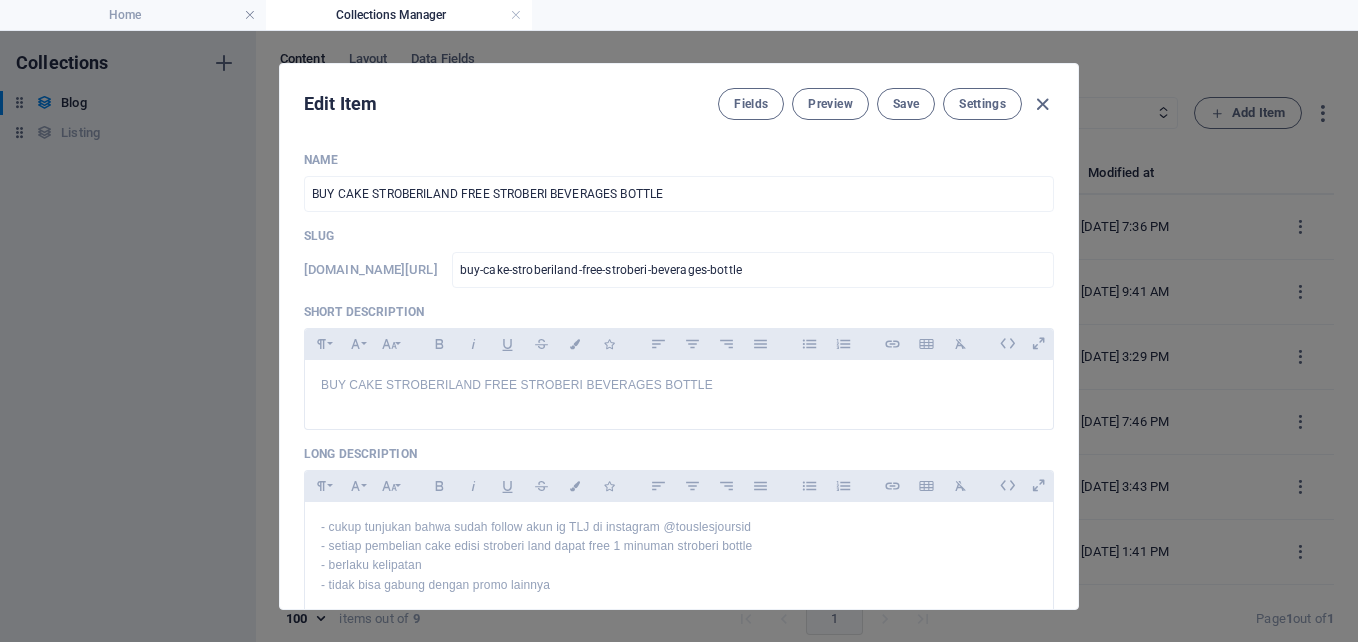 scroll, scrollTop: 0, scrollLeft: 0, axis: both 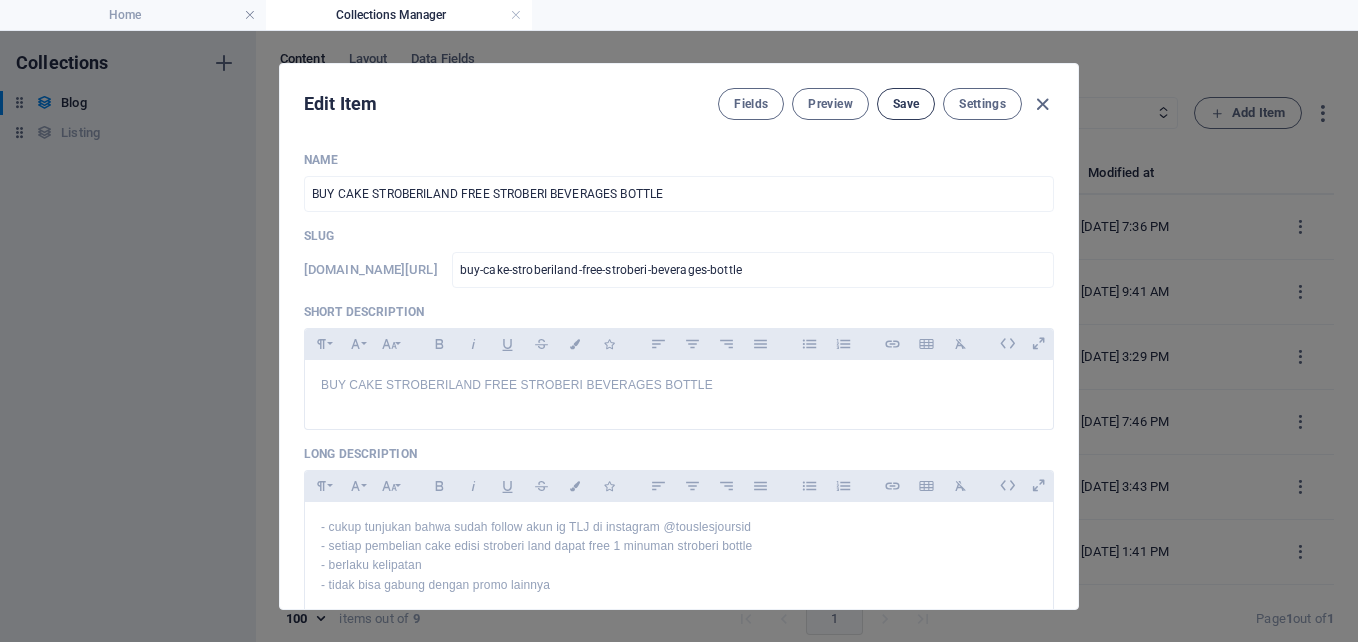 click on "Save" at bounding box center (906, 104) 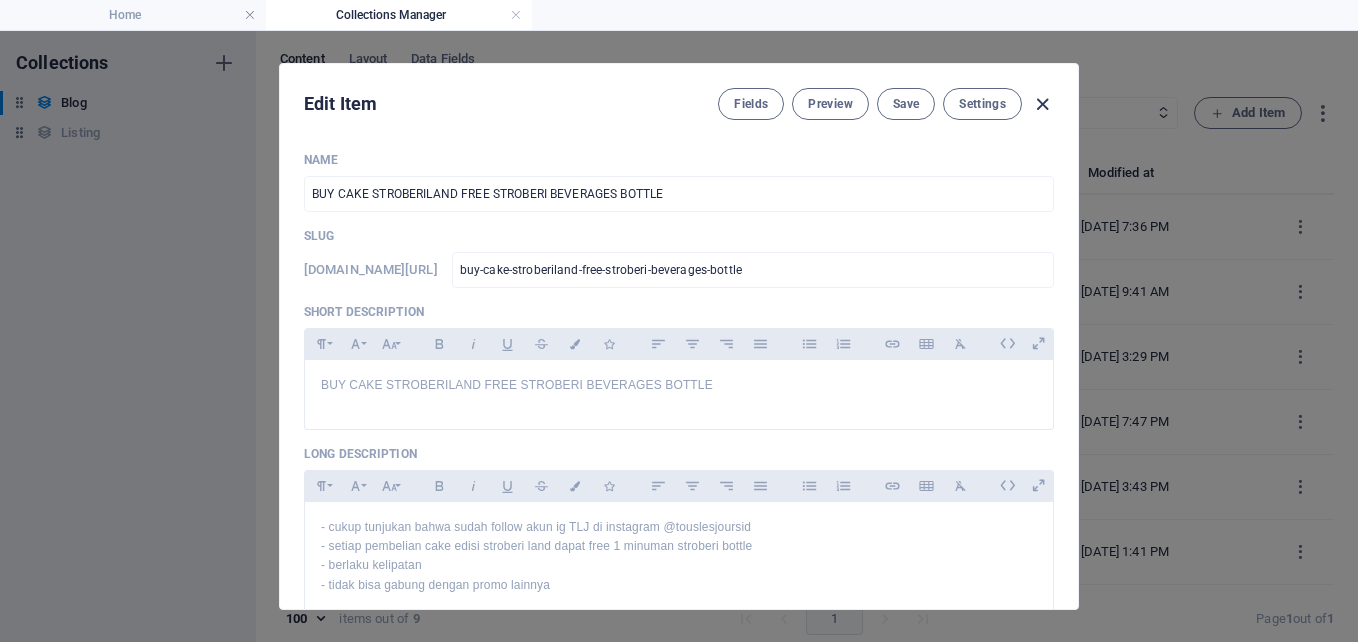 click at bounding box center [1042, 104] 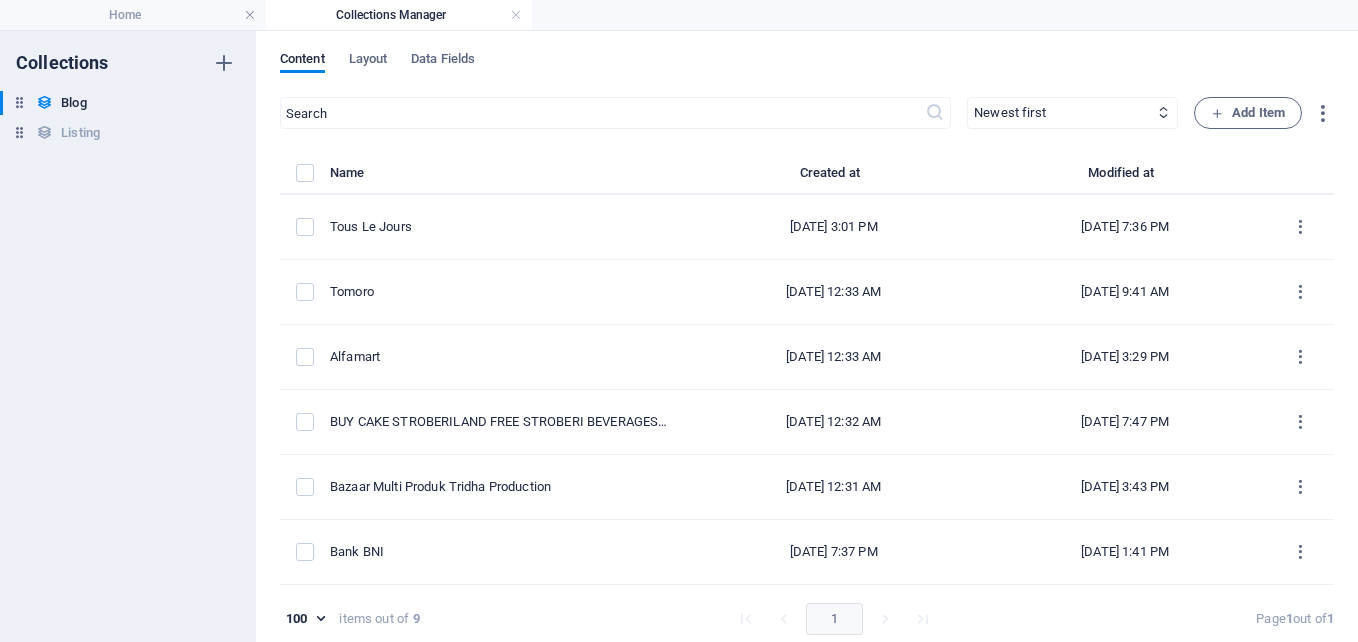 type on "[DATE]" 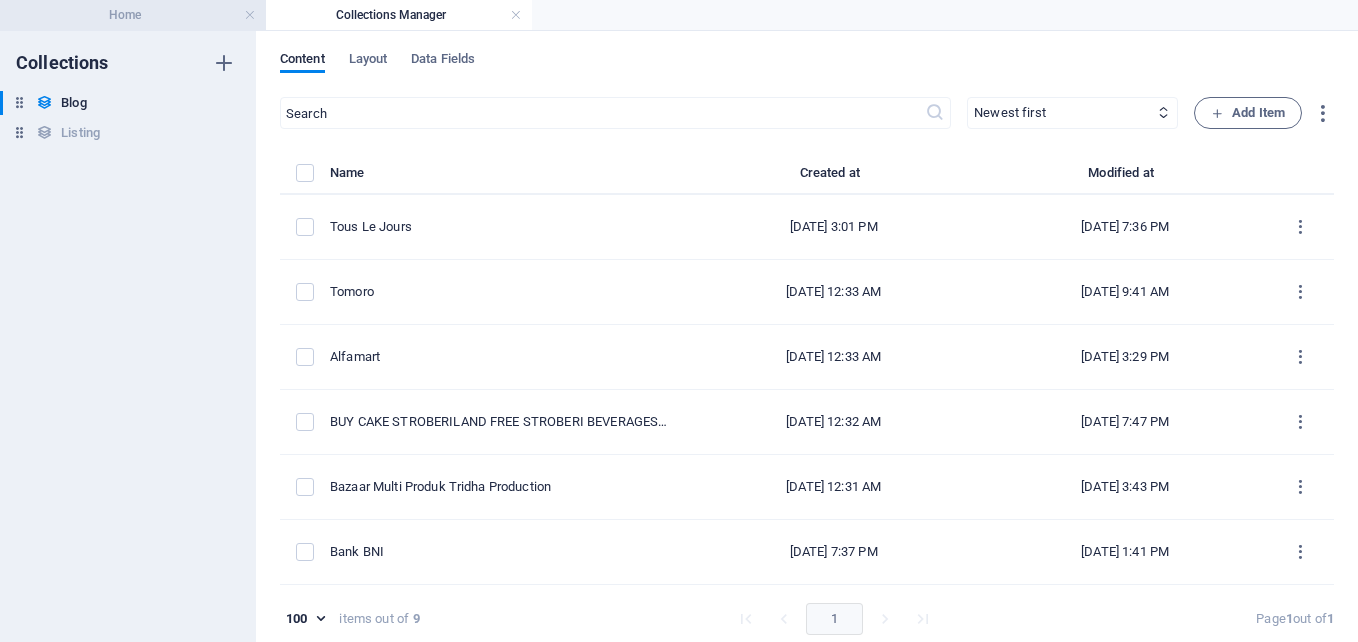 click on "Home" at bounding box center [133, 15] 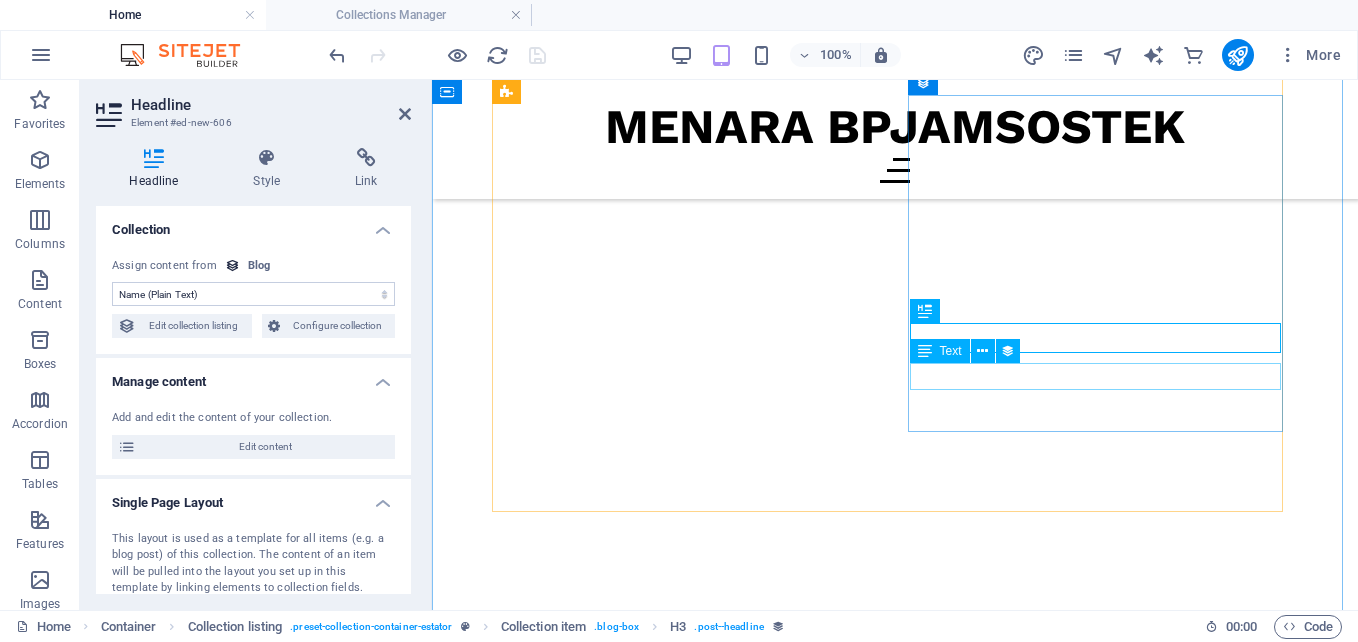 click on "Bazaar Multi Produk [GEOGRAPHIC_DATA]" at bounding box center (895, 4210) 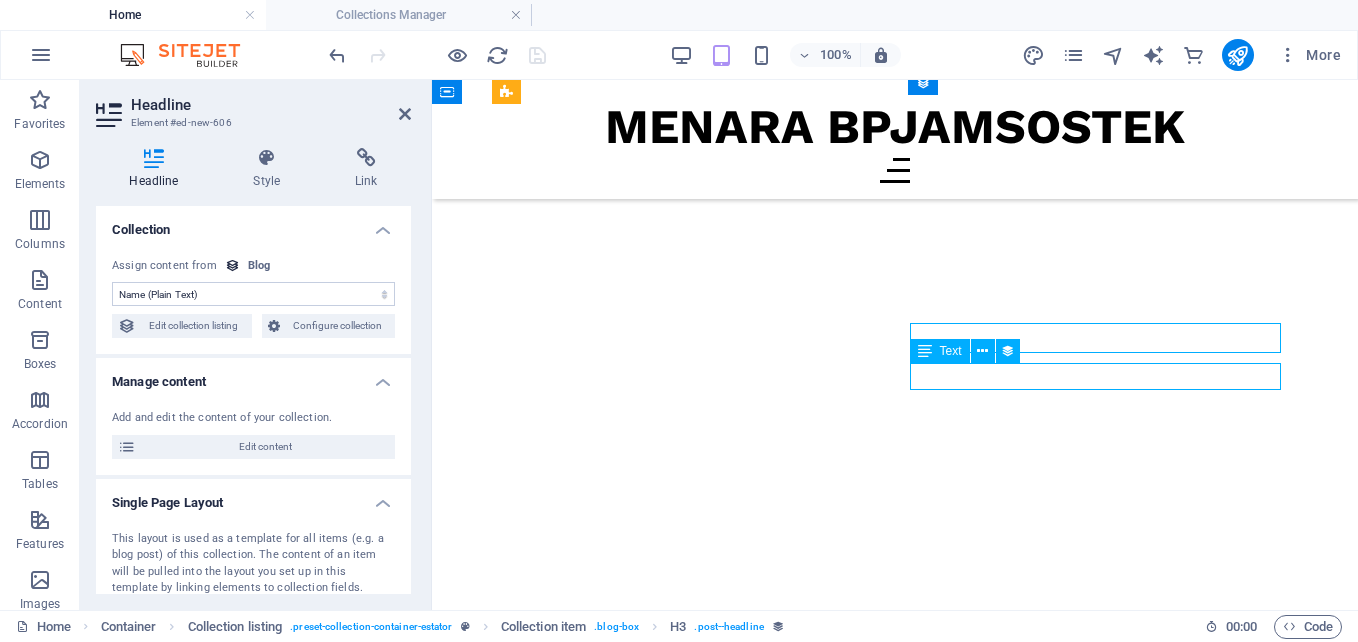 click on "Bazaar Multi Produk [GEOGRAPHIC_DATA]" at bounding box center [895, 4210] 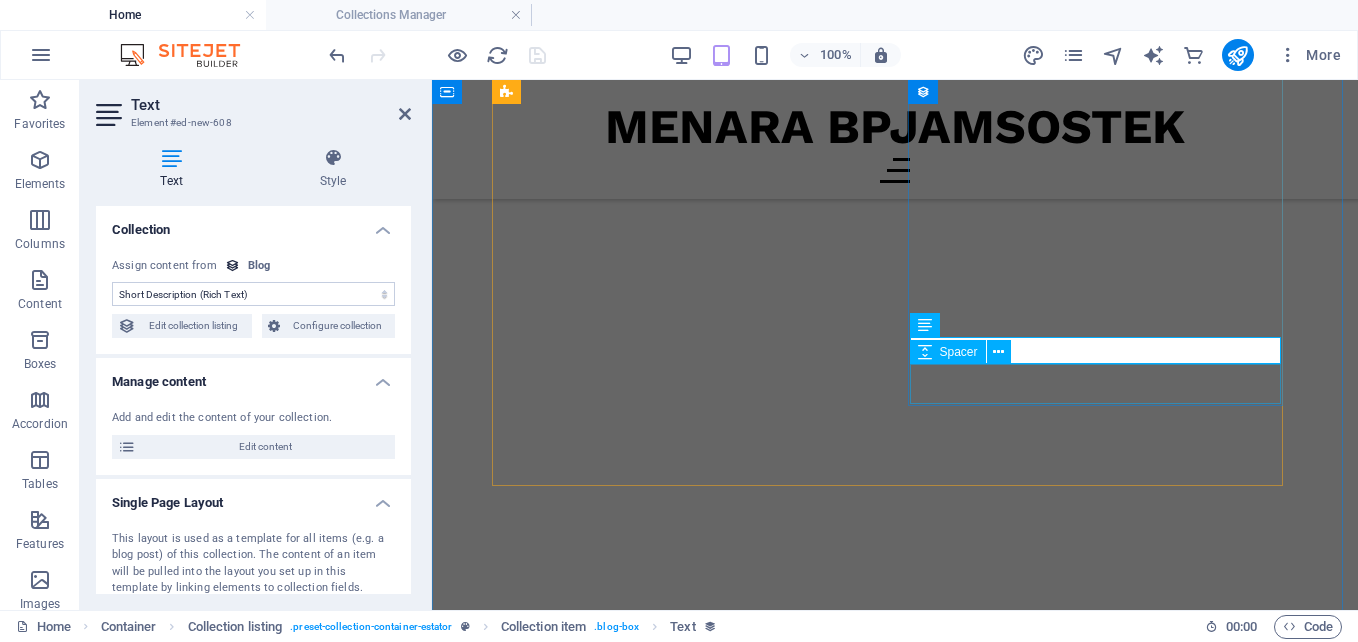 scroll, scrollTop: 17002, scrollLeft: 0, axis: vertical 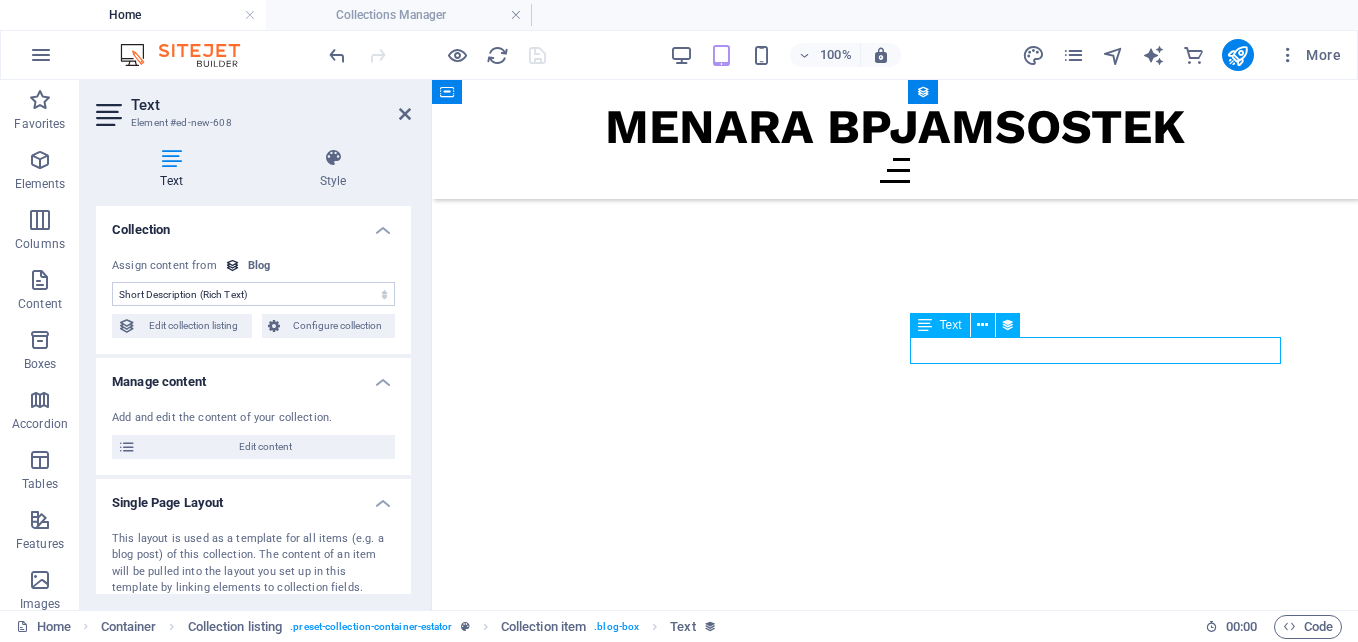 drag, startPoint x: 1225, startPoint y: 345, endPoint x: 1077, endPoint y: 349, distance: 148.05405 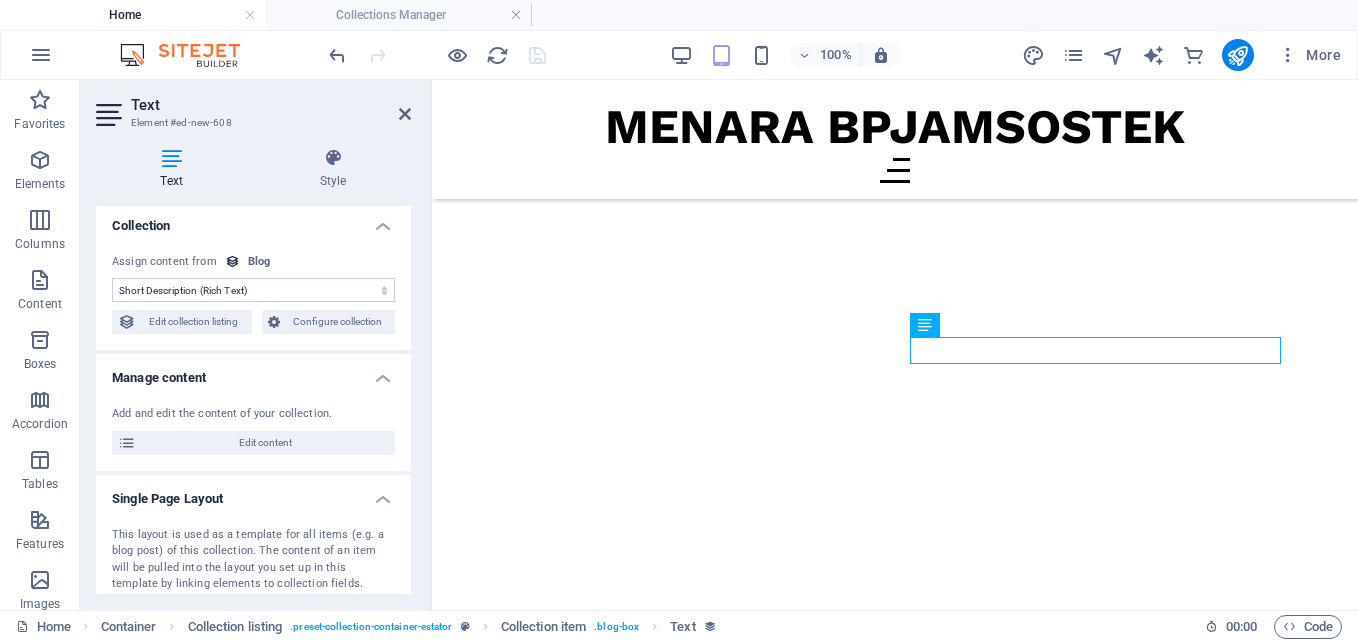 scroll, scrollTop: 0, scrollLeft: 0, axis: both 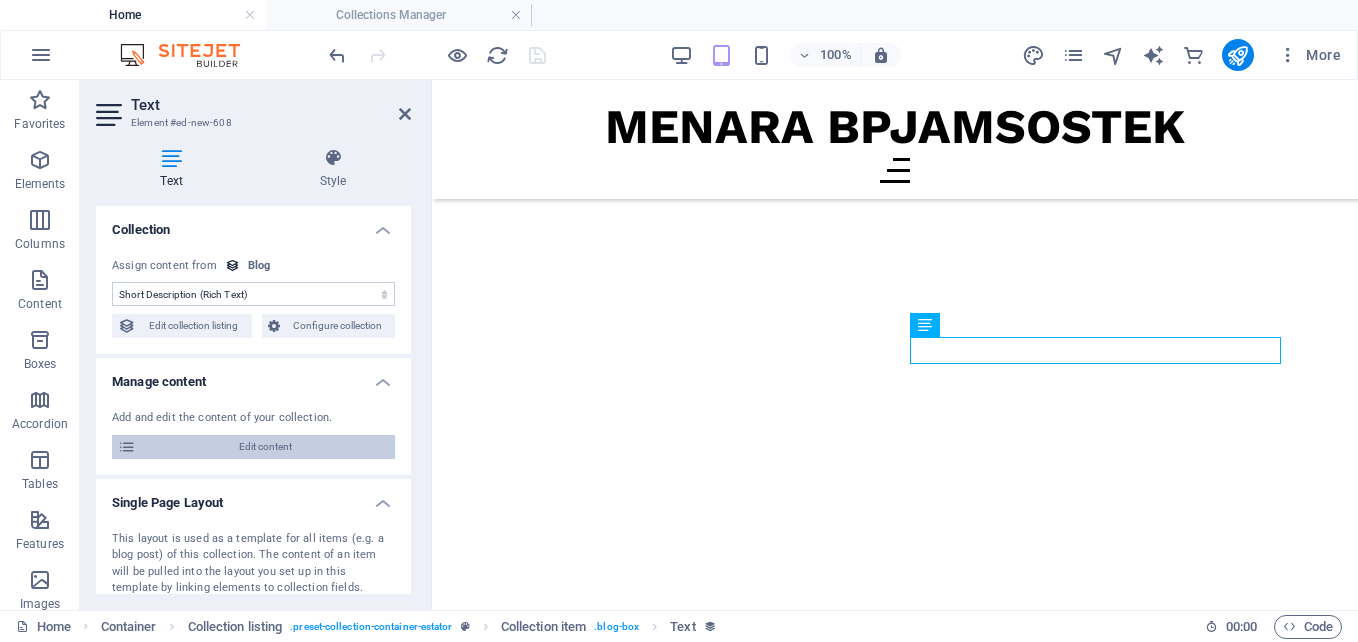 click on "Edit content" at bounding box center [265, 447] 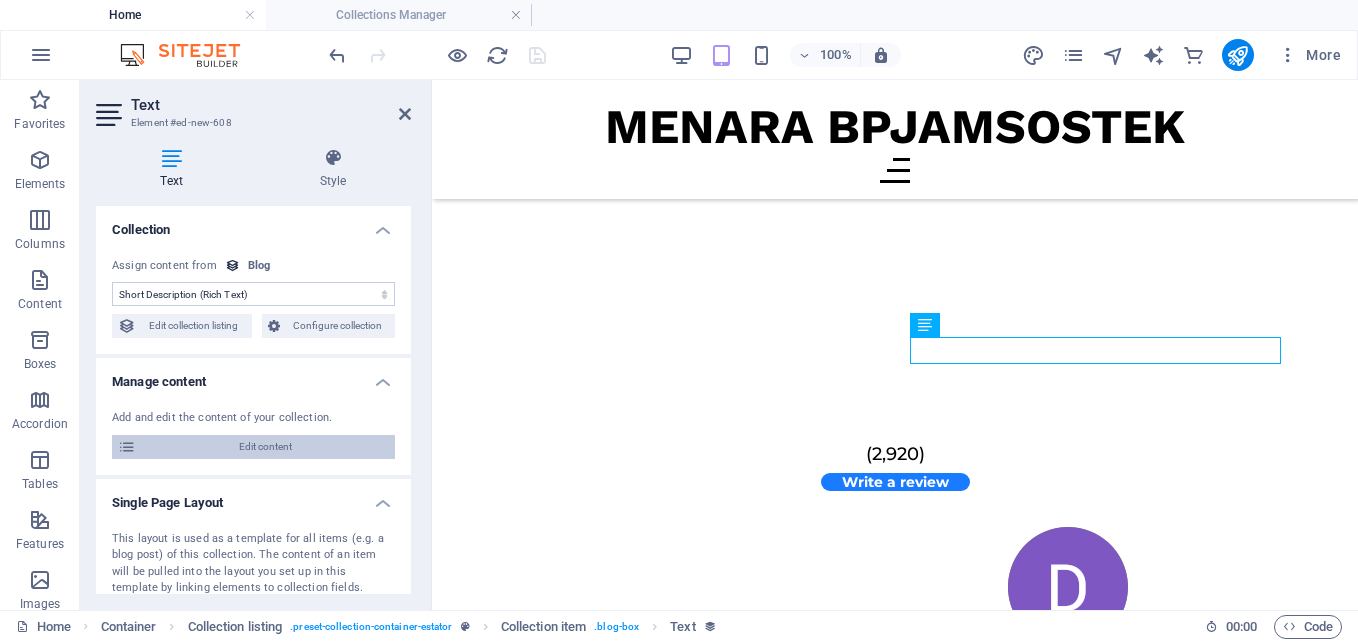 select on "Investment" 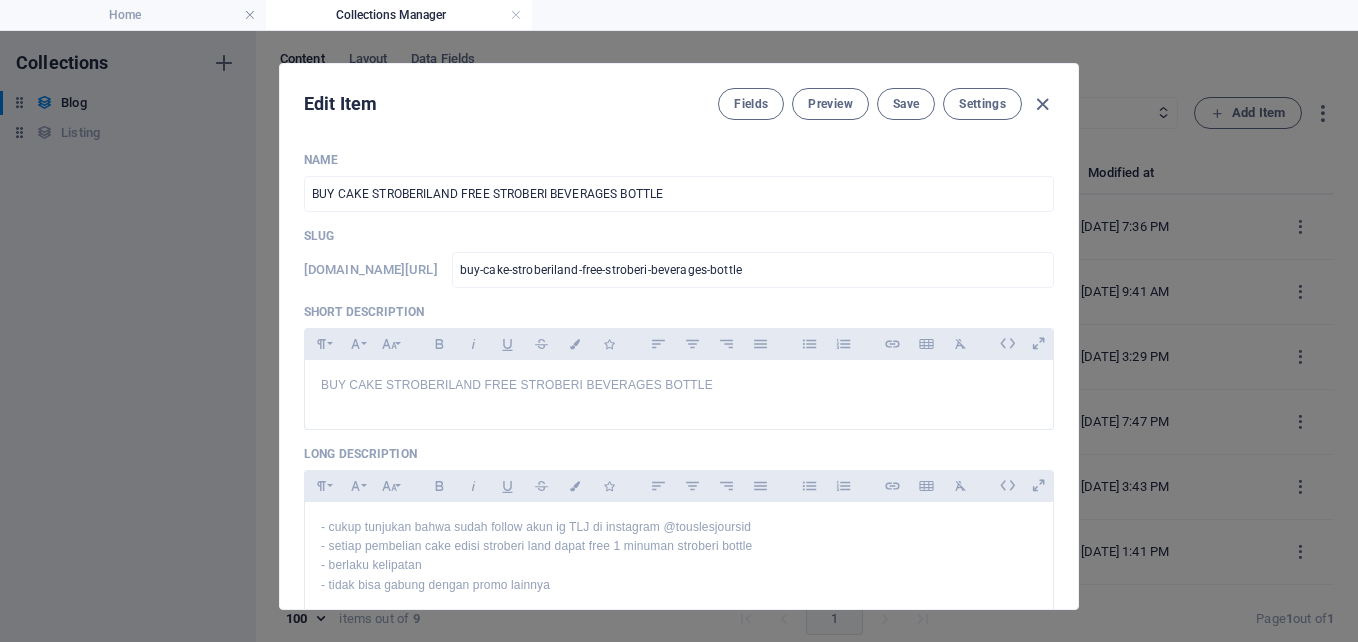 scroll, scrollTop: 0, scrollLeft: 0, axis: both 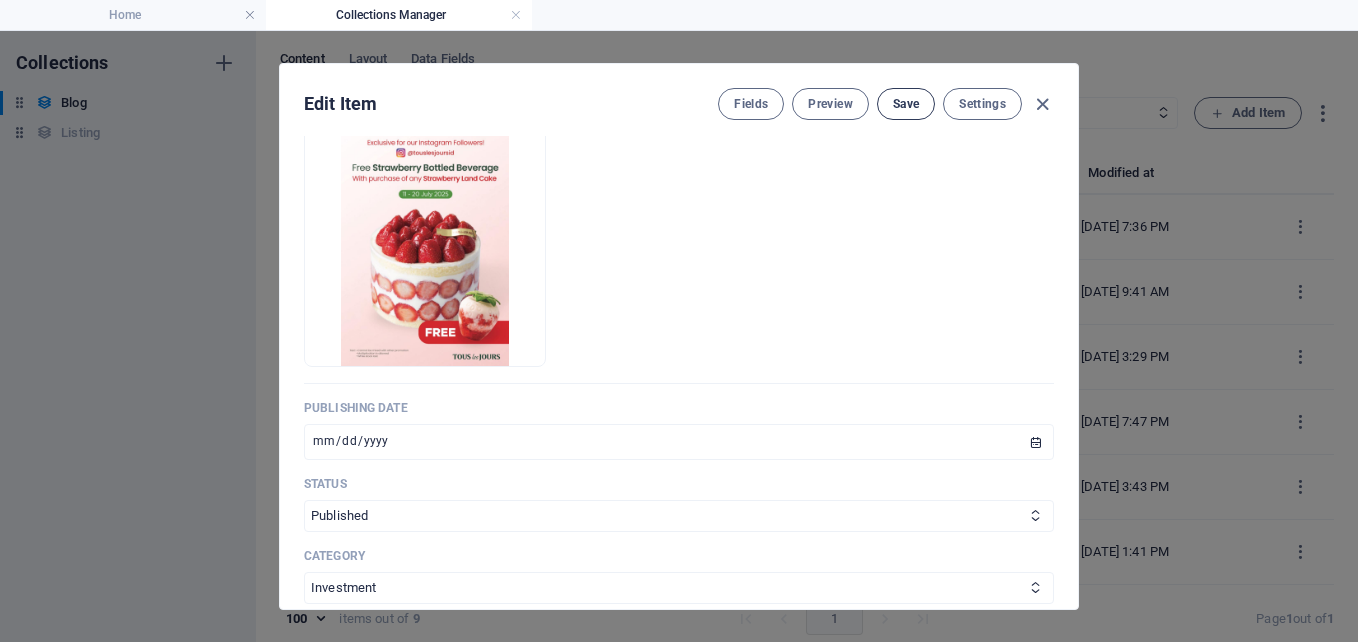 click on "Save" at bounding box center (906, 104) 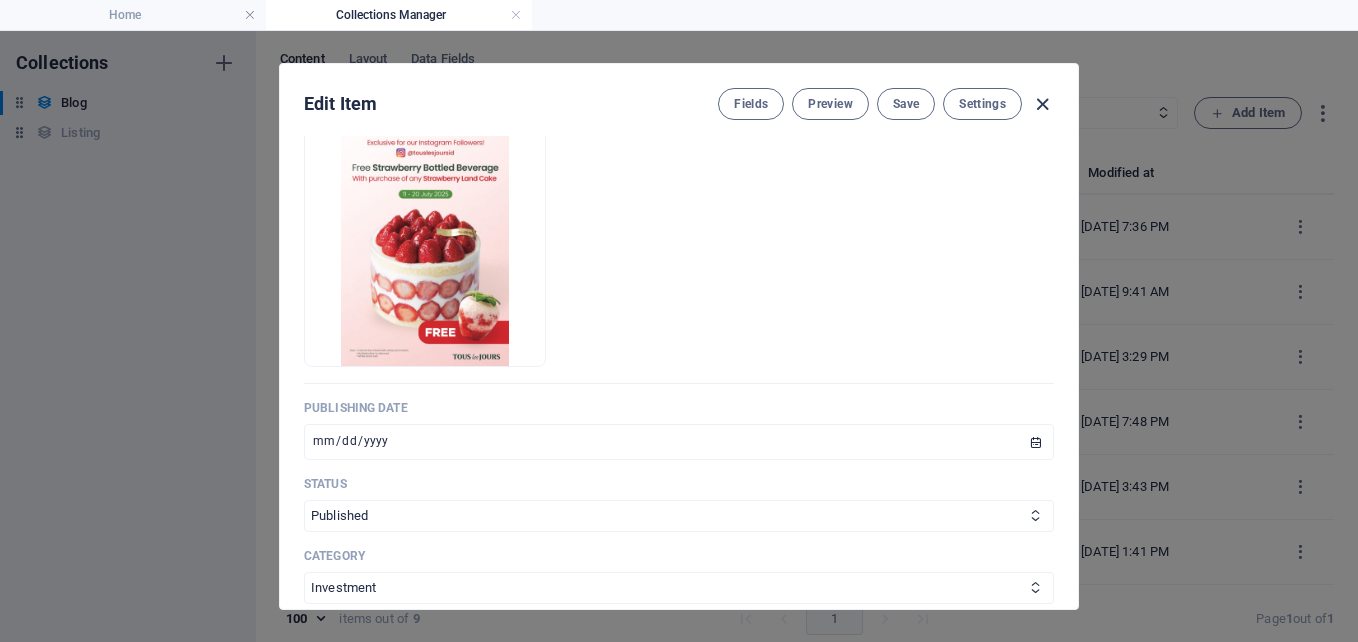 click at bounding box center (1042, 104) 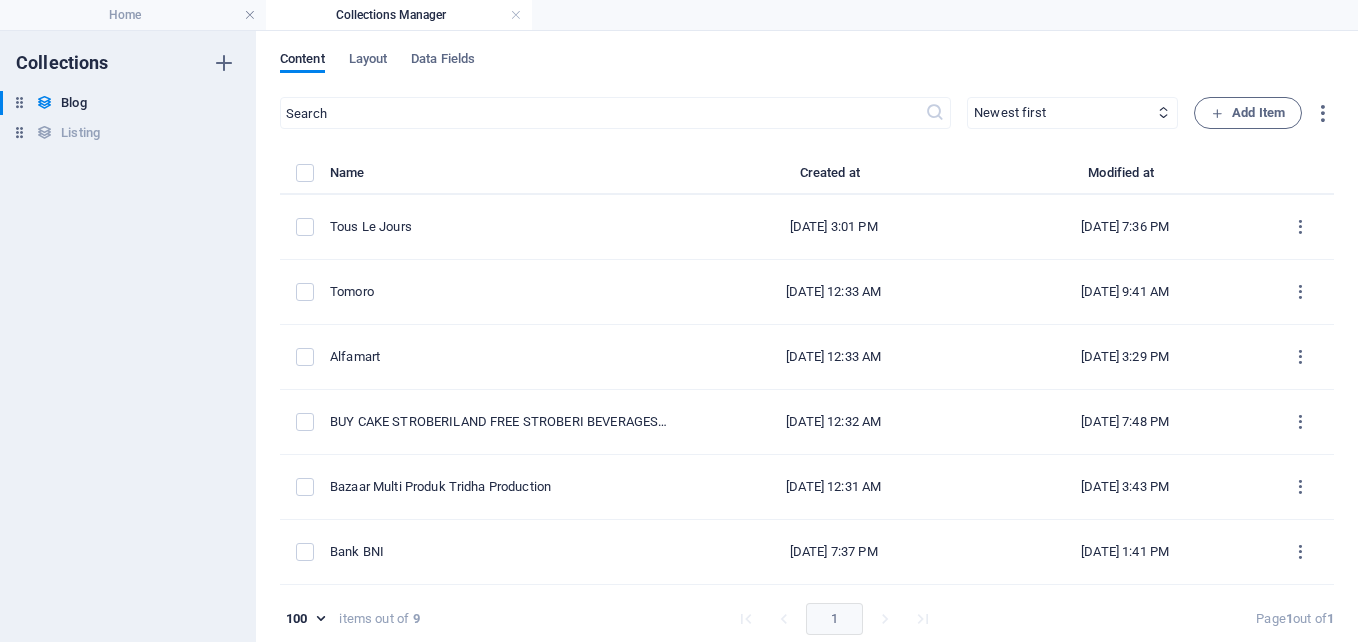type on "[DATE]" 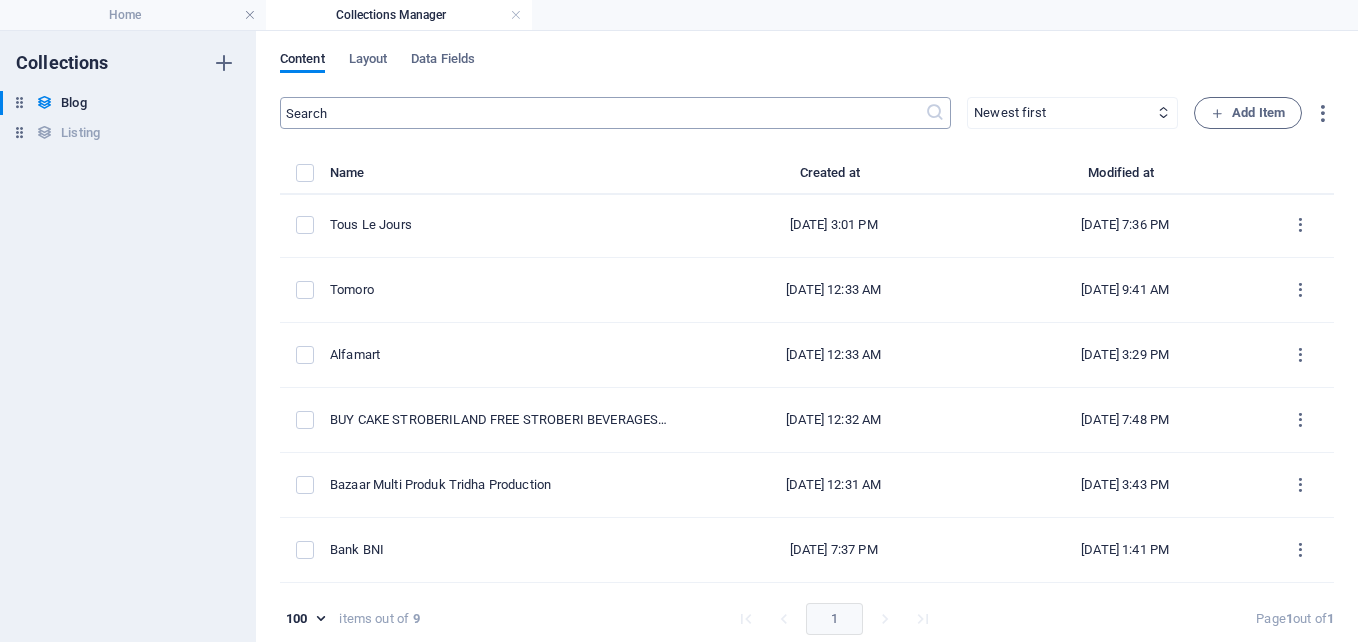 scroll, scrollTop: 0, scrollLeft: 0, axis: both 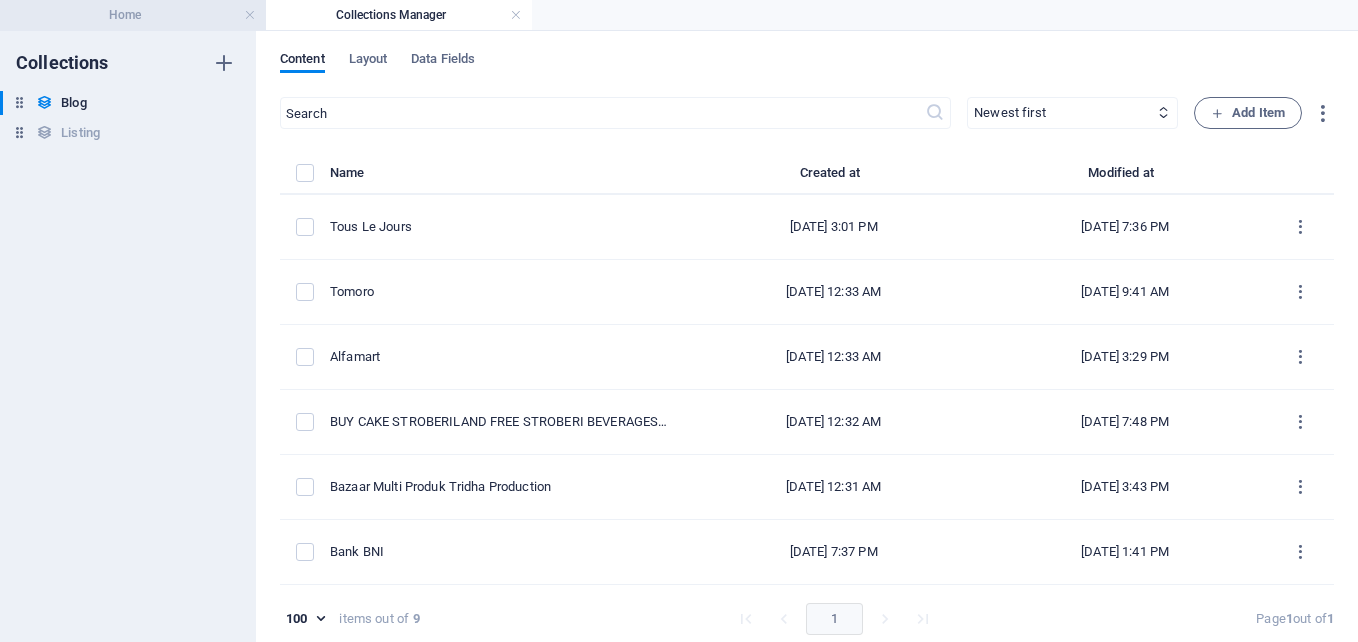 click on "Home" at bounding box center [133, 15] 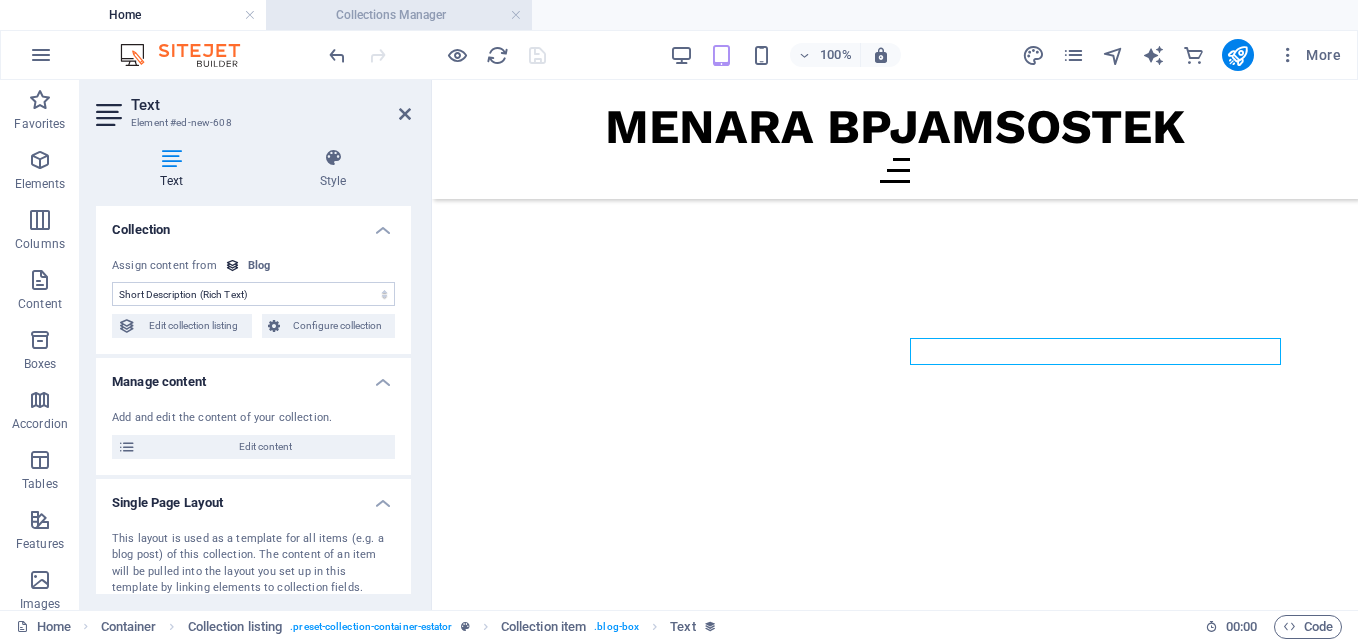 scroll, scrollTop: 17001, scrollLeft: 0, axis: vertical 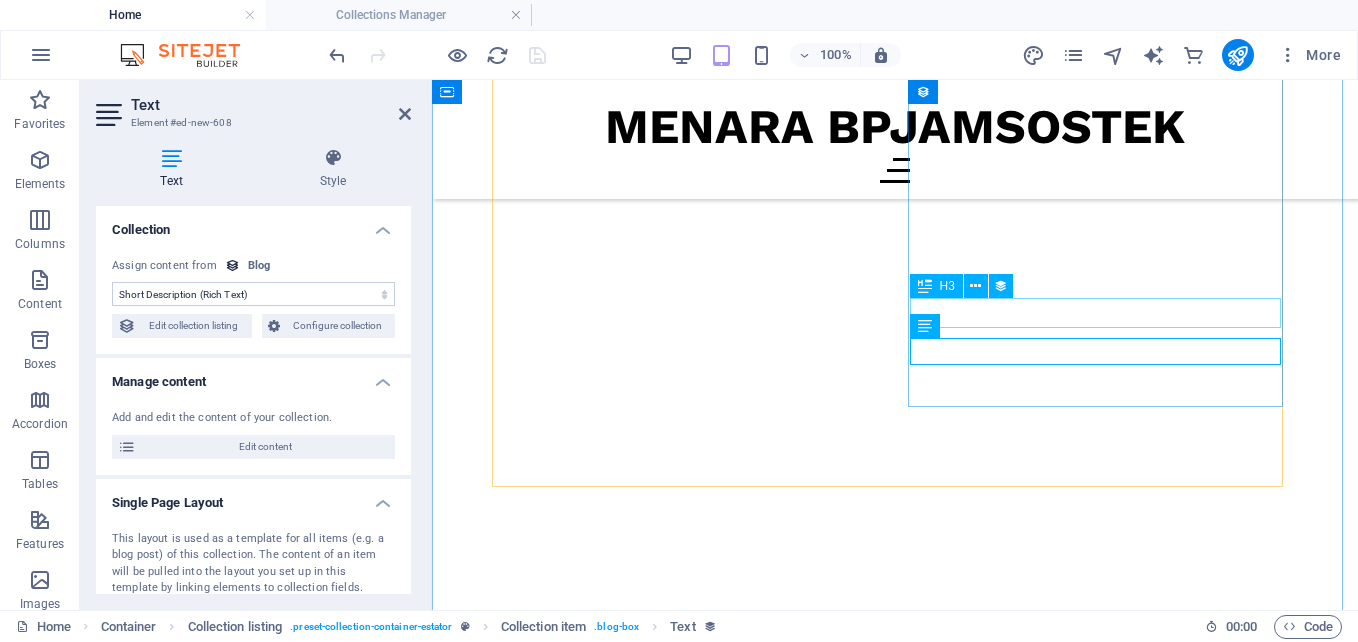click on "Bazaar Shooping Festival" at bounding box center (895, 4147) 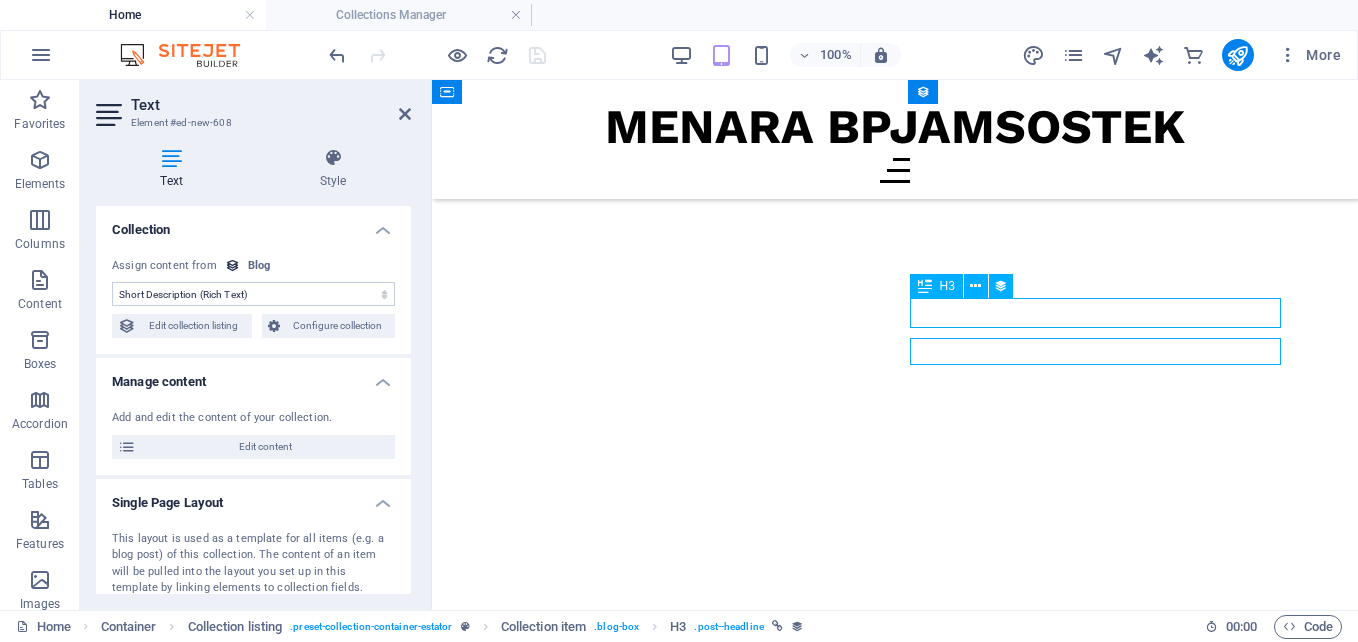 click on "Bazaar Shooping Festival" at bounding box center [895, 4147] 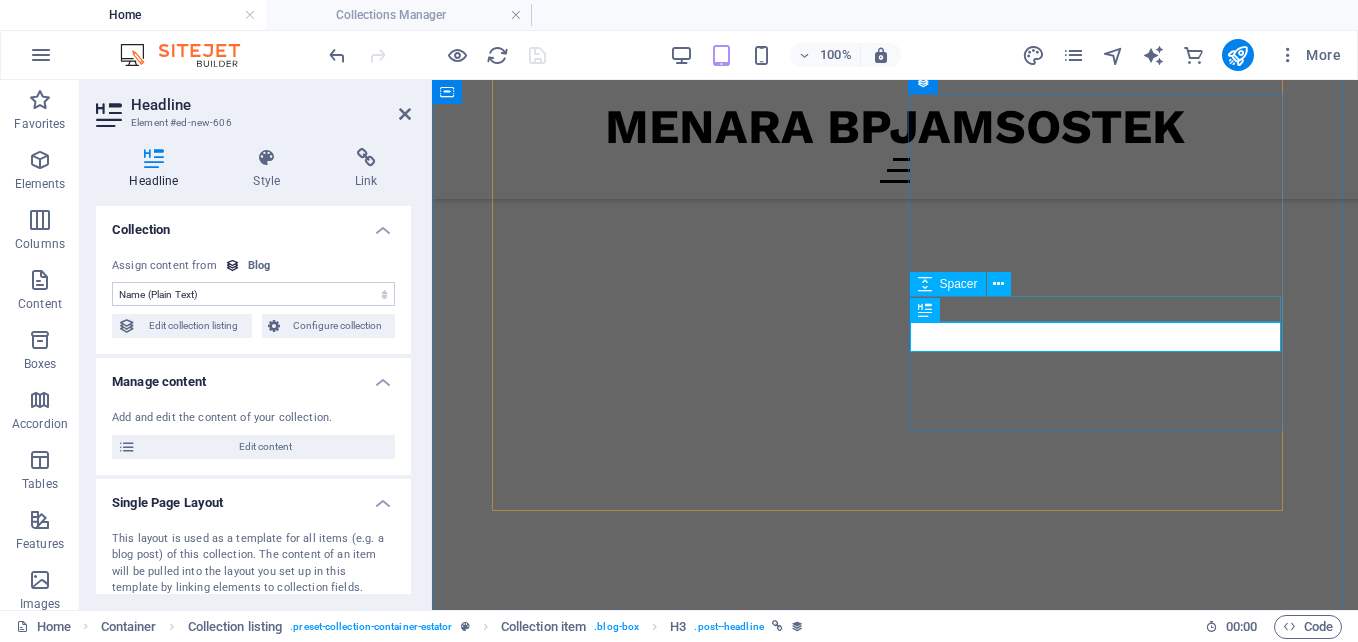 scroll, scrollTop: 16977, scrollLeft: 0, axis: vertical 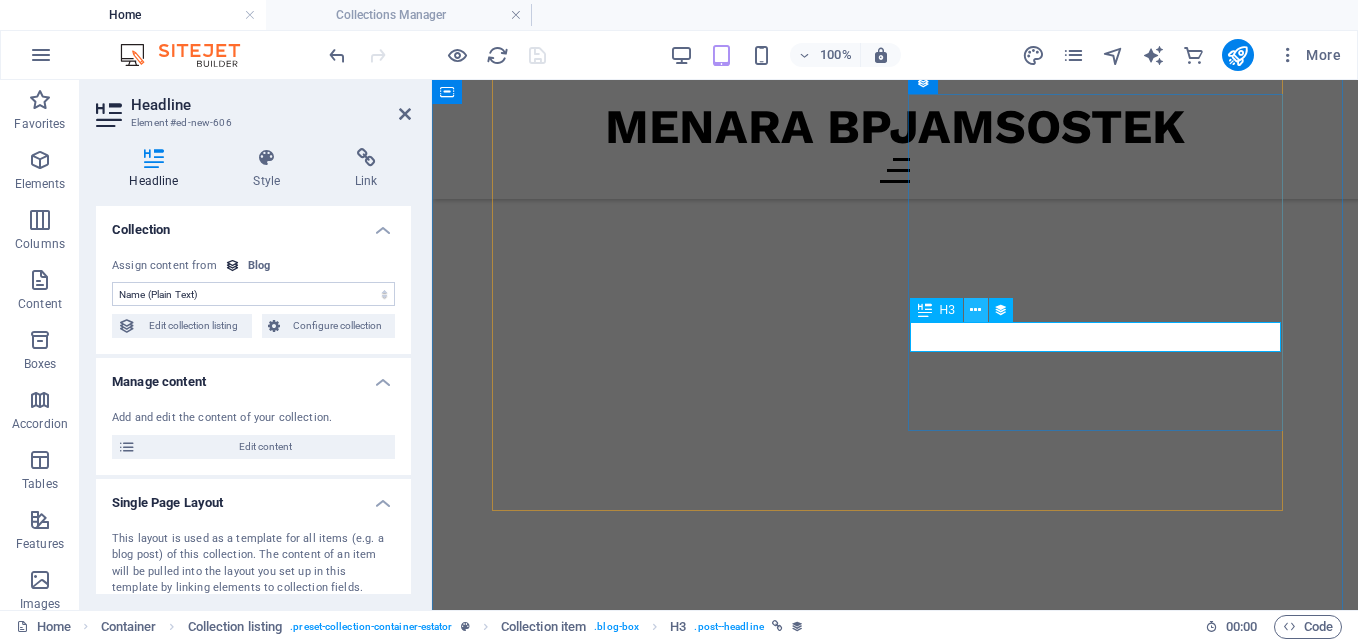 click at bounding box center [975, 310] 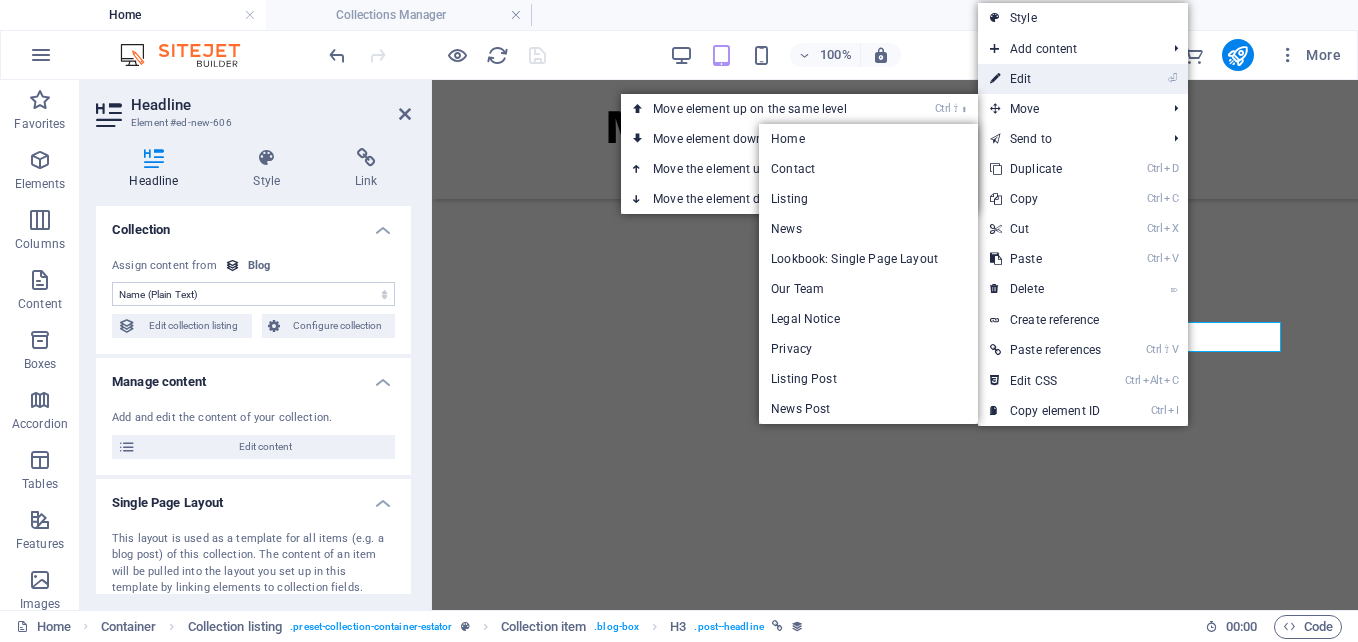 click on "⏎  Edit" at bounding box center [1045, 79] 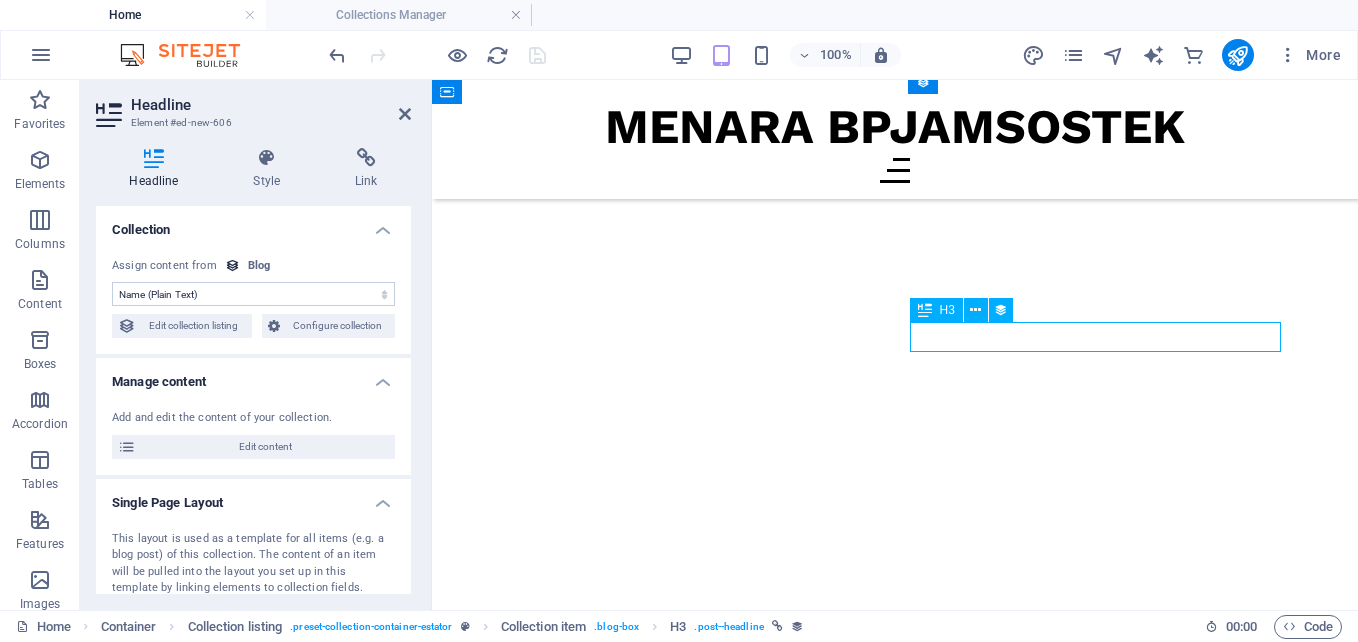 drag, startPoint x: 956, startPoint y: 329, endPoint x: 1110, endPoint y: 334, distance: 154.08115 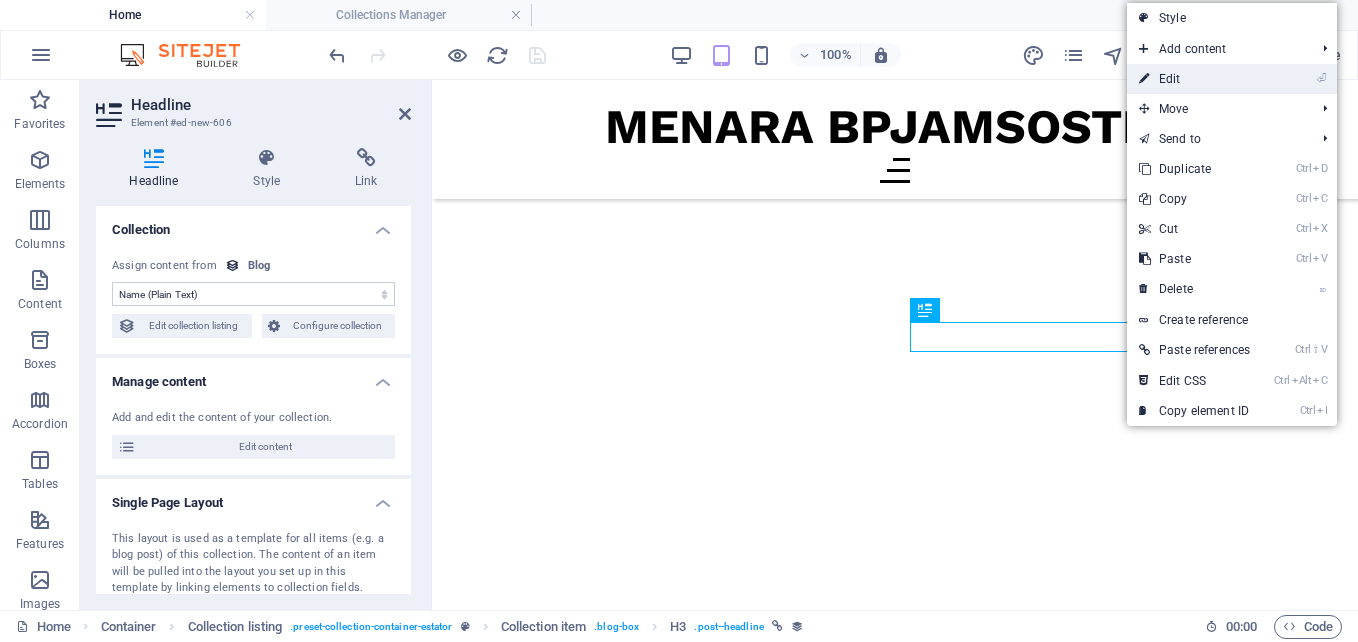 click on "⏎  Edit" at bounding box center [1194, 79] 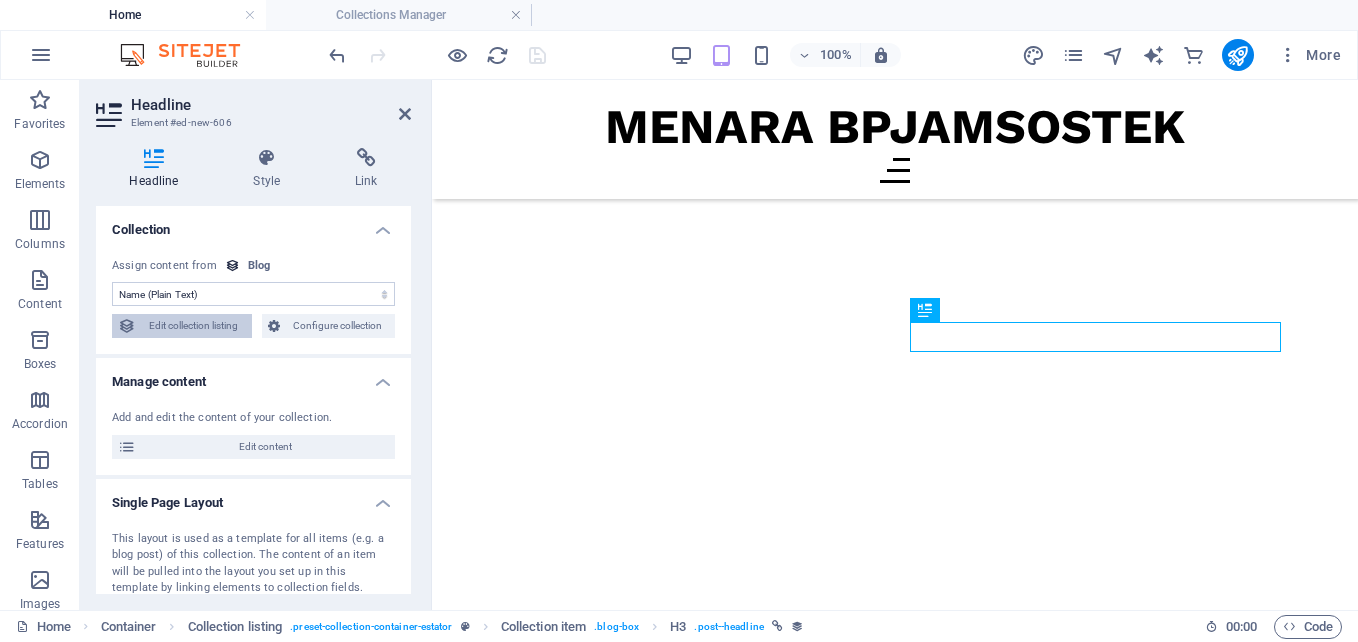 click on "Edit collection listing" at bounding box center [194, 326] 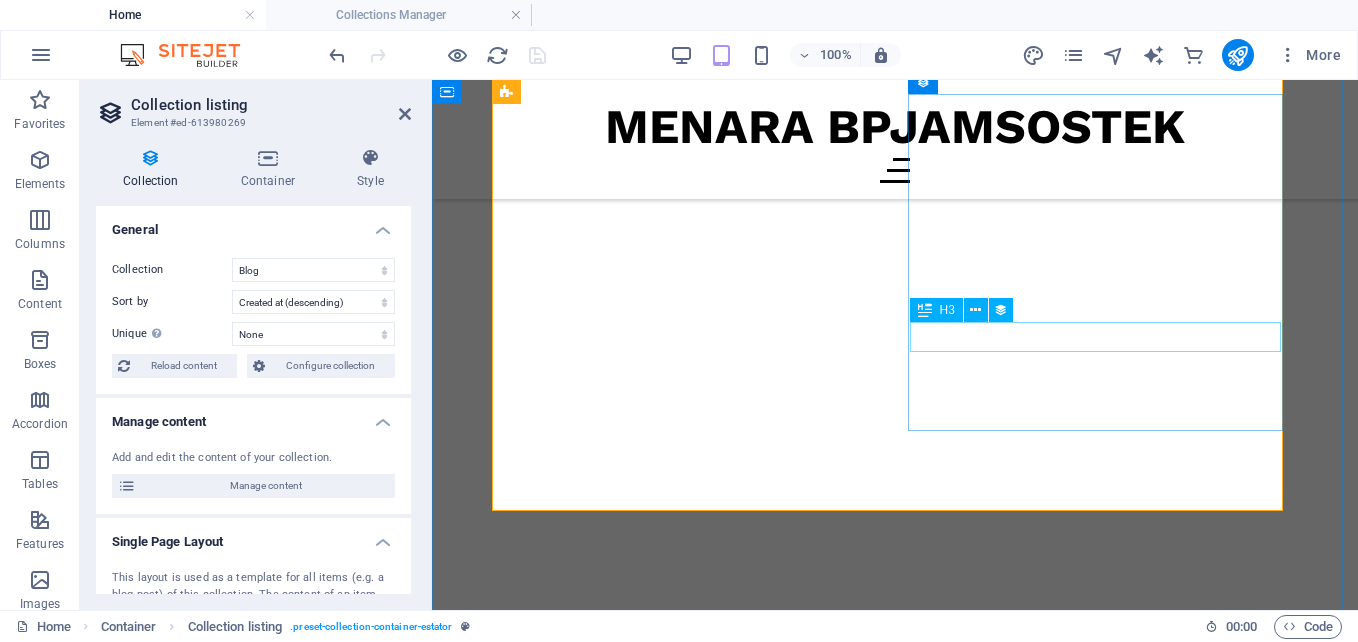 click on "Bazaar Shooping Festival" at bounding box center [895, 4171] 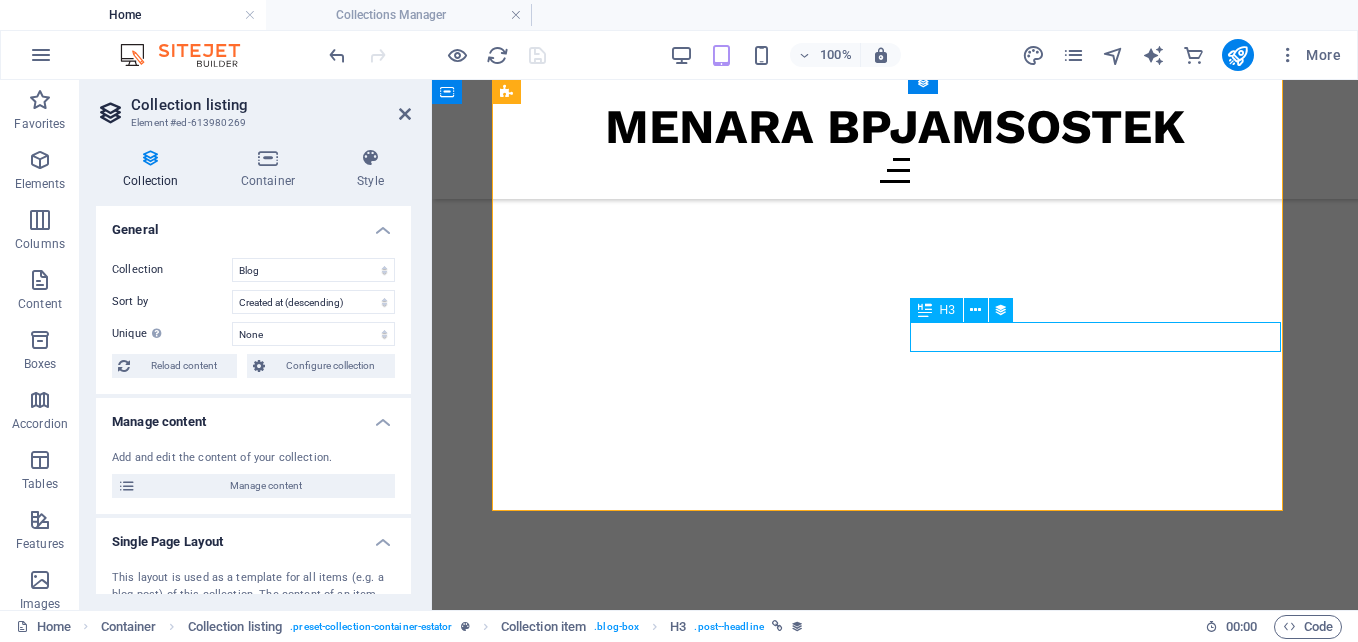 click on "Bazaar Shooping Festival" at bounding box center [895, 4171] 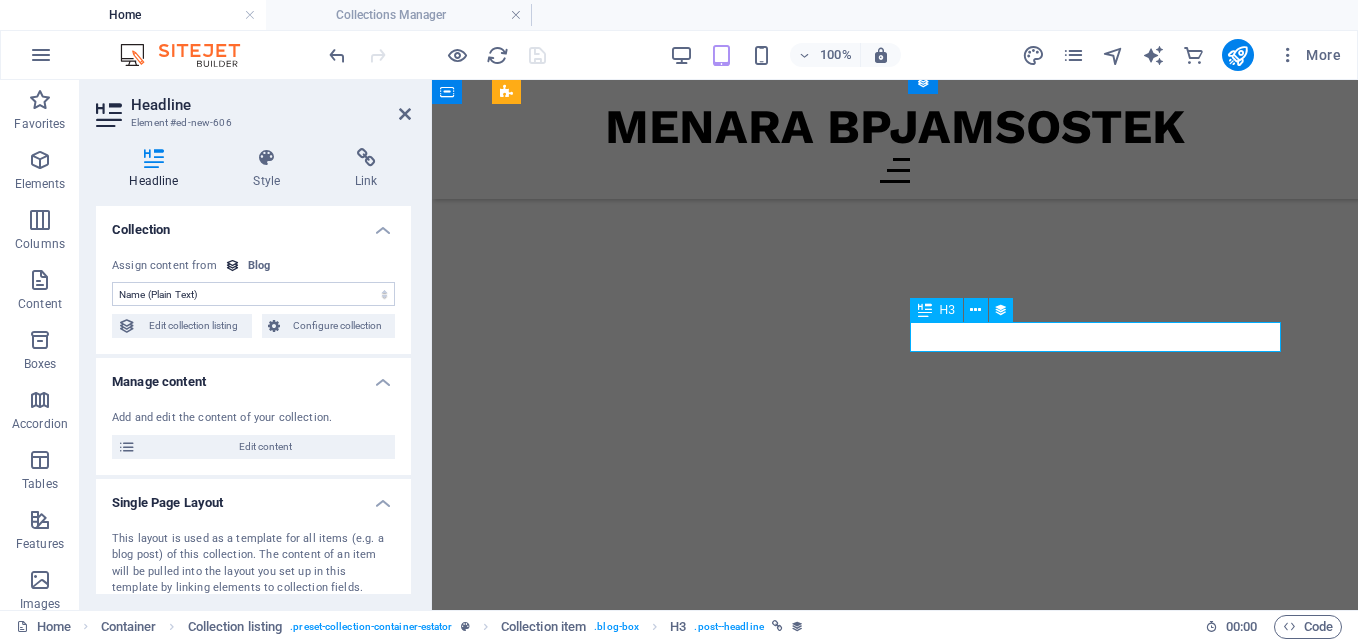click on "Bazaar Shooping Festival" at bounding box center [895, 4171] 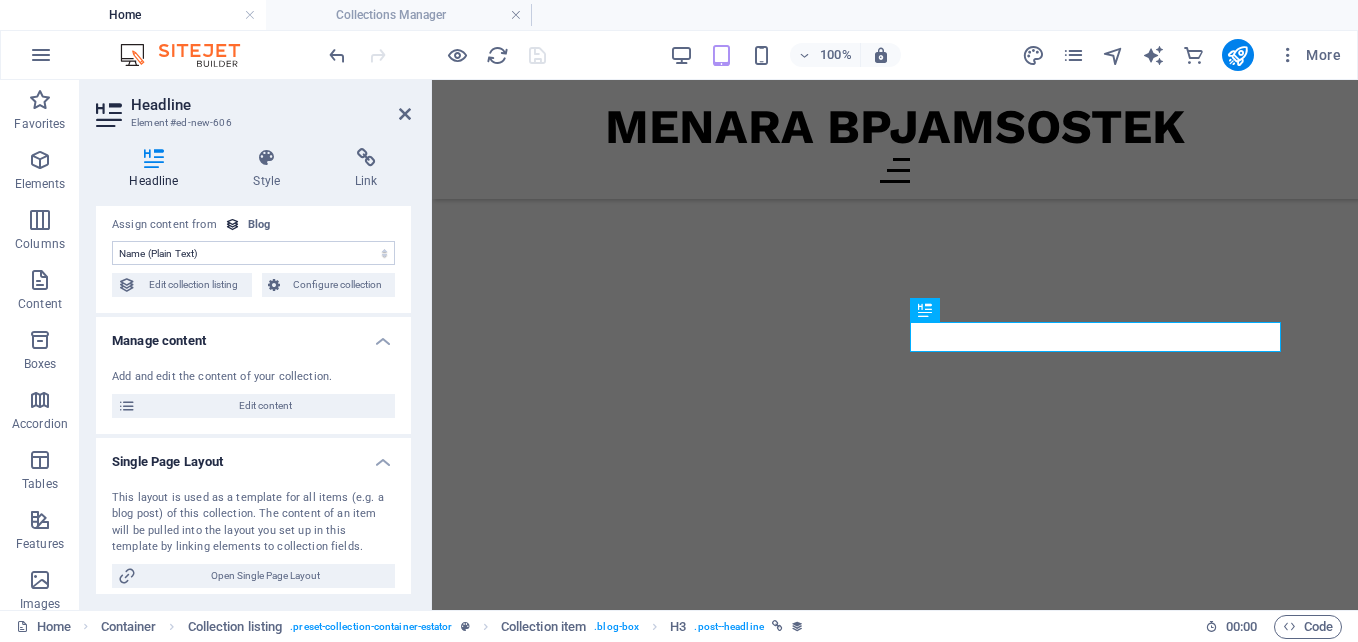 scroll, scrollTop: 39, scrollLeft: 0, axis: vertical 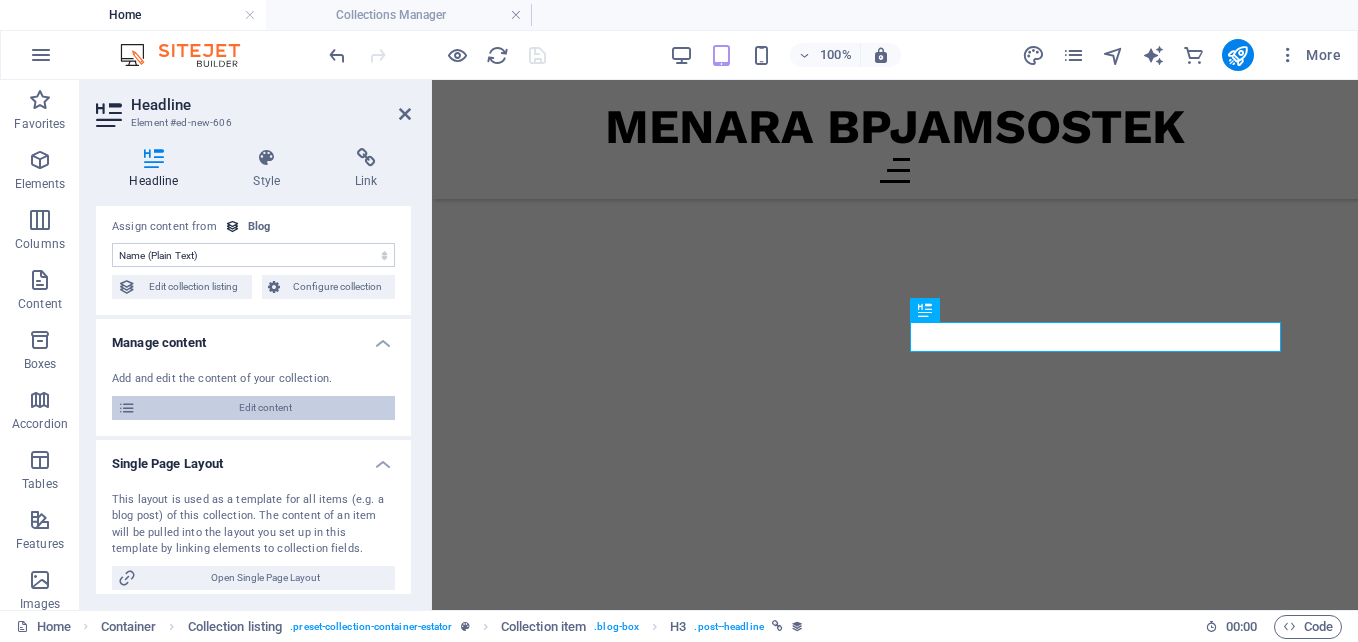 click on "Edit content" at bounding box center [265, 408] 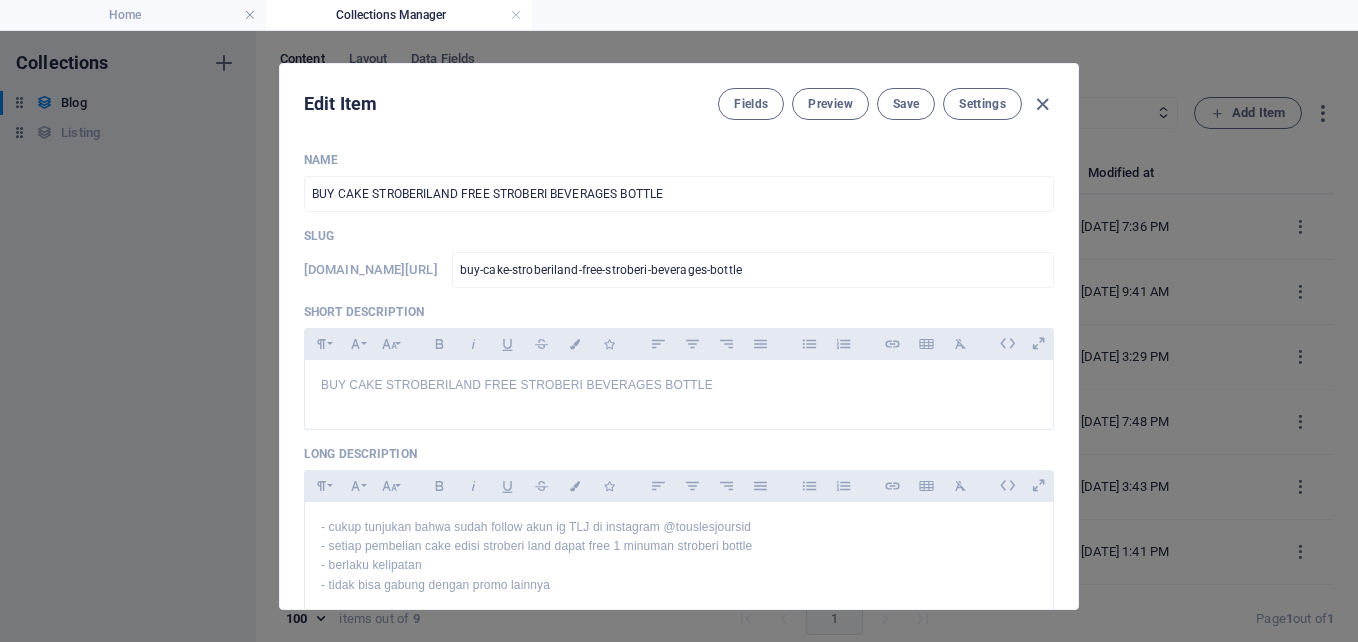 scroll, scrollTop: 0, scrollLeft: 0, axis: both 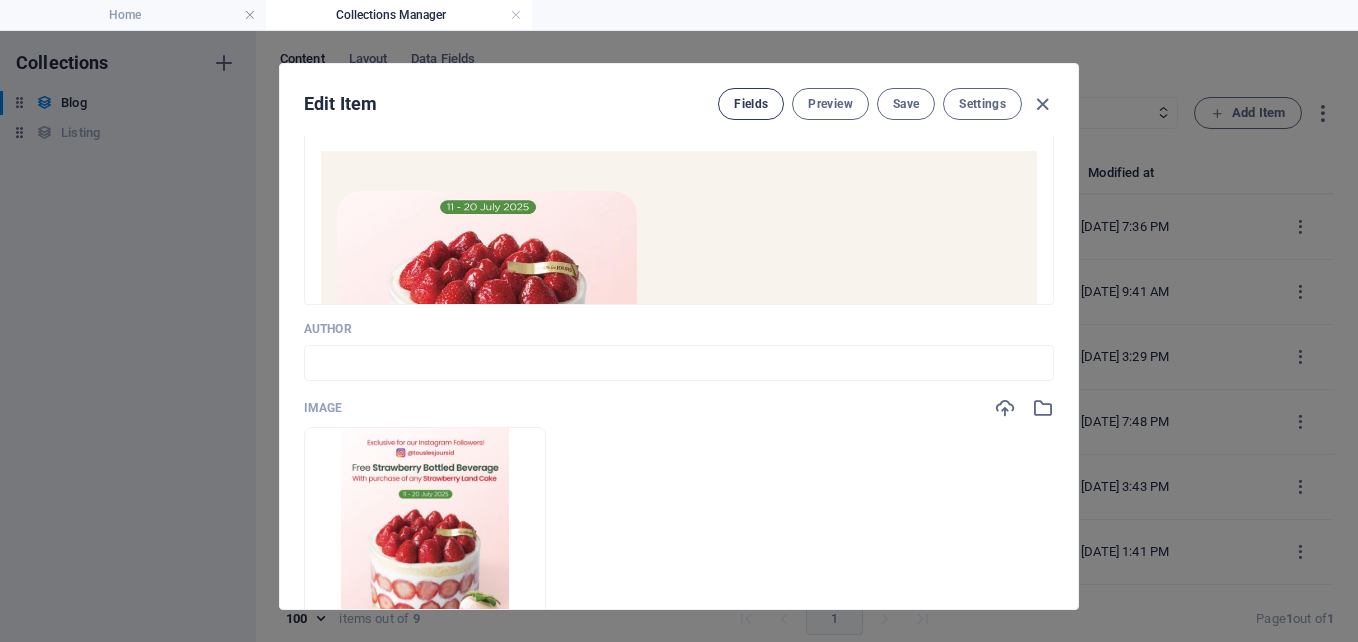 click on "Fields" at bounding box center [751, 104] 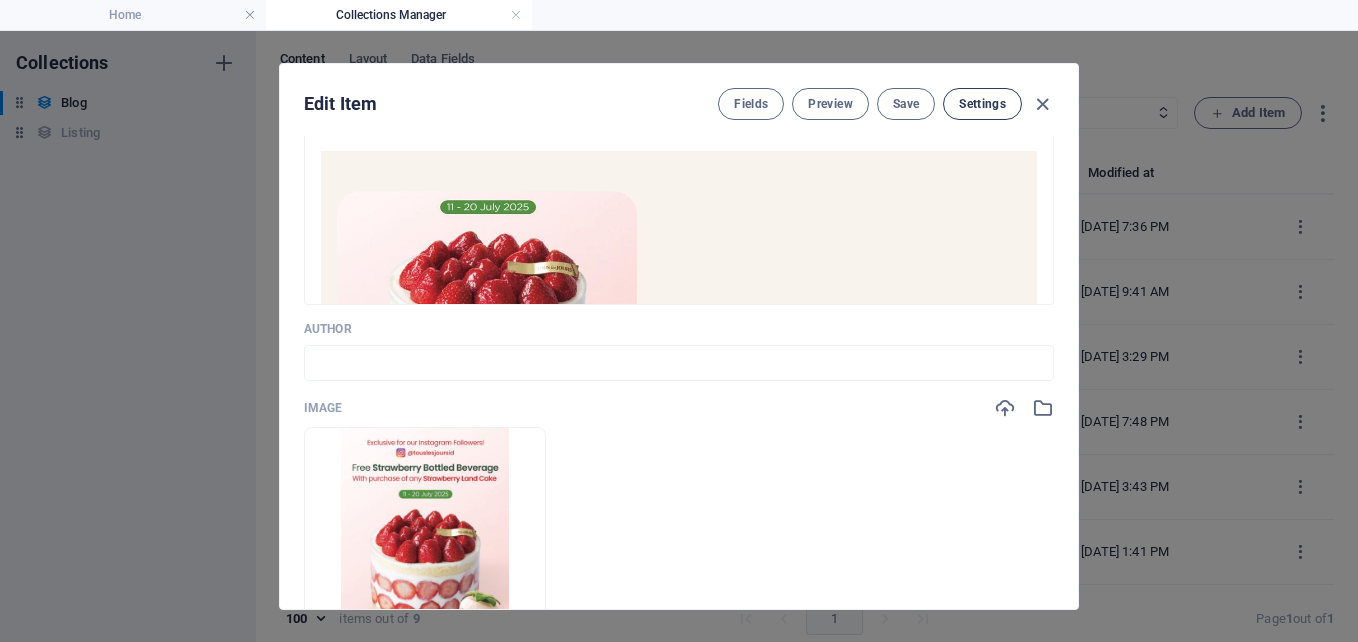 scroll, scrollTop: 790, scrollLeft: 0, axis: vertical 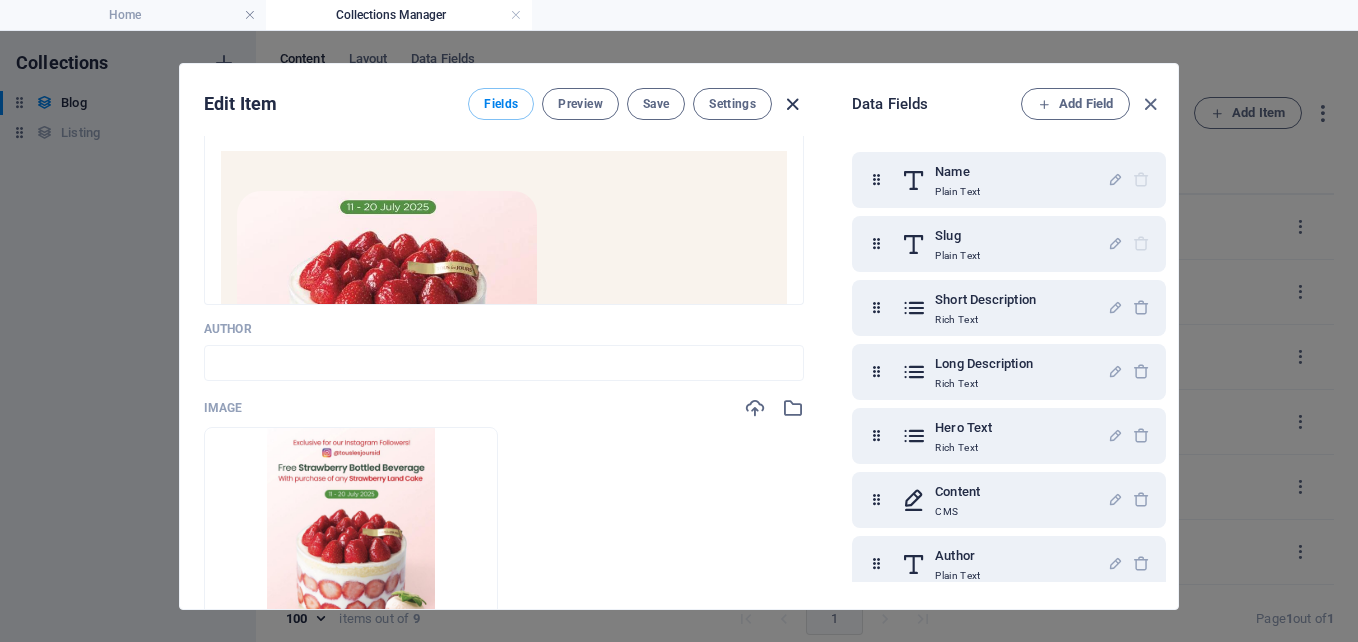 click at bounding box center [792, 104] 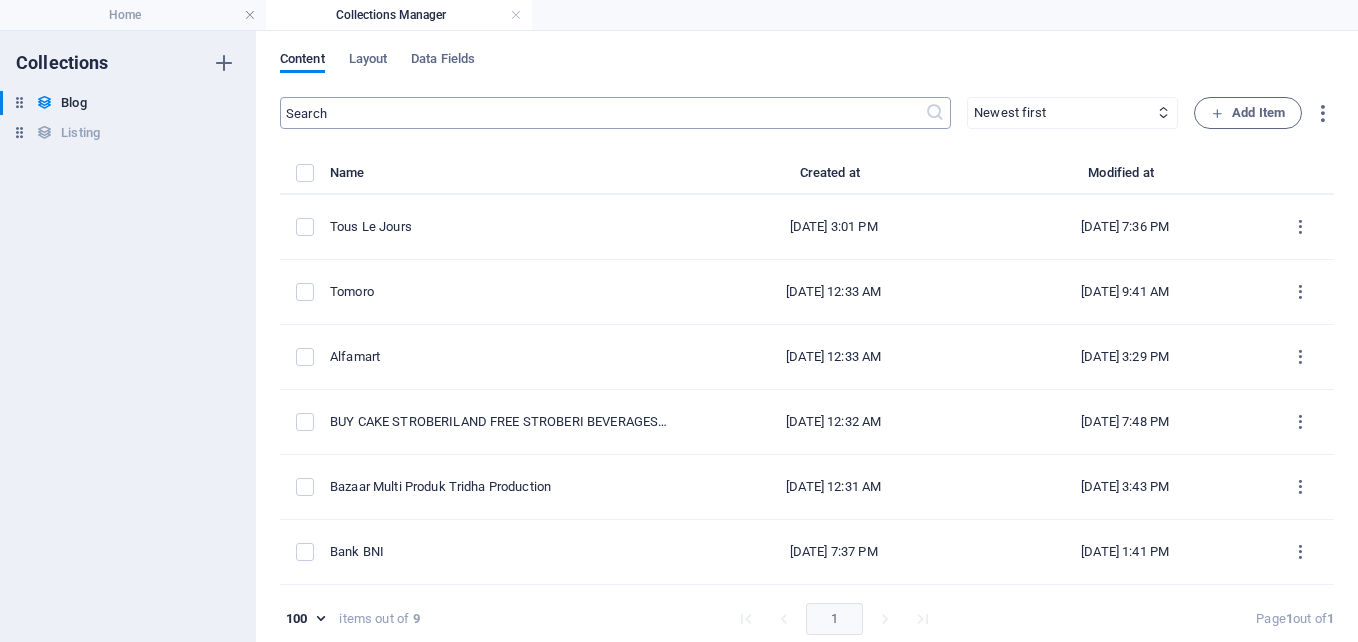 type on "[DATE]" 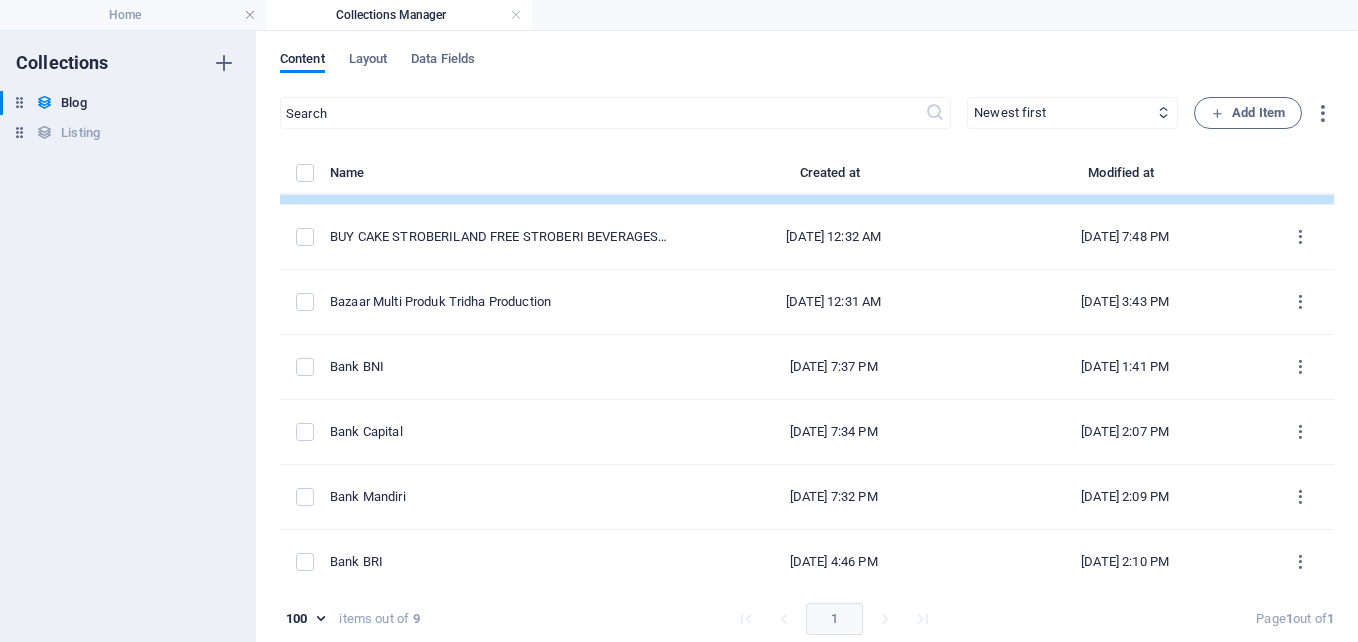 scroll, scrollTop: 193, scrollLeft: 0, axis: vertical 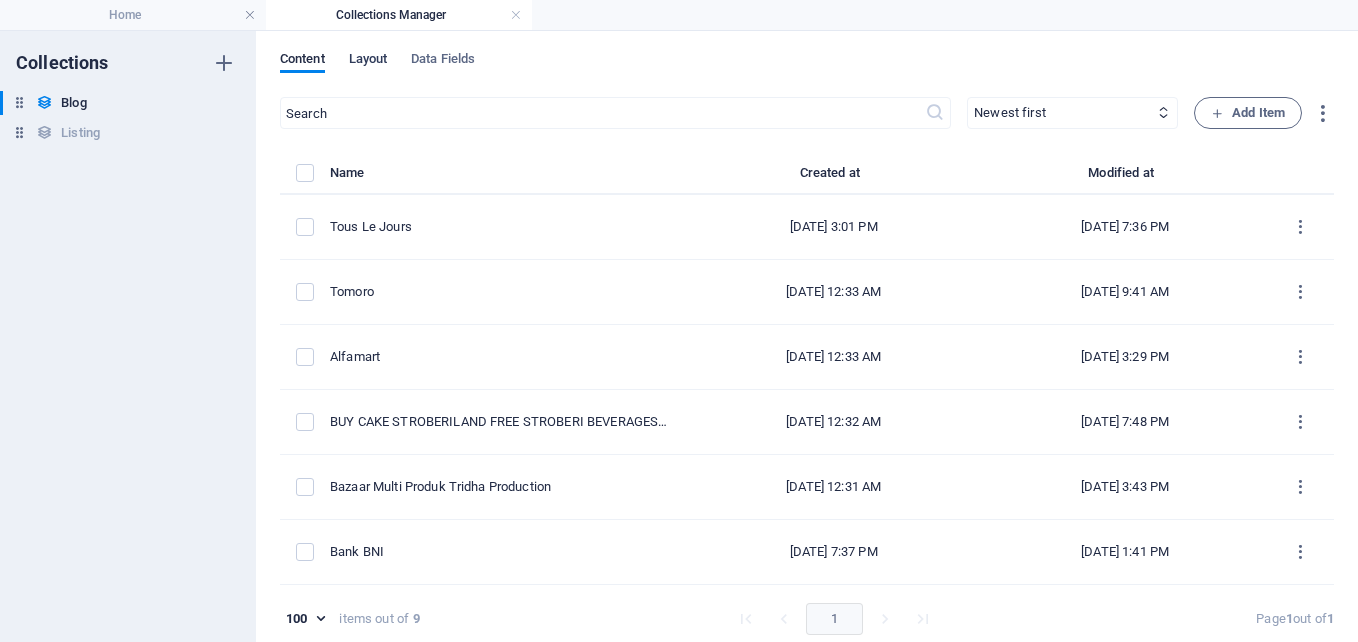 click on "Layout" at bounding box center [368, 61] 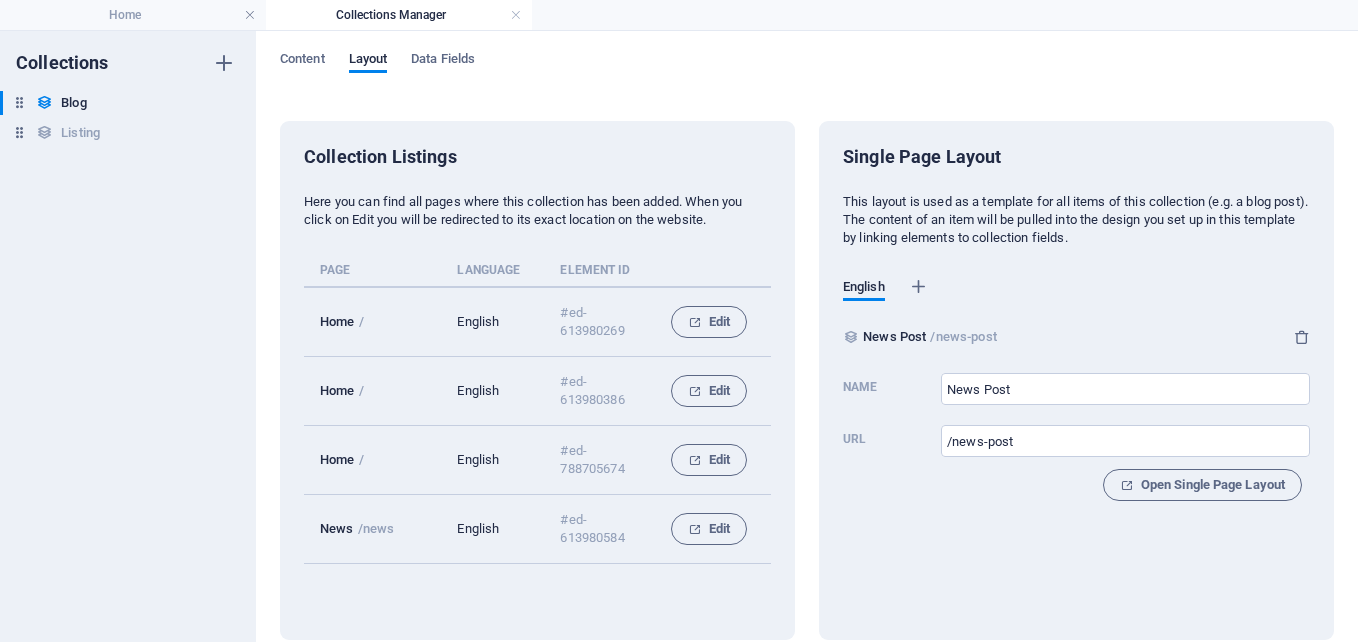 click on "Content Layout Data Fields Collection Listings Here you can find all pages where this collection has been added. When you click on Edit you will be redirected to its exact location on the website. Page Language Element ID Home / English #ed-613980269 Edit Home / English #ed-613980386 Edit Home / English #ed-788705674 Edit News /news English #ed-613980584 Edit Single Page Layout This layout is used as a template for all items of this collection (e.g. a blog post). The content of an item will be pulled into the design you set up in this template by linking elements to collection fields. English News Post /news-post Name News Post ​ Url /news-post ​ Open Single Page Layout" at bounding box center [807, 336] 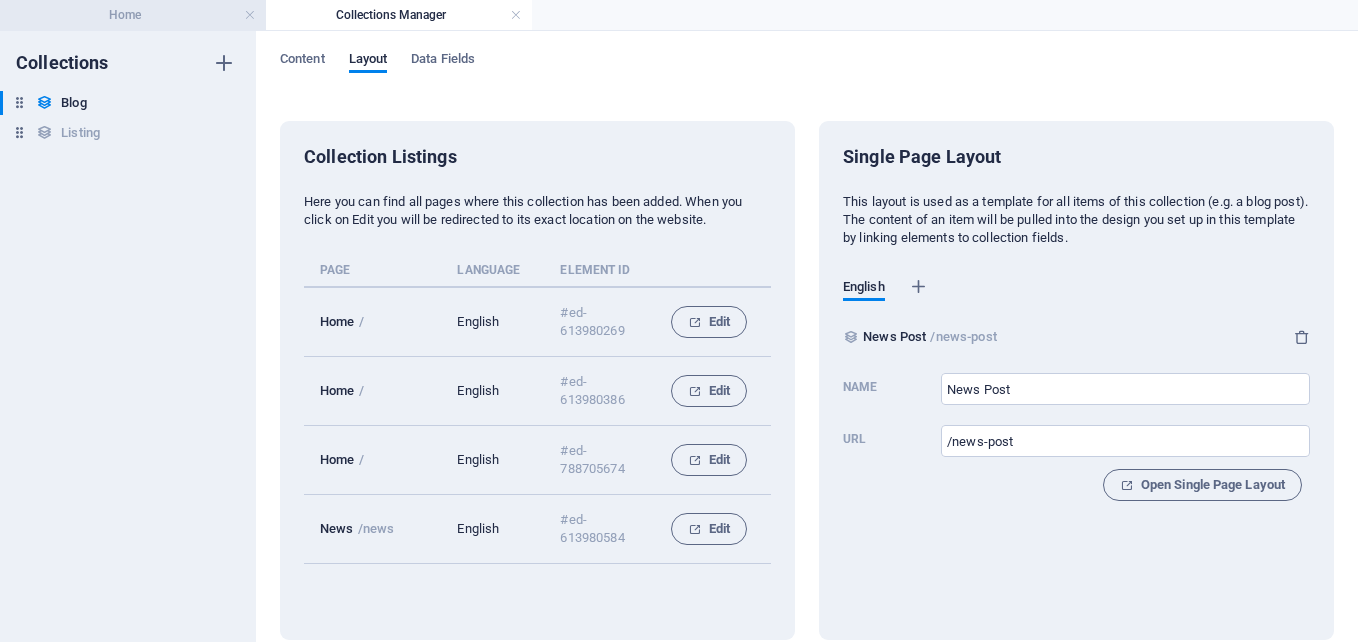 click on "Home" at bounding box center (133, 15) 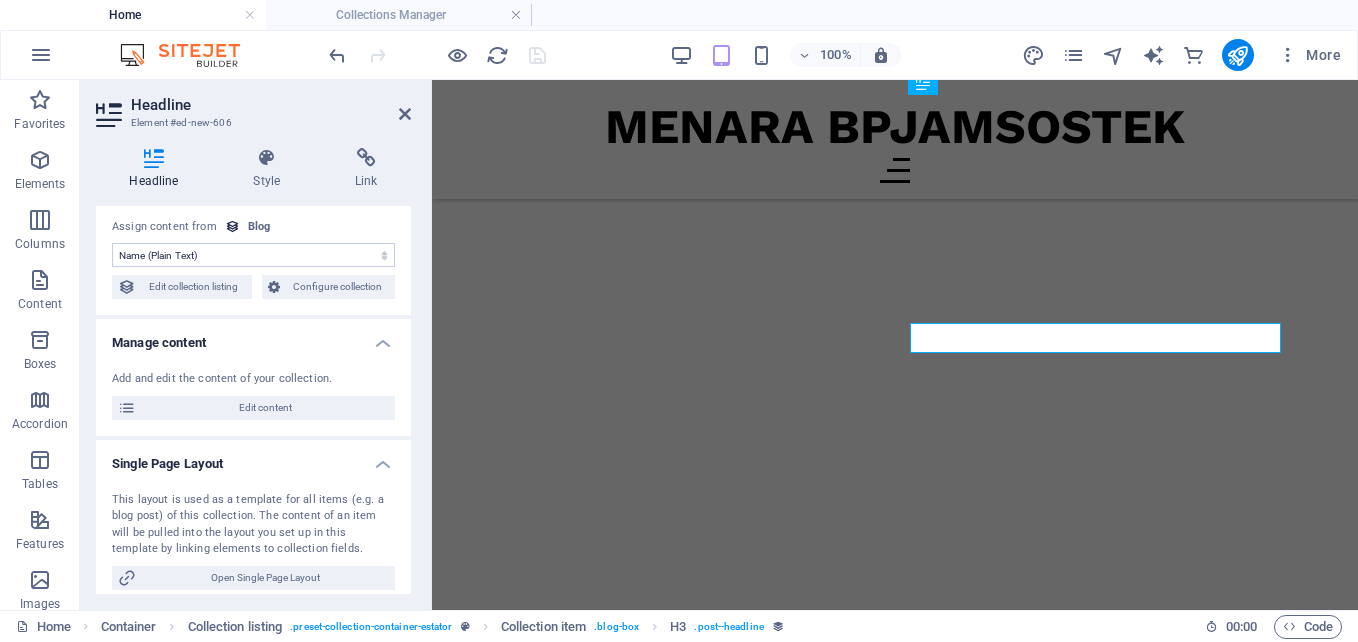 scroll, scrollTop: 16976, scrollLeft: 0, axis: vertical 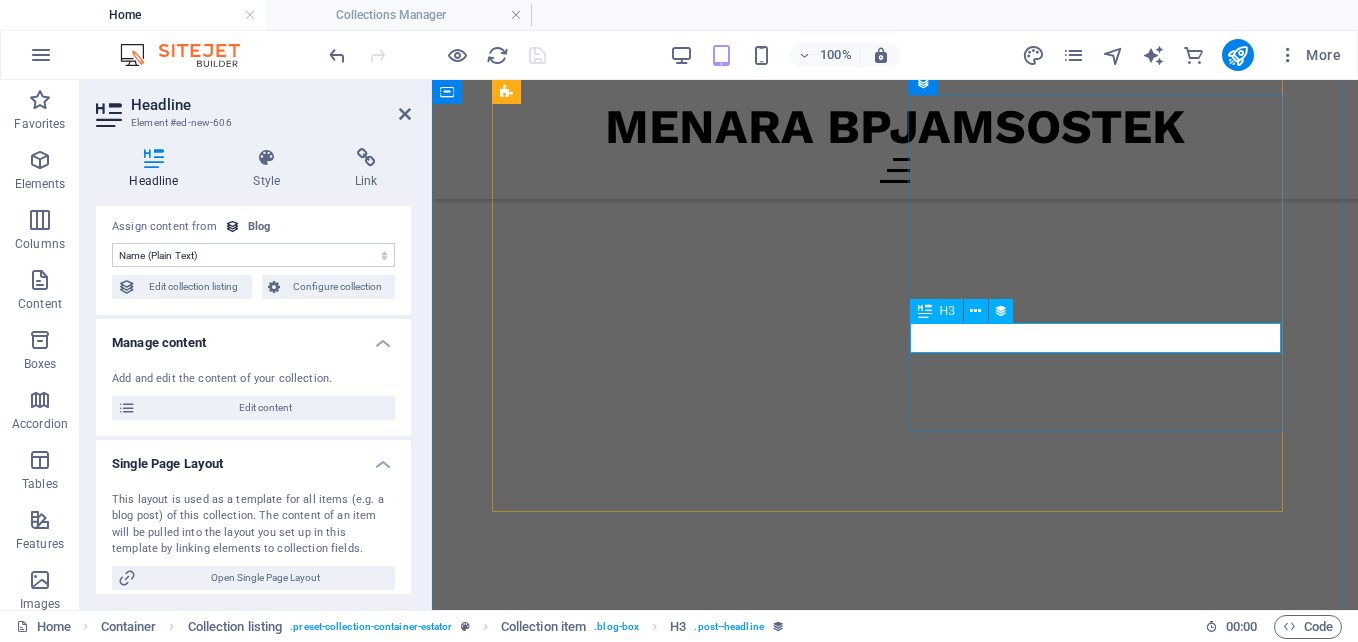 click on "Bazaar Shooping Festival" at bounding box center [895, 4172] 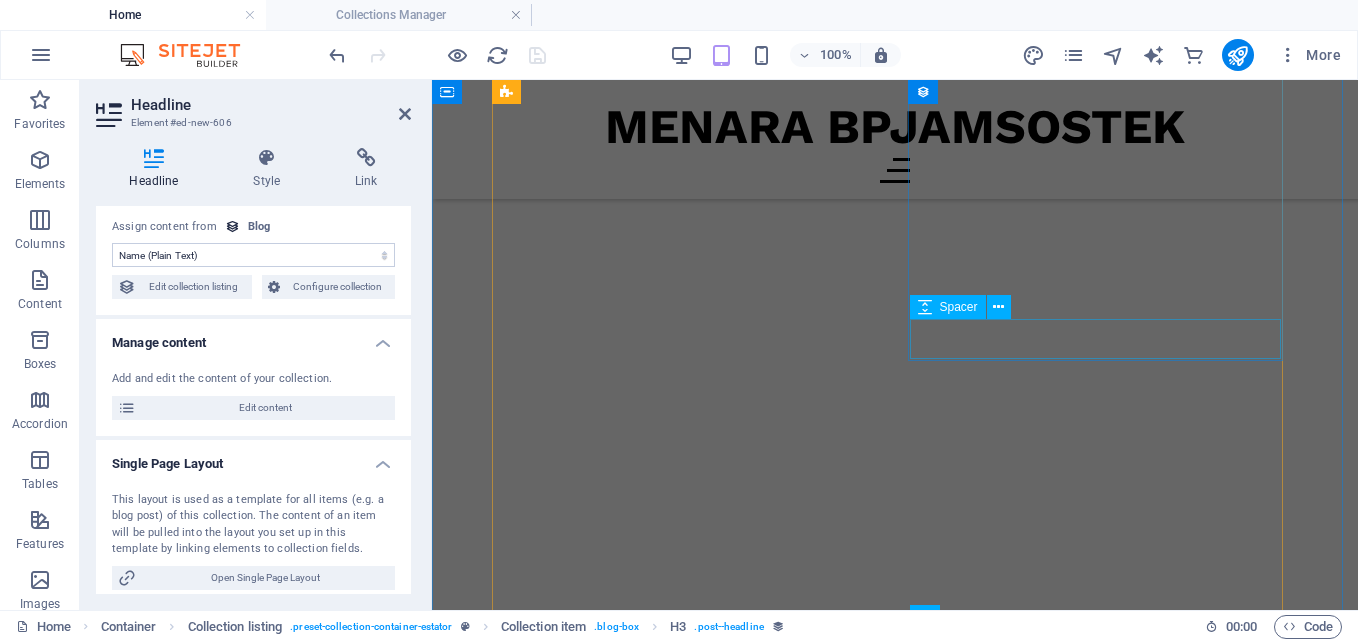 scroll, scrollTop: 16476, scrollLeft: 0, axis: vertical 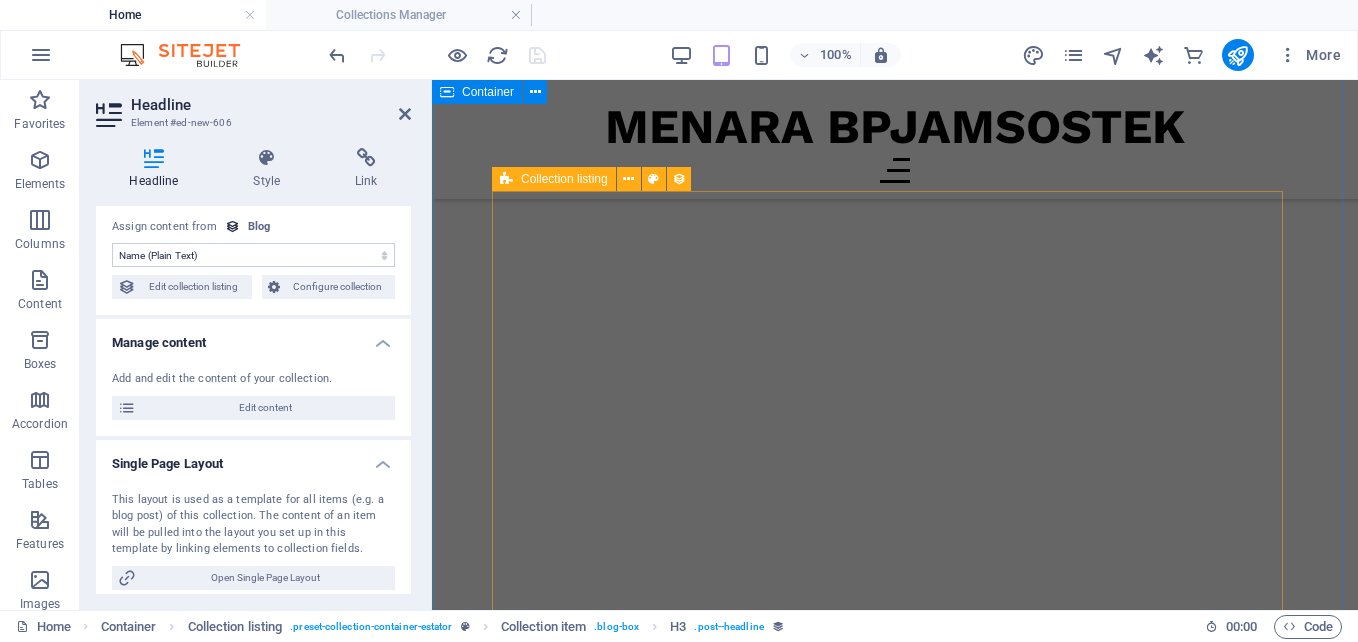 click on "BLOG
read all about Tenant BUILDING Informasi Seputar Tenant, Event, dan Berita mengenai Gedung Menara BPJamsostek Terdapat berbagai macam fasilitas, event, dan informasi yang bisa kita lihat didalam Blog dan Web ini. Tous Le Jours BUY 3 GET 1 Tomoro Tomoro Coffee  Lantai dasar Gedung Parkir Alfamart Retail Bazaar Shooping Festival Bazaar Multi Produk Jakarta  Vorherige Nächste   Vorherige Nächste" at bounding box center [895, 4111] 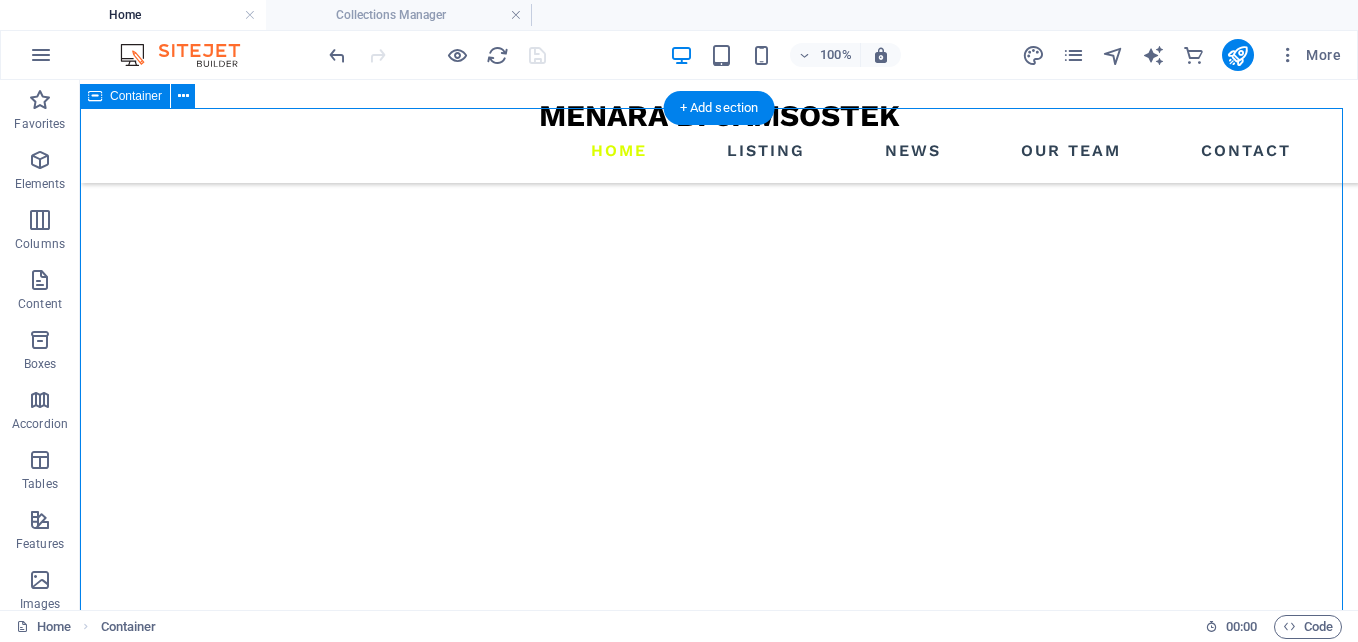 scroll, scrollTop: 18665, scrollLeft: 0, axis: vertical 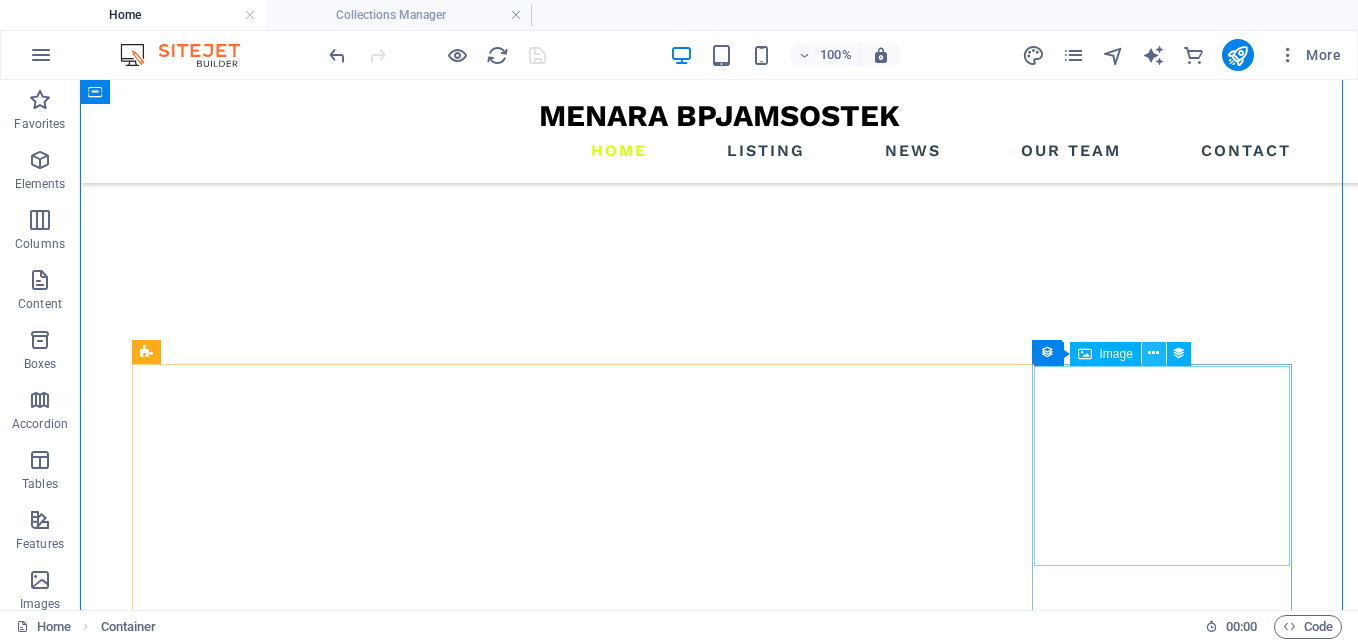 click at bounding box center [1153, 353] 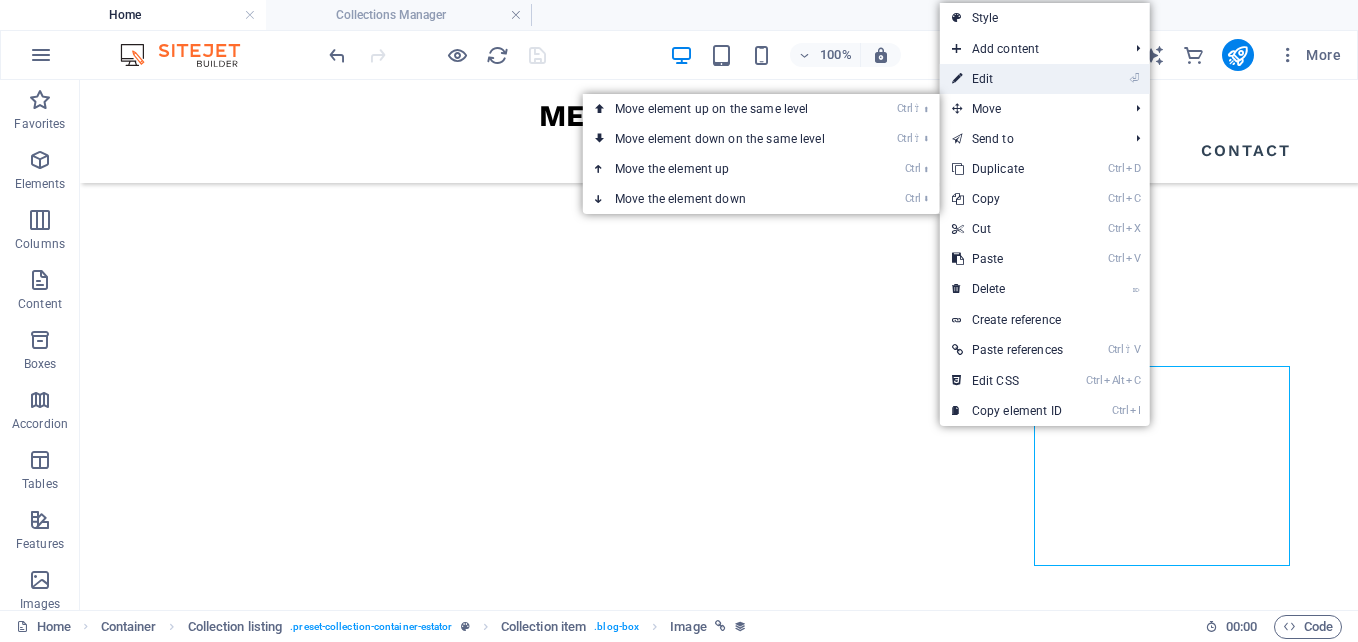 click on "⏎  Edit" at bounding box center (1007, 79) 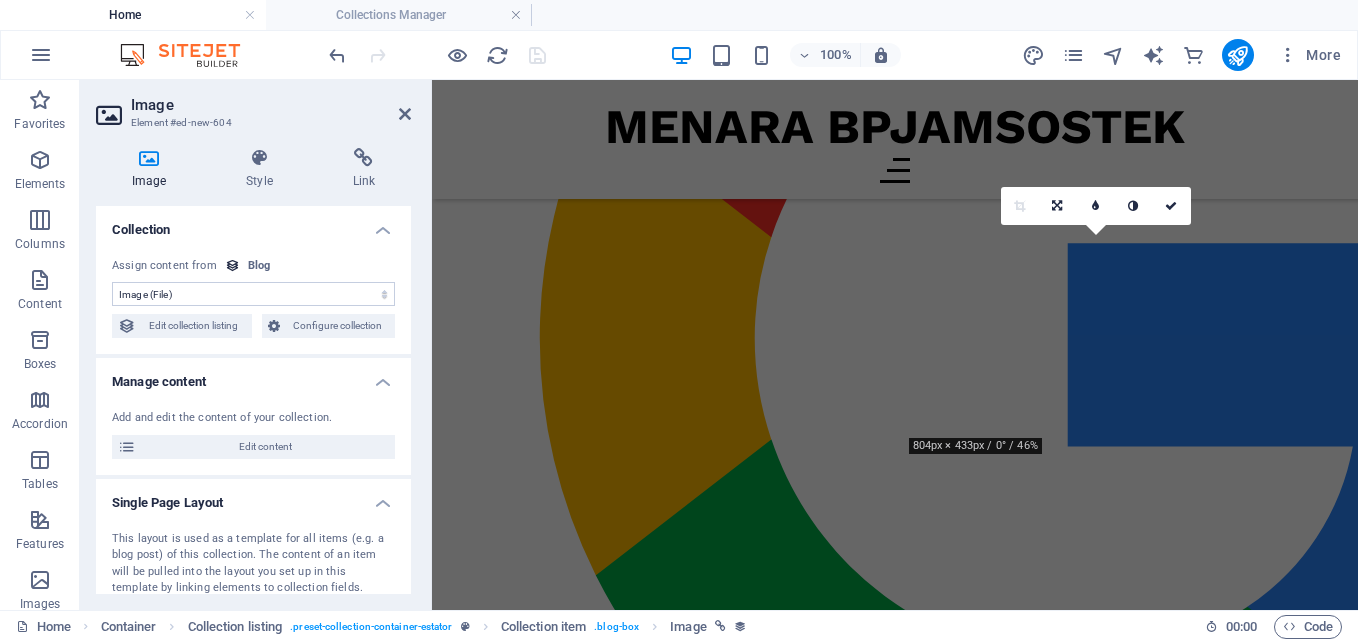 scroll, scrollTop: 16836, scrollLeft: 0, axis: vertical 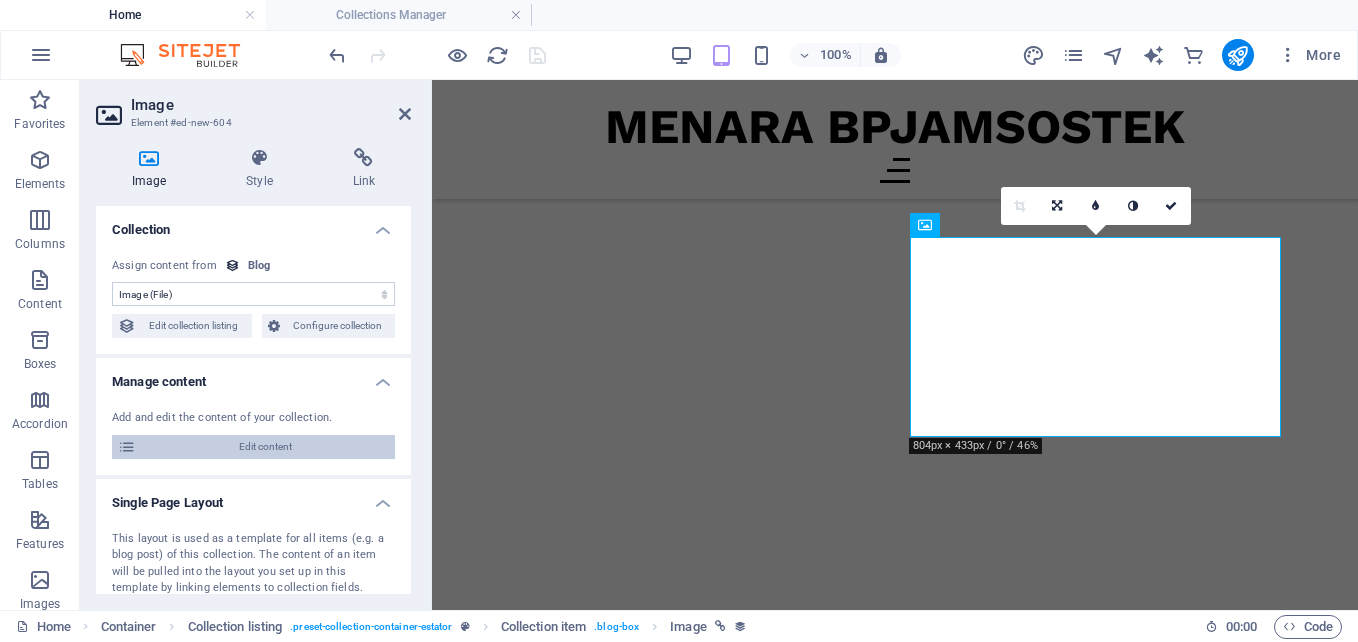 click on "Edit content" at bounding box center [265, 447] 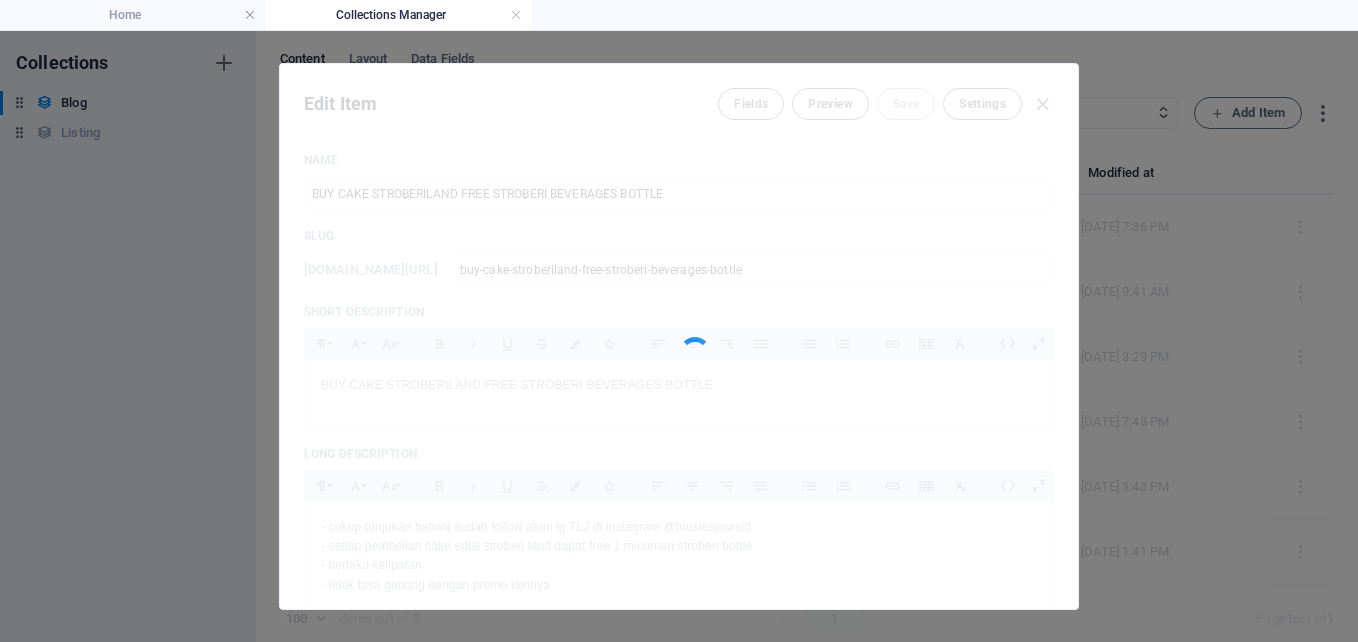 scroll, scrollTop: 0, scrollLeft: 0, axis: both 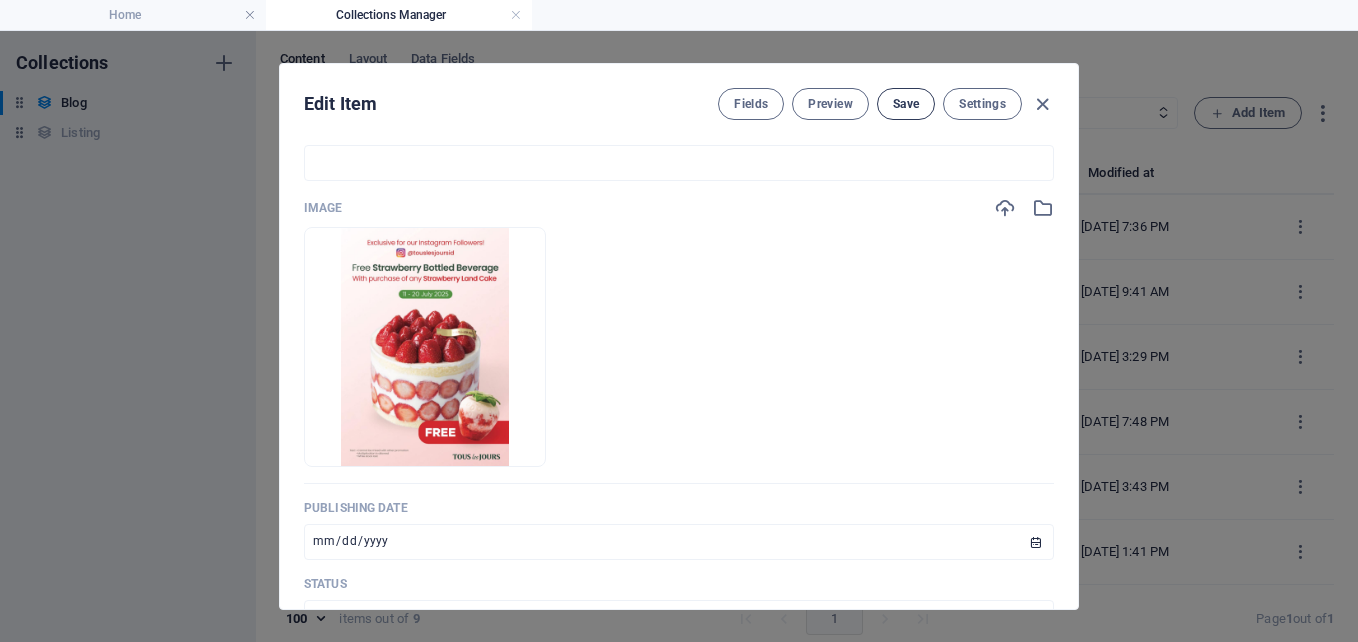 click on "Save" at bounding box center [906, 104] 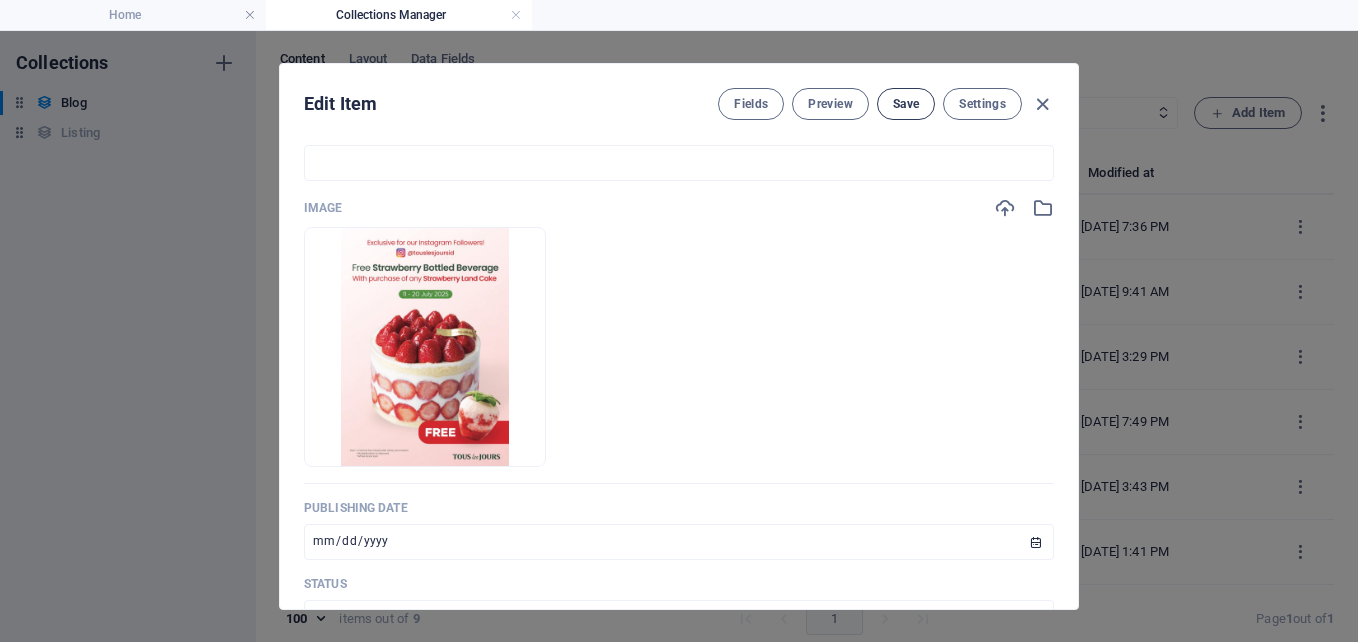 click on "Save" at bounding box center (906, 104) 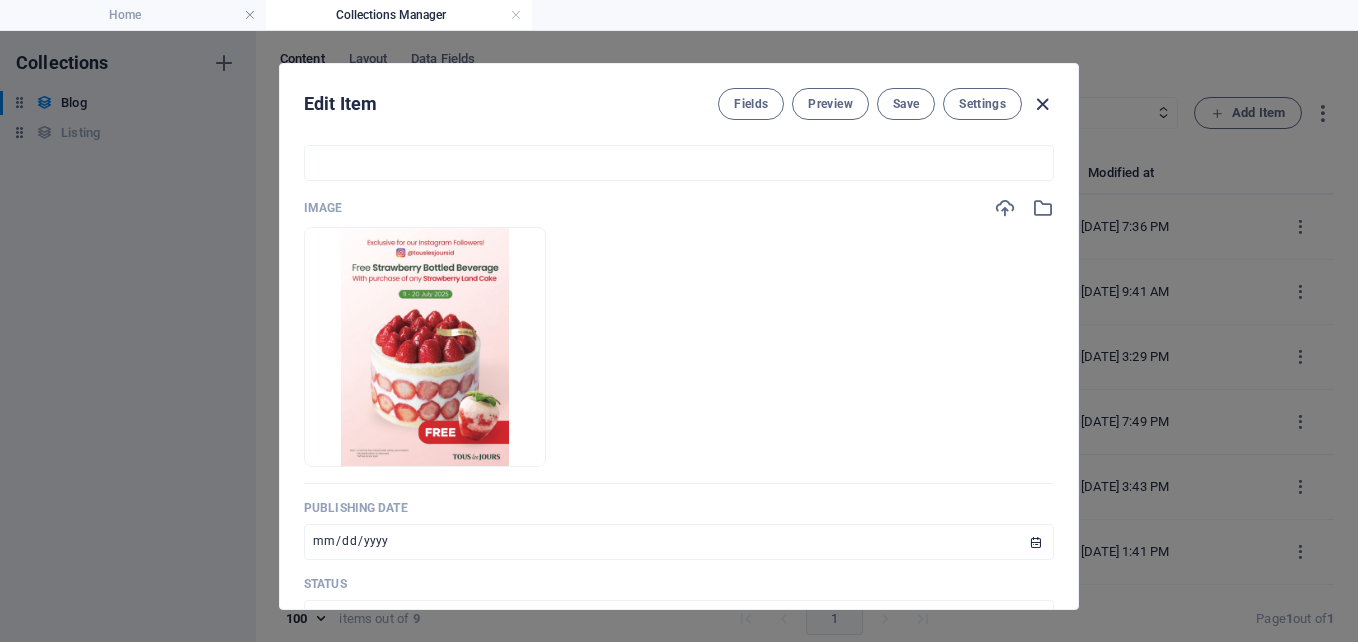 click at bounding box center [1042, 104] 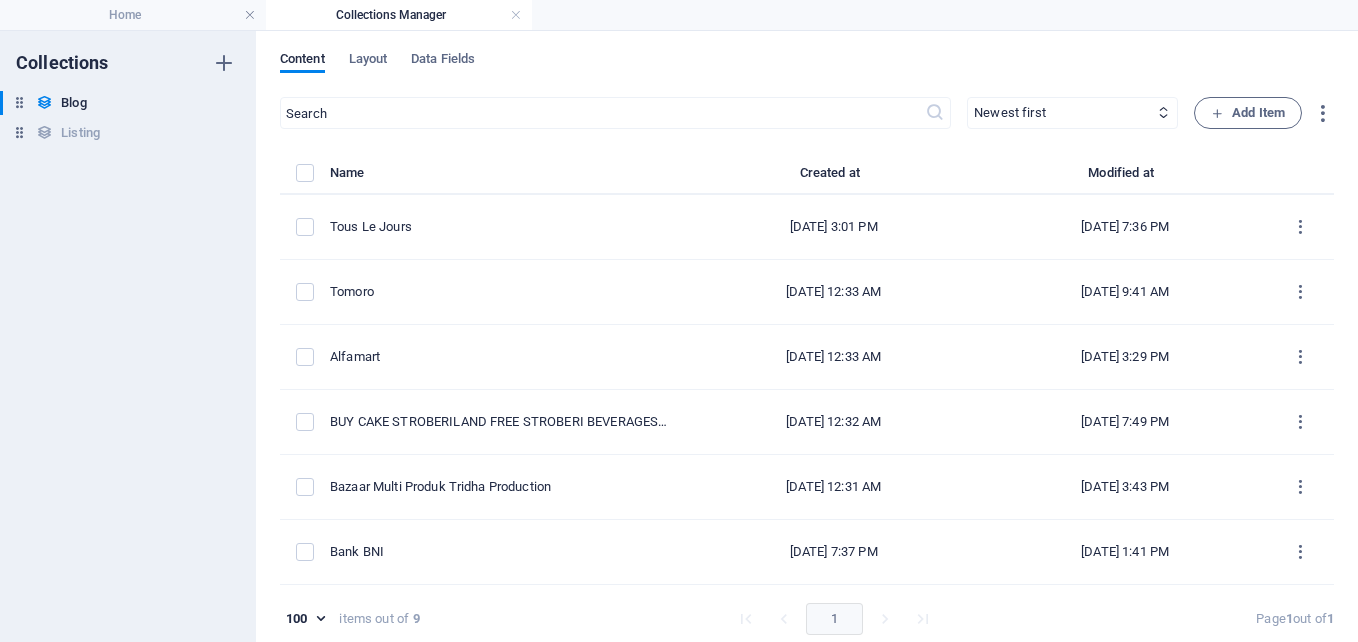 type on "[DATE]" 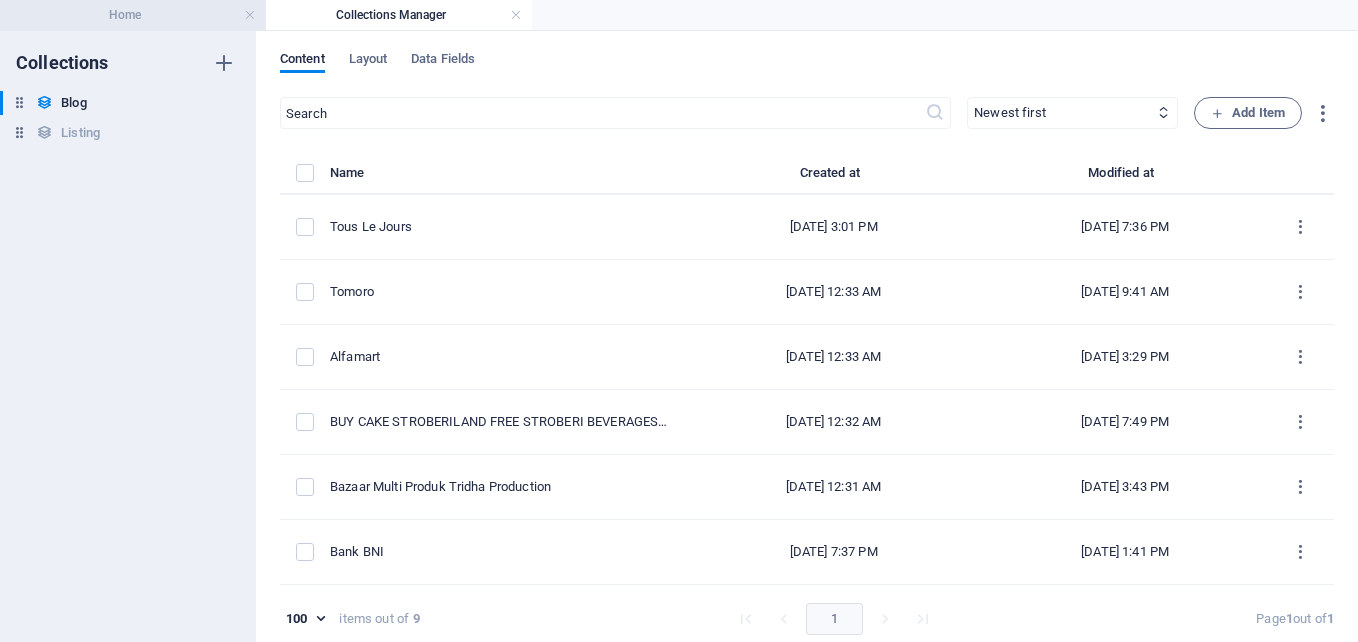 click on "Home" at bounding box center (133, 15) 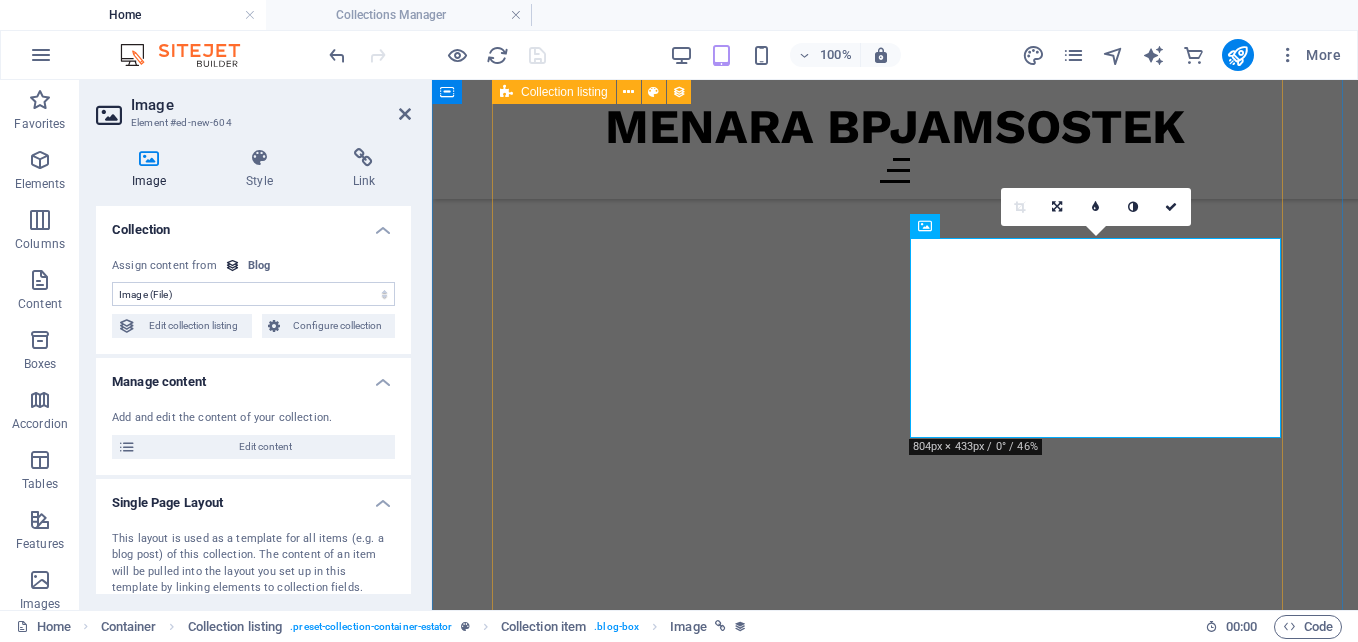 scroll, scrollTop: 16835, scrollLeft: 0, axis: vertical 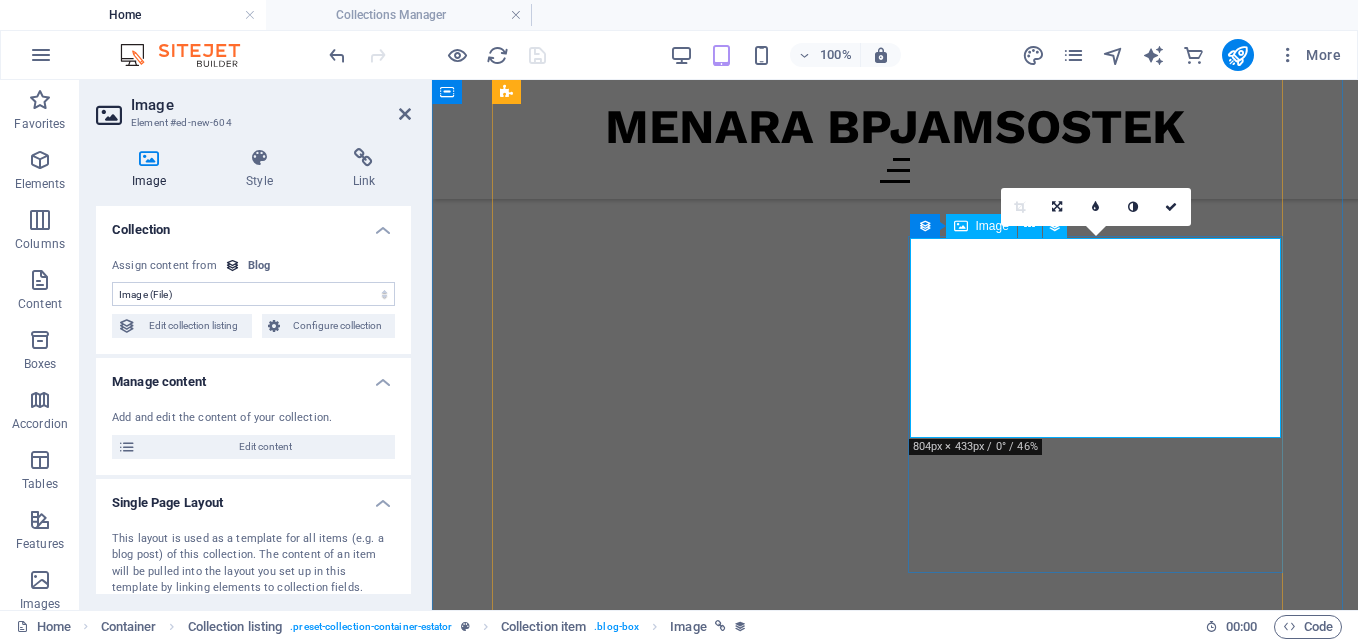 click at bounding box center [895, 4172] 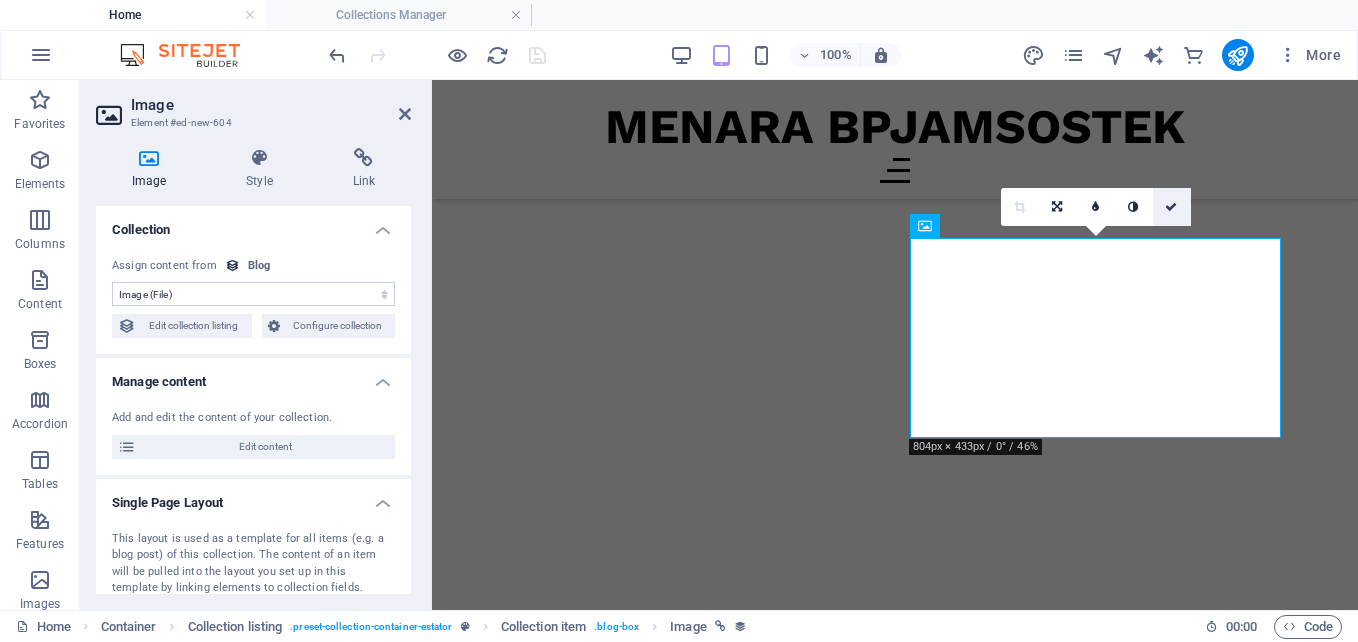 click at bounding box center [1172, 207] 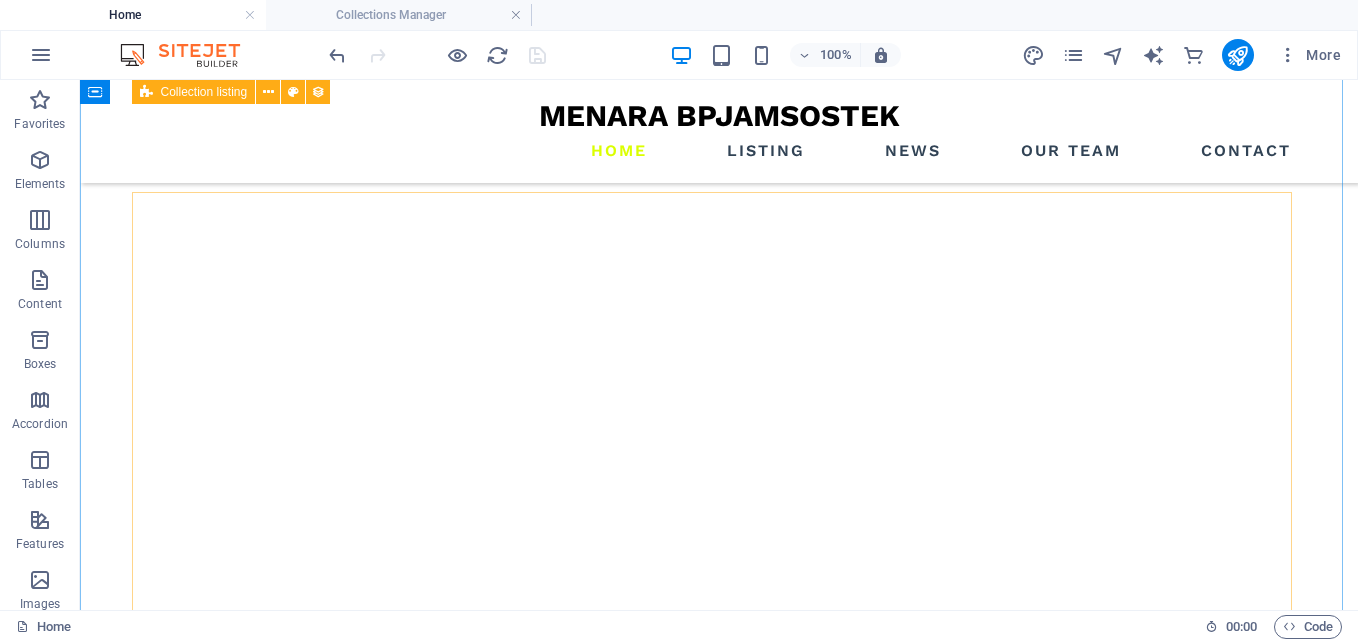 scroll, scrollTop: 18793, scrollLeft: 0, axis: vertical 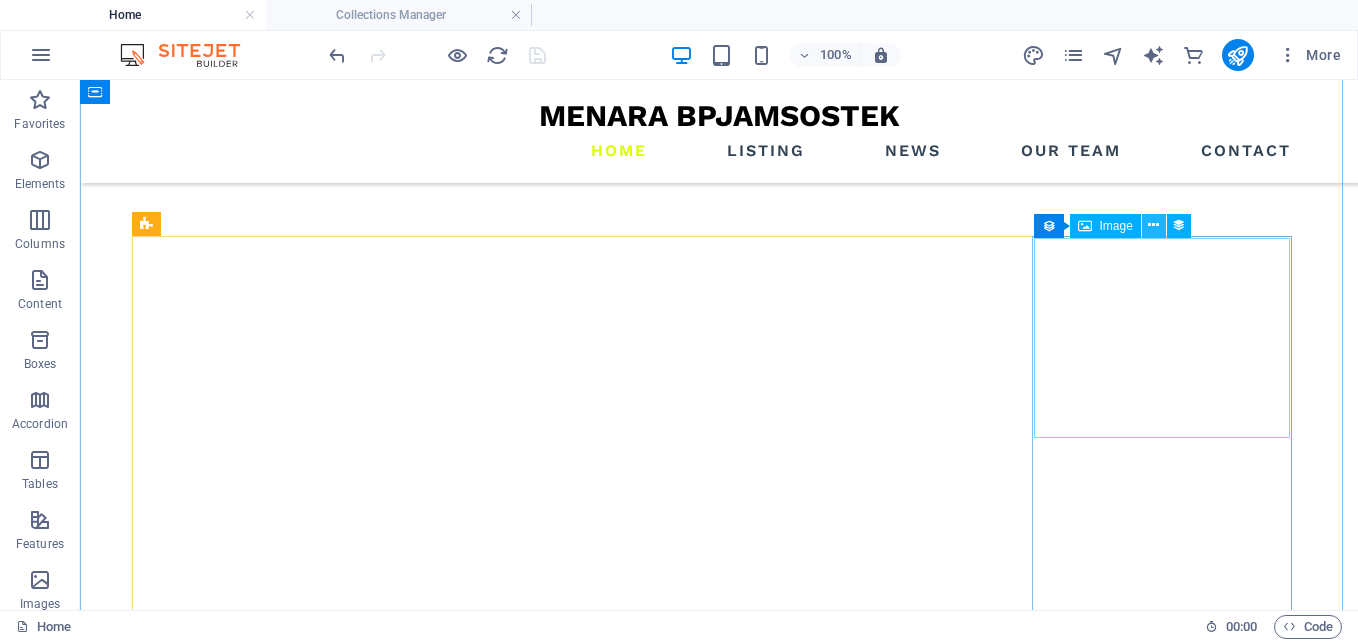 click at bounding box center [1153, 225] 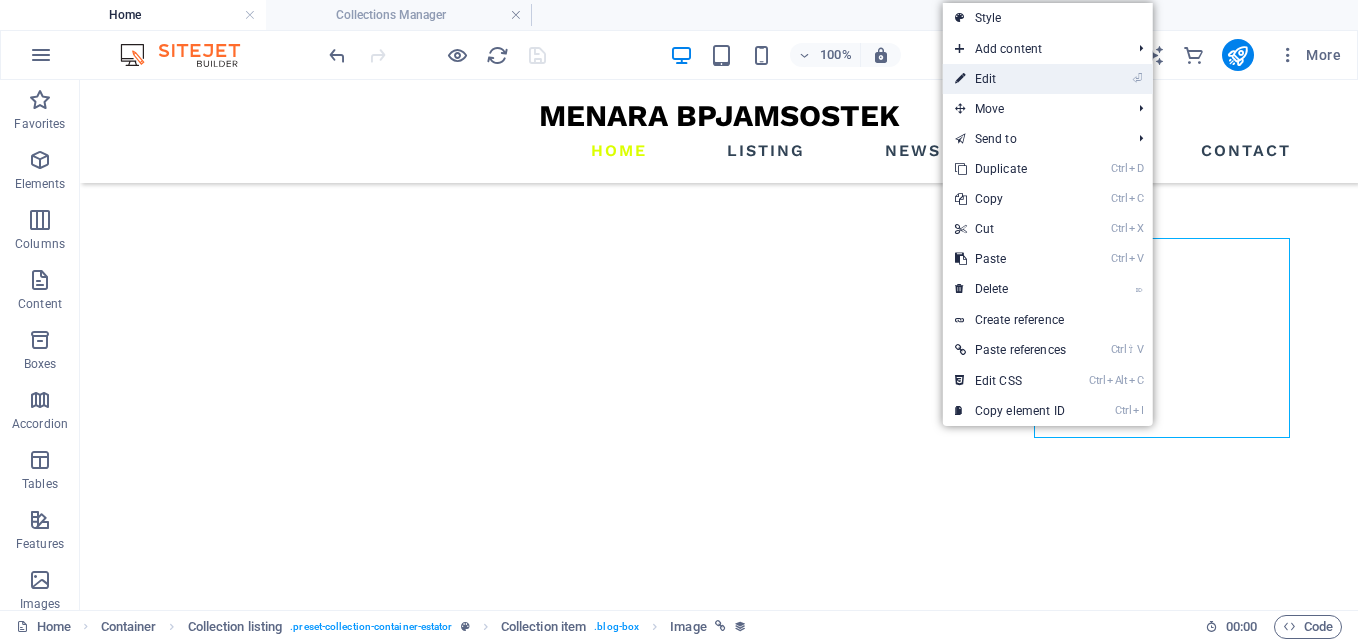 click on "⏎  Edit" at bounding box center [1010, 79] 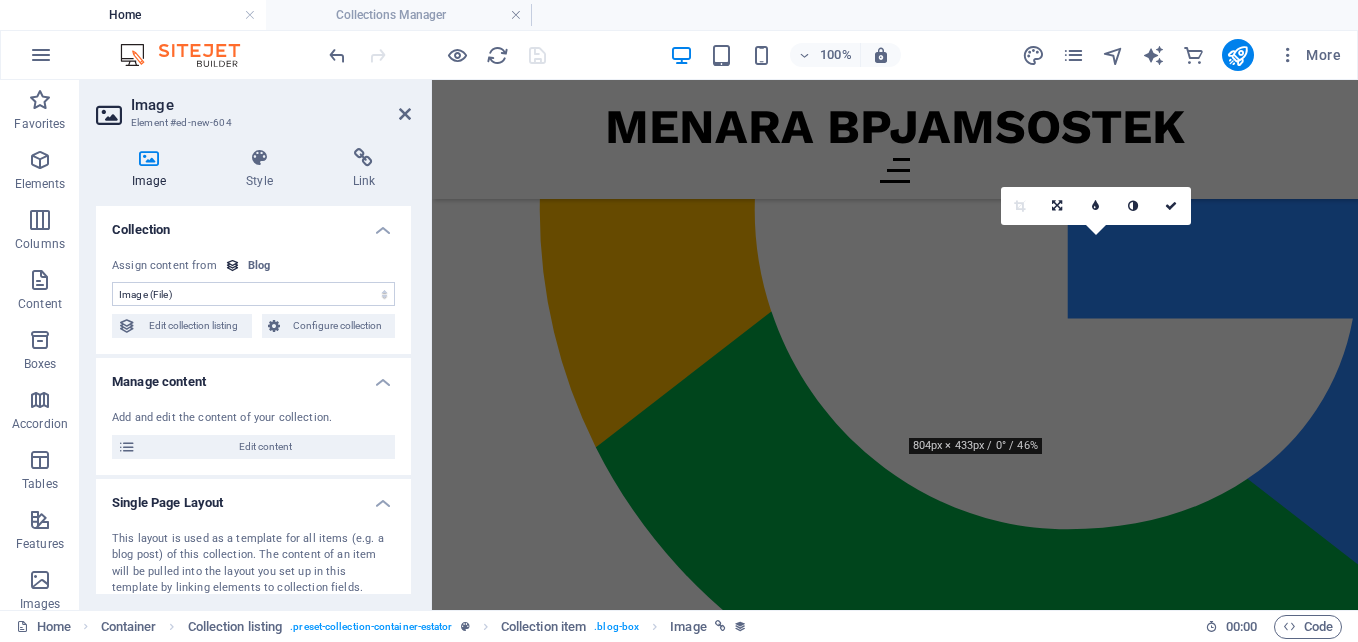 scroll, scrollTop: 16836, scrollLeft: 0, axis: vertical 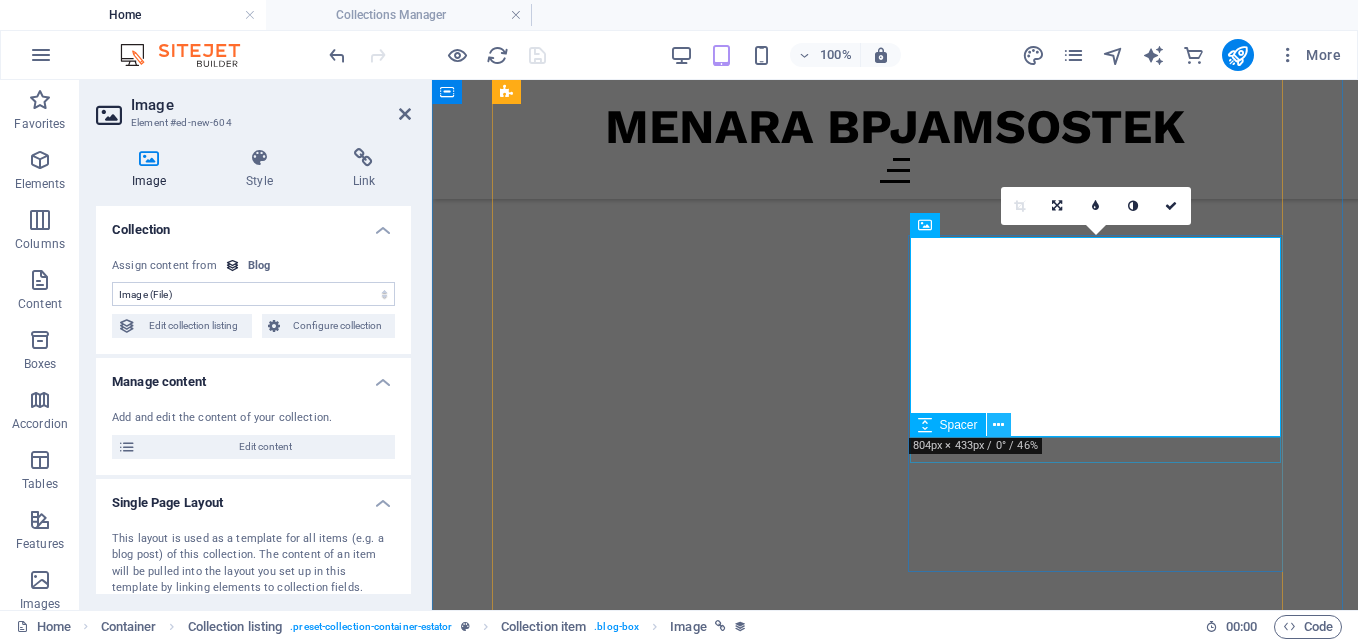 click at bounding box center [998, 425] 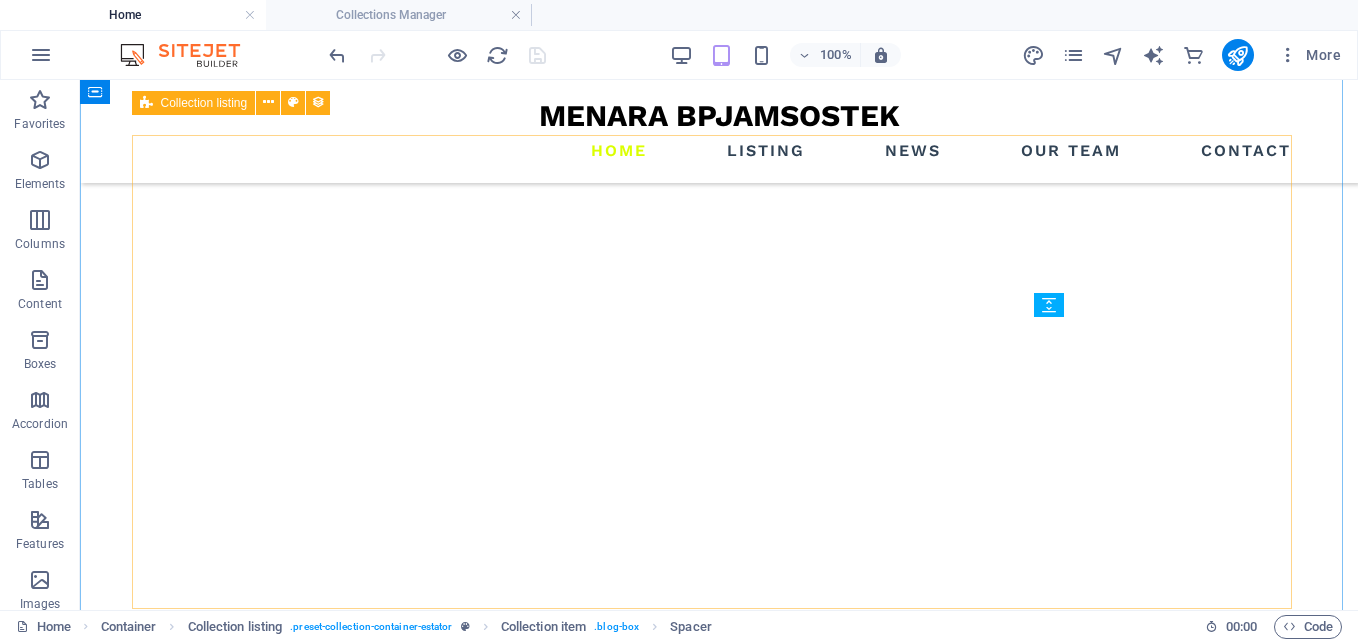 scroll, scrollTop: 18914, scrollLeft: 0, axis: vertical 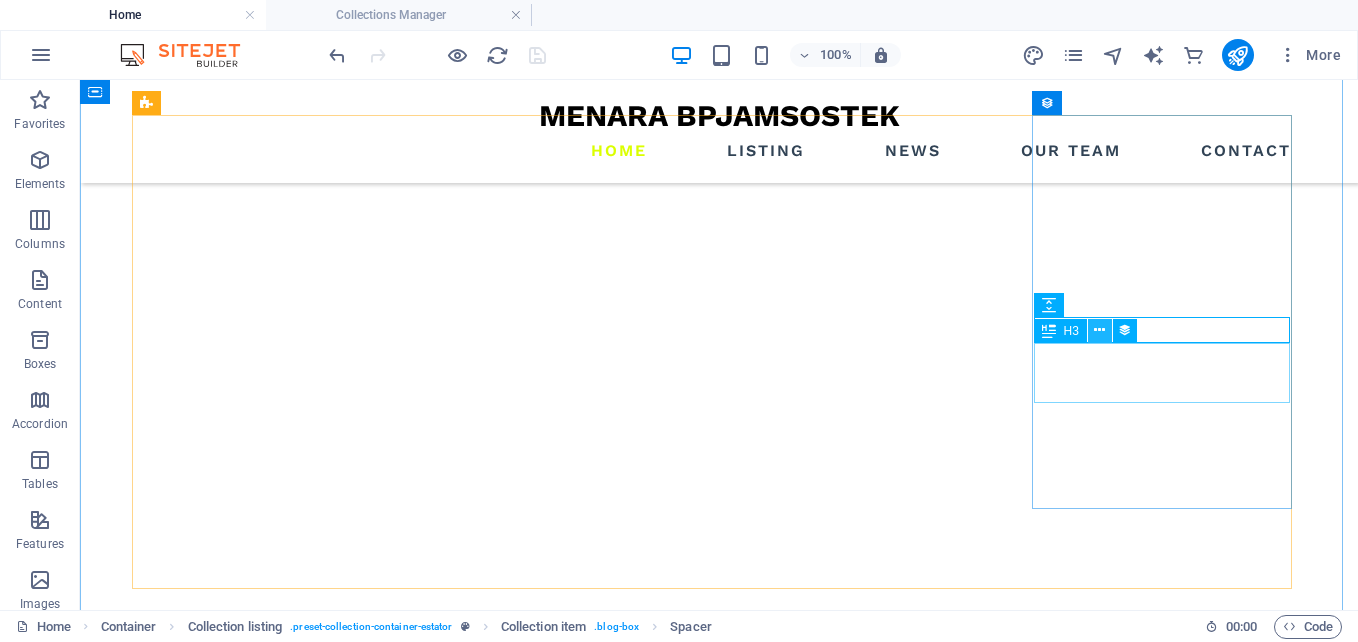click at bounding box center [1099, 330] 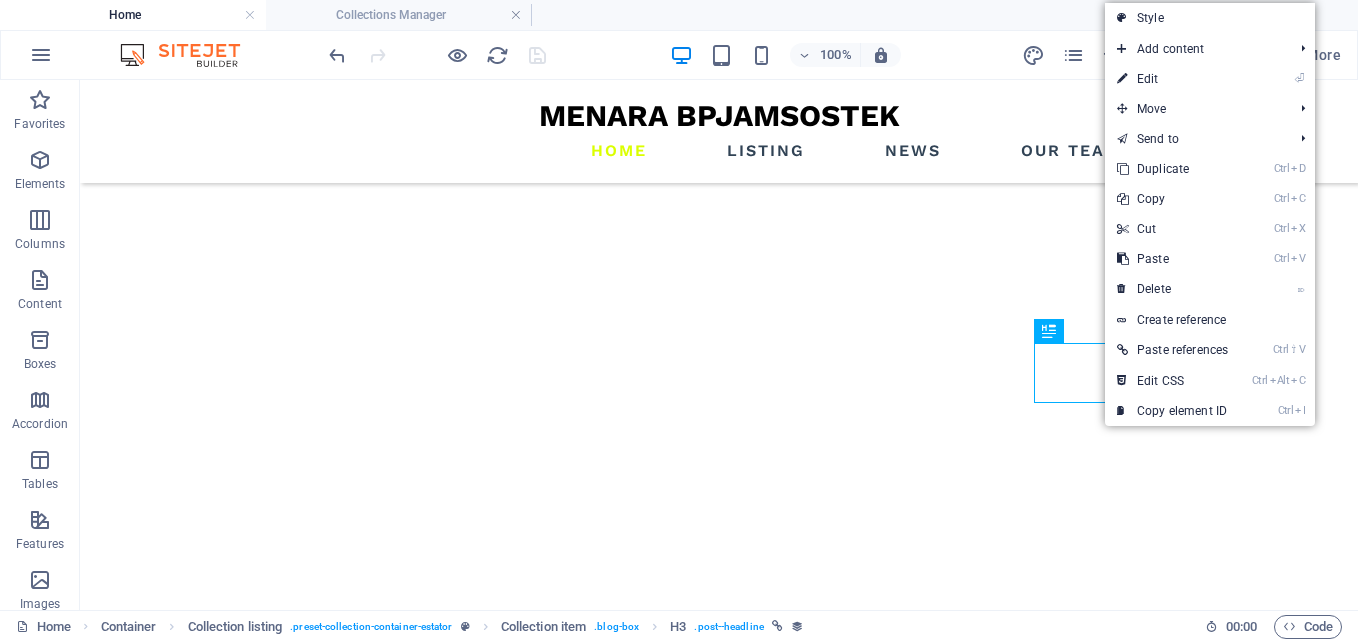 click on "⏎  Edit" at bounding box center (1172, 79) 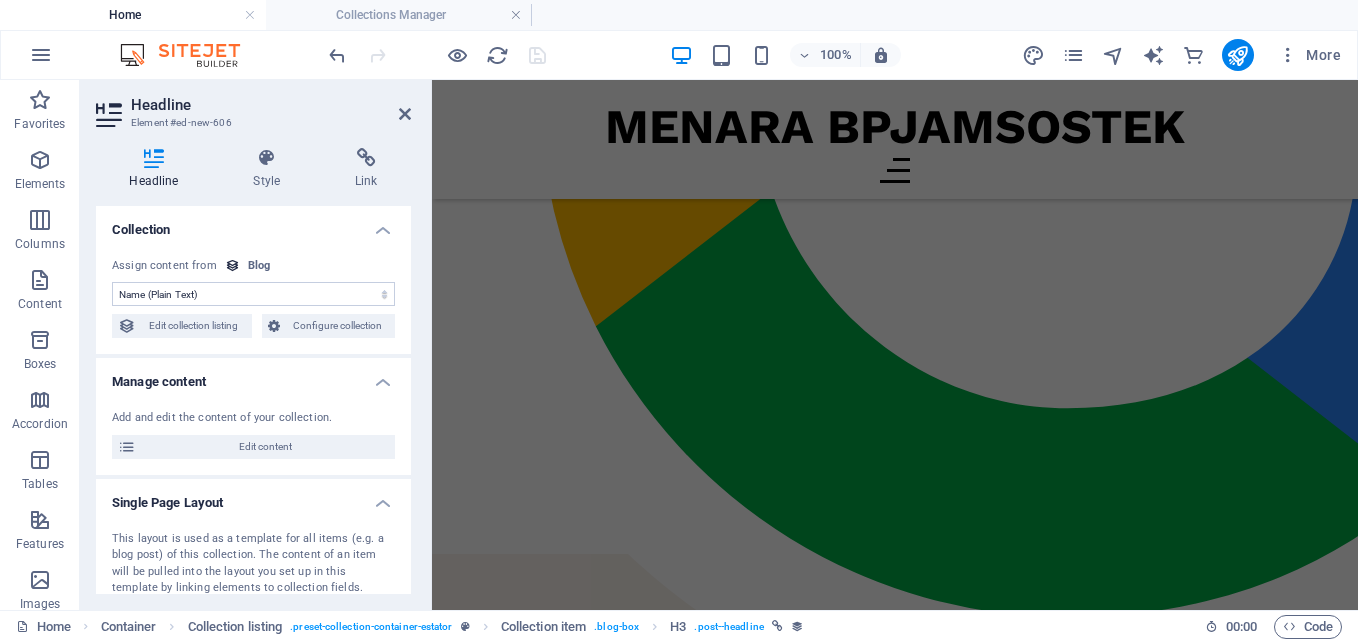 scroll, scrollTop: 16977, scrollLeft: 0, axis: vertical 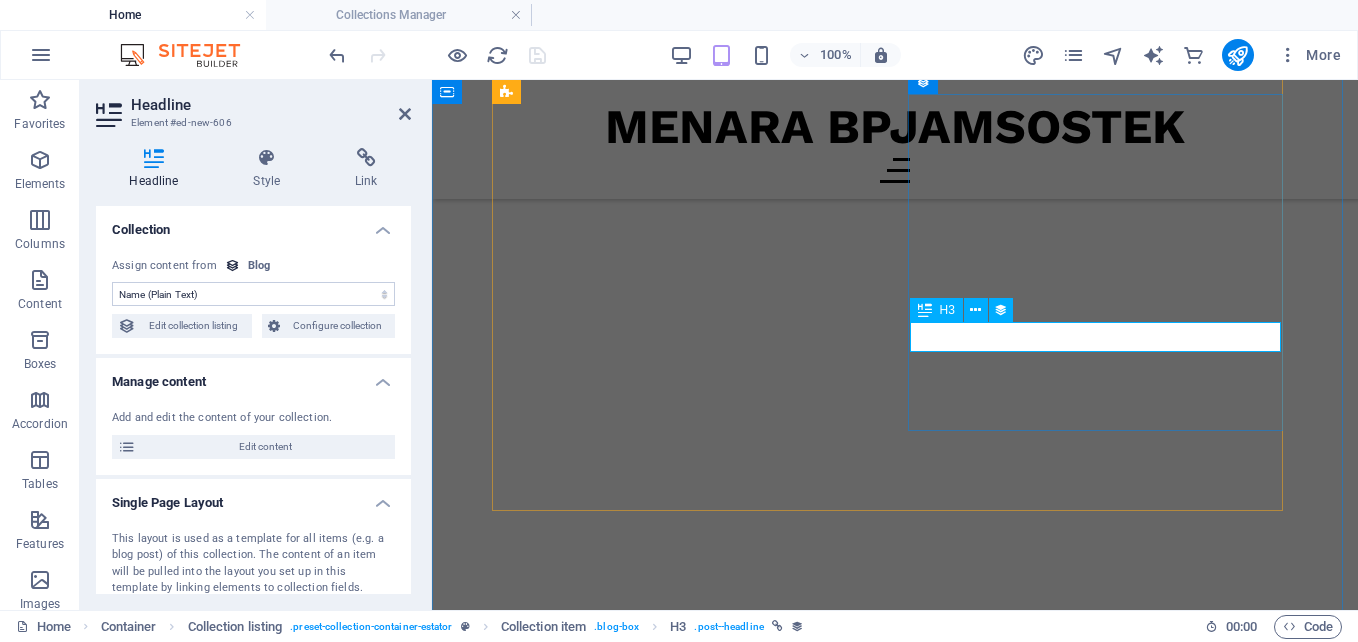 click on "Bazaar Shooping Festival" at bounding box center [895, 4171] 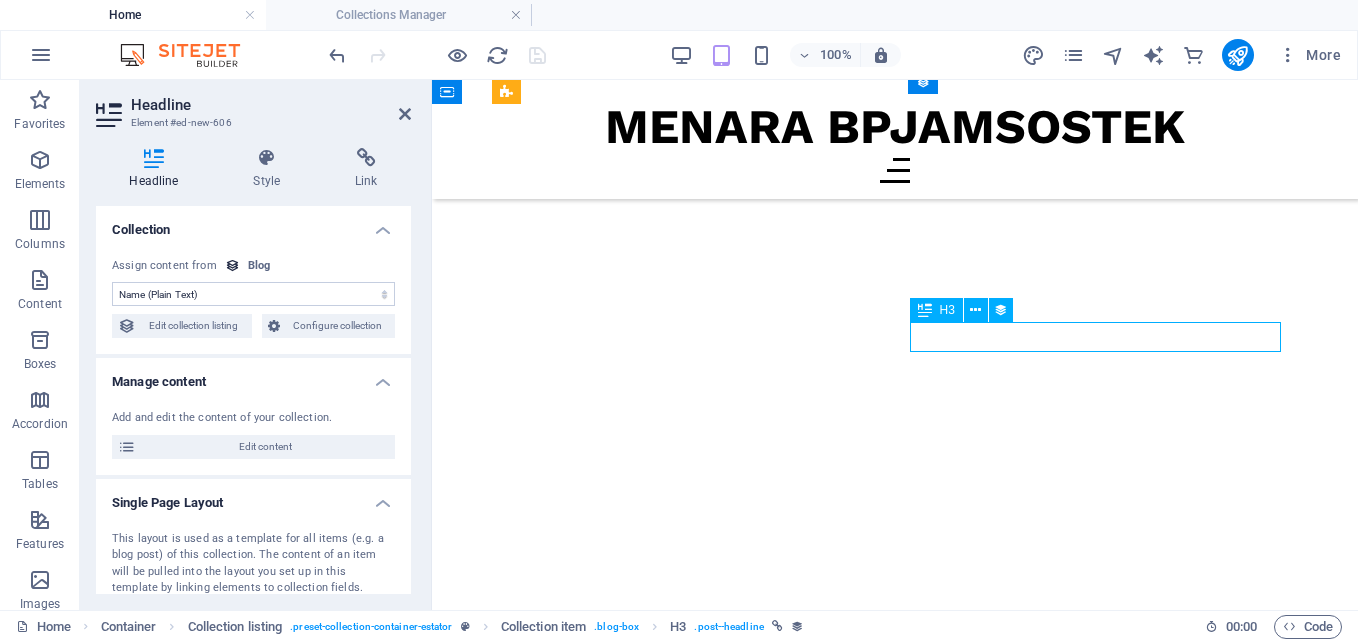 click on "Bazaar Shooping Festival" at bounding box center (895, 4171) 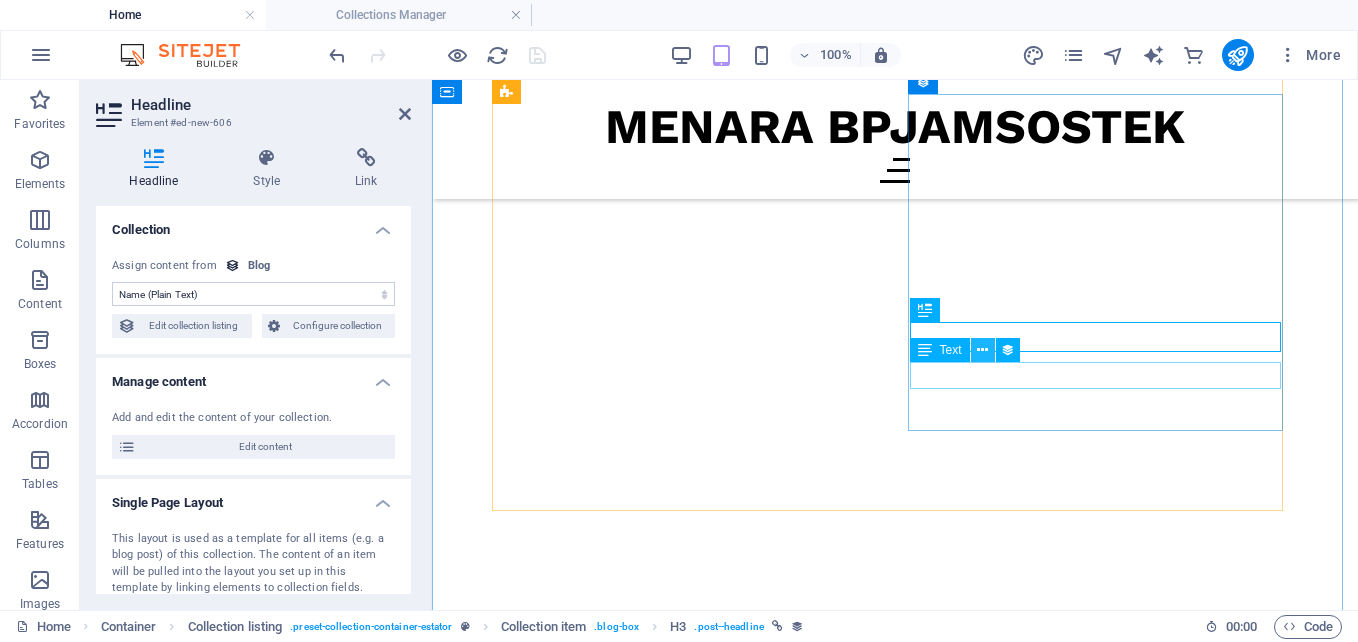 click at bounding box center [982, 350] 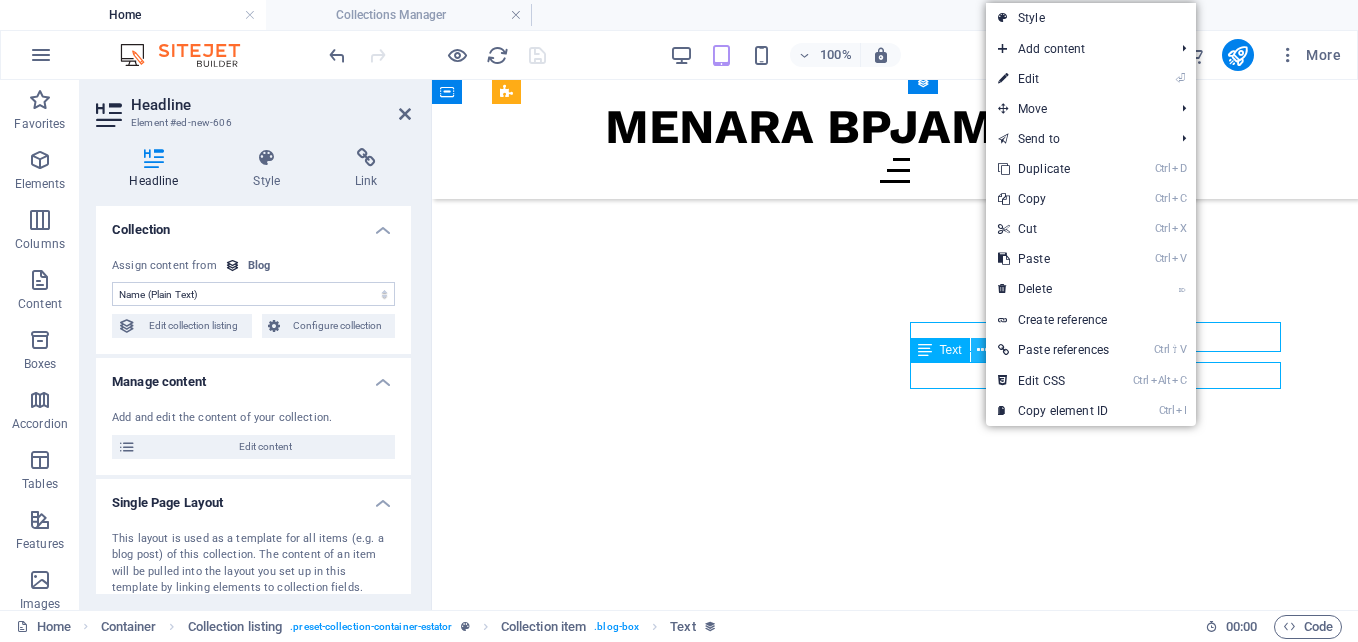 scroll, scrollTop: 19016, scrollLeft: 0, axis: vertical 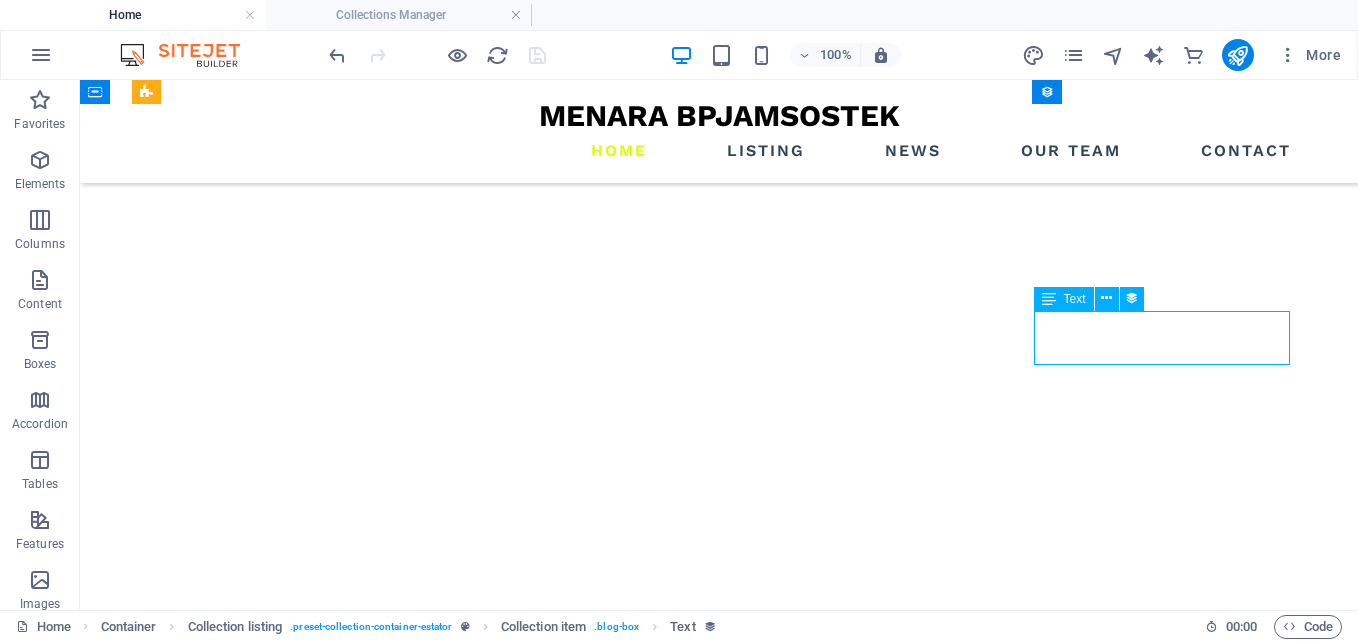 drag, startPoint x: 1066, startPoint y: 322, endPoint x: 1186, endPoint y: 352, distance: 123.69317 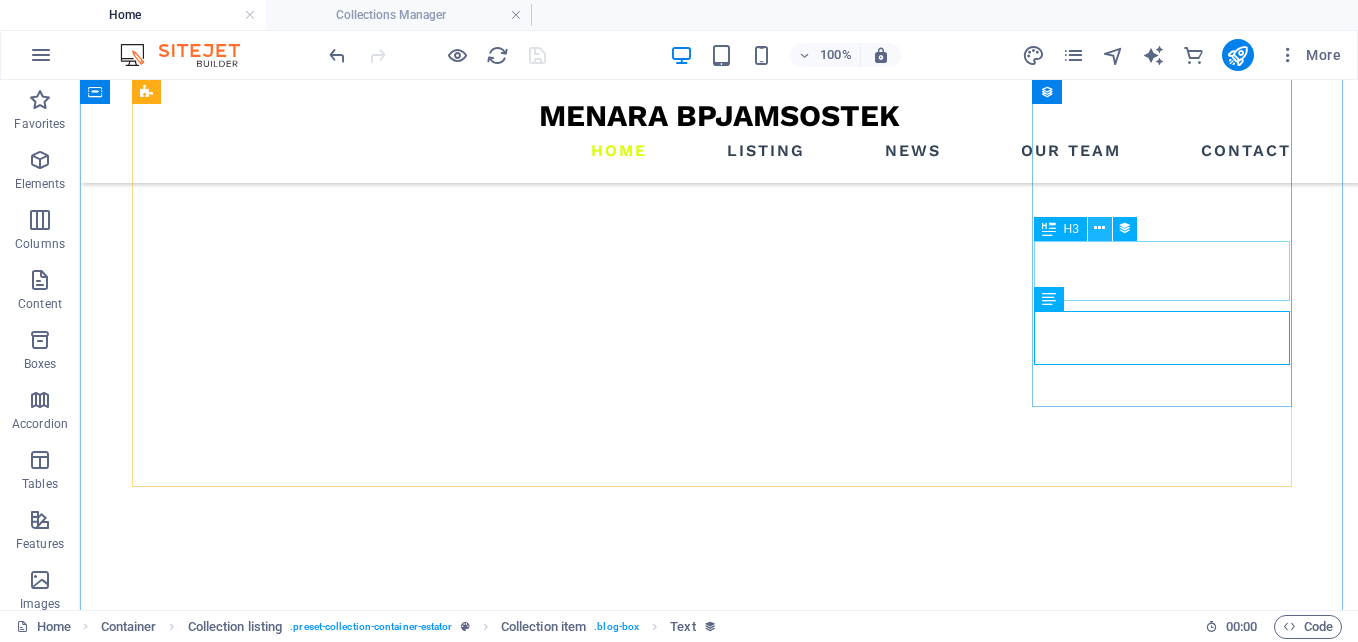 click at bounding box center [1099, 228] 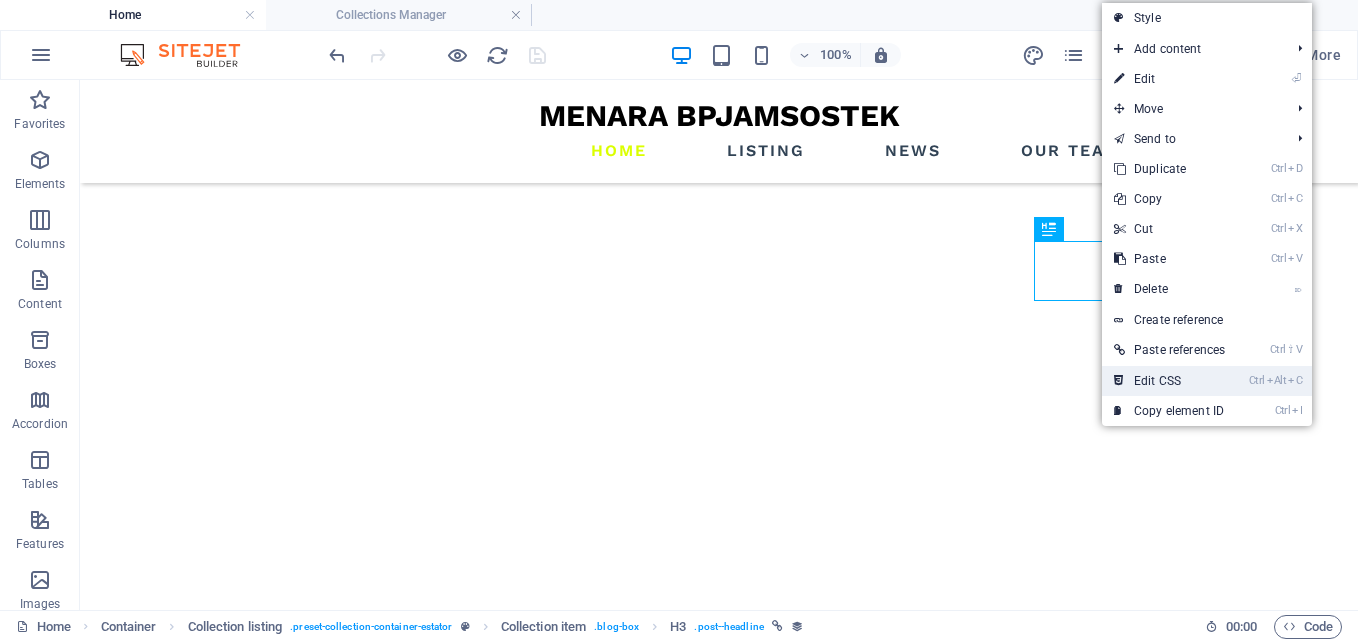 click on "Ctrl Alt C  Edit CSS" at bounding box center (1169, 381) 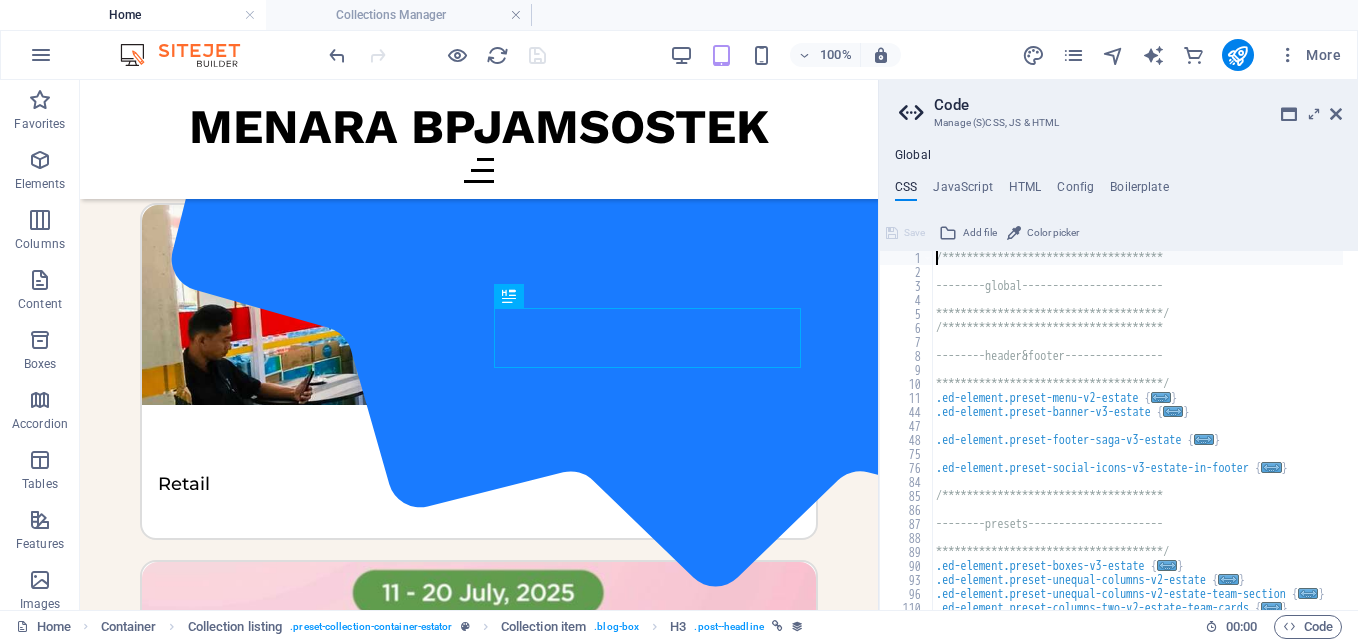 scroll, scrollTop: 15697, scrollLeft: 0, axis: vertical 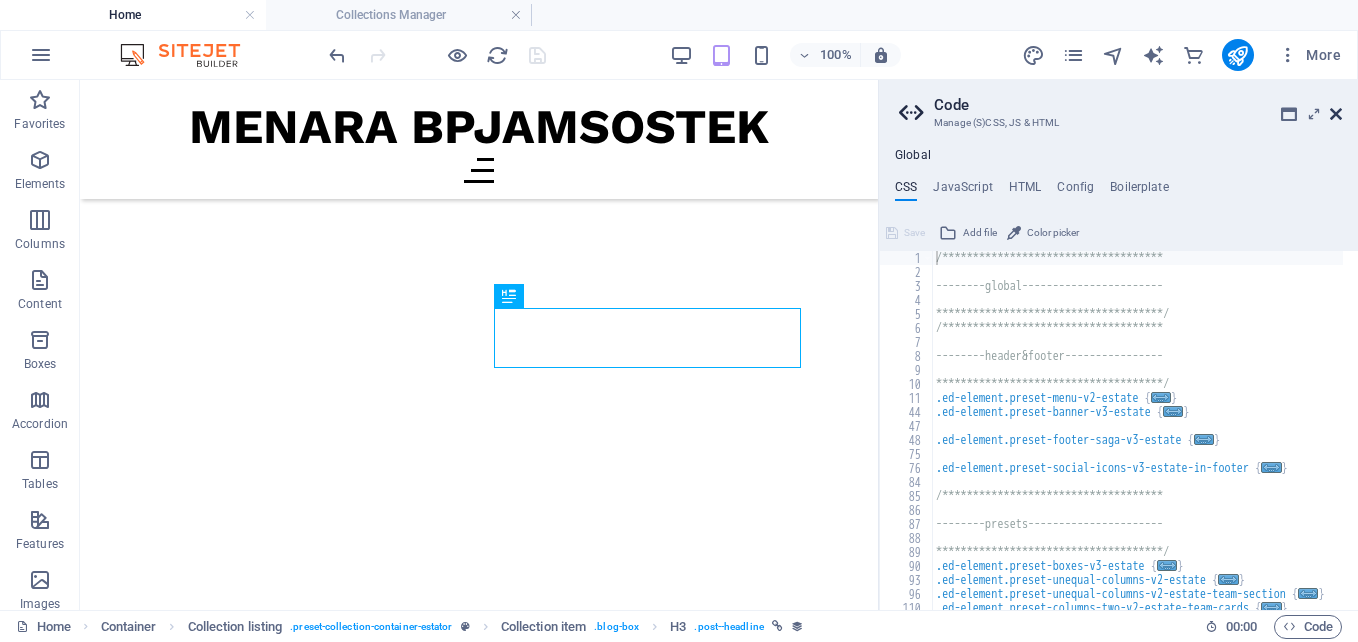 click at bounding box center [1336, 114] 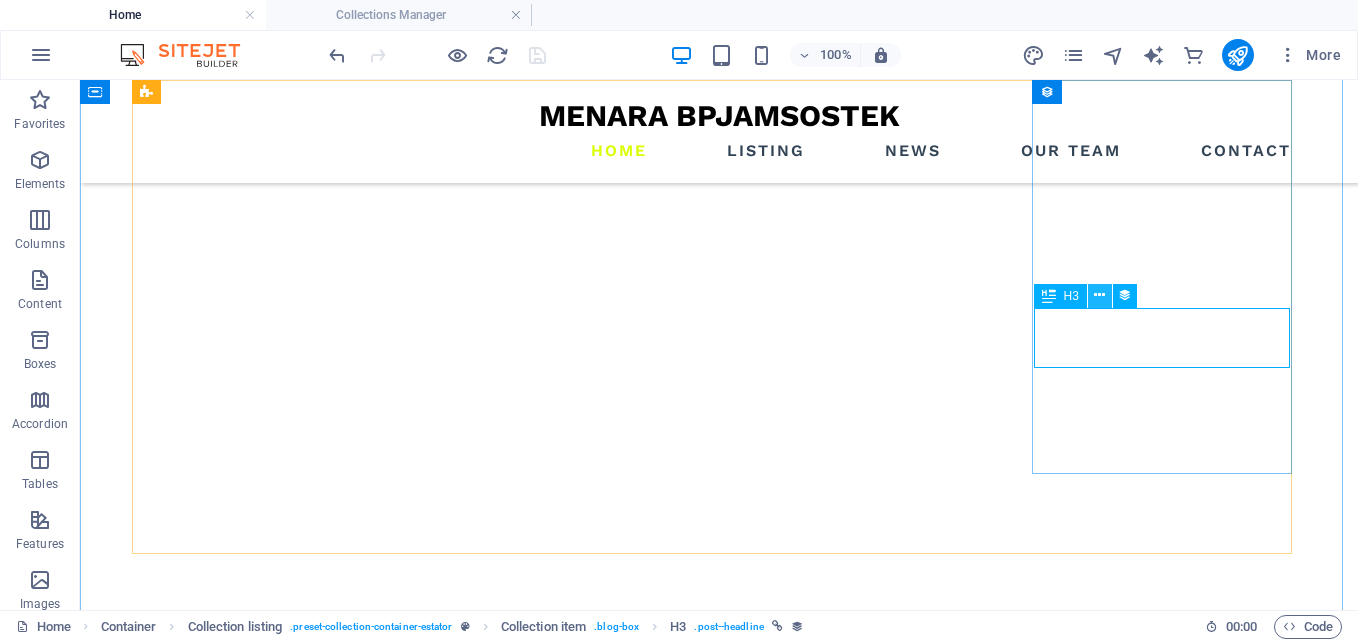 click at bounding box center (1100, 296) 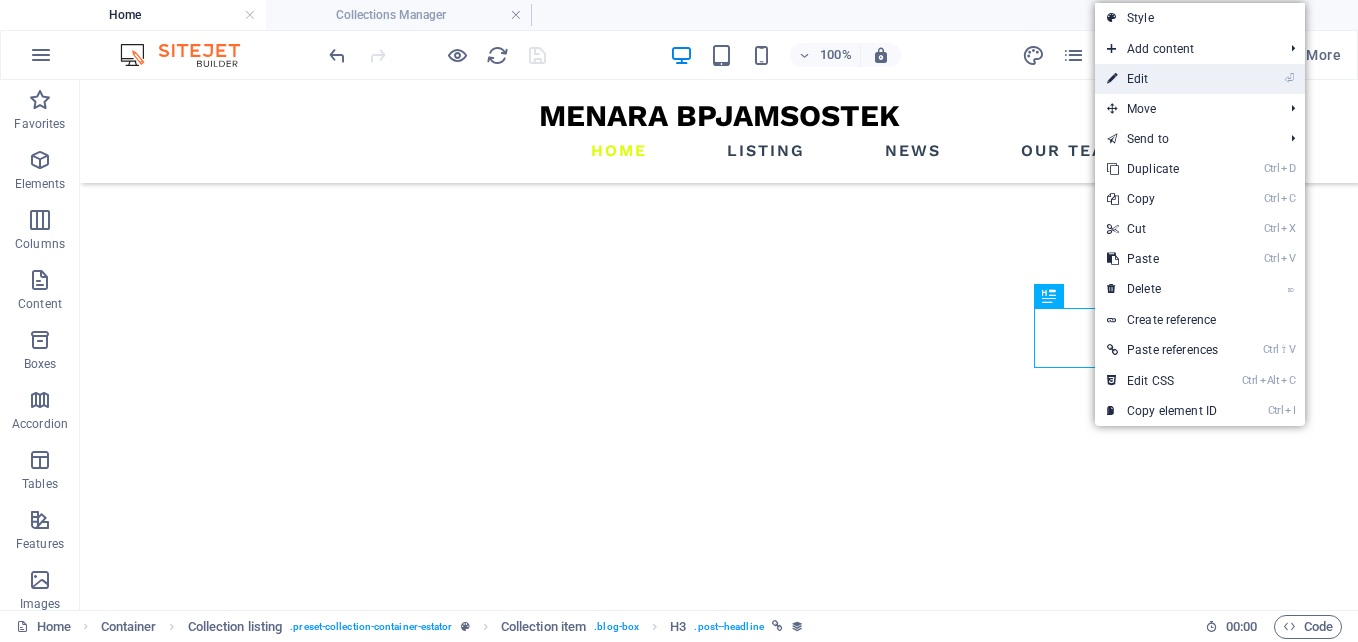 click on "⏎  Edit" at bounding box center (1162, 79) 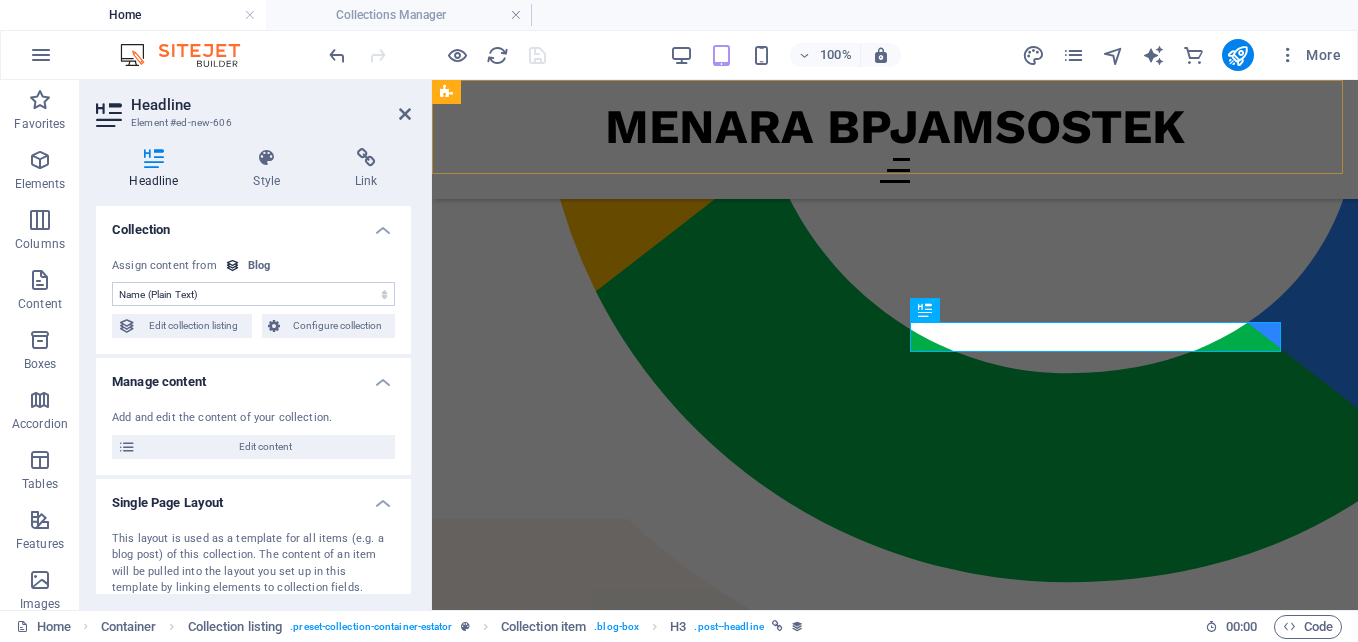 scroll, scrollTop: 16977, scrollLeft: 0, axis: vertical 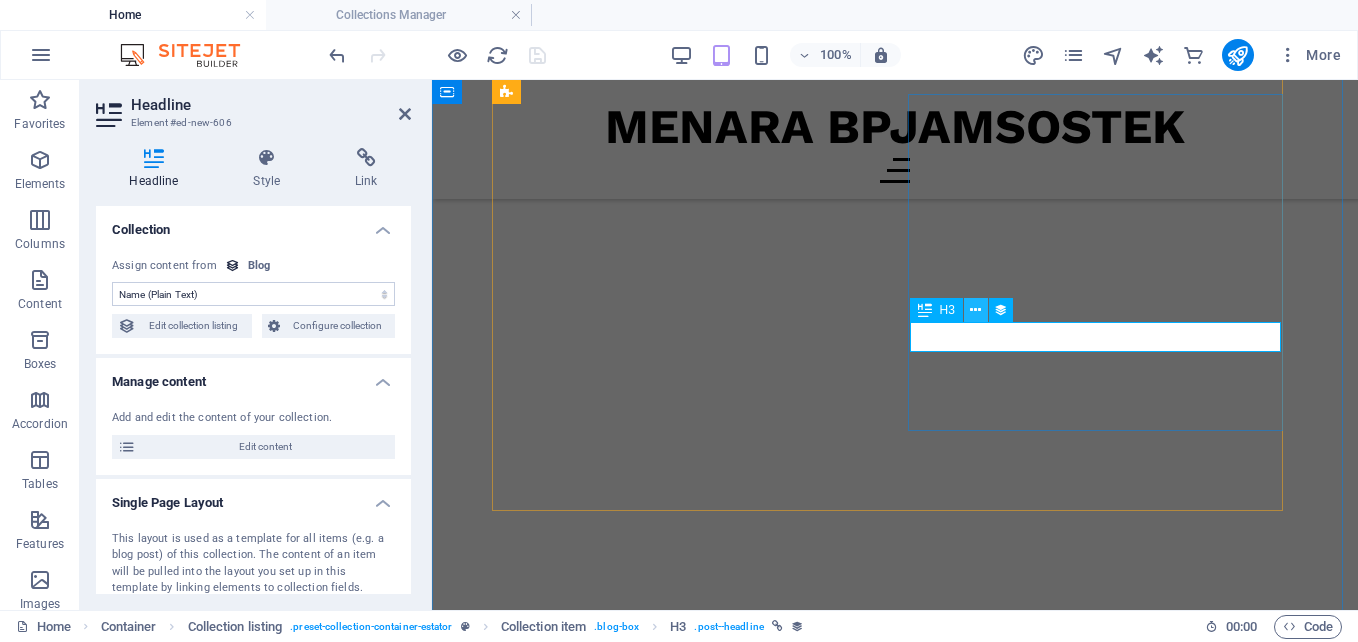 click at bounding box center [975, 310] 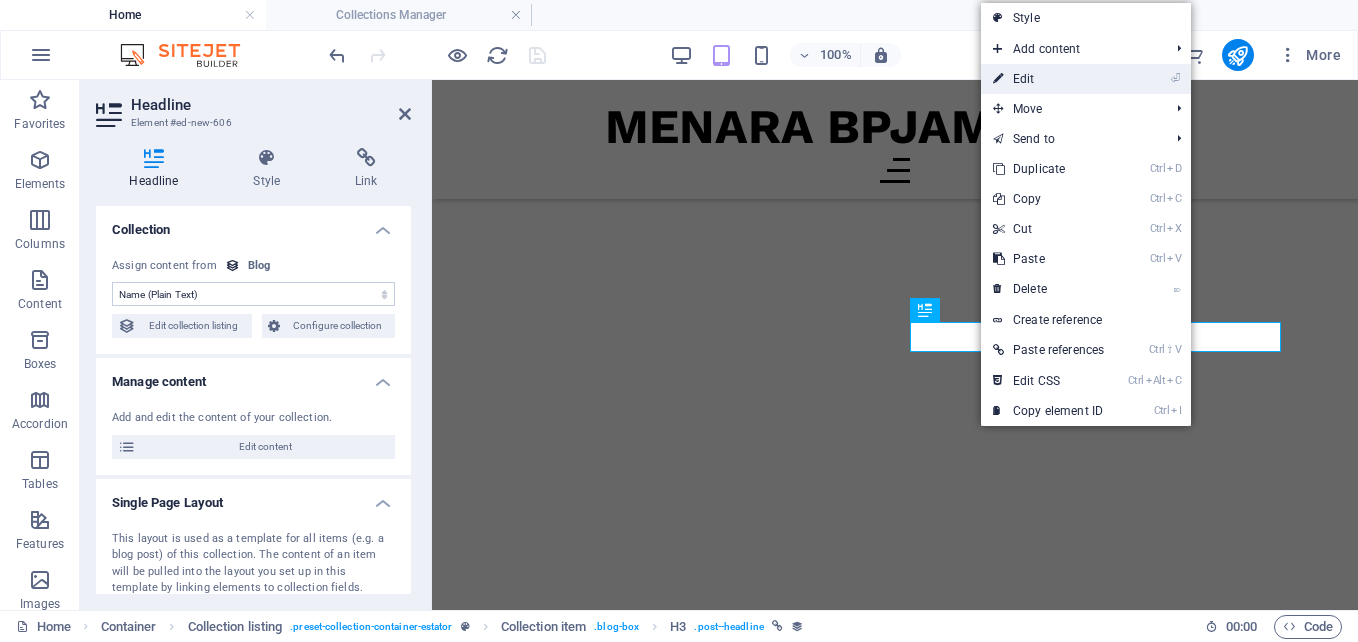 click on "⏎  Edit" at bounding box center (1048, 79) 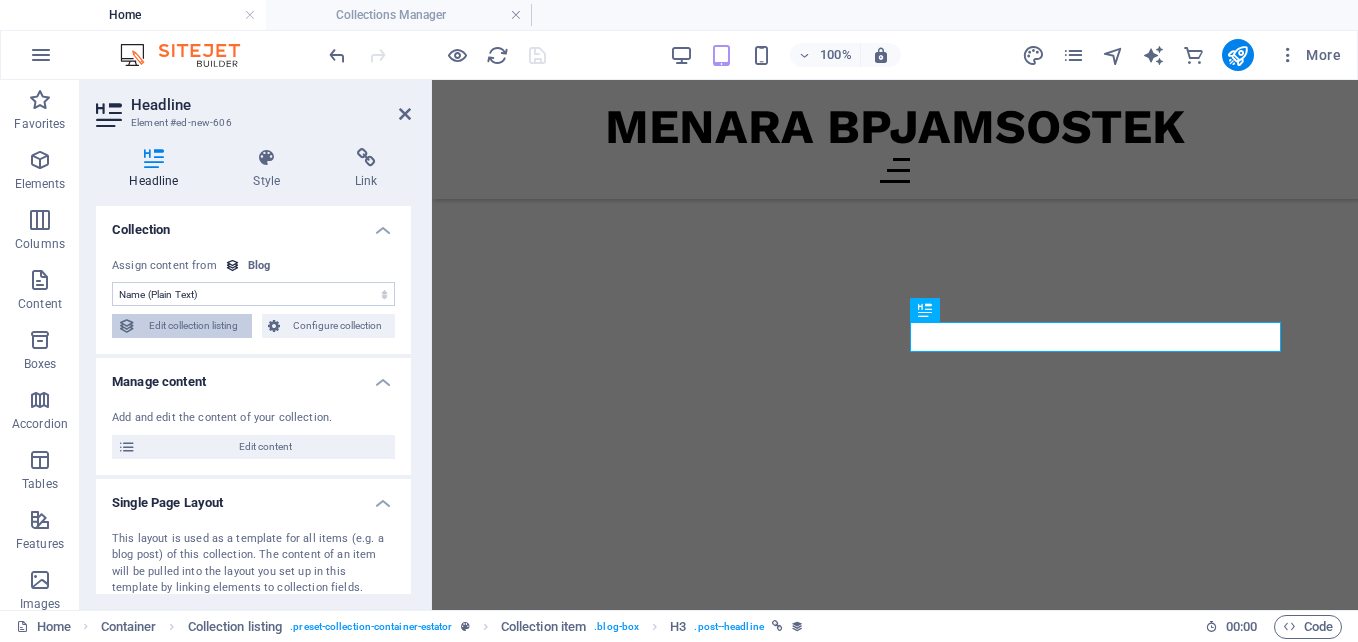 click on "Edit collection listing" at bounding box center (194, 326) 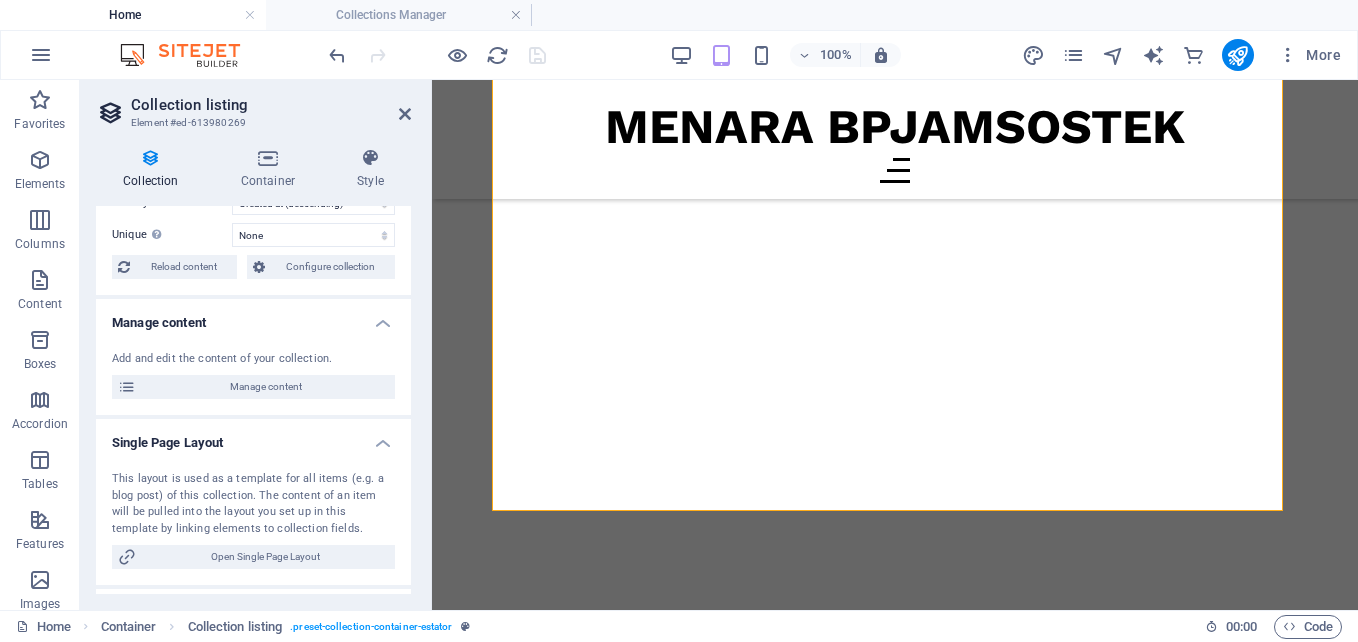 scroll, scrollTop: 74, scrollLeft: 0, axis: vertical 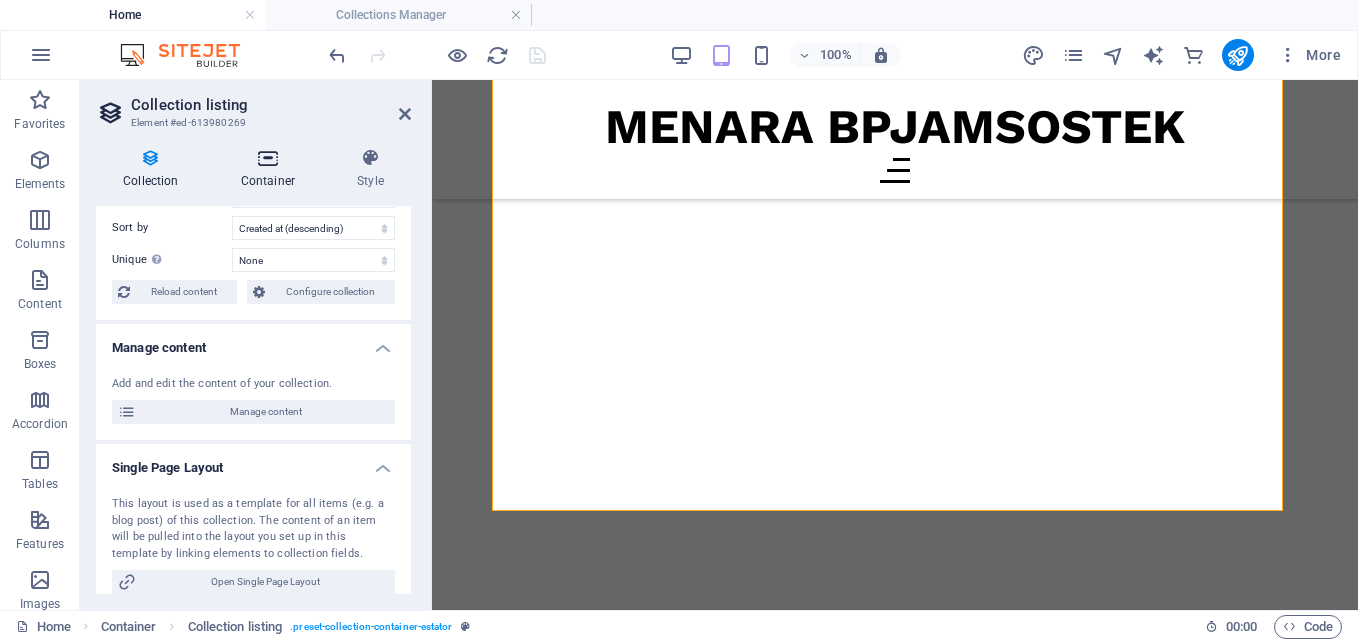 click at bounding box center (268, 158) 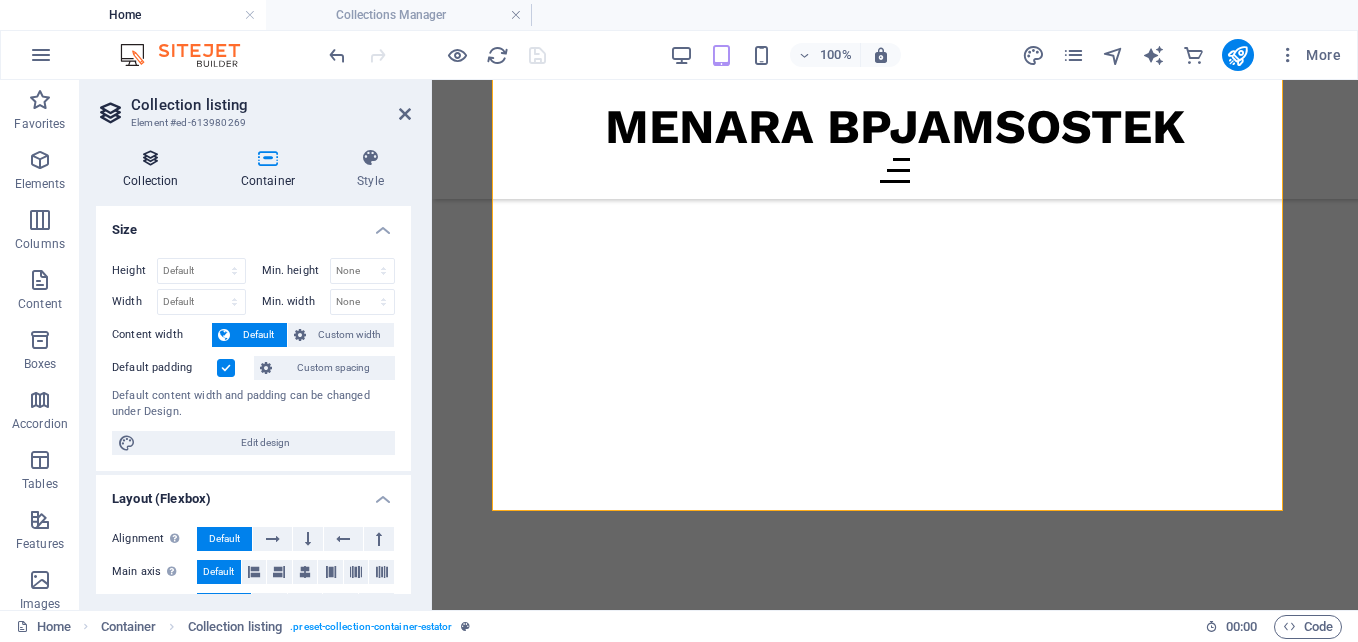 click on "Collection" at bounding box center [155, 169] 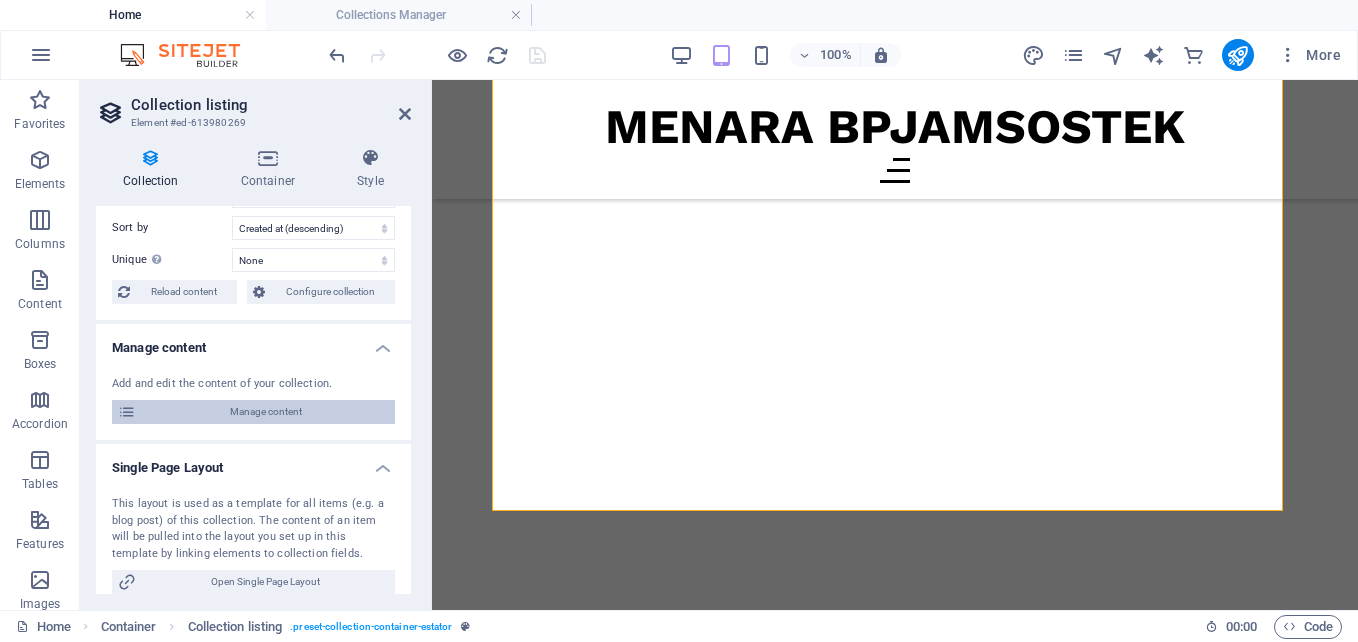 click on "Manage content" at bounding box center [265, 412] 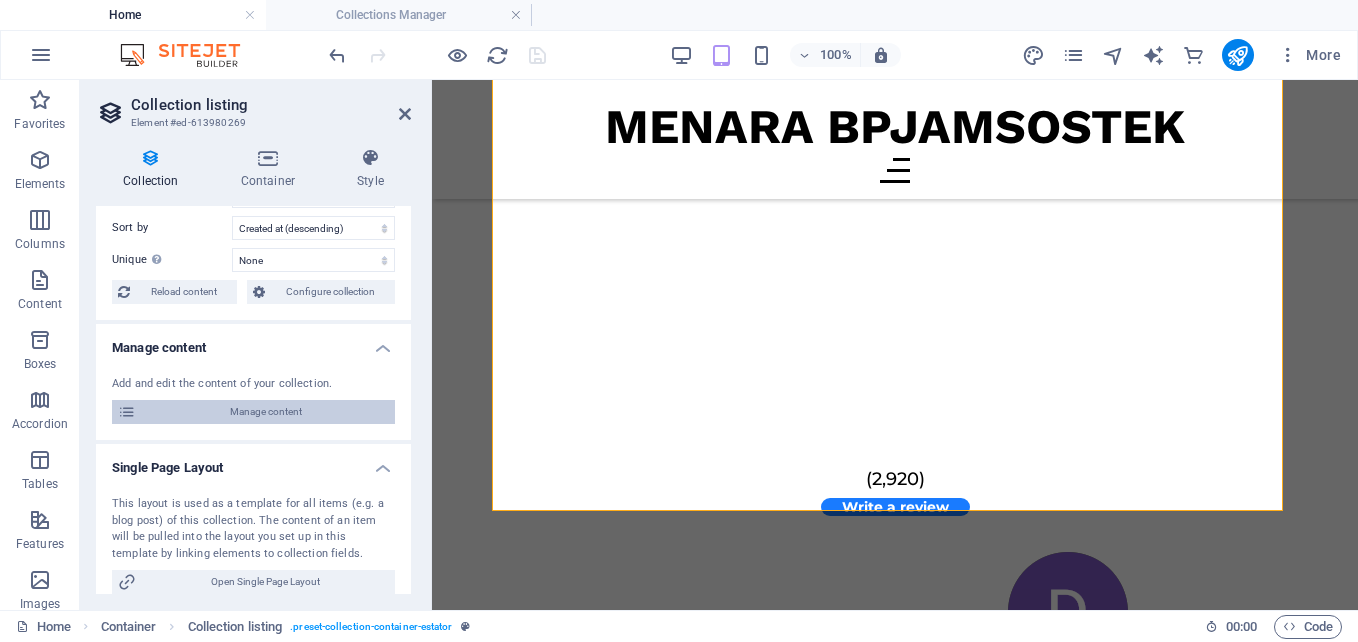 scroll, scrollTop: 0, scrollLeft: 0, axis: both 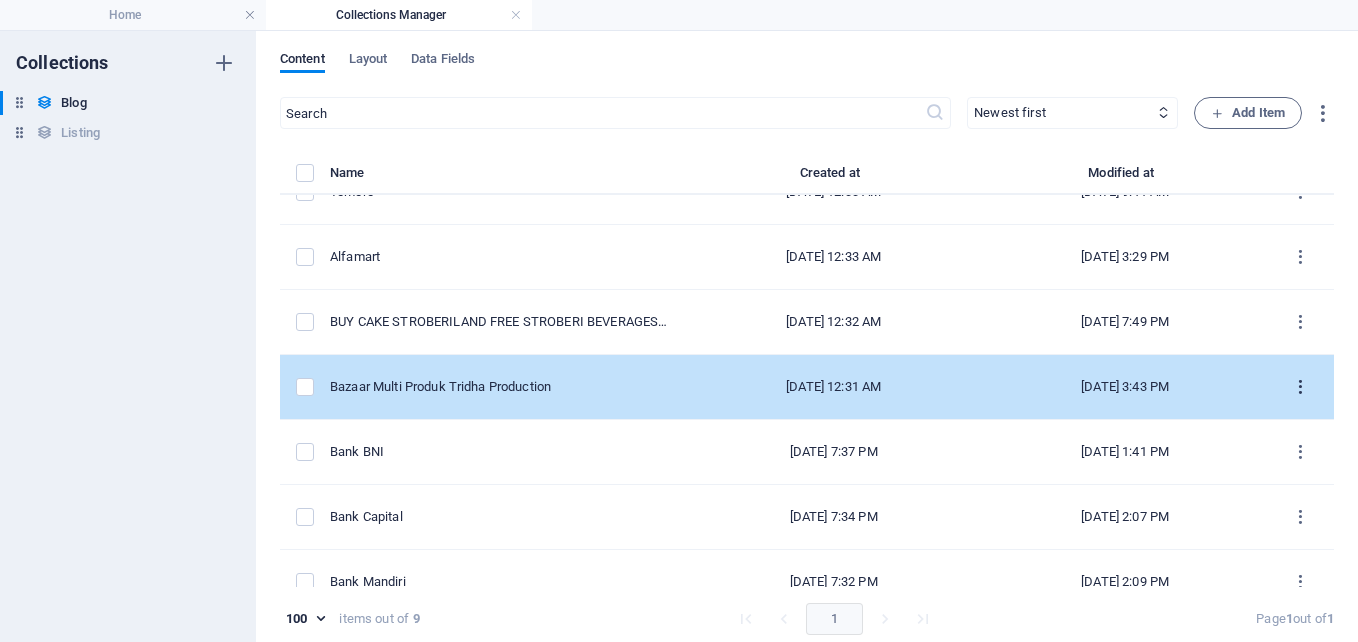 click at bounding box center [1300, 387] 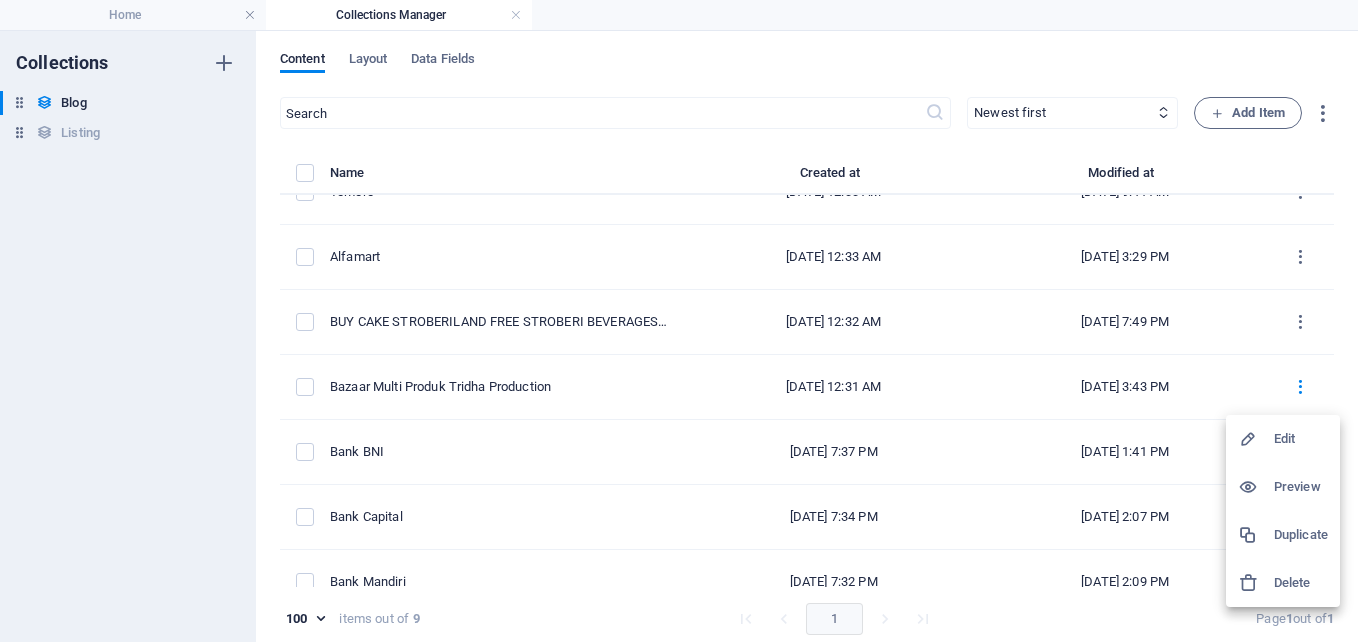 click at bounding box center [1256, 439] 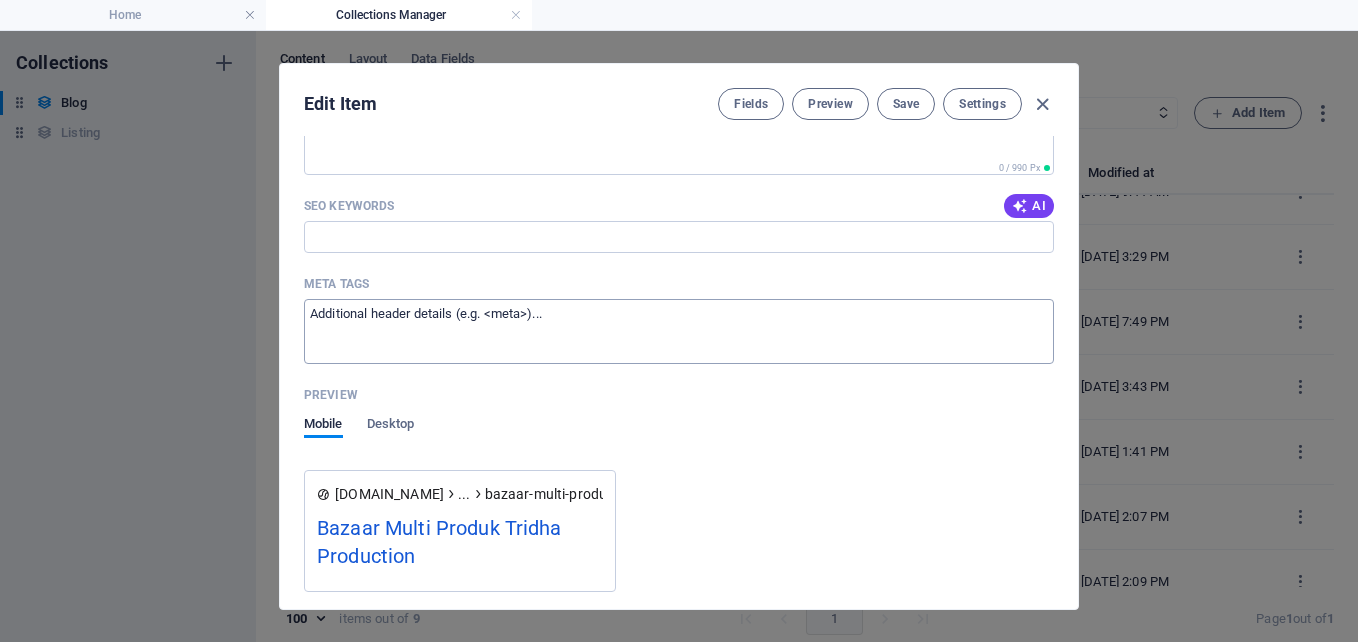 scroll, scrollTop: 2286, scrollLeft: 0, axis: vertical 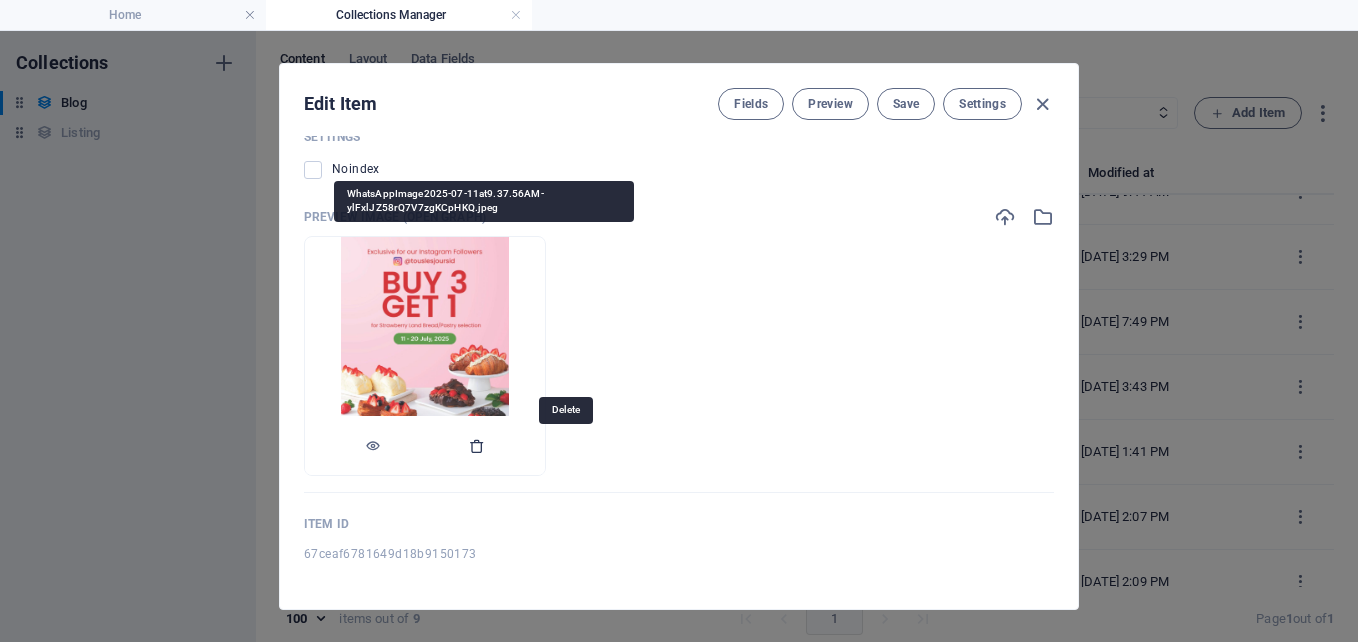 click at bounding box center [477, 446] 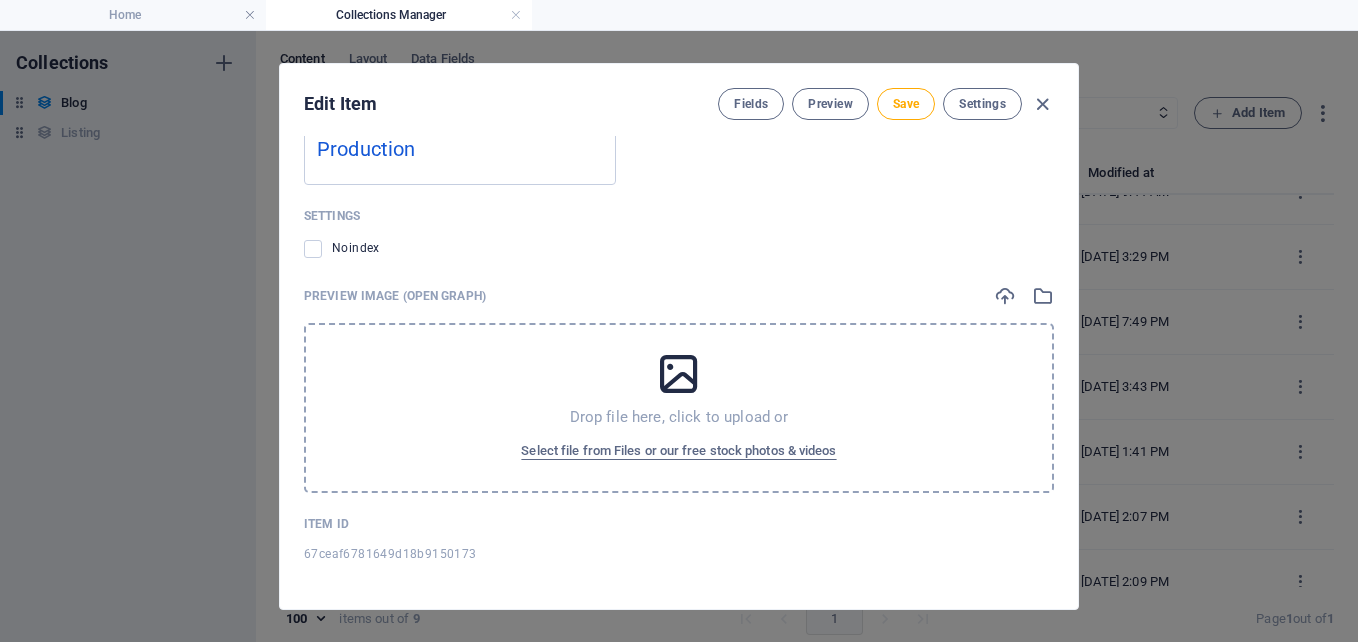 scroll, scrollTop: 2207, scrollLeft: 0, axis: vertical 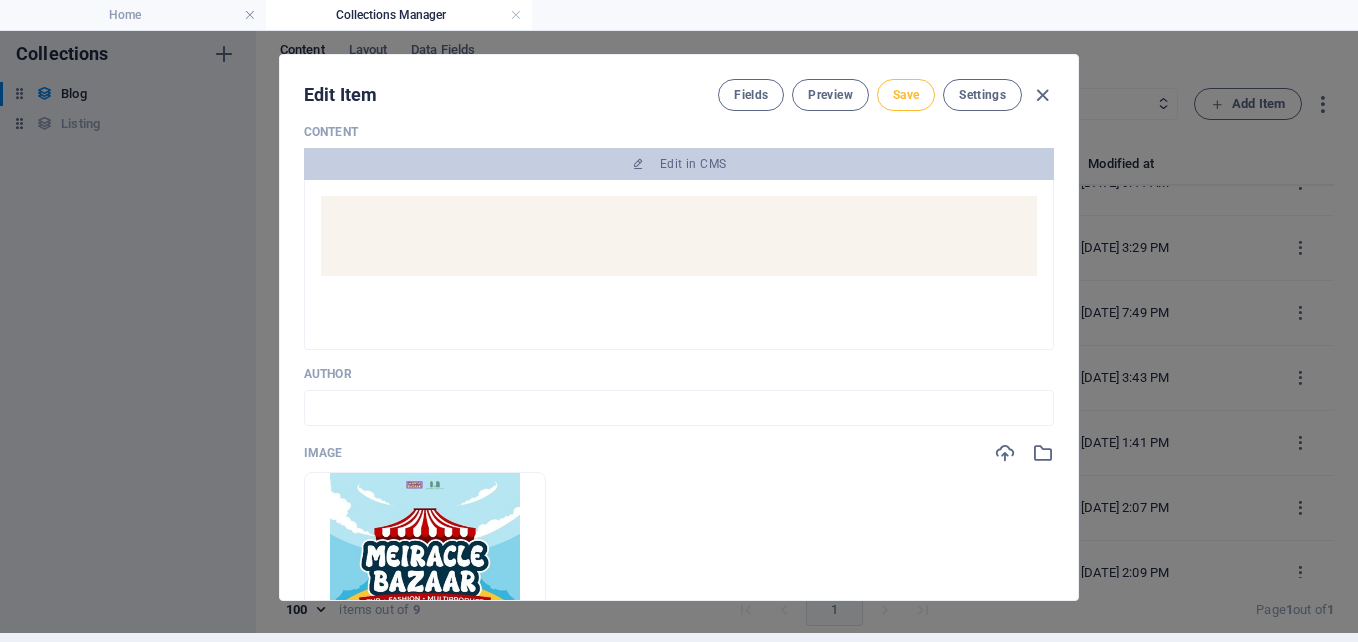 click on "Save" at bounding box center (906, 95) 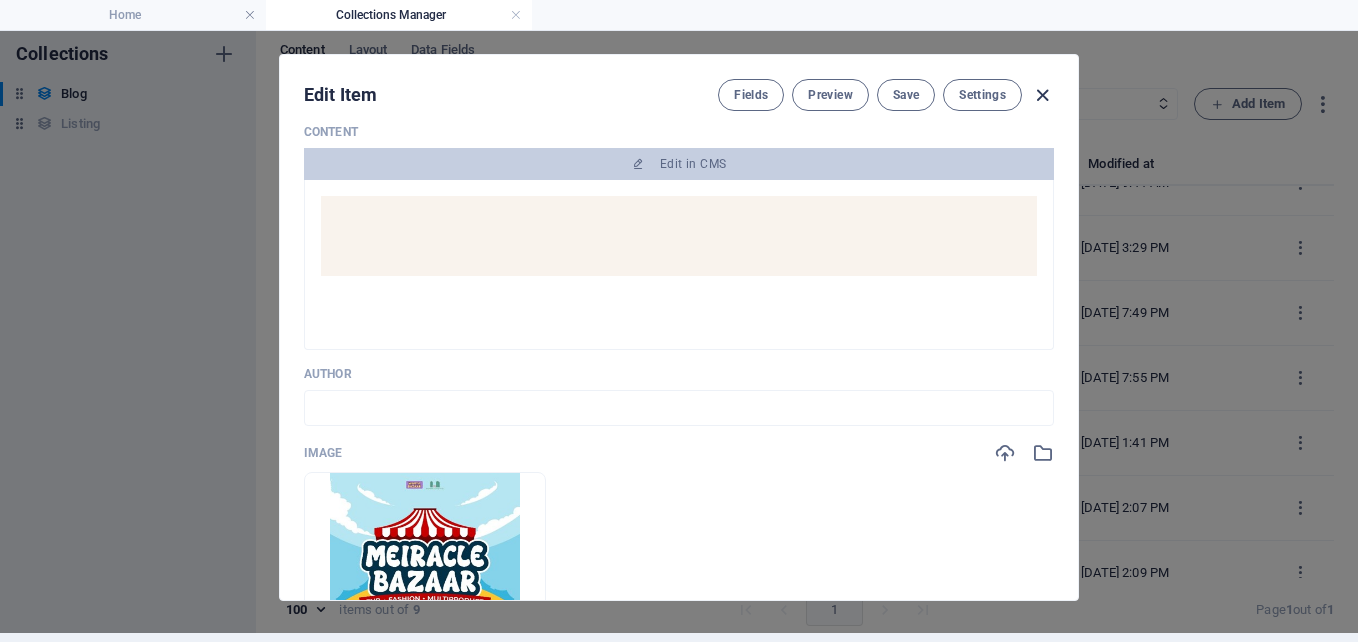 click at bounding box center [1042, 95] 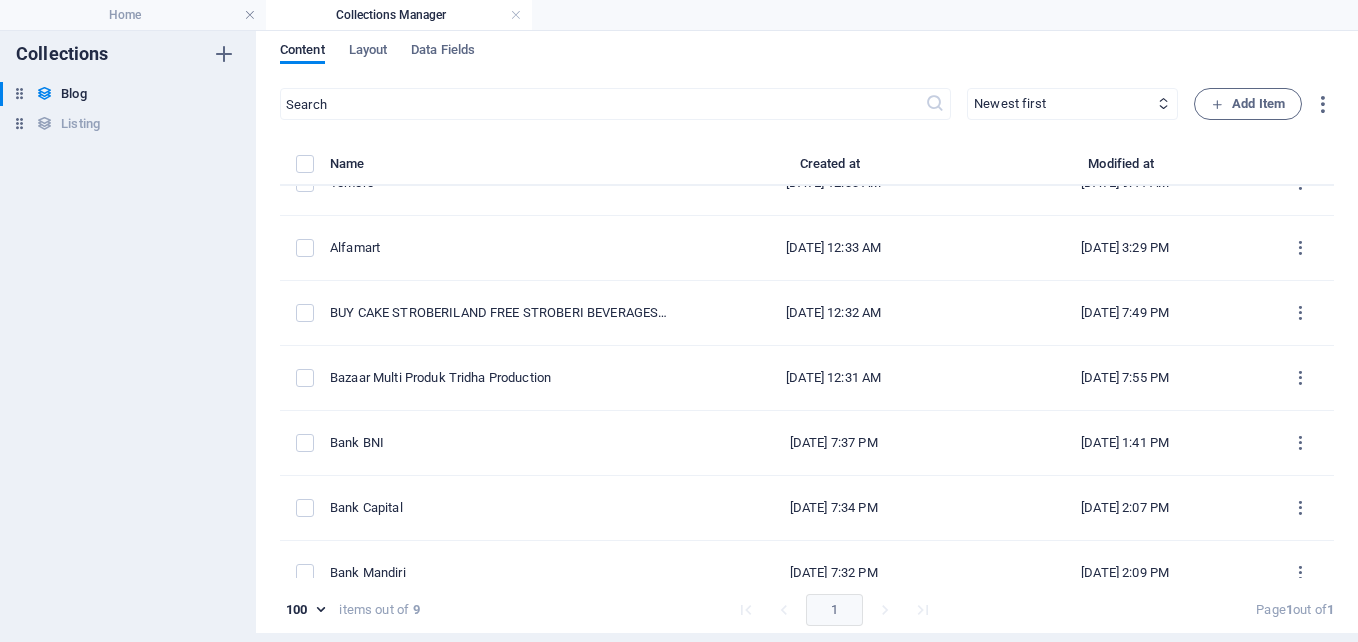 type on "[DATE]" 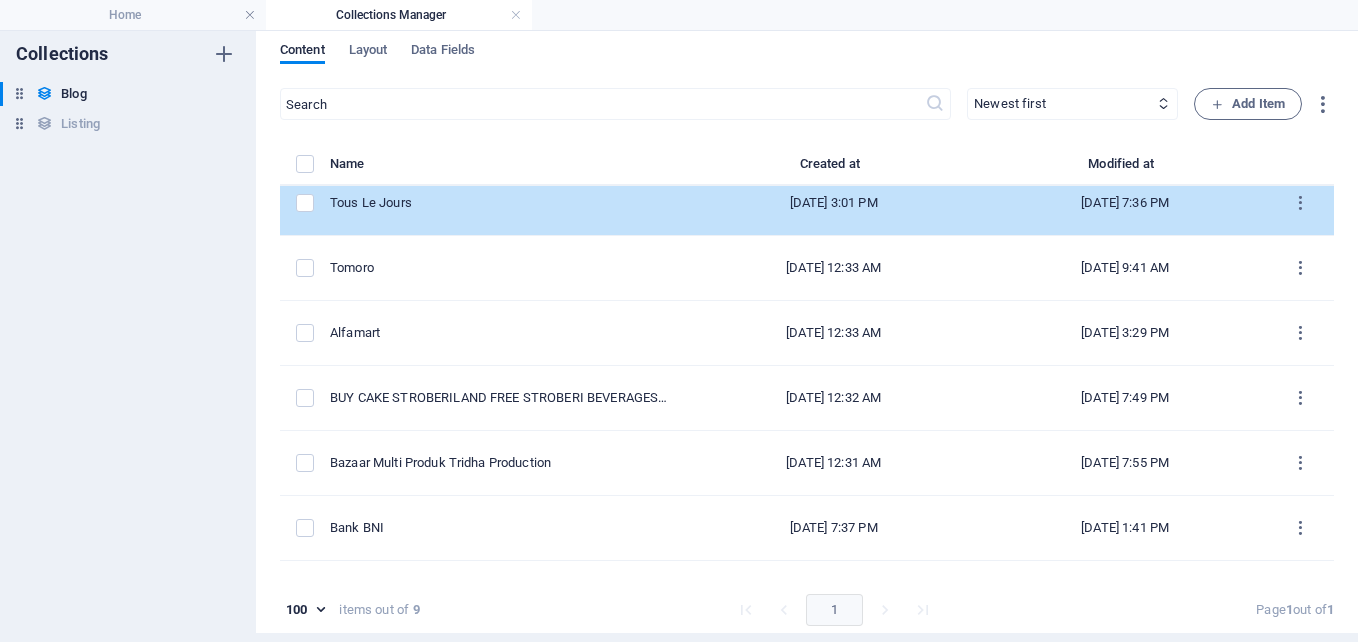 scroll, scrollTop: 0, scrollLeft: 0, axis: both 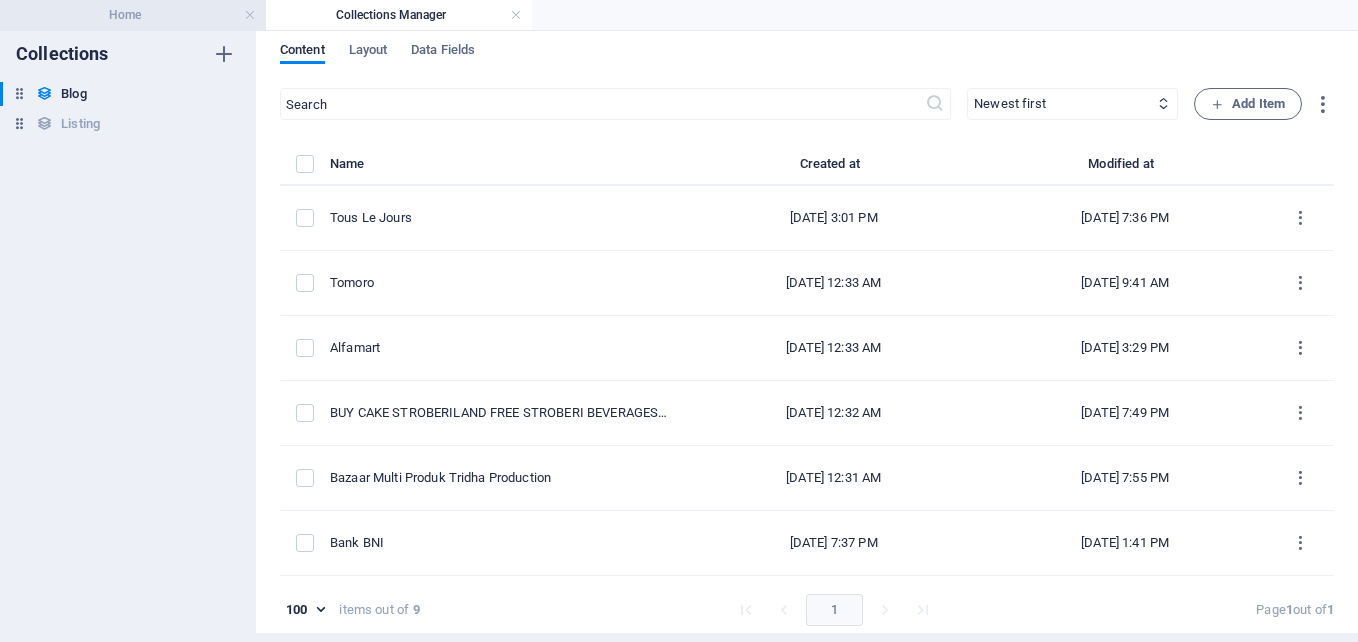 click on "Home" at bounding box center (133, 15) 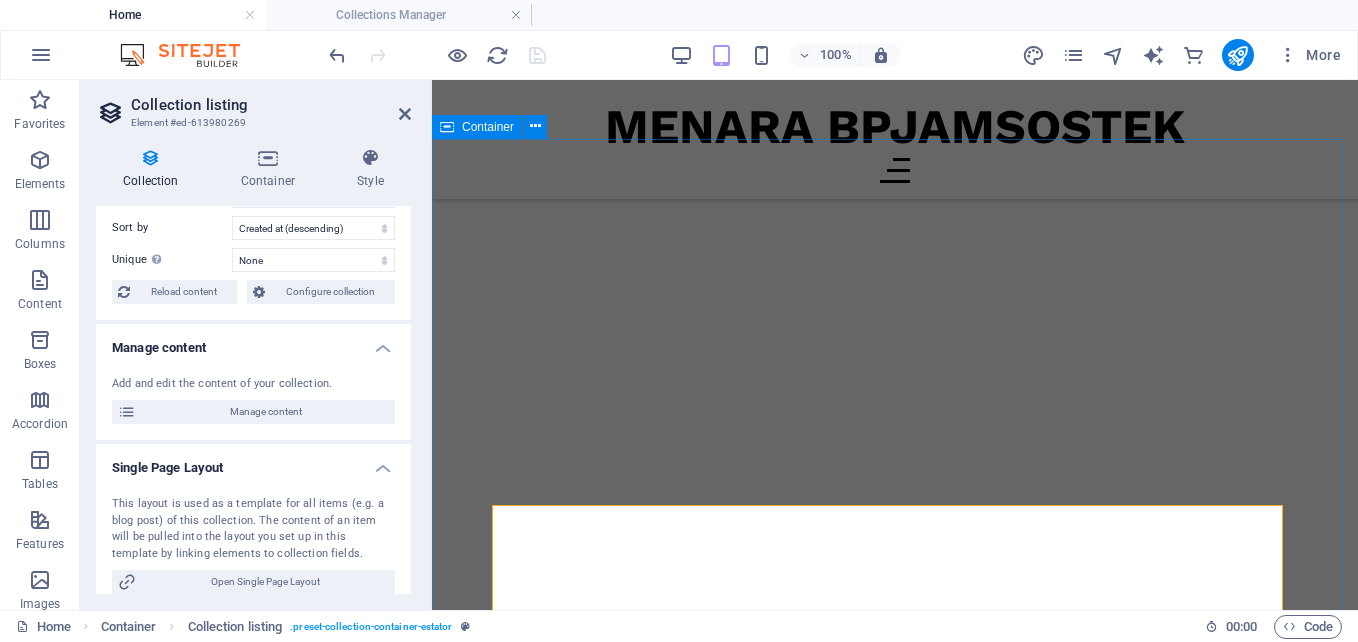 scroll, scrollTop: 15876, scrollLeft: 0, axis: vertical 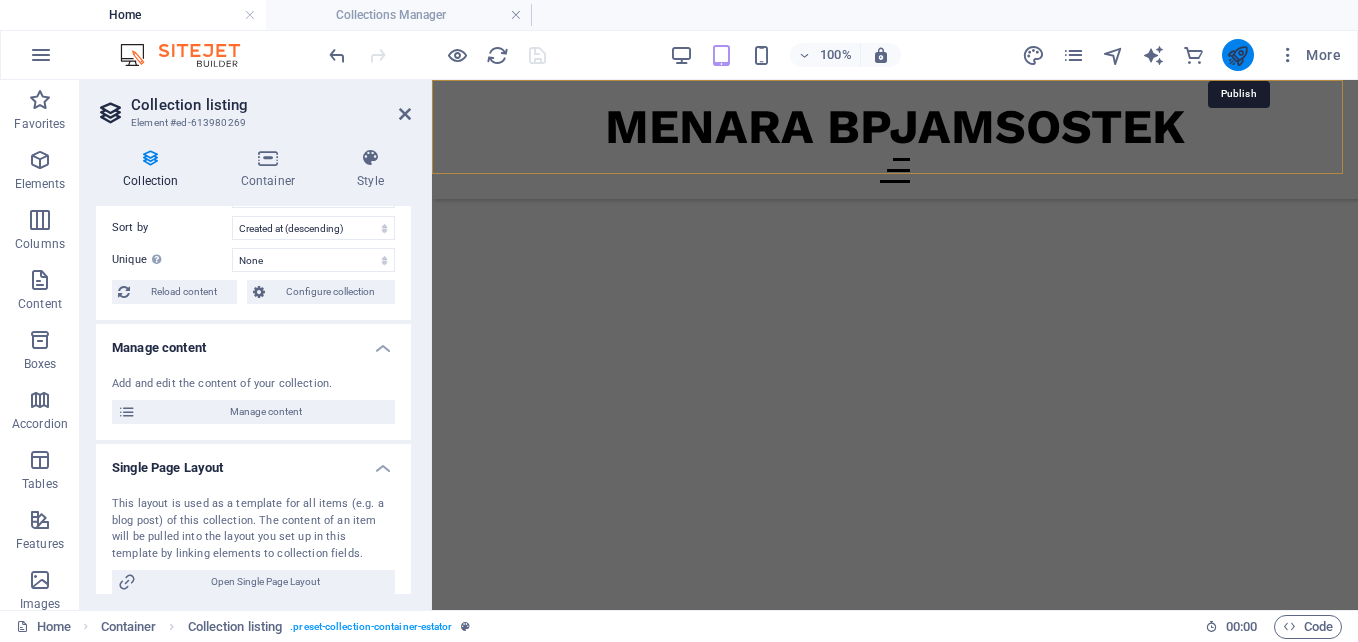 click at bounding box center [1237, 55] 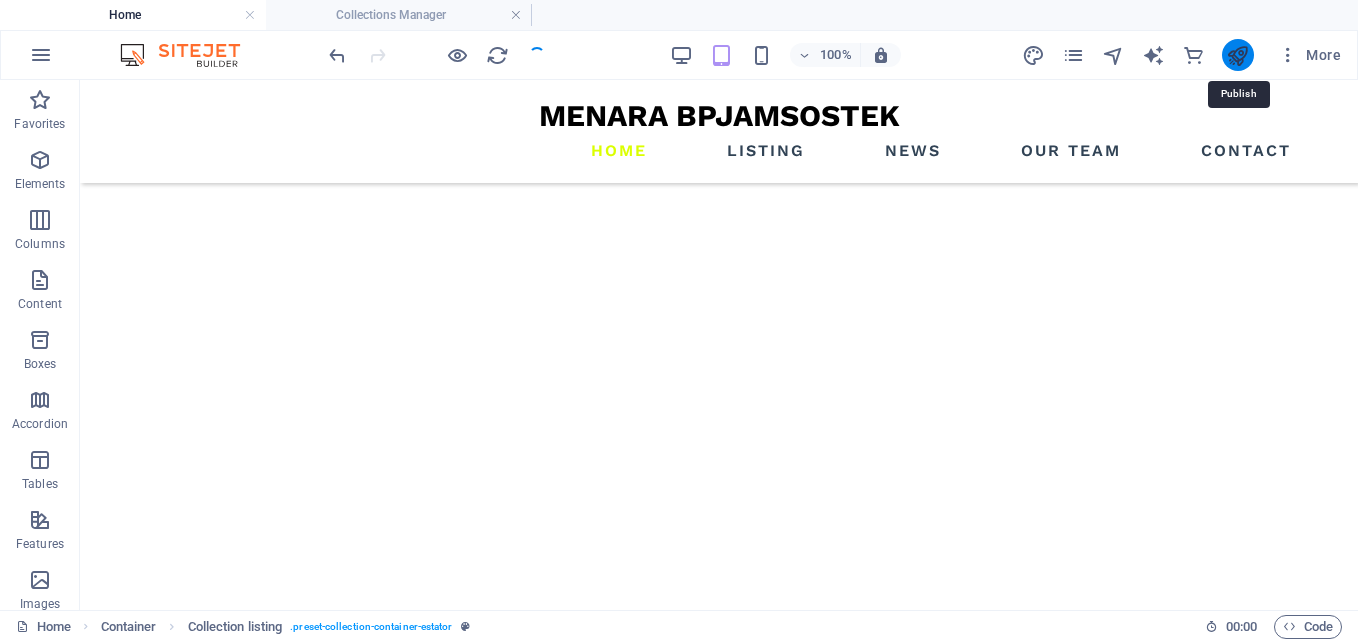 scroll, scrollTop: 18928, scrollLeft: 0, axis: vertical 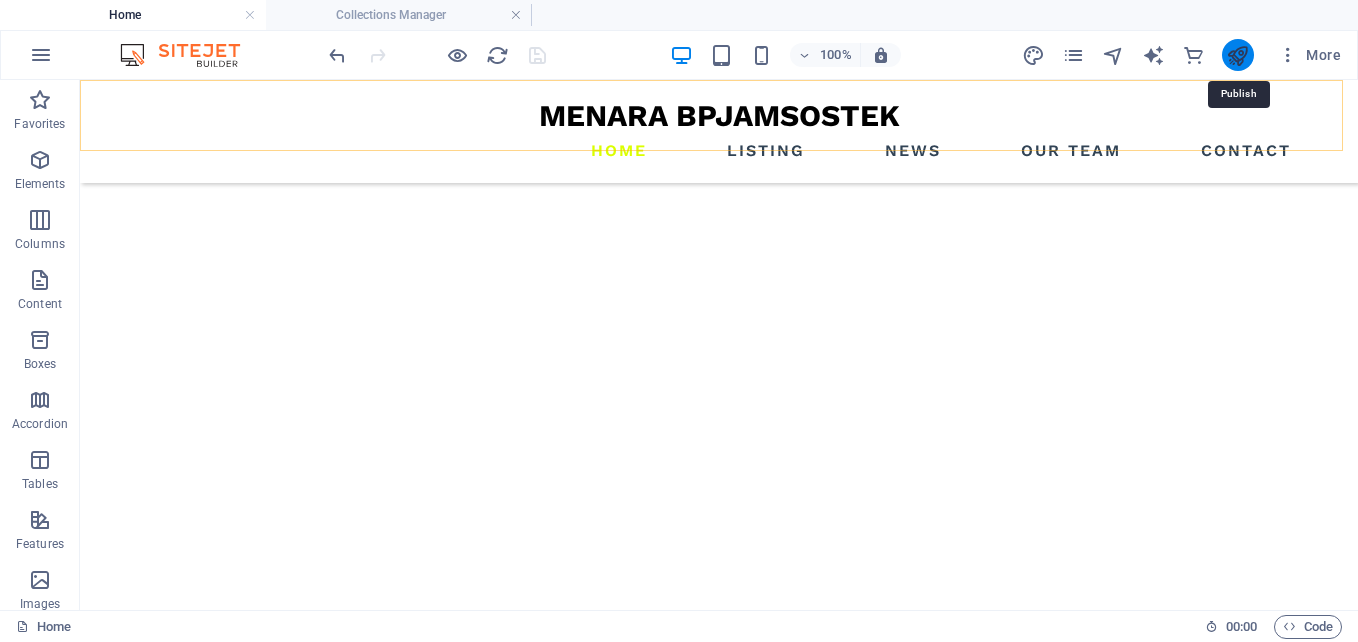click at bounding box center [1237, 55] 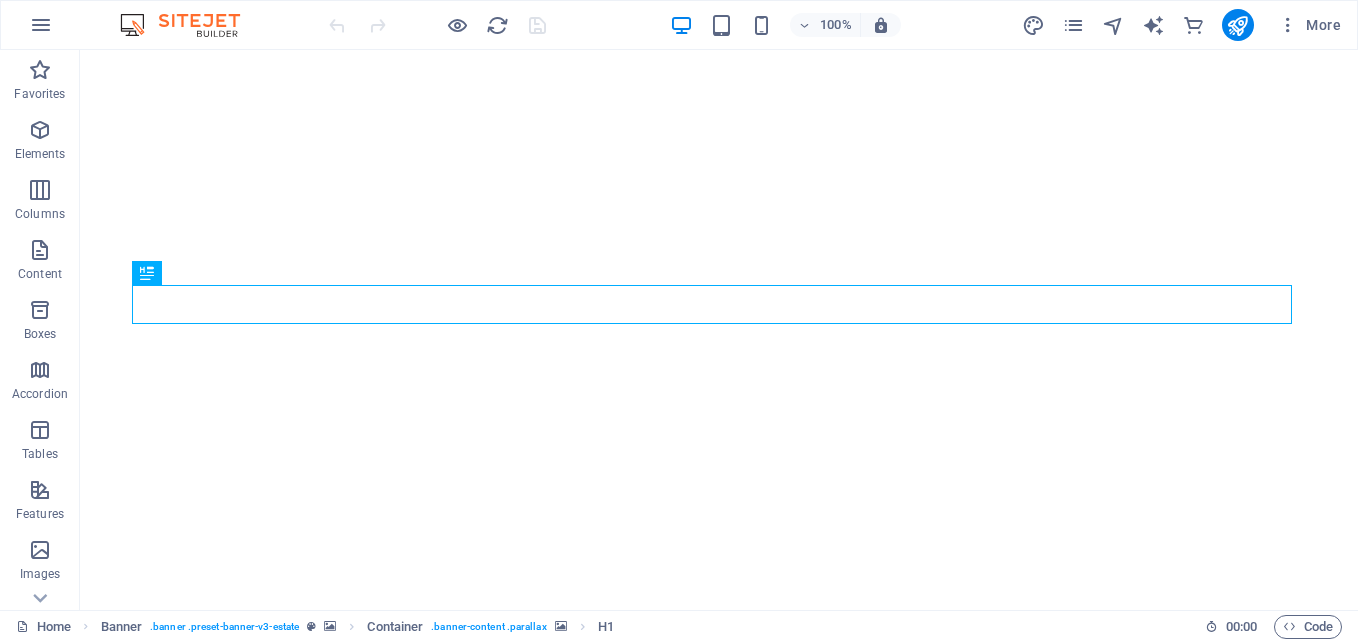 scroll, scrollTop: 0, scrollLeft: 0, axis: both 